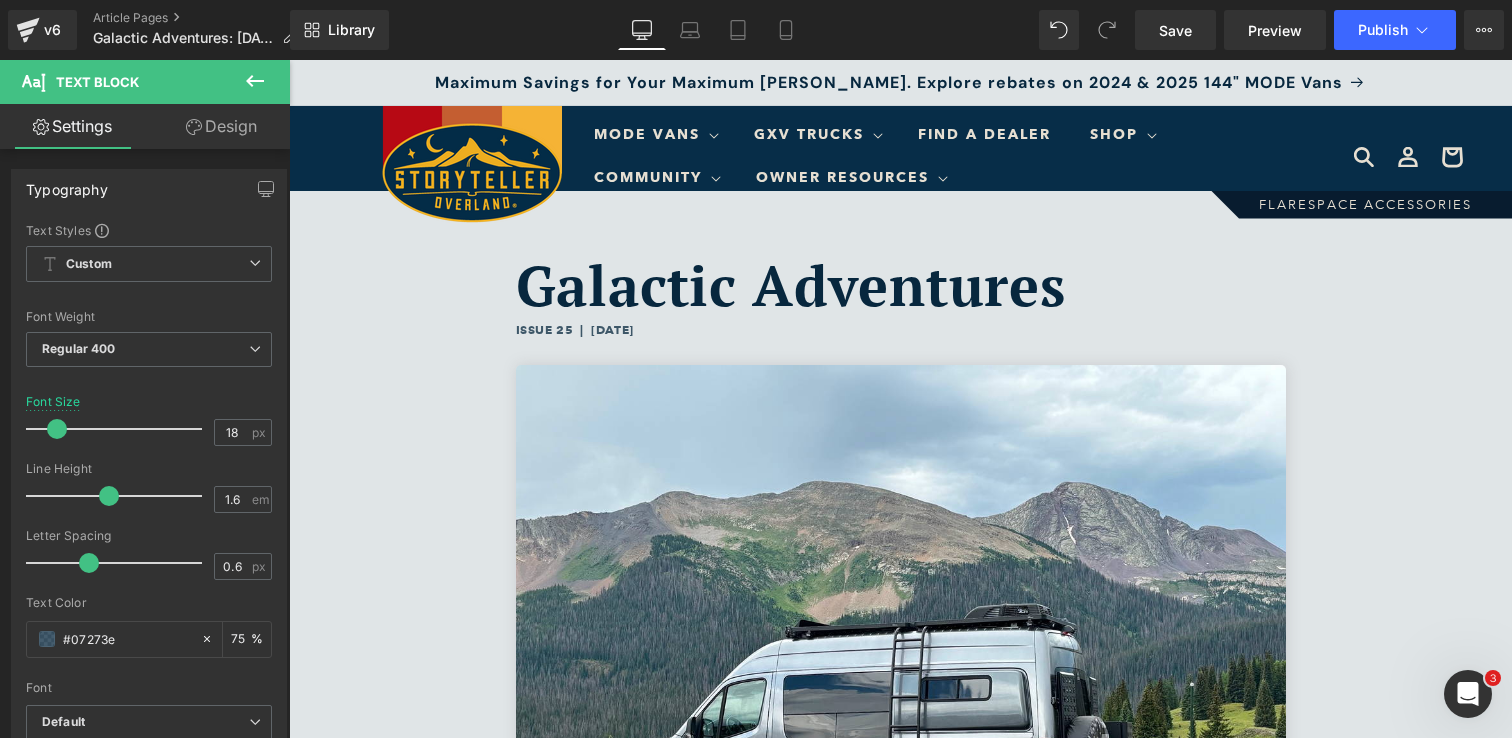 scroll, scrollTop: 3263, scrollLeft: 0, axis: vertical 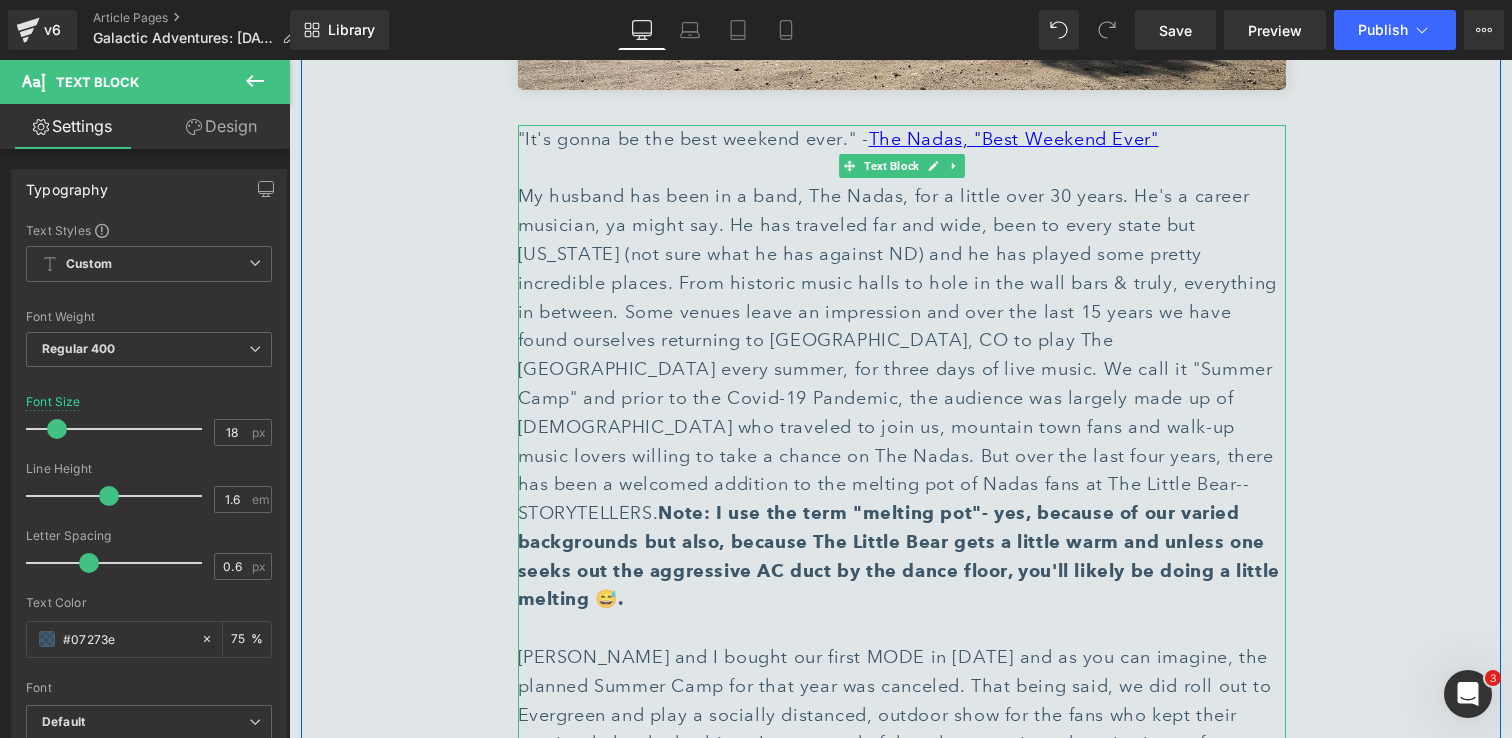click on ""It's gonna be the best weekend ever." -  The Nadas, "Best Weekend Ever" My husband has been in a band, The Nadas, for a little over 30 years. He's a career musician, ya might say. He has traveled far and wide, been to every state but [US_STATE] (not sure what he has against ND) and he has played some pretty incredible places. From historic music halls to hole in the wall bars & truly, everything in between. Some venues leave an impression and over the last 15 years we have found ourselves returning to [GEOGRAPHIC_DATA], CO to play The [GEOGRAPHIC_DATA] every summer, for three days of live music. We call it "Summer Camp" and prior to the Covid-19 Pandemic, the audience was largely made up of [DEMOGRAPHIC_DATA] who traveled to join us, mountain town fans and walk-up music lovers willing to take a chance on The Nadas. But over the last four years, there has been a welcomed addition to the melting pot of Nadas fans at The Little Bear-- STORYTELLERS." at bounding box center (902, 370) 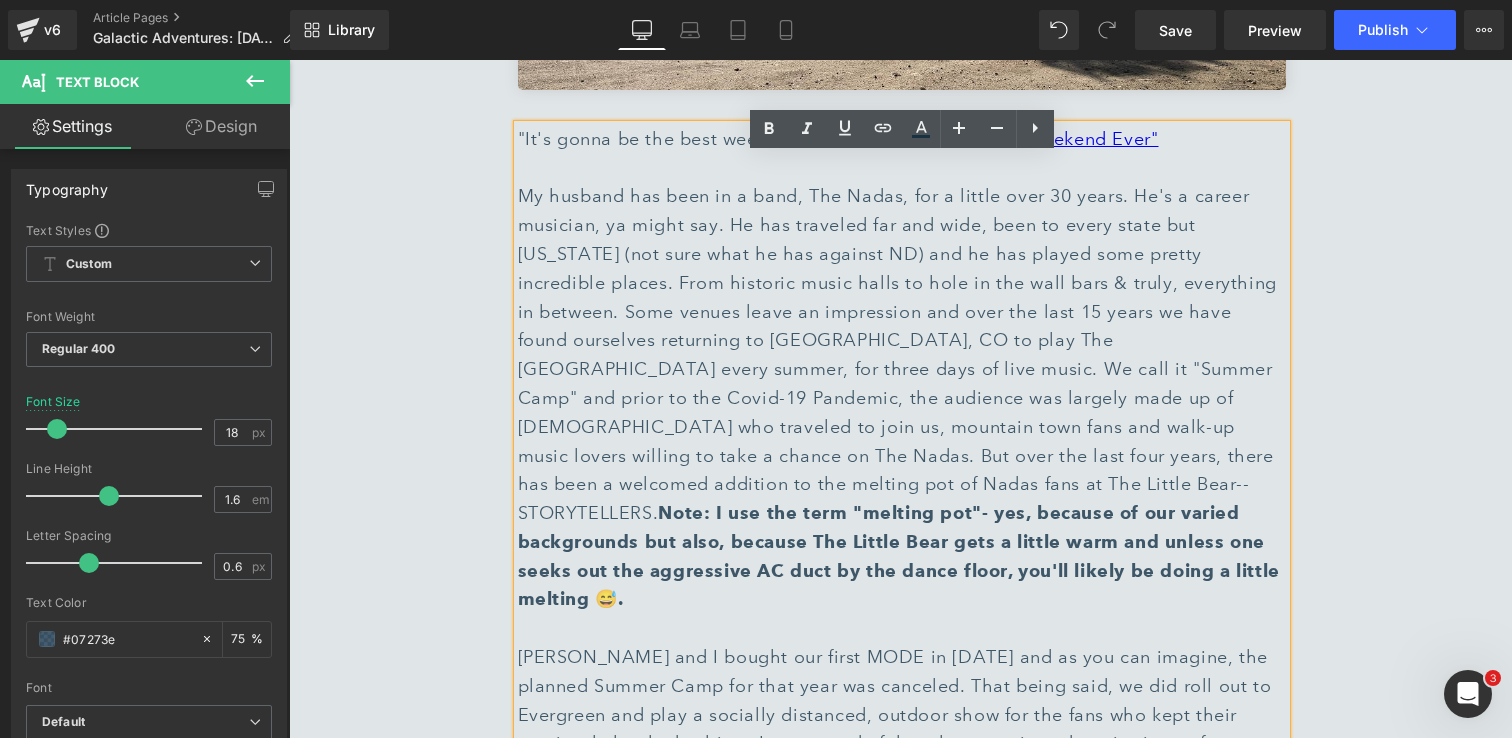 type 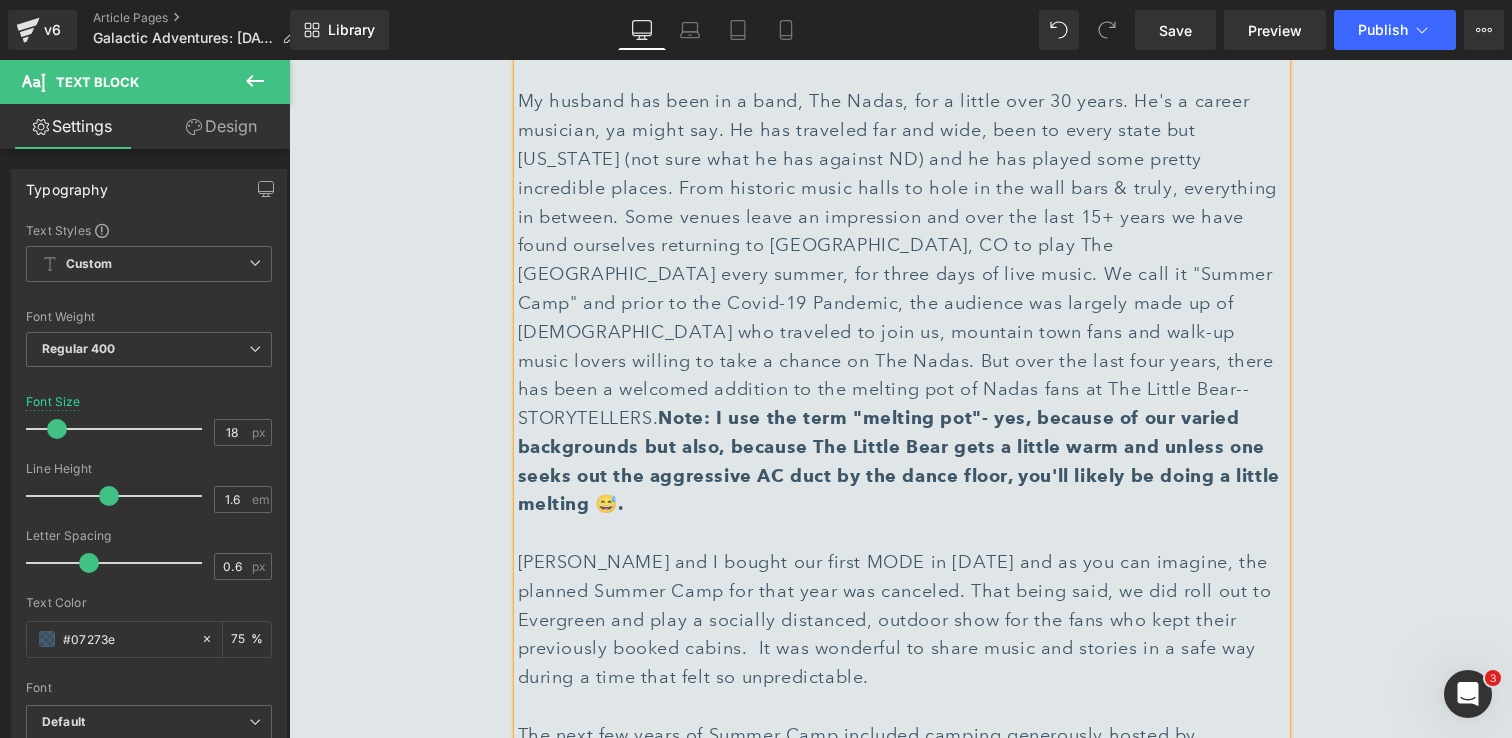 scroll, scrollTop: 1972, scrollLeft: 0, axis: vertical 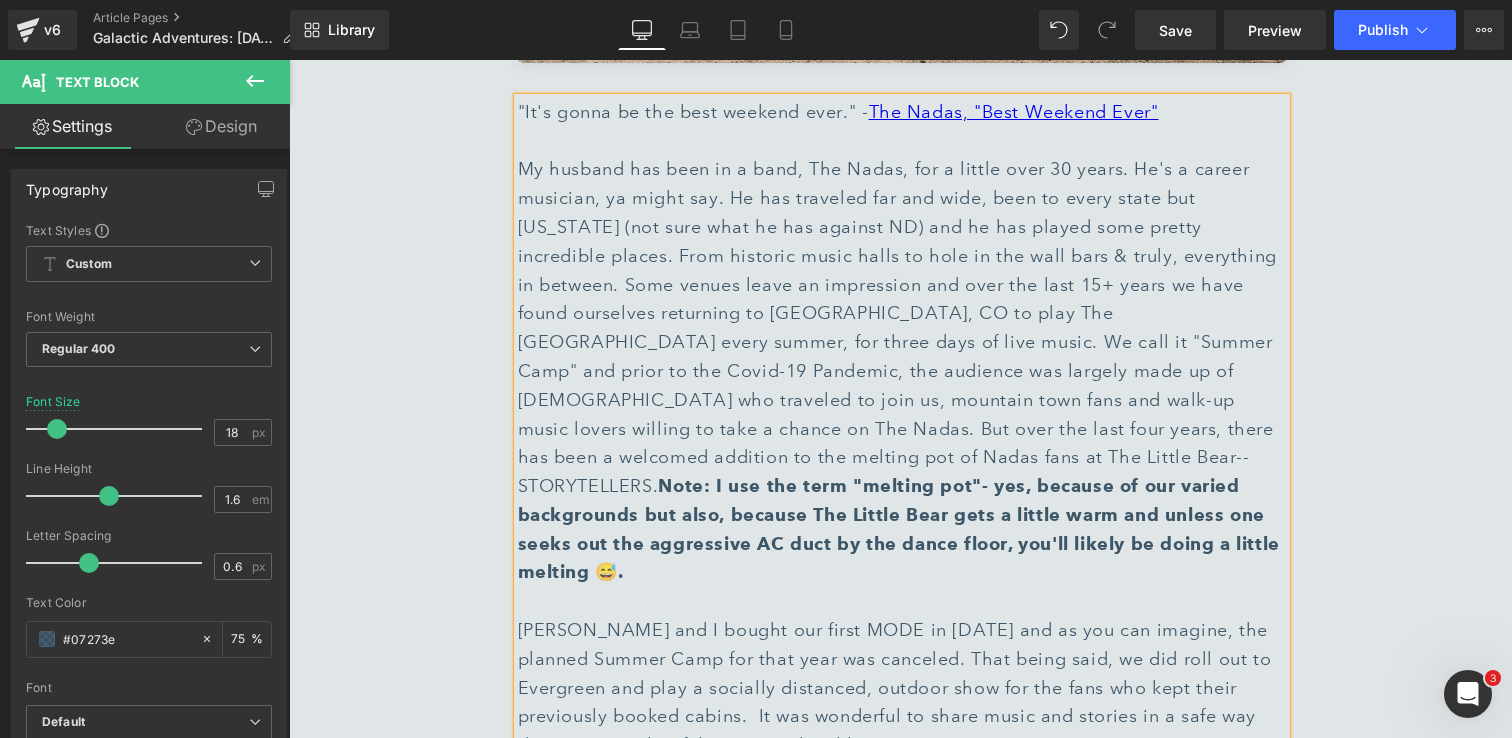 drag, startPoint x: 763, startPoint y: 395, endPoint x: 522, endPoint y: 89, distance: 389.50867 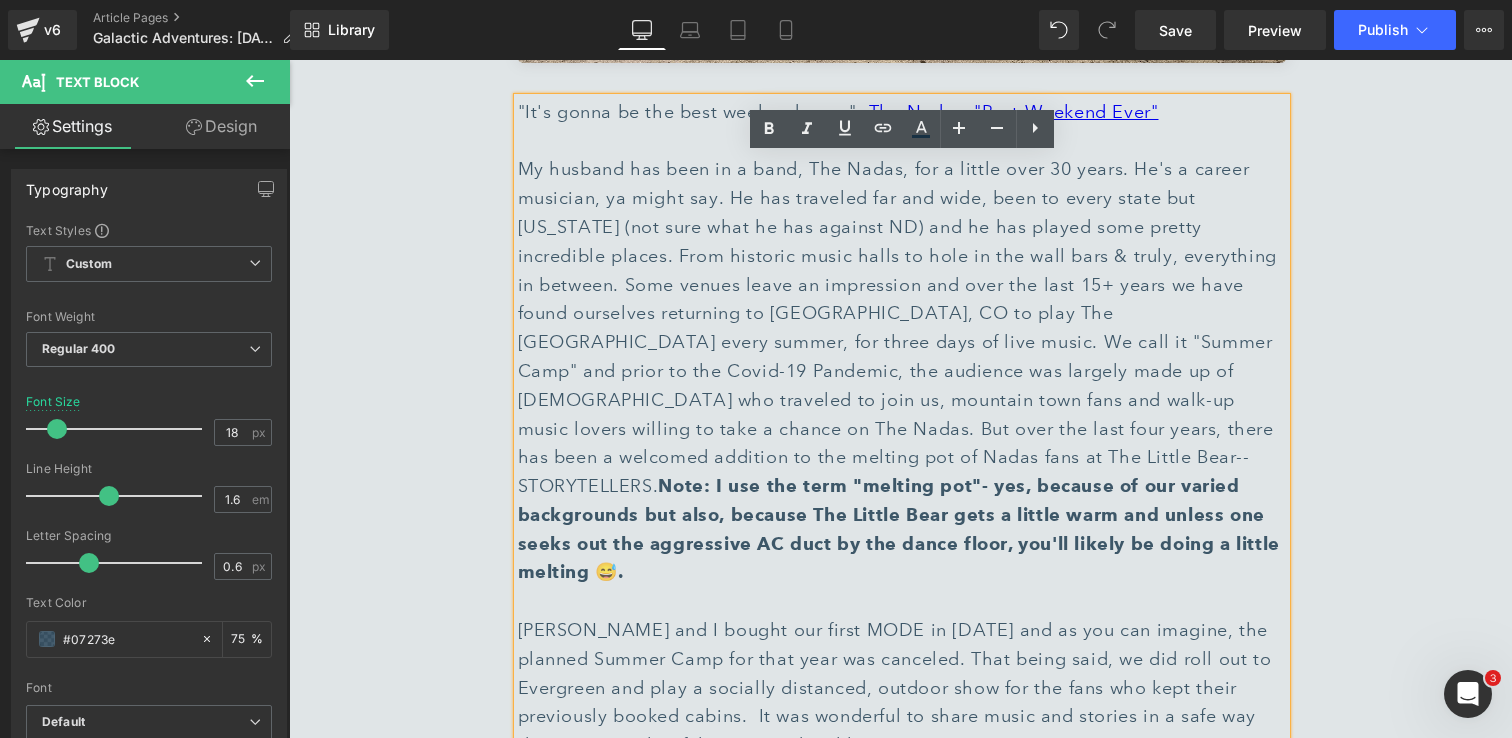 copy on "My husband has been in a band, The Nadas, for a little over 30 years. He's a career musician, ya might say. He has traveled far and wide, been to every state but [US_STATE] (not sure what he has against ND) and he has played some pretty incredible places. From historic music halls to hole in the wall bars & truly, everything in between. Some venues leave an impression and over the last 15+ years we have found ourselves returning to [GEOGRAPHIC_DATA], CO to play The [GEOGRAPHIC_DATA] every summer, for three days of live music. We call it "Summer Camp" and prior to the Covid-19 Pandemic, the audience was largely made up of [DEMOGRAPHIC_DATA] who traveled to join us, mountain town fans and walk-up music lovers willing to take a chance on The Nadas. But over the last four years, there has been a welcomed addition to the melting pot of Nadas fans at The Little Bear-- STORYTELLERS.  Note: I use the term "melting pot"- yes, because of our varied backgrounds but also, because The Little Bear gets a little warm and unless one seeks..." 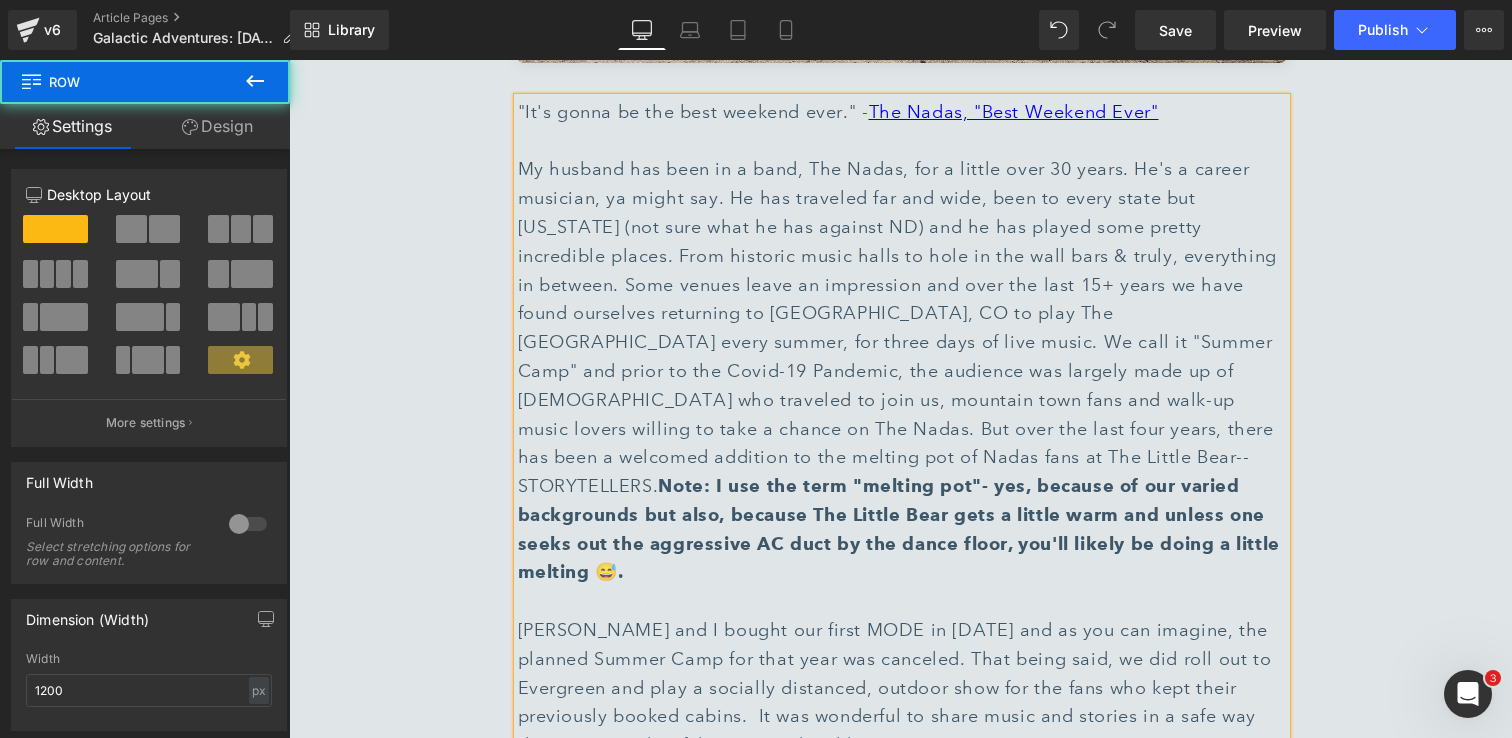 click on "🚐 Summer Camp with [PERSON_NAME] Storyteller Owners Text Block         Separator         [PERSON_NAME], MODElt Owner Text Block         Image         "It's gonna be the best weekend ever." -  The Nadas, "Best Weekend Ever" Note: I use the term "melting pot"- yes, because of our varied backgrounds but also, because The Little Bear gets a little warm and unless one seeks out the aggressive AC duct by the dance floor, you'll likely be doing a little melting 😅.  [PERSON_NAME] and I bought our first MODE in [DATE] and as you can imagine, the planned Summer Camp for that year was canceled. That being said, we did roll out to Evergreen and play a socially distanced, outdoor show for the fans who kept their previously booked cabins.  It was wonderful to share music and stories in a safe way during a time that felt so unpredictable.  Text Block         Image         Image         Image         Image         Image         Row         Text Block         ☀️ From the HQ: Team Member Spotlight Text Block" at bounding box center (901, 1684) 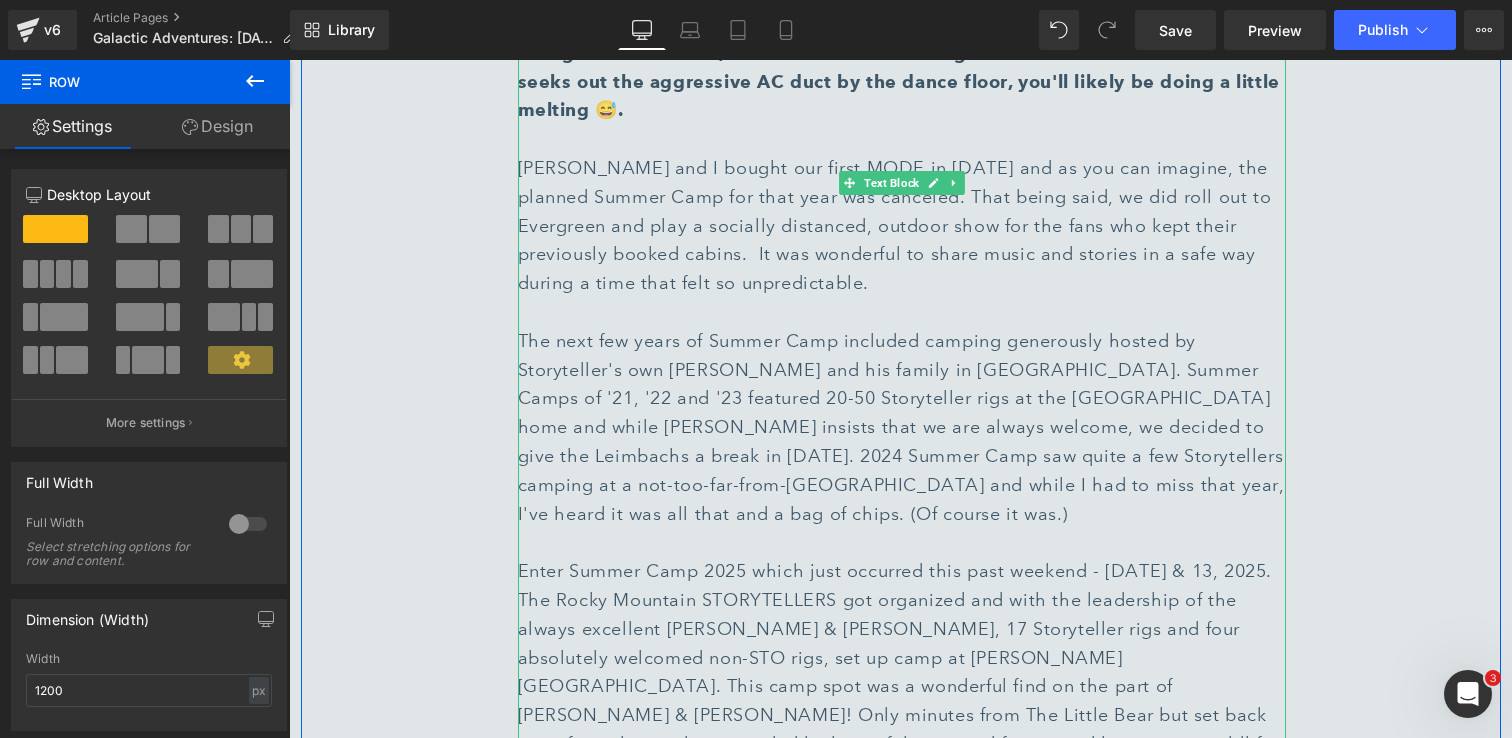 scroll, scrollTop: 2385, scrollLeft: 0, axis: vertical 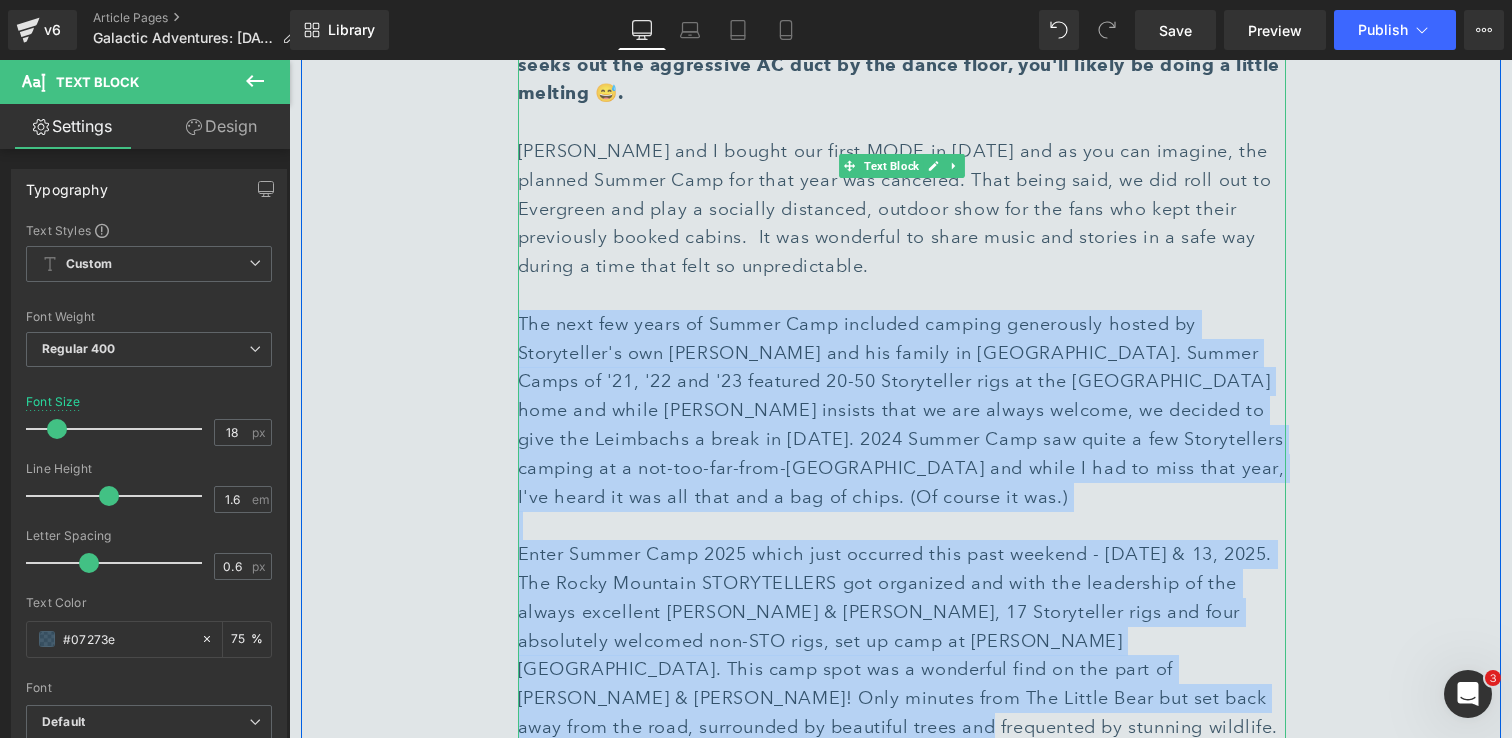 drag, startPoint x: 522, startPoint y: 212, endPoint x: 837, endPoint y: 615, distance: 511.5017 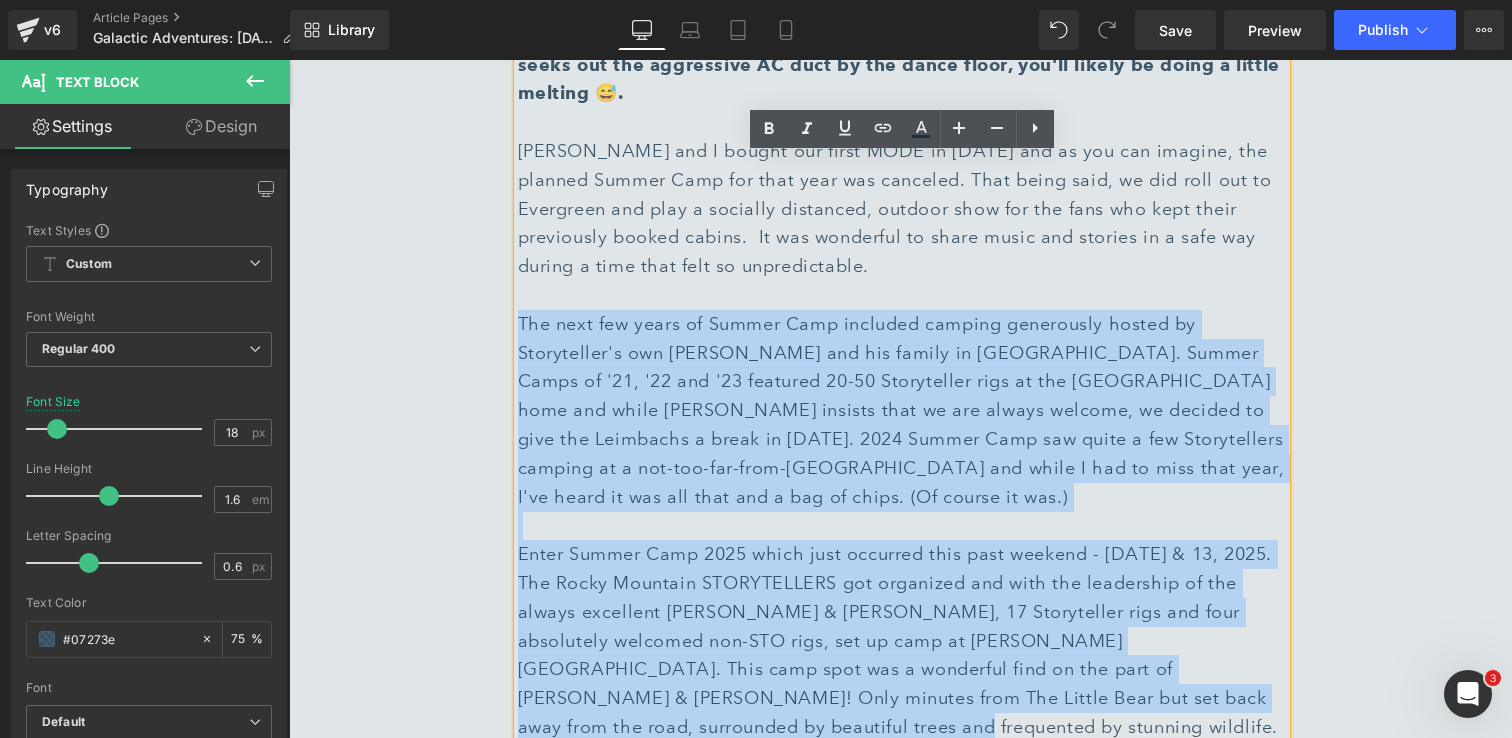 copy on "The next few years of Summer Camp included camping generously hosted by Storyteller's own [PERSON_NAME] and his family in [GEOGRAPHIC_DATA]. Summer Camps of '21, '22 and '23 featured 20-50 Storyteller rigs at the [GEOGRAPHIC_DATA] home and while [PERSON_NAME] insists that we are always welcome, we decided to give the Leimbachs a break in [DATE]. 2024 Summer Camp saw quite a few Storytellers camping at a not-too-far-from-[GEOGRAPHIC_DATA] and while I had to miss that year, I've heard it was all that and a bag of chips. (Of course it was.)  Enter Summer Camp 2025 which just occurred this past weekend - [DATE] & 13, 2025. The Rocky Mountain STORYTELLERS got organized and with the leadership of the always excellent [PERSON_NAME] & [PERSON_NAME], 17 Storyteller rigs and four absolutely welcomed non-STO rigs, set up camp at [PERSON_NAME][GEOGRAPHIC_DATA]. This camp spot was a wonderful find on the part of [PERSON_NAME] & [PERSON_NAME]! Only minutes from The Little Bear but set back away from the road, surrounded by beautiful trees and frequented by stunning wildlife." 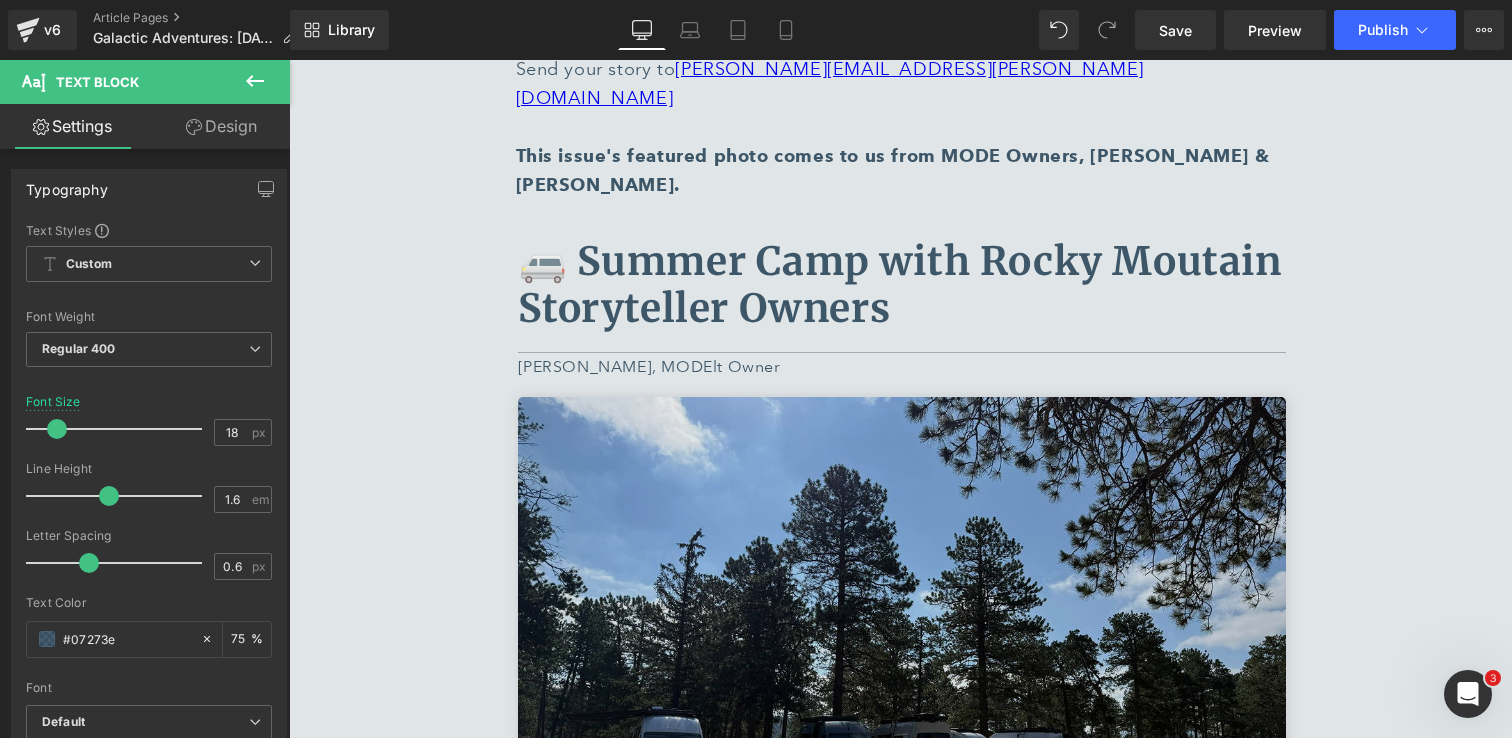 scroll, scrollTop: 1169, scrollLeft: 0, axis: vertical 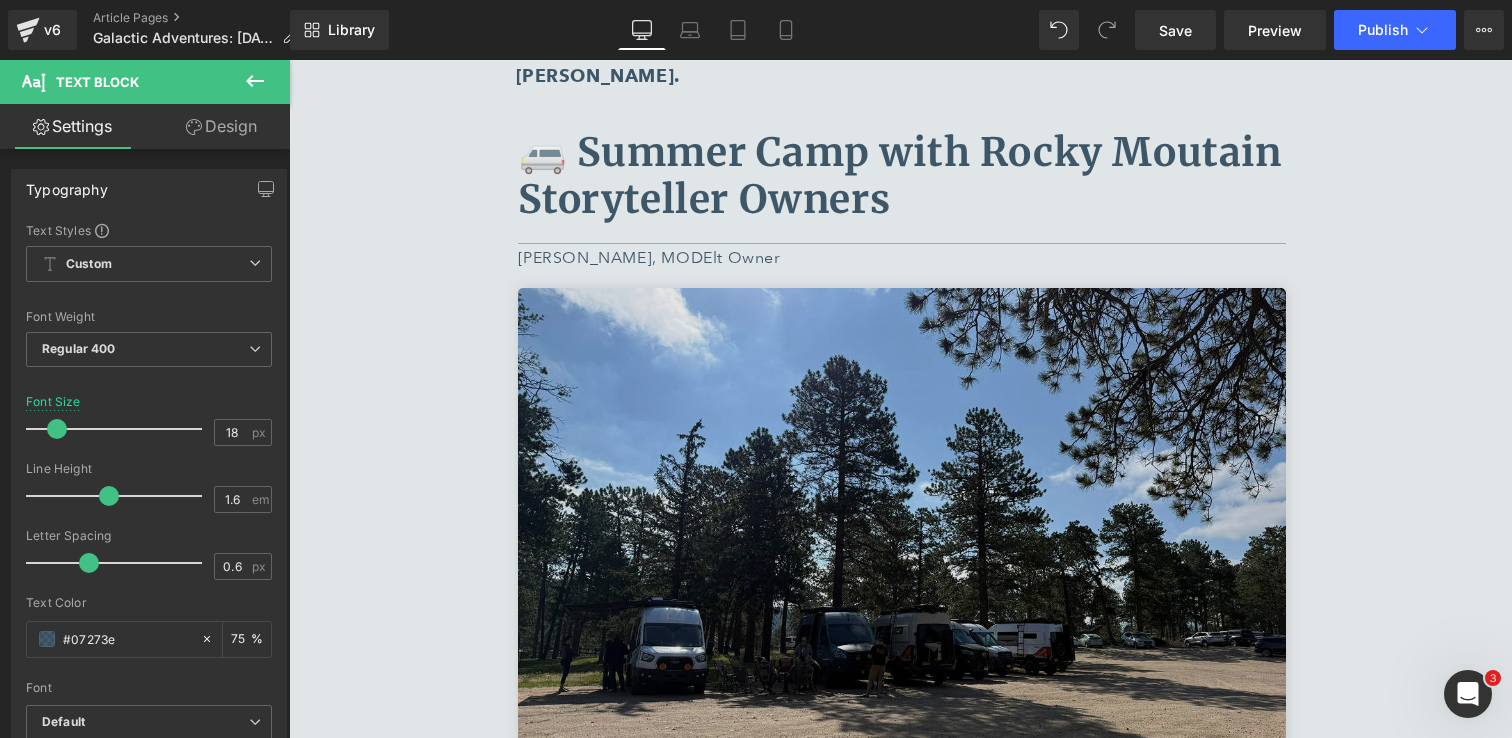 click at bounding box center [902, 544] 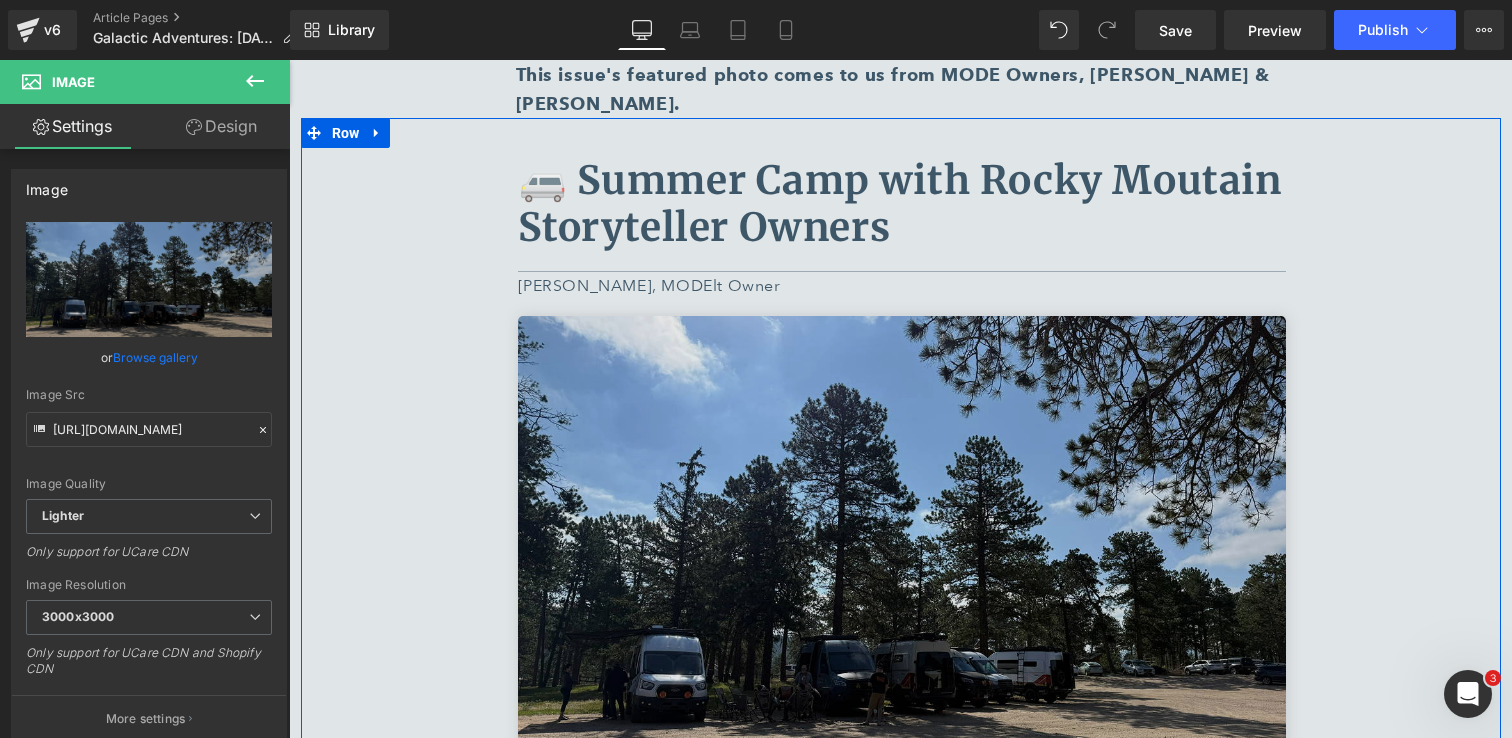 scroll, scrollTop: 1123, scrollLeft: 0, axis: vertical 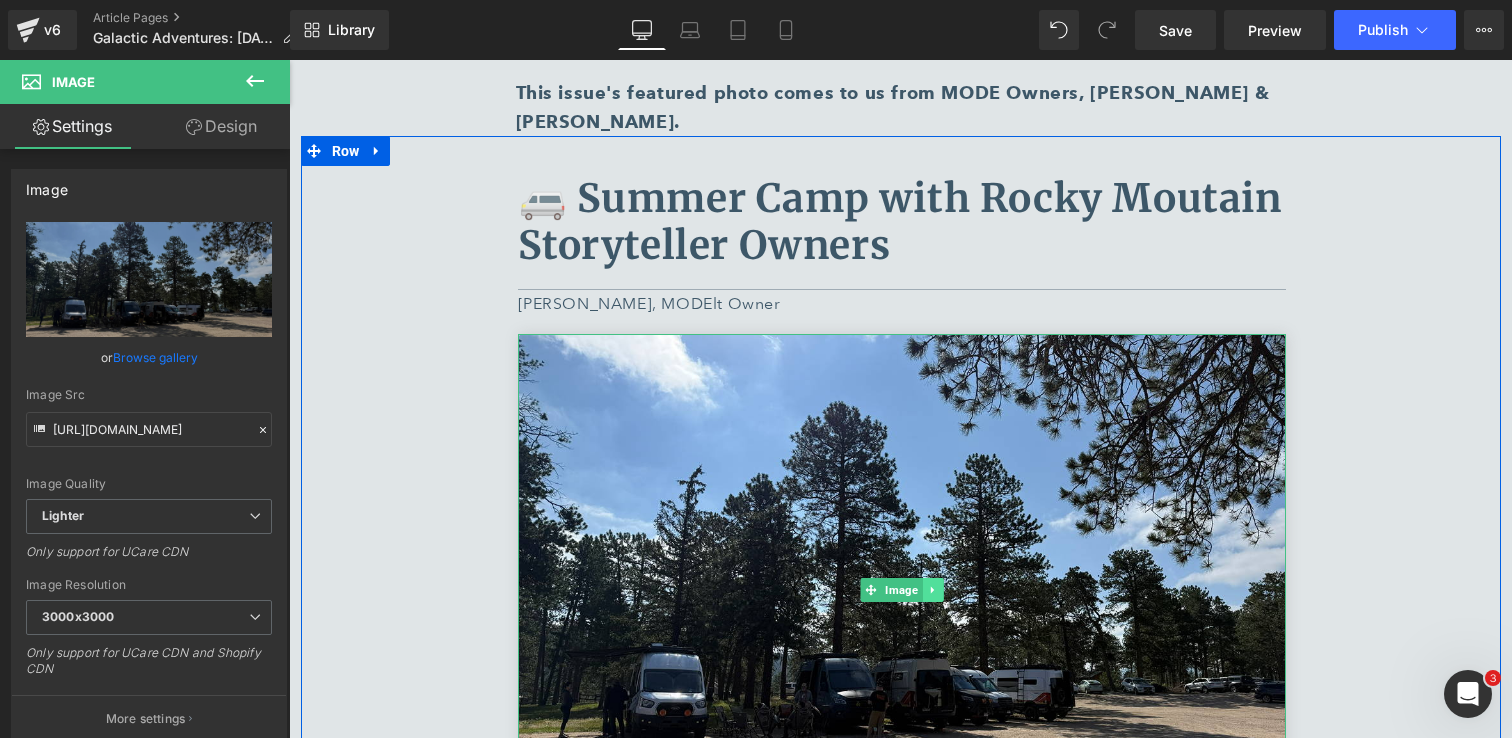 click at bounding box center [932, 590] 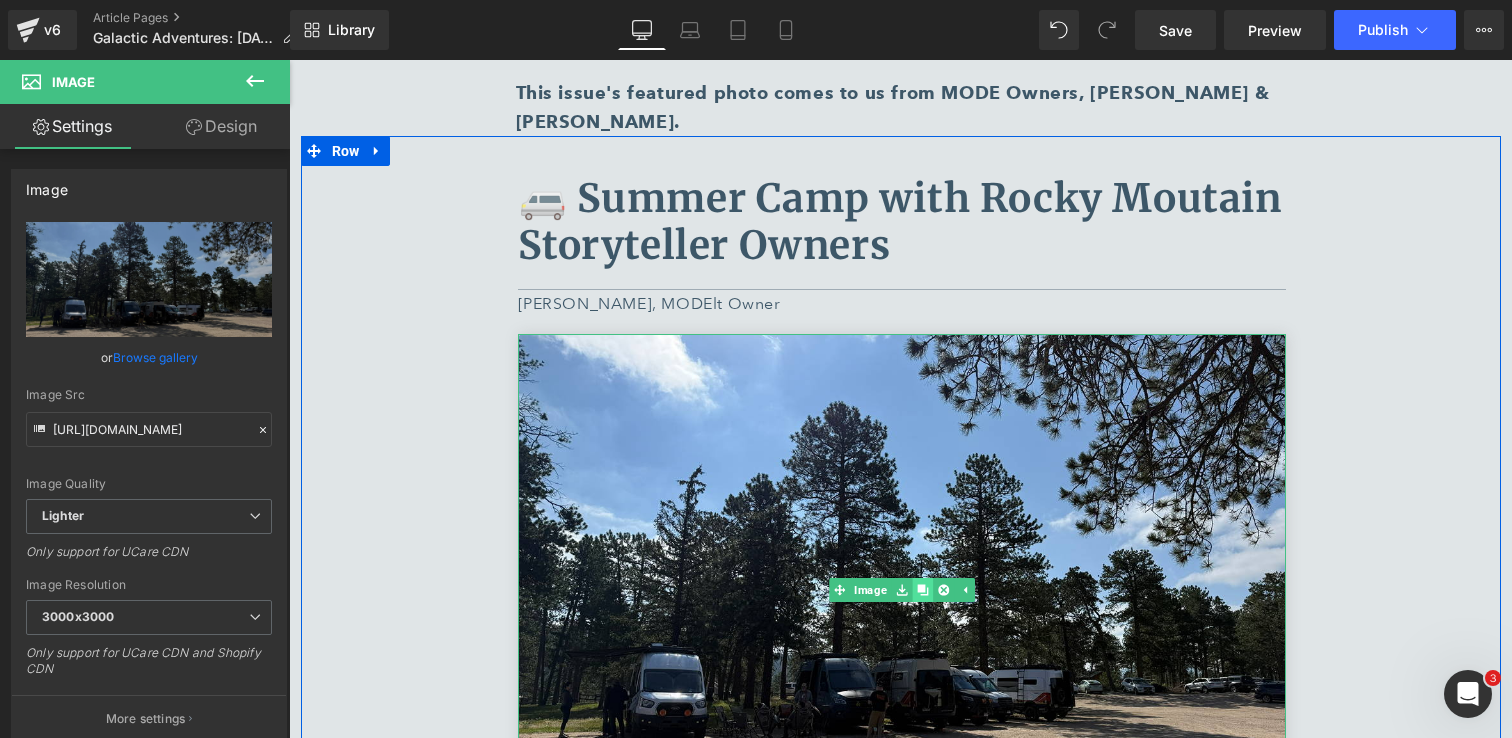 click 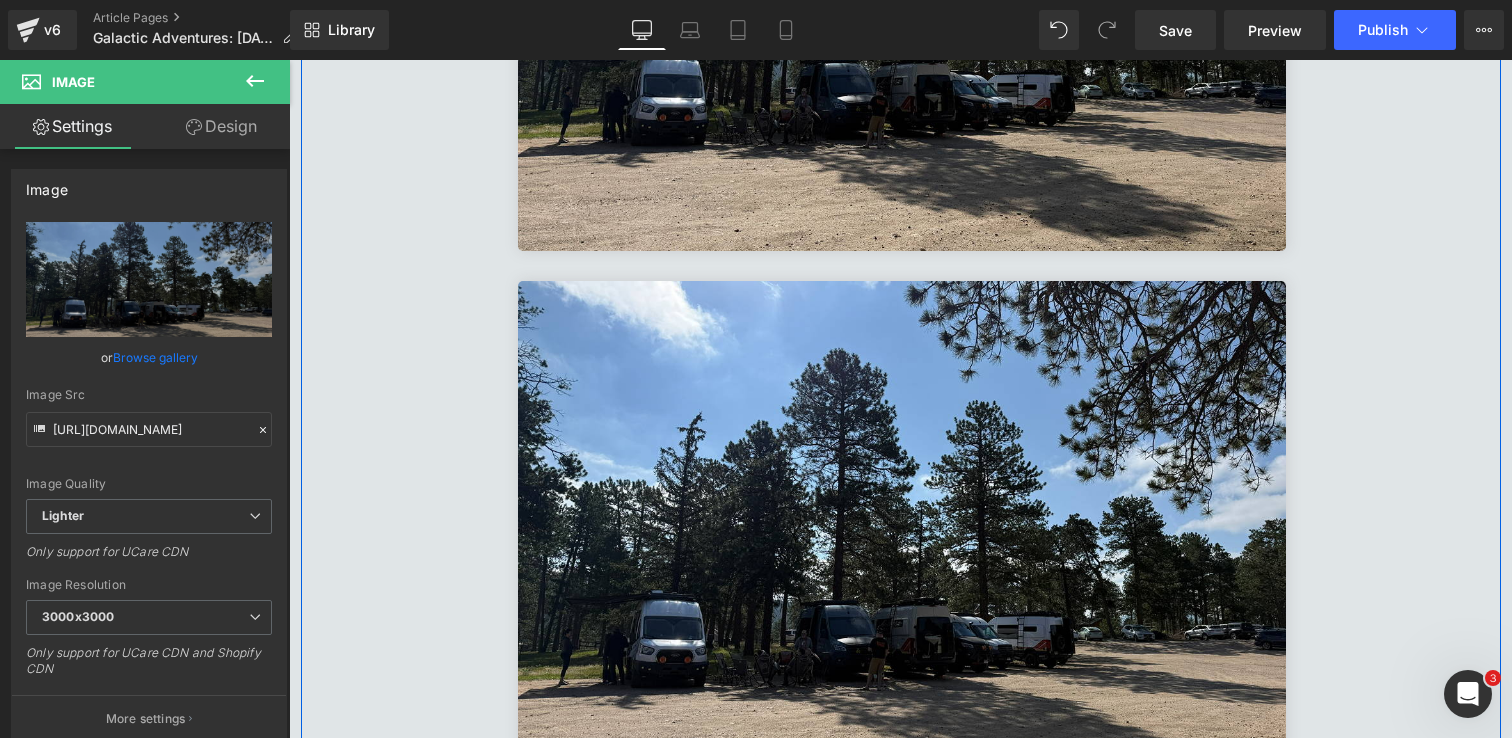 scroll, scrollTop: 1772, scrollLeft: 0, axis: vertical 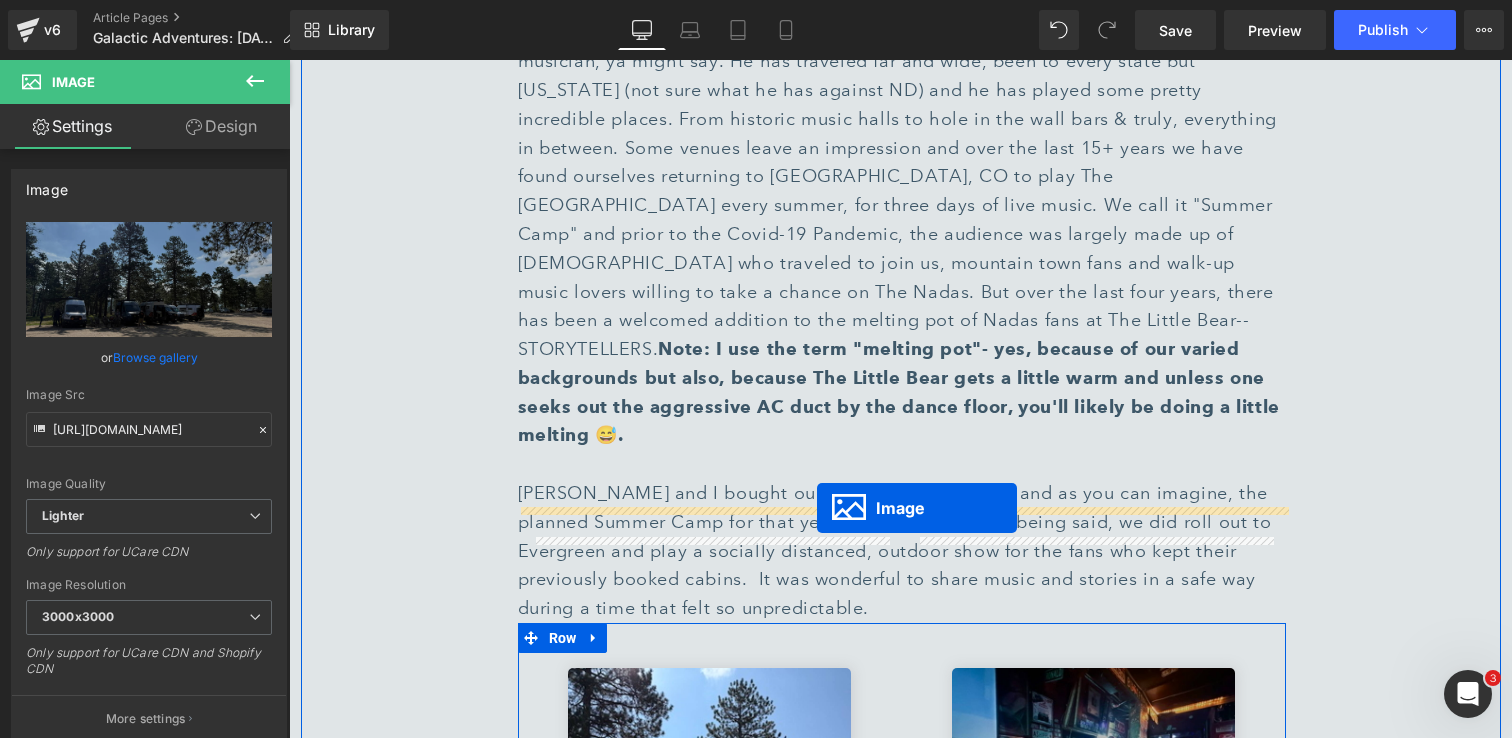 drag, startPoint x: 866, startPoint y: 394, endPoint x: 817, endPoint y: 508, distance: 124.08465 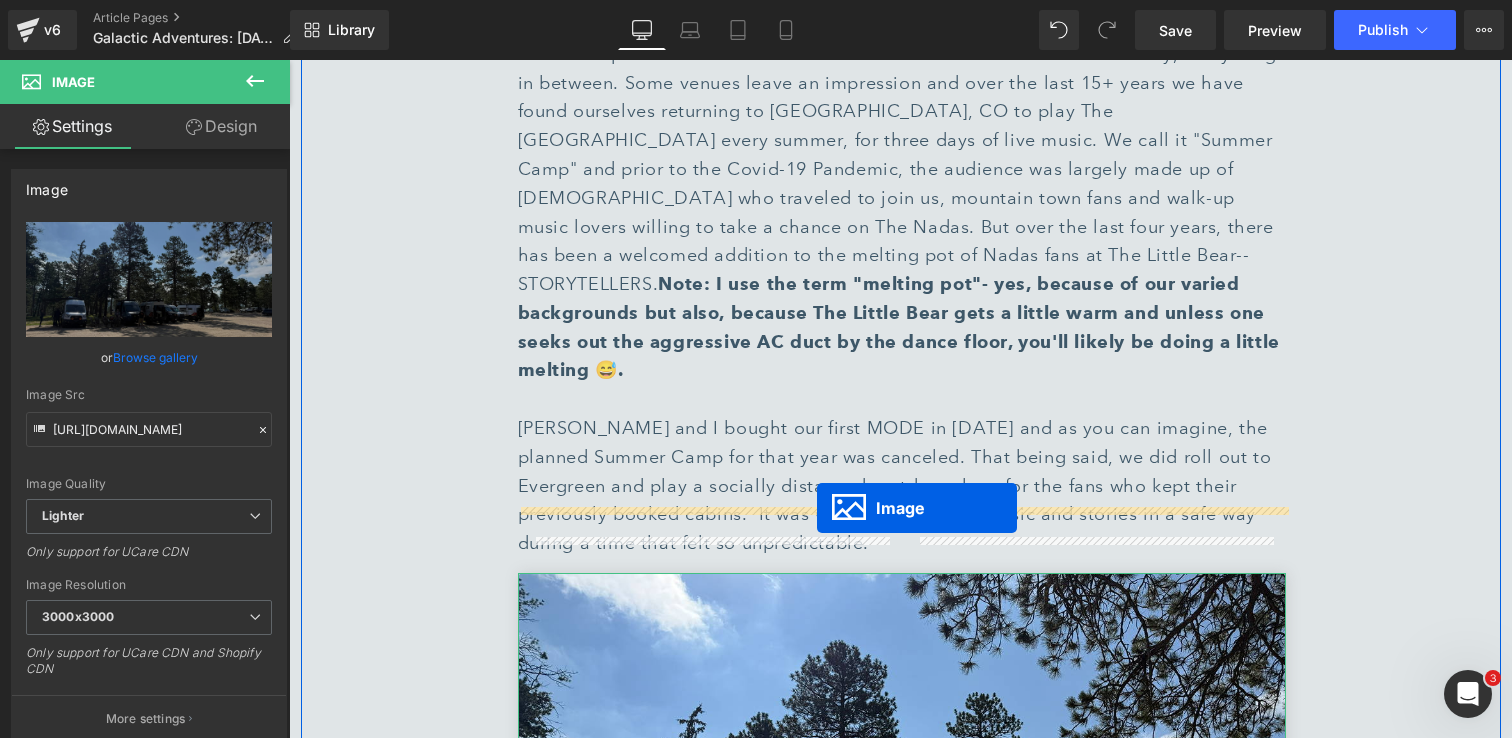 scroll, scrollTop: 2043, scrollLeft: 0, axis: vertical 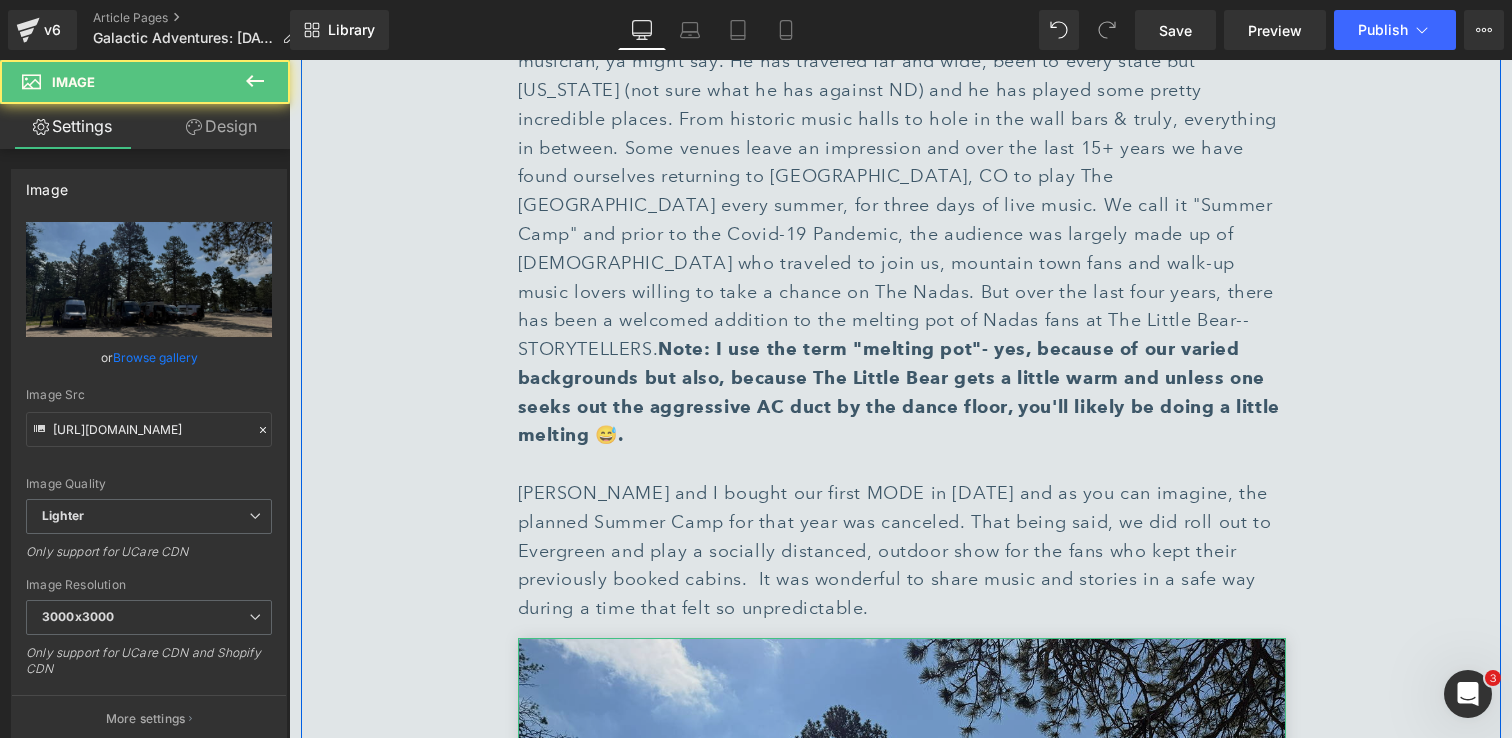 click at bounding box center [902, 894] 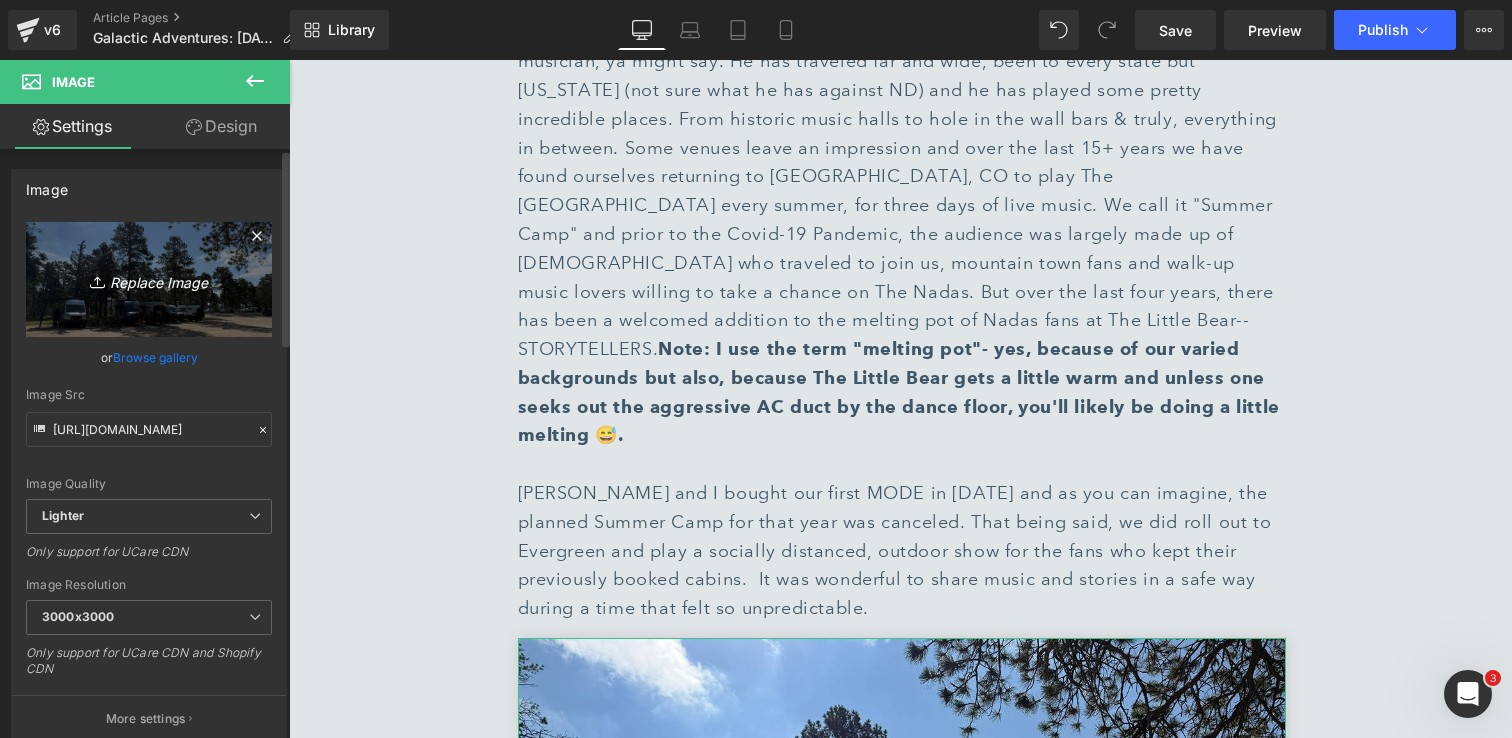 click on "Replace Image" at bounding box center (149, 279) 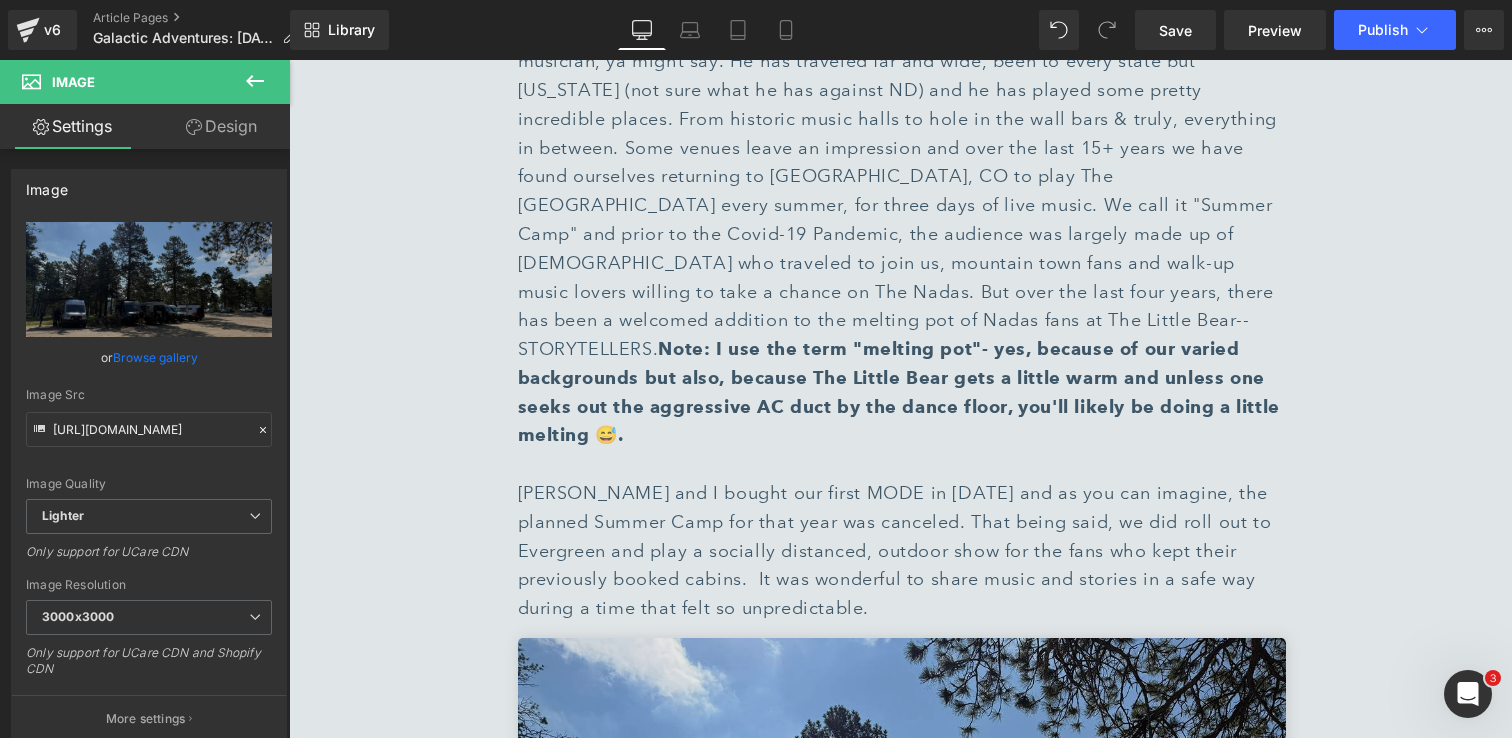 type on "C:\fakepath\IMG_7595 1.jpg" 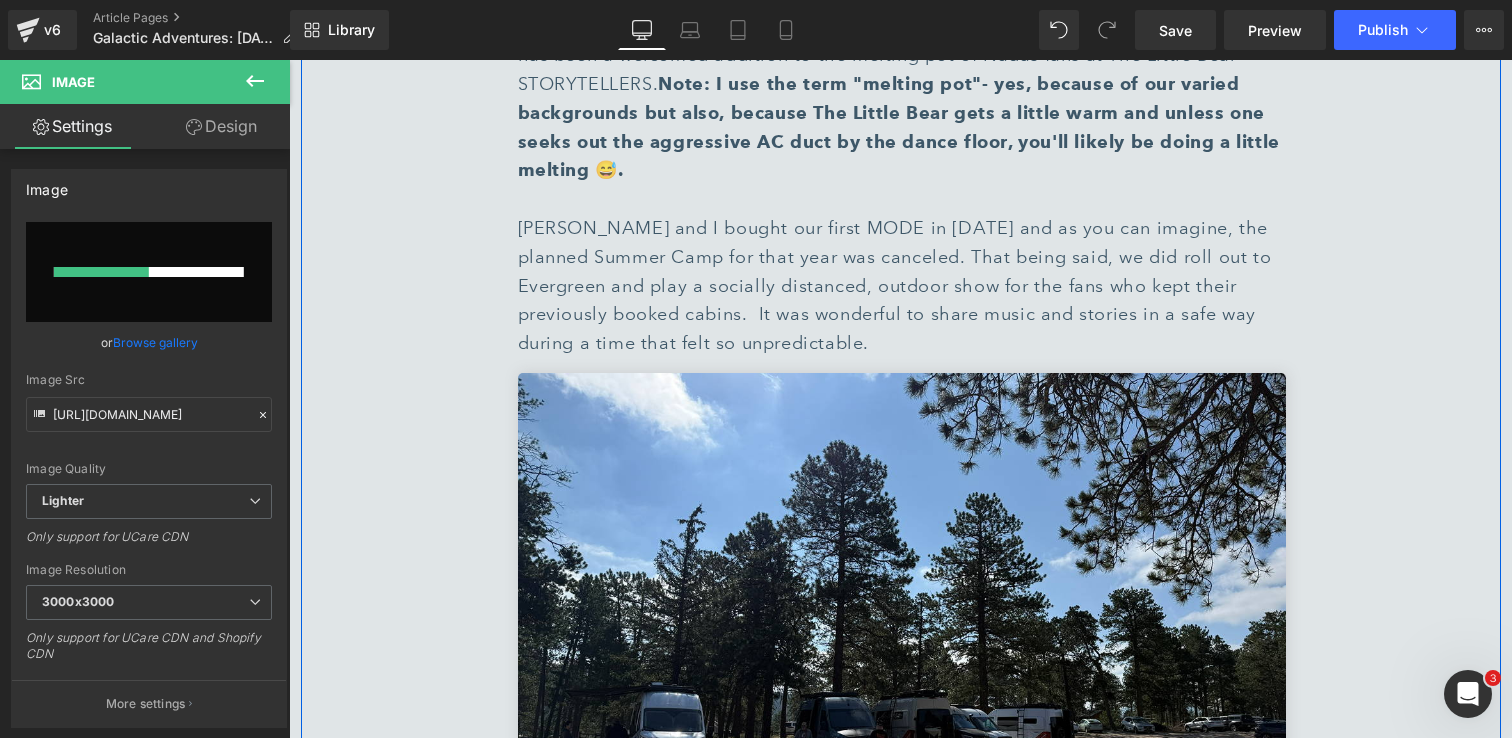 scroll, scrollTop: 2318, scrollLeft: 0, axis: vertical 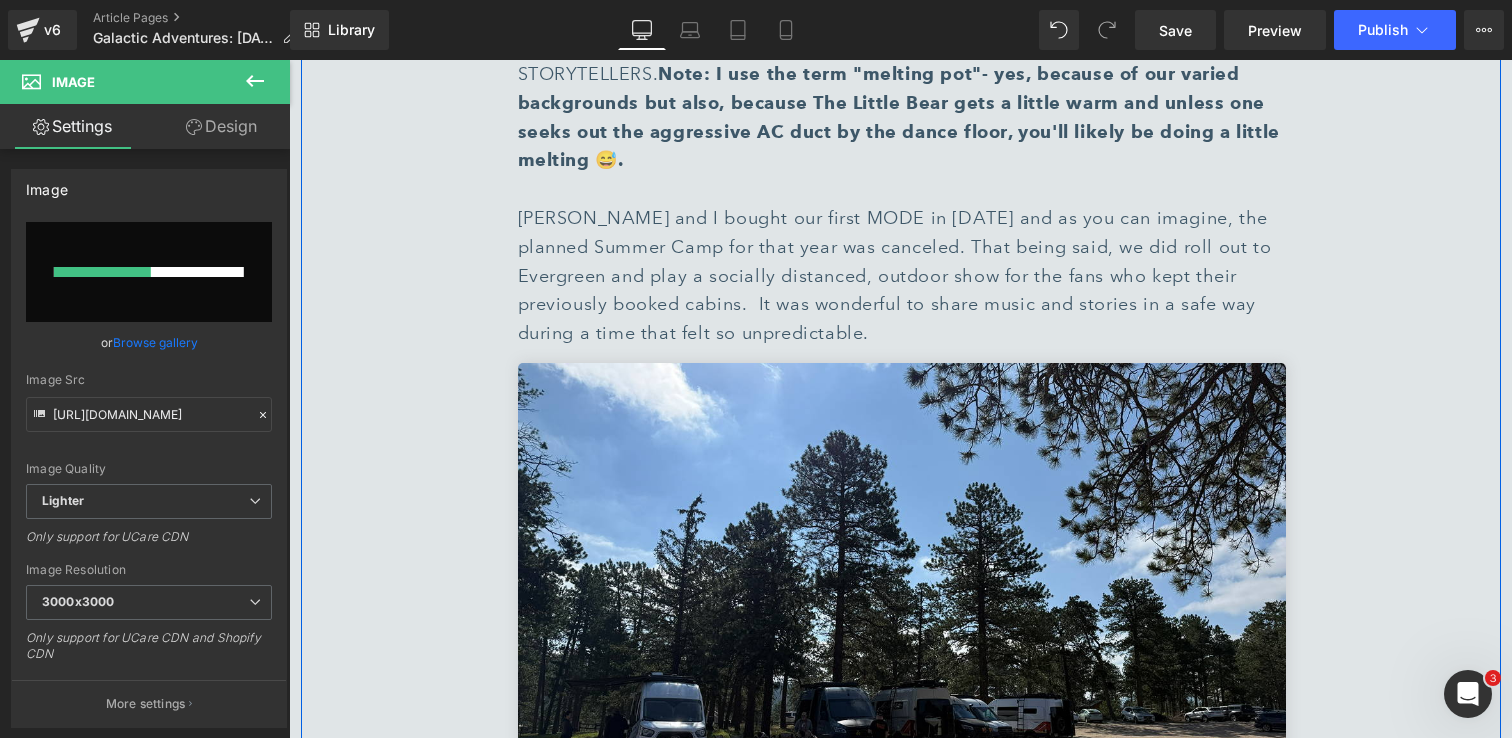 type 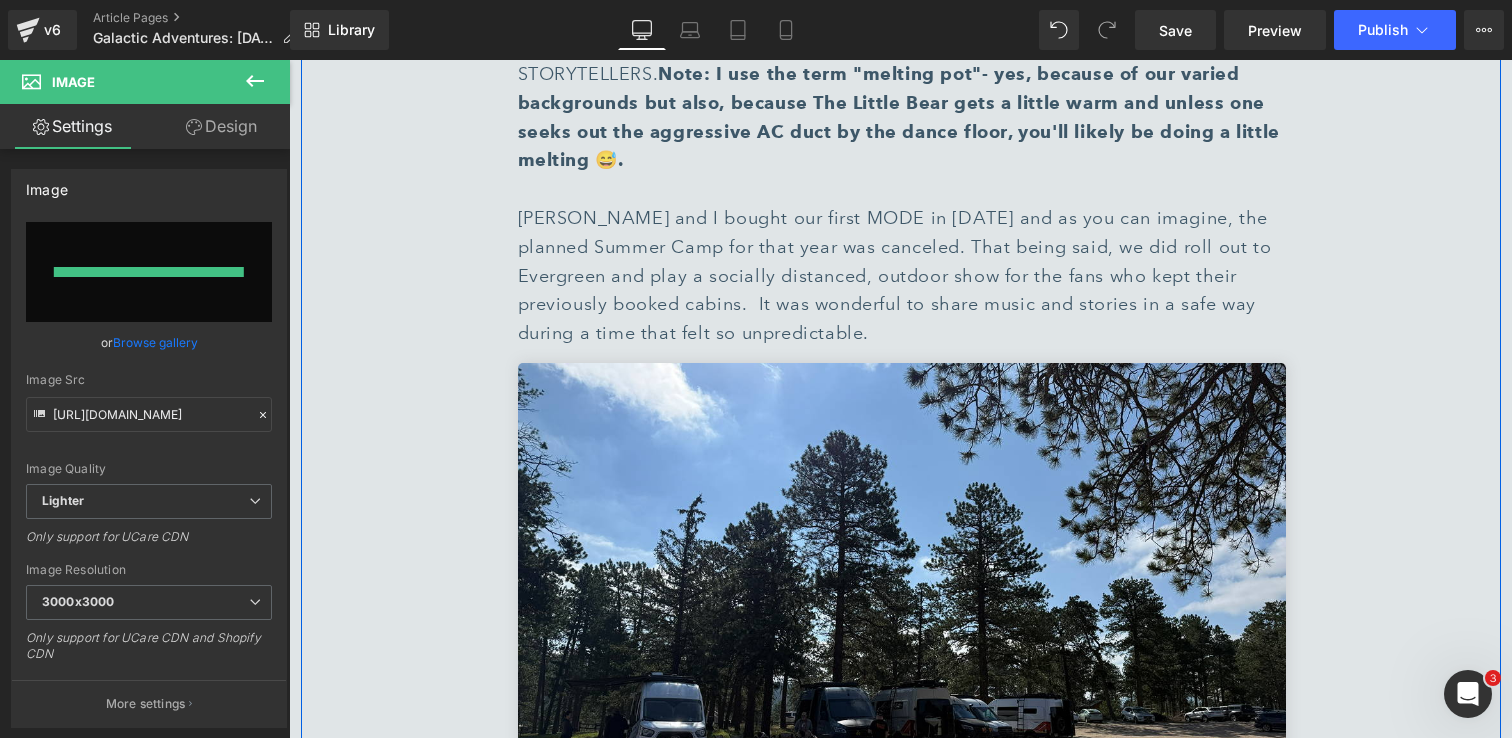 type on "[URL][DOMAIN_NAME]" 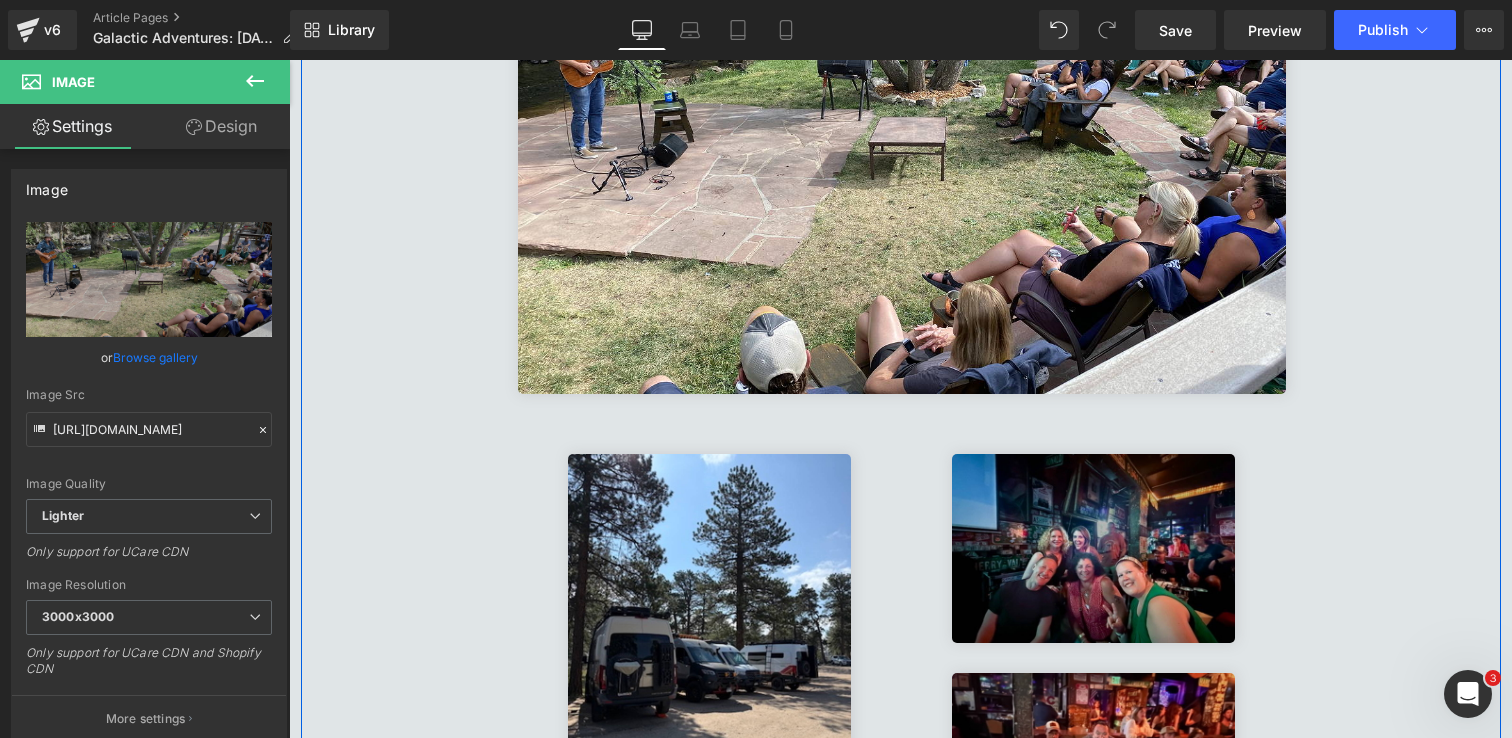 scroll, scrollTop: 2800, scrollLeft: 0, axis: vertical 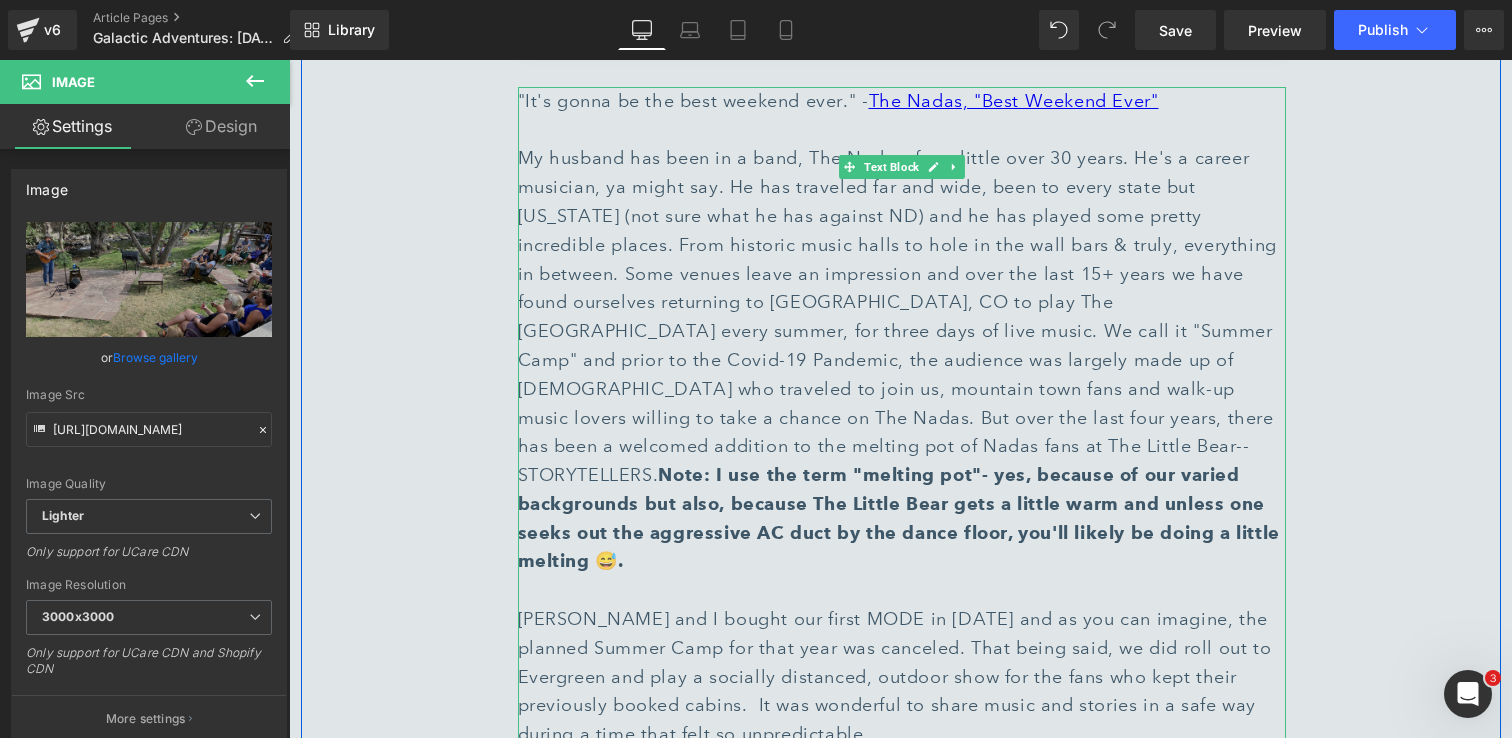 click on ""It's gonna be the best weekend ever." -  The Nadas, "Best Weekend Ever" My husband has been in a band, The Nadas, for a little over 30 years. He's a career musician, ya might say. He has traveled far and wide, been to every state but [US_STATE] (not sure what he has against ND) and he has played some pretty incredible places. From historic music halls to hole in the wall bars & truly, everything in between. Some venues leave an impression and over the last 15+ years we have found ourselves returning to [GEOGRAPHIC_DATA], CO to play The [GEOGRAPHIC_DATA] every summer, for three days of live music. We call it "Summer Camp" and prior to the Covid-19 Pandemic, the audience was largely made up of [DEMOGRAPHIC_DATA] who traveled to join us, mountain town fans and walk-up music lovers willing to take a chance on The Nadas. But over the last four years, there has been a welcomed addition to the melting pot of Nadas fans at The Little Bear-- STORYTELLERS." at bounding box center [902, 332] 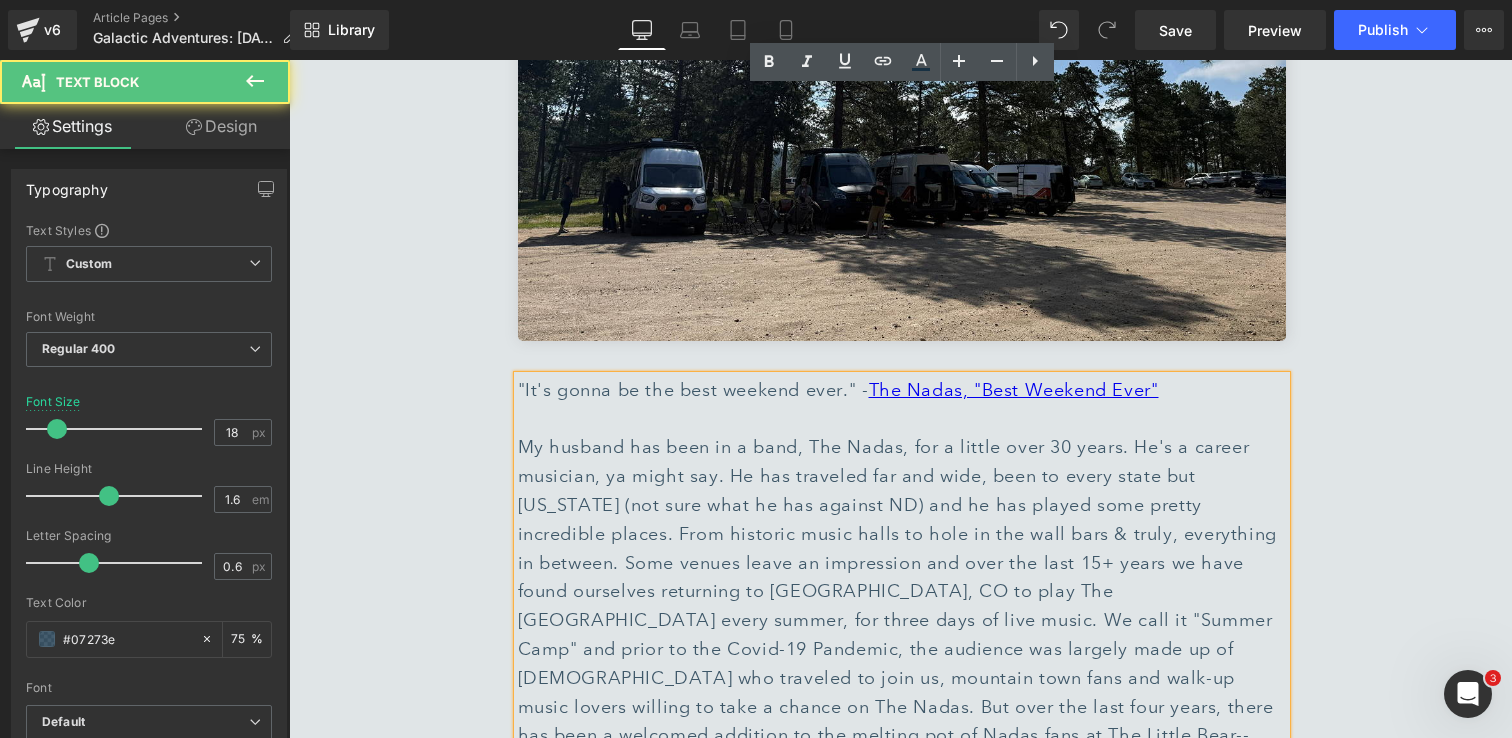 scroll, scrollTop: 1379, scrollLeft: 0, axis: vertical 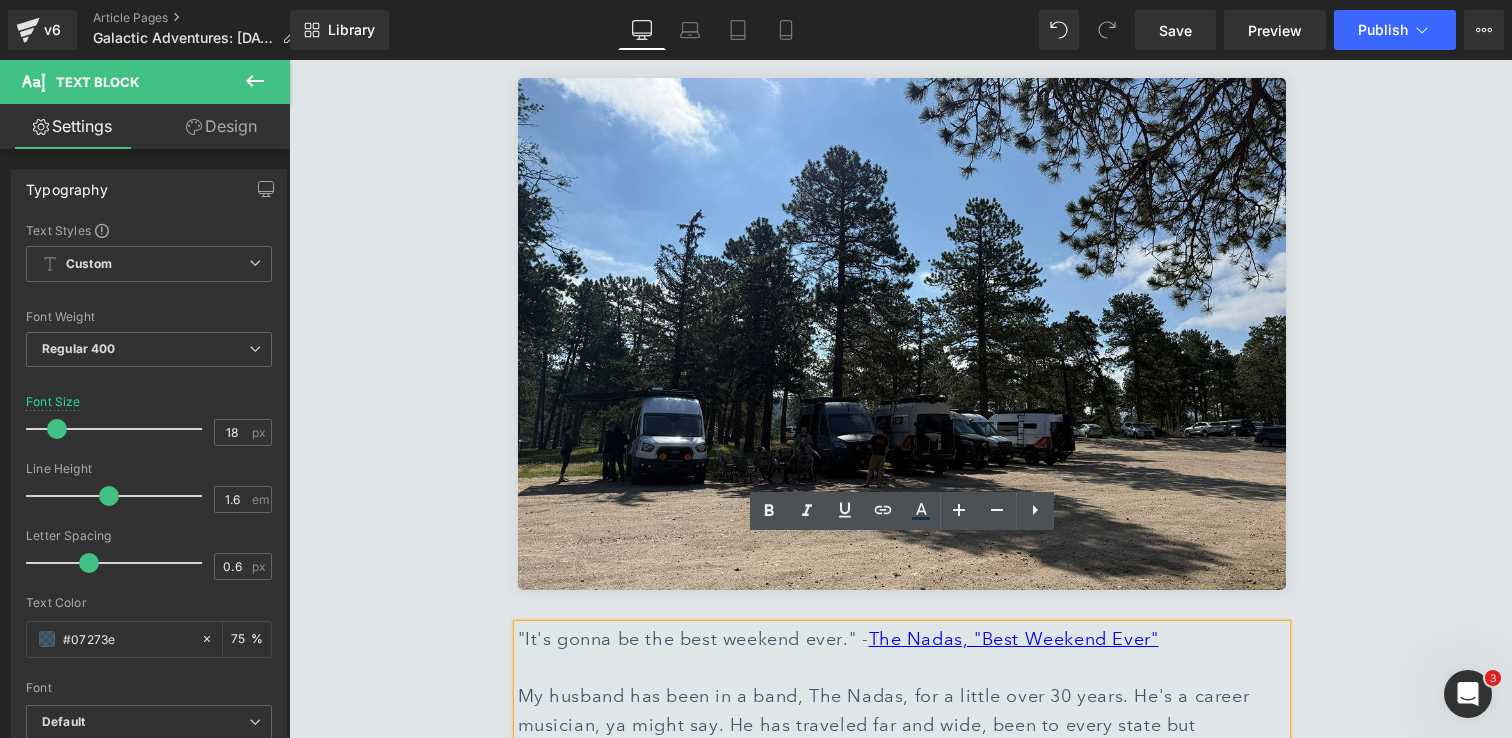 click on "🚐 Summer Camp with [PERSON_NAME] Storyteller Owners Text Block         Separator         [PERSON_NAME], MODElt Owner Text Block         Image         "It's gonna be the best weekend ever." -  The Nadas, "Best Weekend Ever" Note: I use the term "melting pot"- yes, because of our varied backgrounds but also, because The Little Bear gets a little warm and unless one seeks out the aggressive AC duct by the dance floor, you'll likely be doing a little melting 😅.  [PERSON_NAME] and I bought our first MODE in [DATE] and as you can imagine, the planned Summer Camp for that year was canceled. That being said, we did roll out to Evergreen and play a socially distanced, outdoor show for the fans who kept their previously booked cabins.  It was wonderful to share music and stories in a safe way during a time that felt so unpredictable.  Text Block         Image         Image         Image         Image         Image         Image         Row         Text Block         ☀️ From the HQ: Team Member Spotlight" at bounding box center (901, 2251) 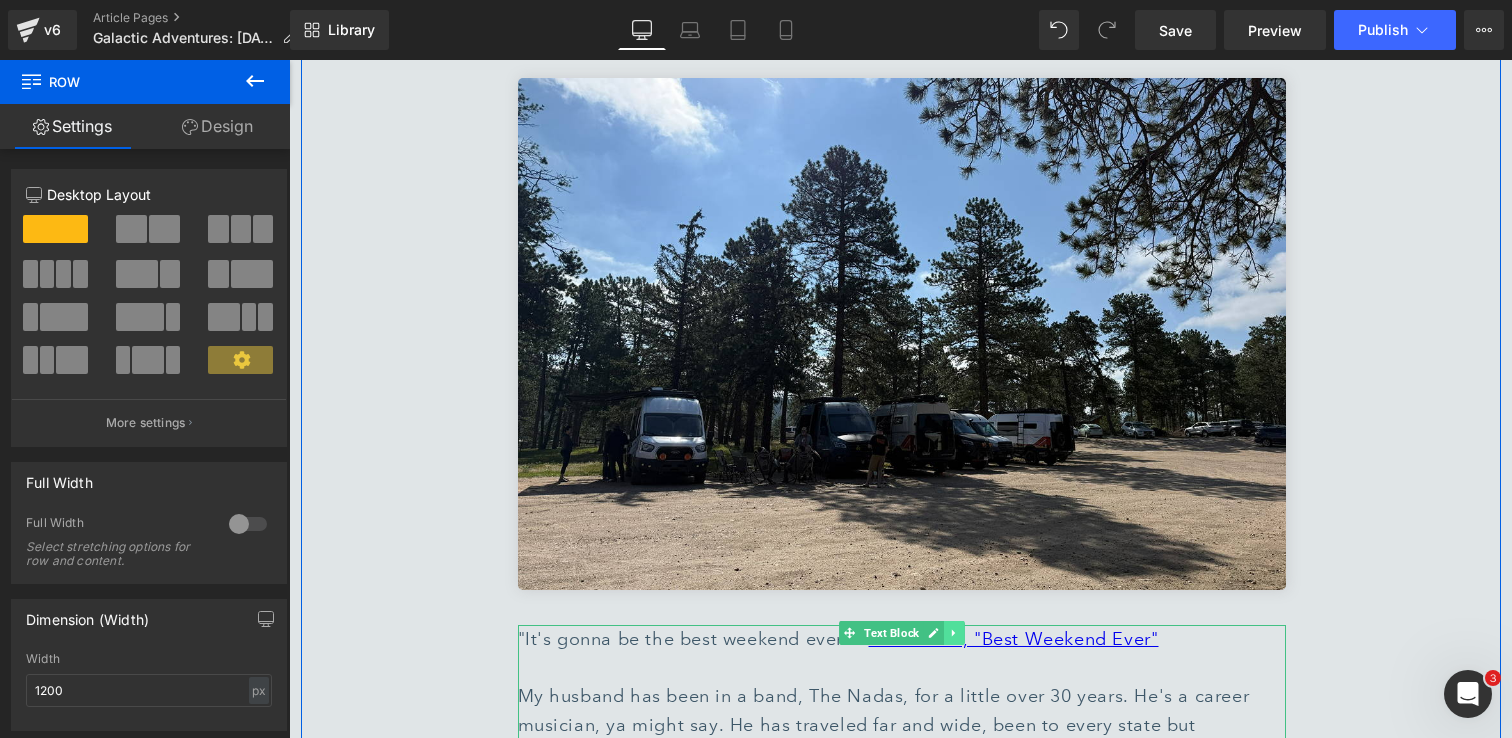 click 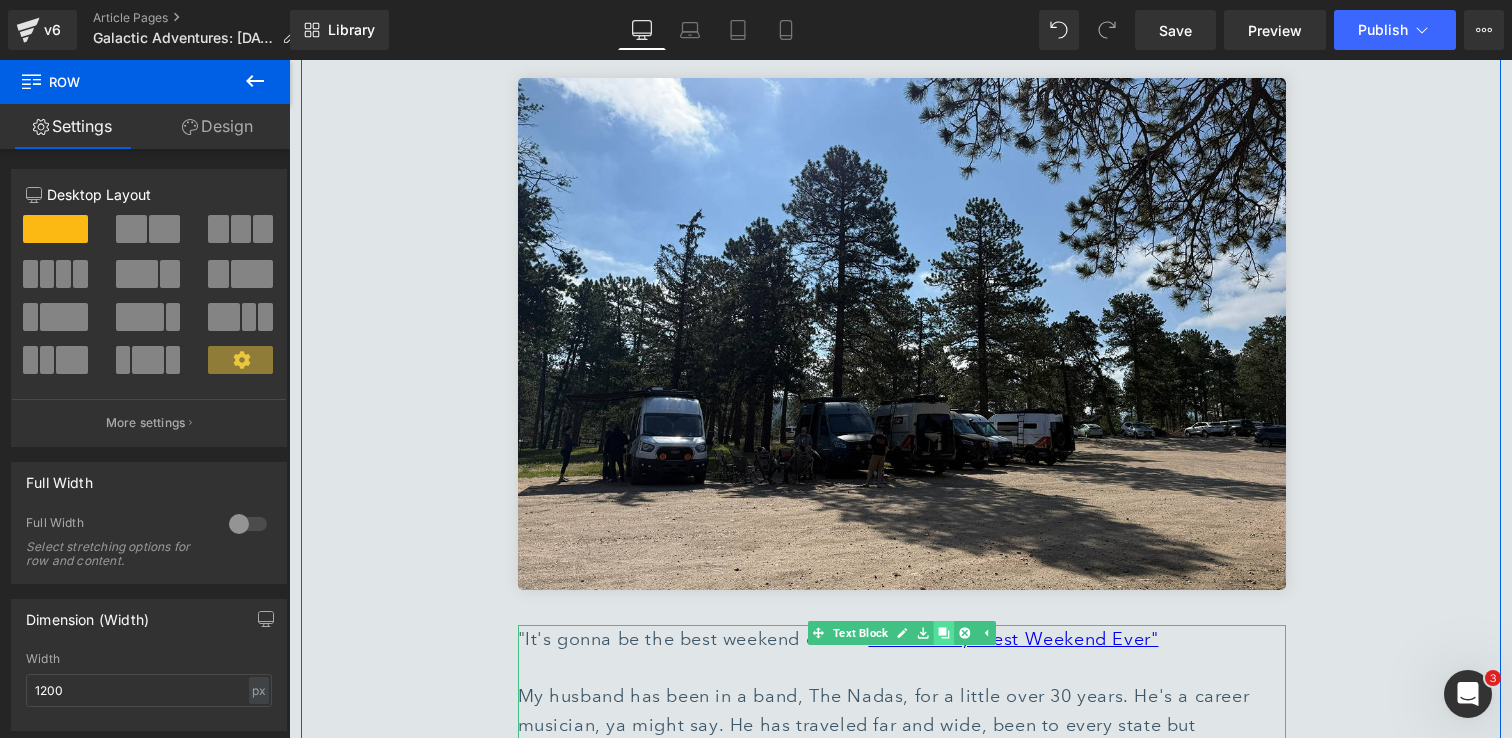 click 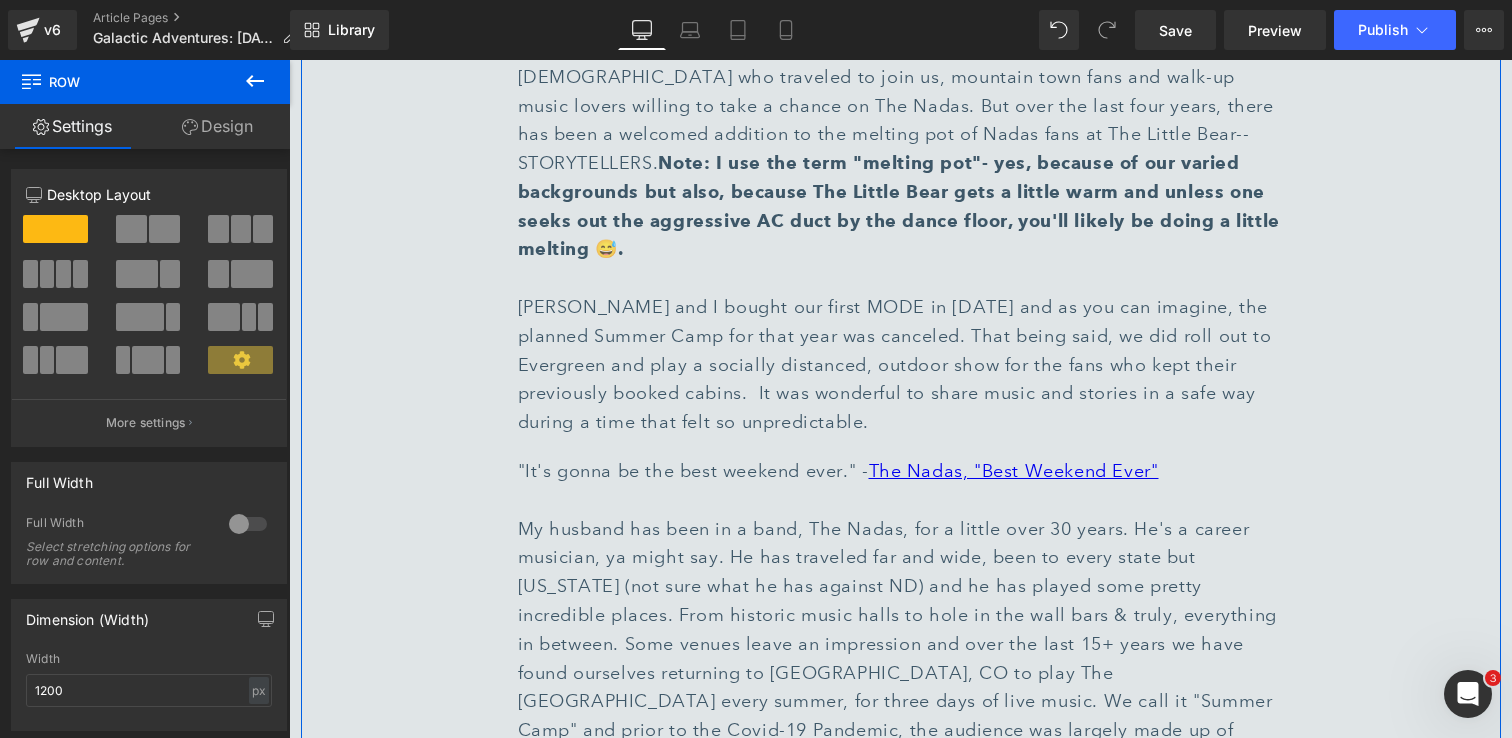 scroll, scrollTop: 2240, scrollLeft: 0, axis: vertical 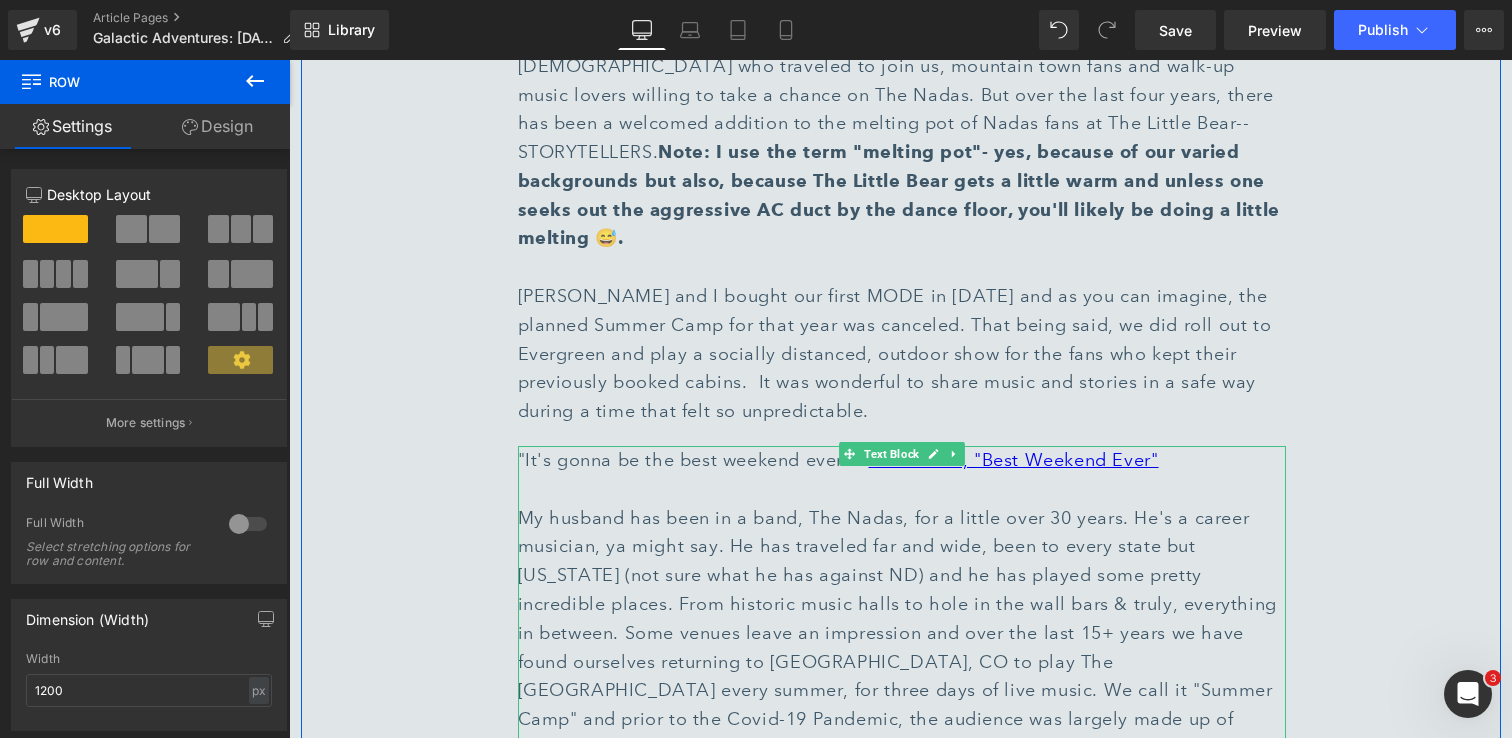 click on ""It's gonna be the best weekend ever." -  The Nadas, "Best Weekend Ever" My husband has been in a band, The Nadas, for a little over 30 years. He's a career musician, ya might say. He has traveled far and wide, been to every state but [US_STATE] (not sure what he has against ND) and he has played some pretty incredible places. From historic music halls to hole in the wall bars & truly, everything in between. Some venues leave an impression and over the last 15+ years we have found ourselves returning to [GEOGRAPHIC_DATA], CO to play The [GEOGRAPHIC_DATA] every summer, for three days of live music. We call it "Summer Camp" and prior to the Covid-19 Pandemic, the audience was largely made up of [DEMOGRAPHIC_DATA] who traveled to join us, mountain town fans and walk-up music lovers willing to take a chance on The Nadas. But over the last four years, there has been a welcomed addition to the melting pot of Nadas fans at The Little Bear-- STORYTELLERS." at bounding box center [902, 691] 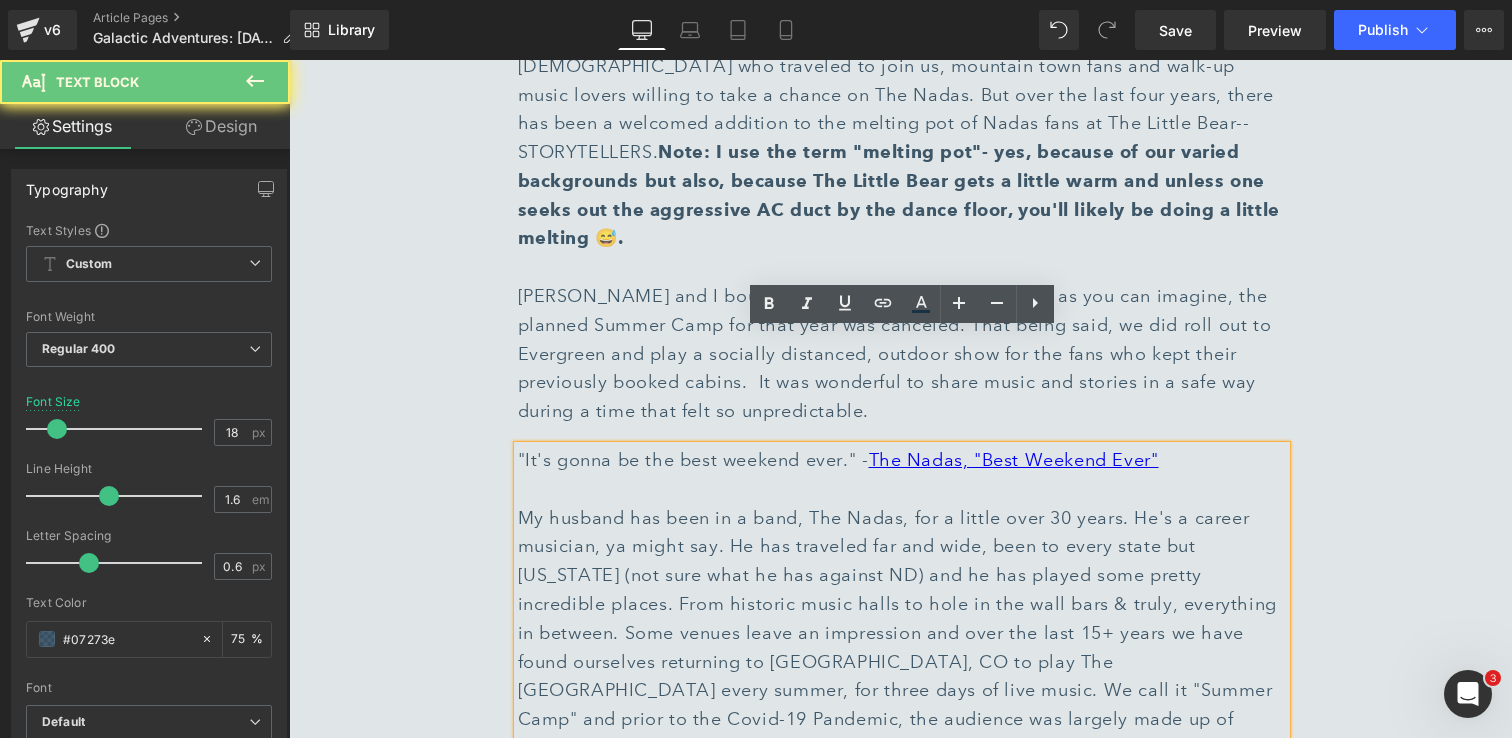 click on ""It's gonna be the best weekend ever." -  The Nadas, "Best Weekend Ever" My husband has been in a band, The Nadas, for a little over 30 years. He's a career musician, ya might say. He has traveled far and wide, been to every state but [US_STATE] (not sure what he has against ND) and he has played some pretty incredible places. From historic music halls to hole in the wall bars & truly, everything in between. Some venues leave an impression and over the last 15+ years we have found ourselves returning to [GEOGRAPHIC_DATA], CO to play The [GEOGRAPHIC_DATA] every summer, for three days of live music. We call it "Summer Camp" and prior to the Covid-19 Pandemic, the audience was largely made up of [DEMOGRAPHIC_DATA] who traveled to join us, mountain town fans and walk-up music lovers willing to take a chance on The Nadas. But over the last four years, there has been a welcomed addition to the melting pot of Nadas fans at The Little Bear-- STORYTELLERS." at bounding box center [902, 691] 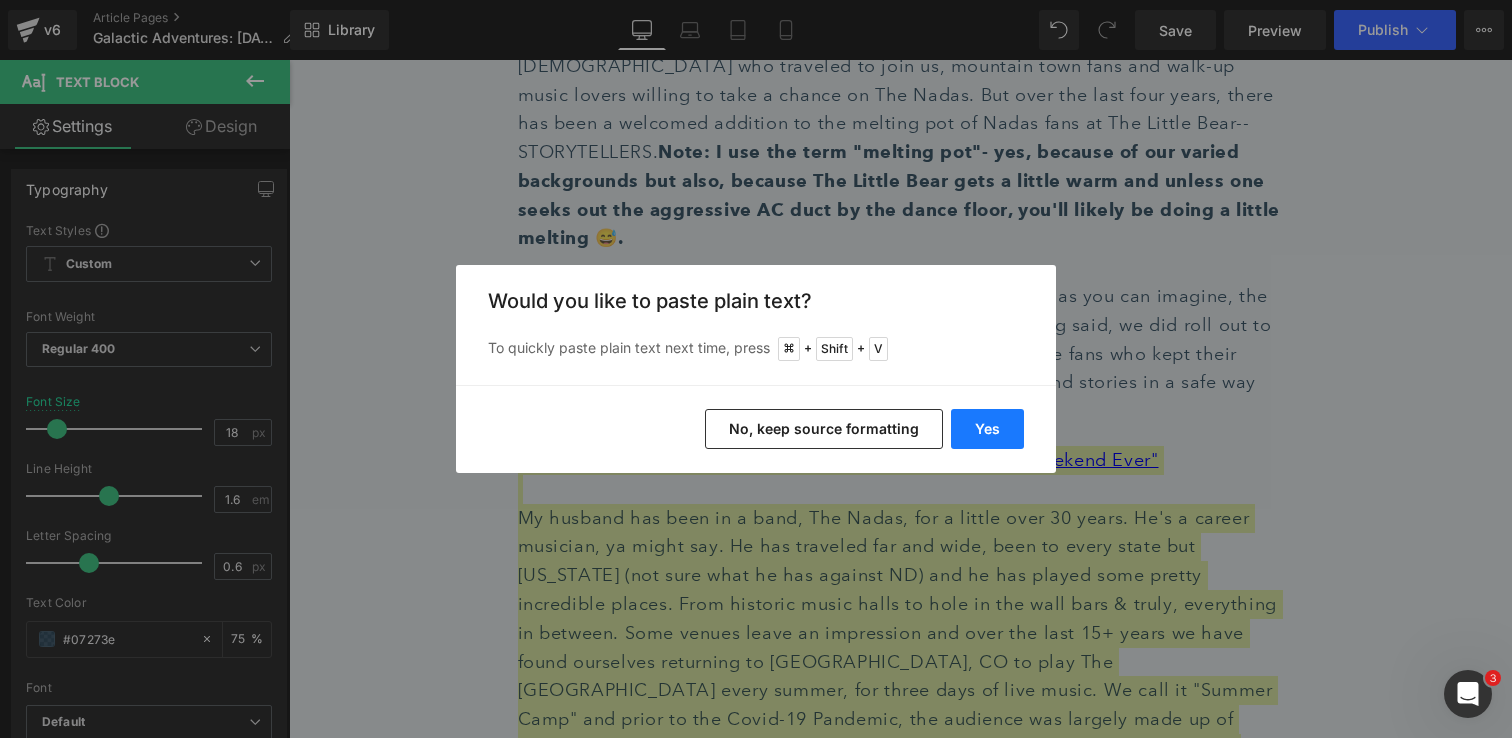 click on "Yes" at bounding box center (987, 429) 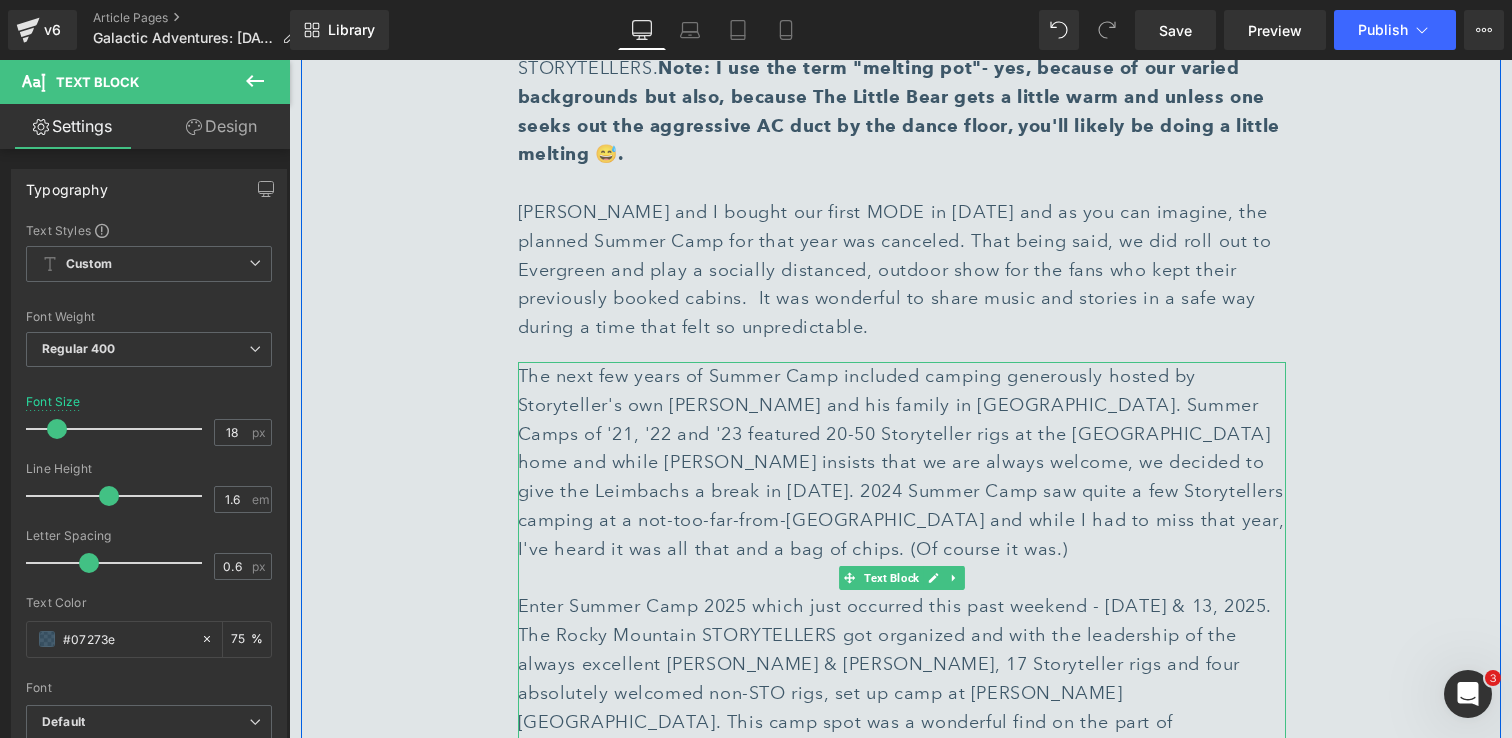 scroll, scrollTop: 2341, scrollLeft: 0, axis: vertical 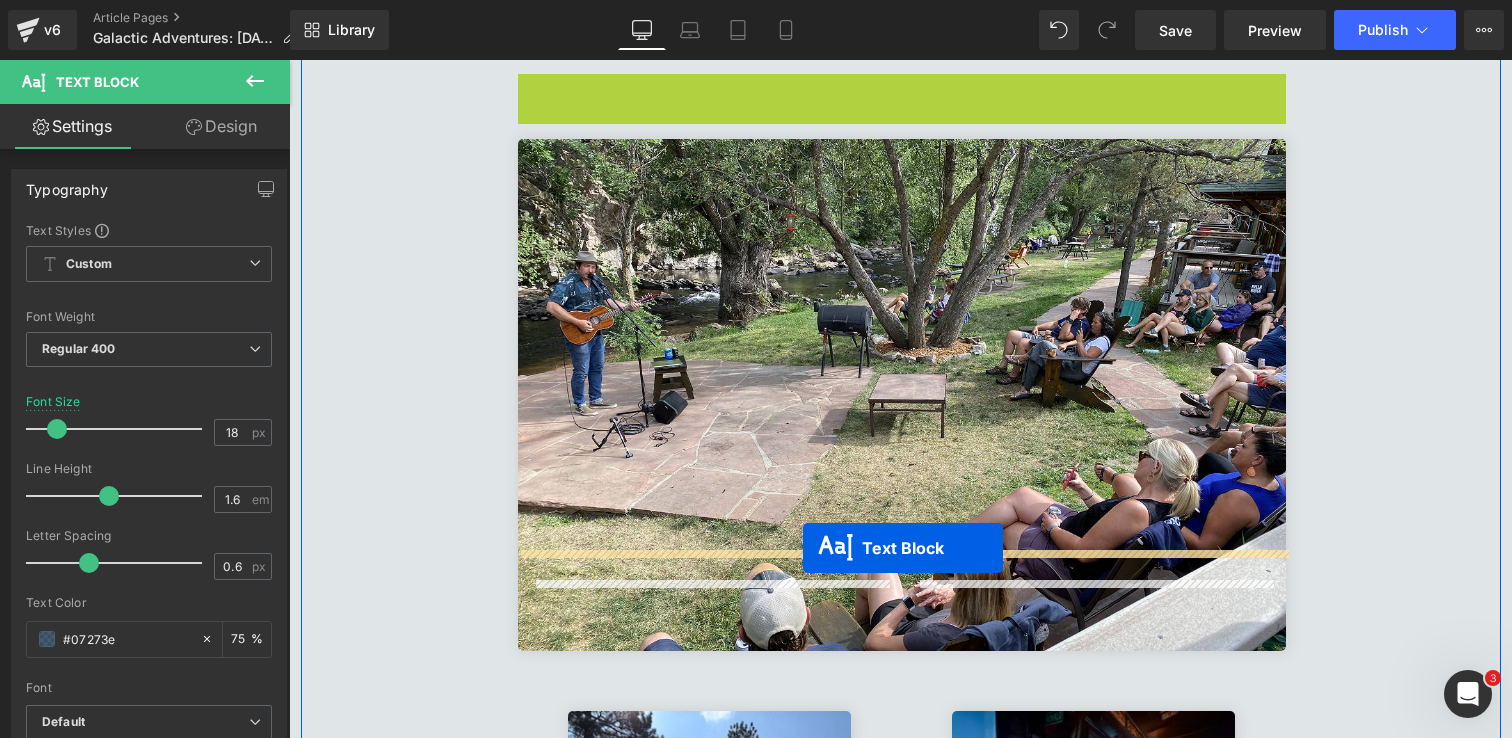 drag, startPoint x: 847, startPoint y: 442, endPoint x: 803, endPoint y: 548, distance: 114.76933 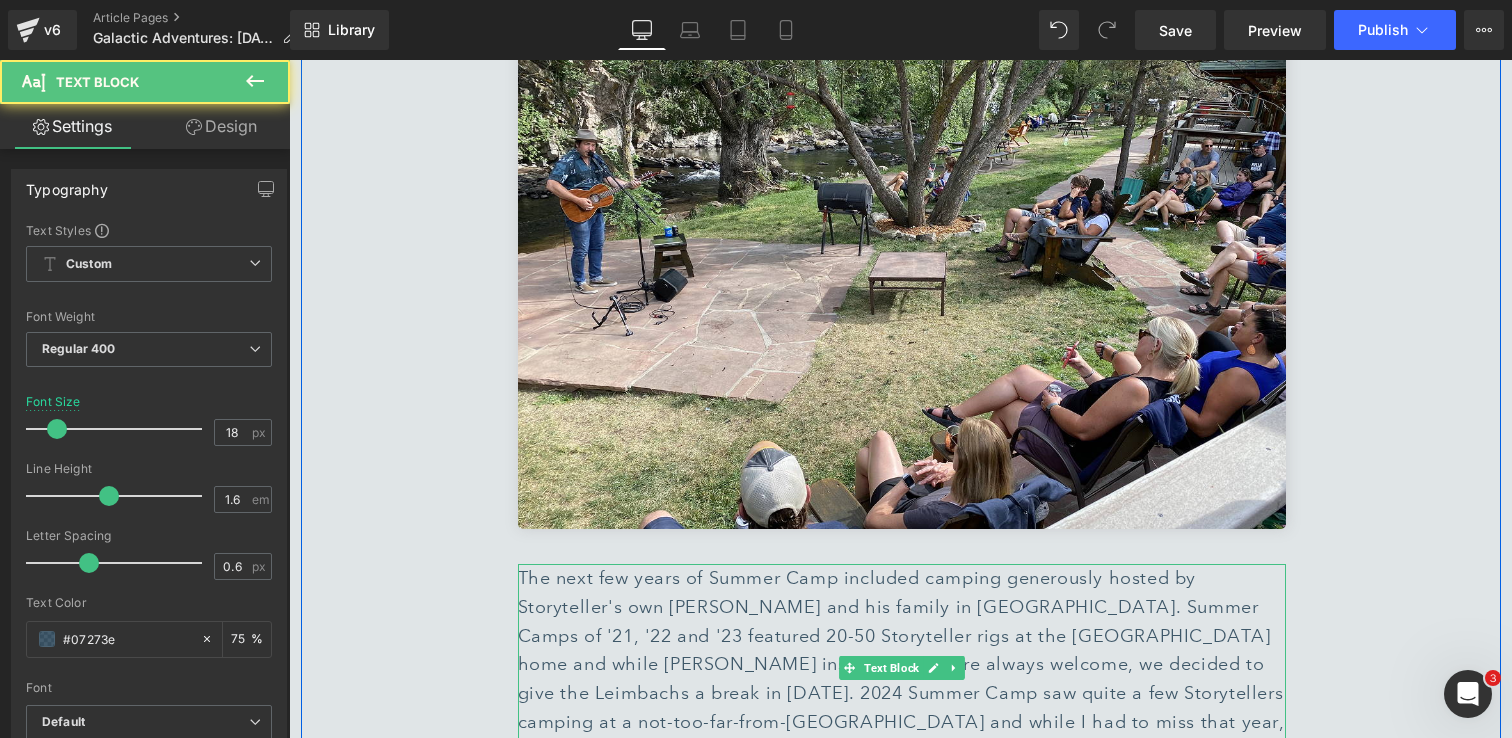 scroll, scrollTop: 2823, scrollLeft: 0, axis: vertical 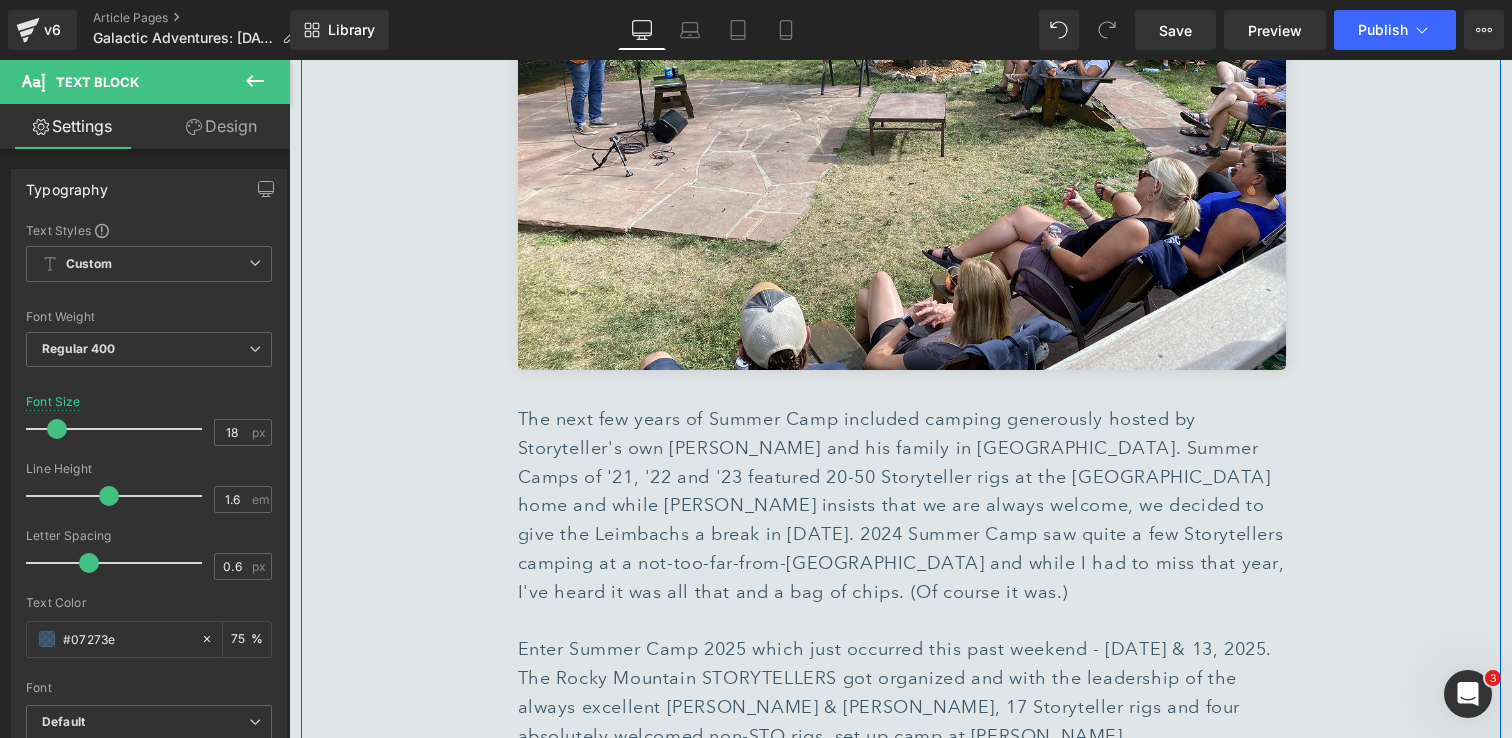 click on "202px" at bounding box center [402, 1033] 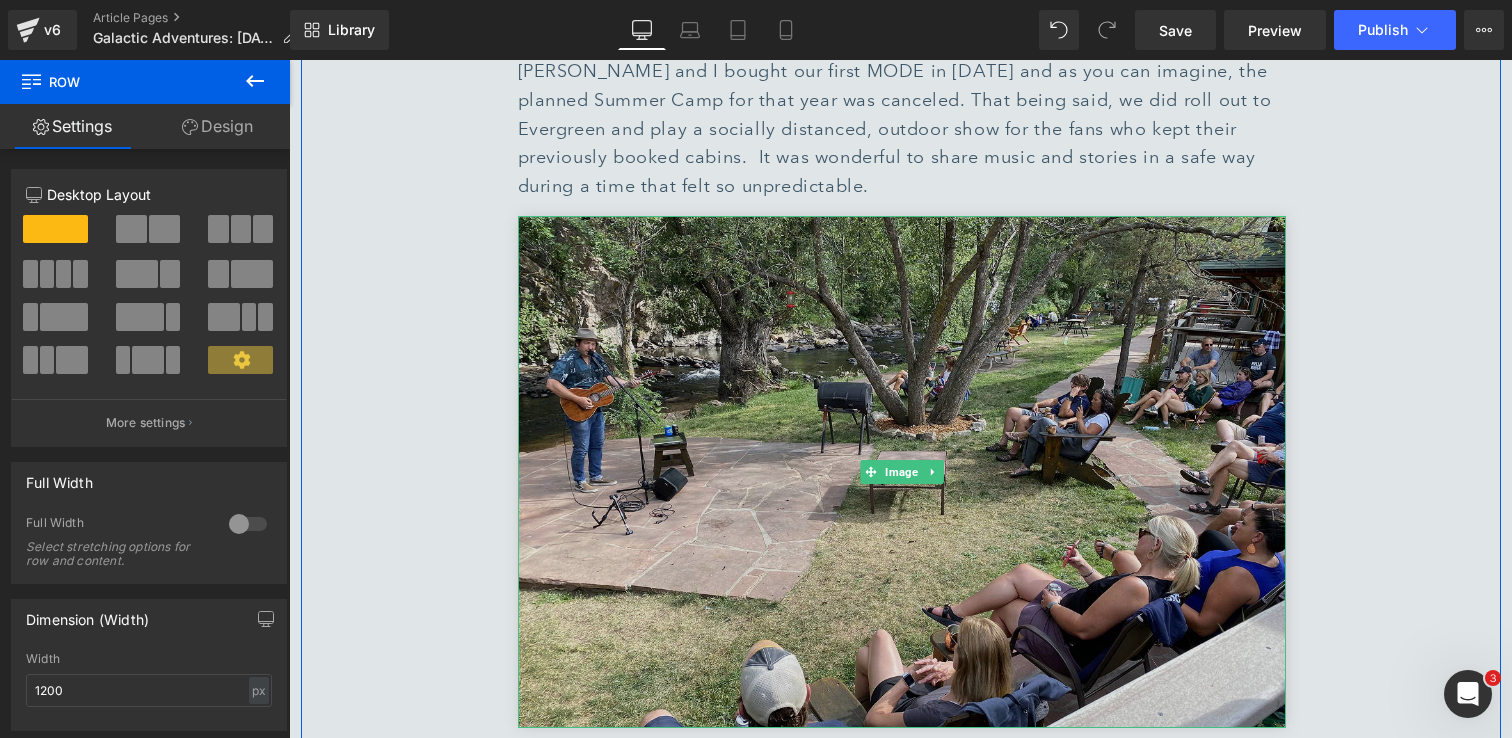scroll, scrollTop: 2472, scrollLeft: 0, axis: vertical 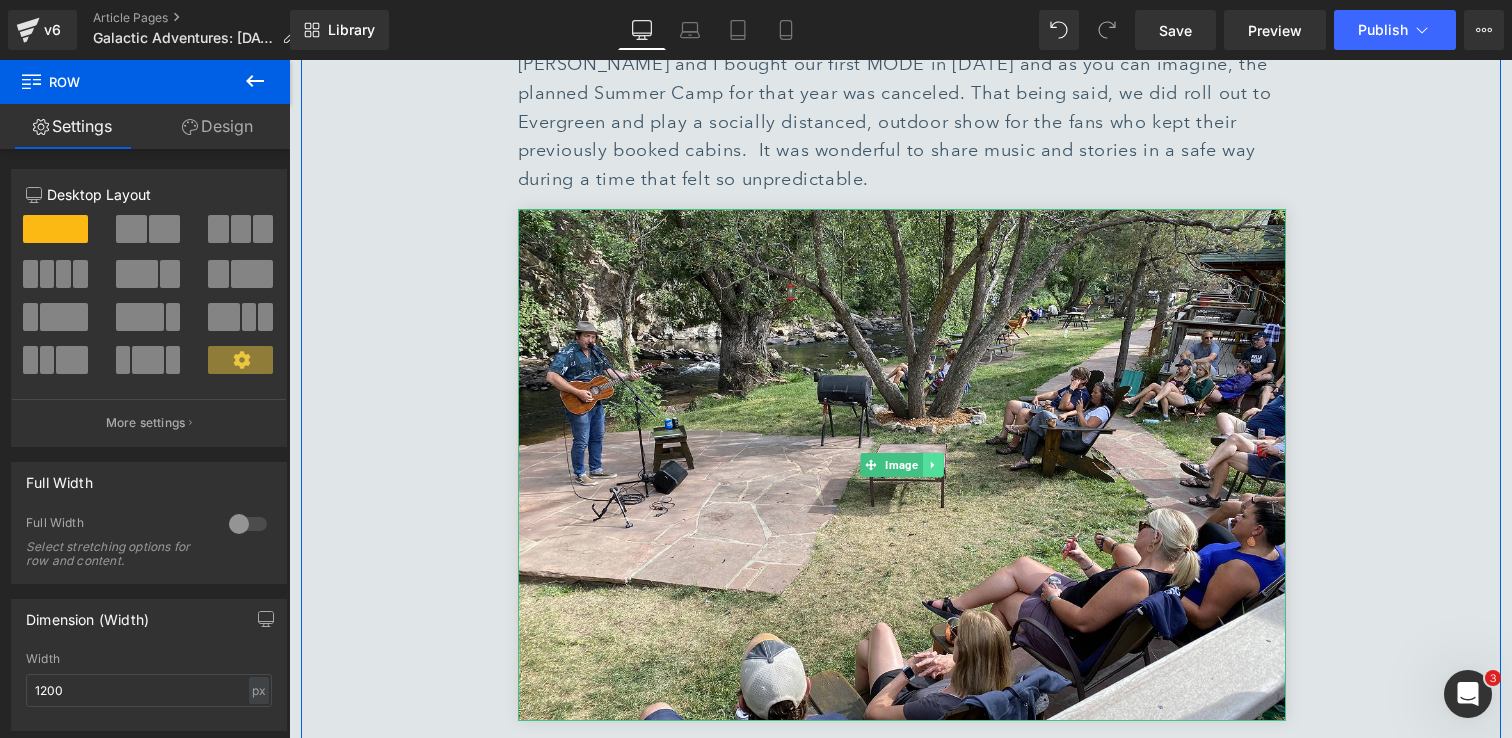 click at bounding box center (932, 465) 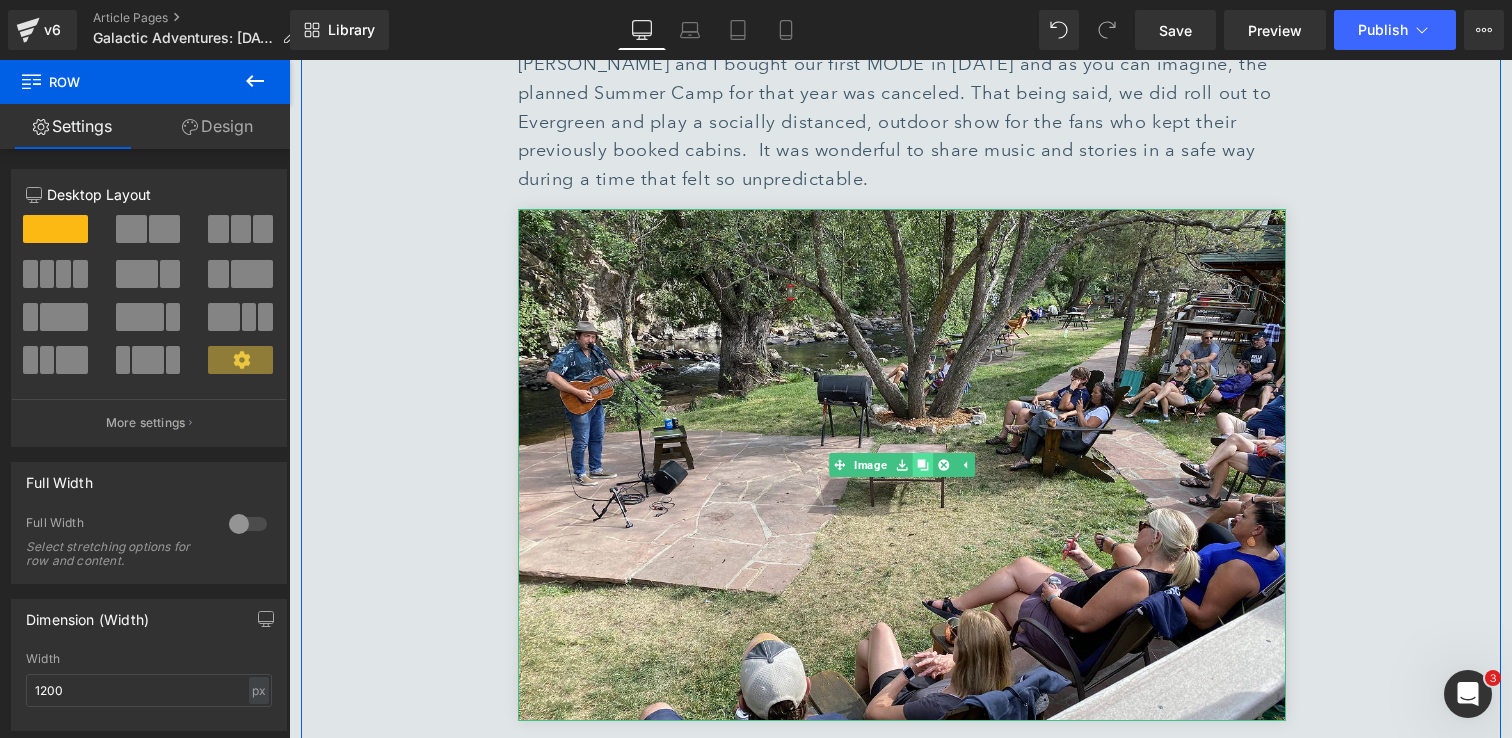 click 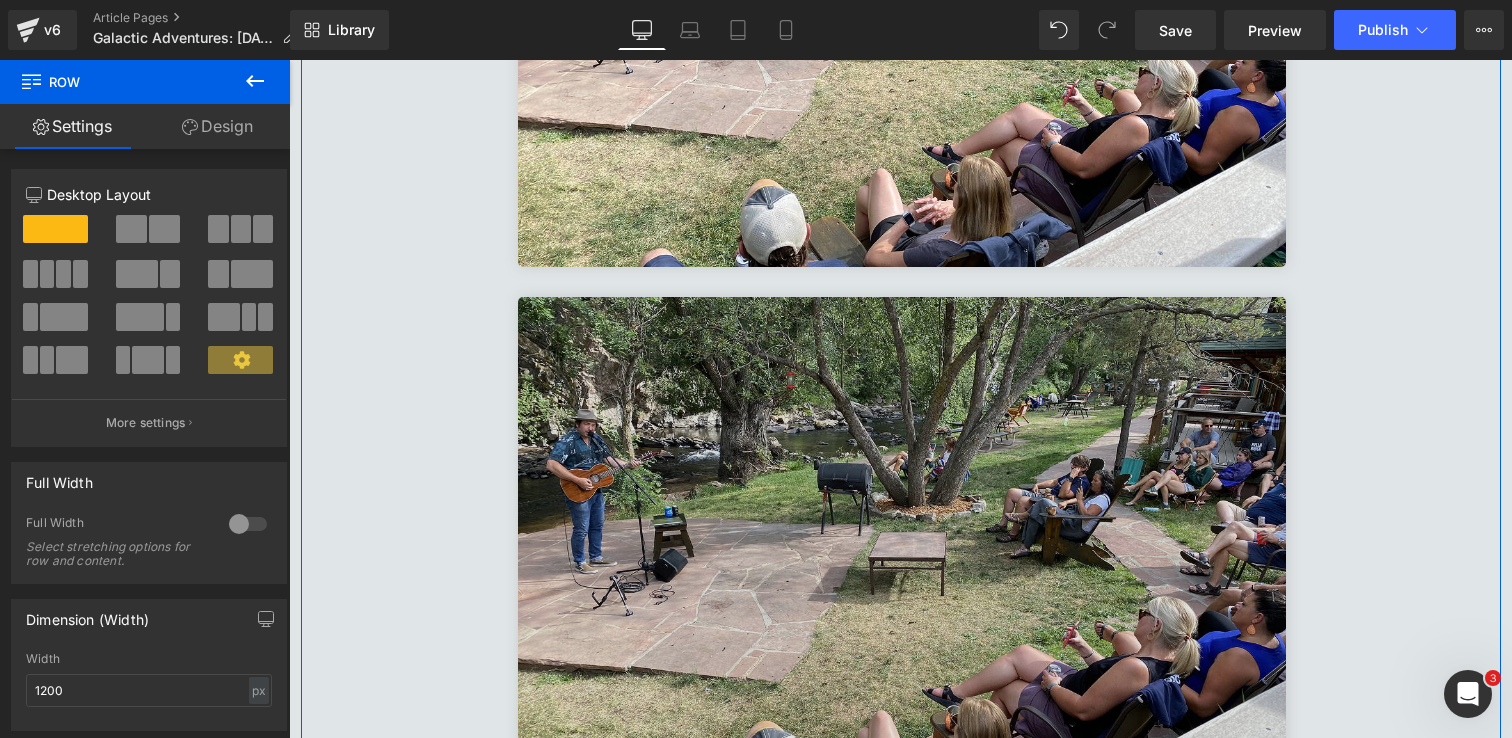 scroll, scrollTop: 2968, scrollLeft: 0, axis: vertical 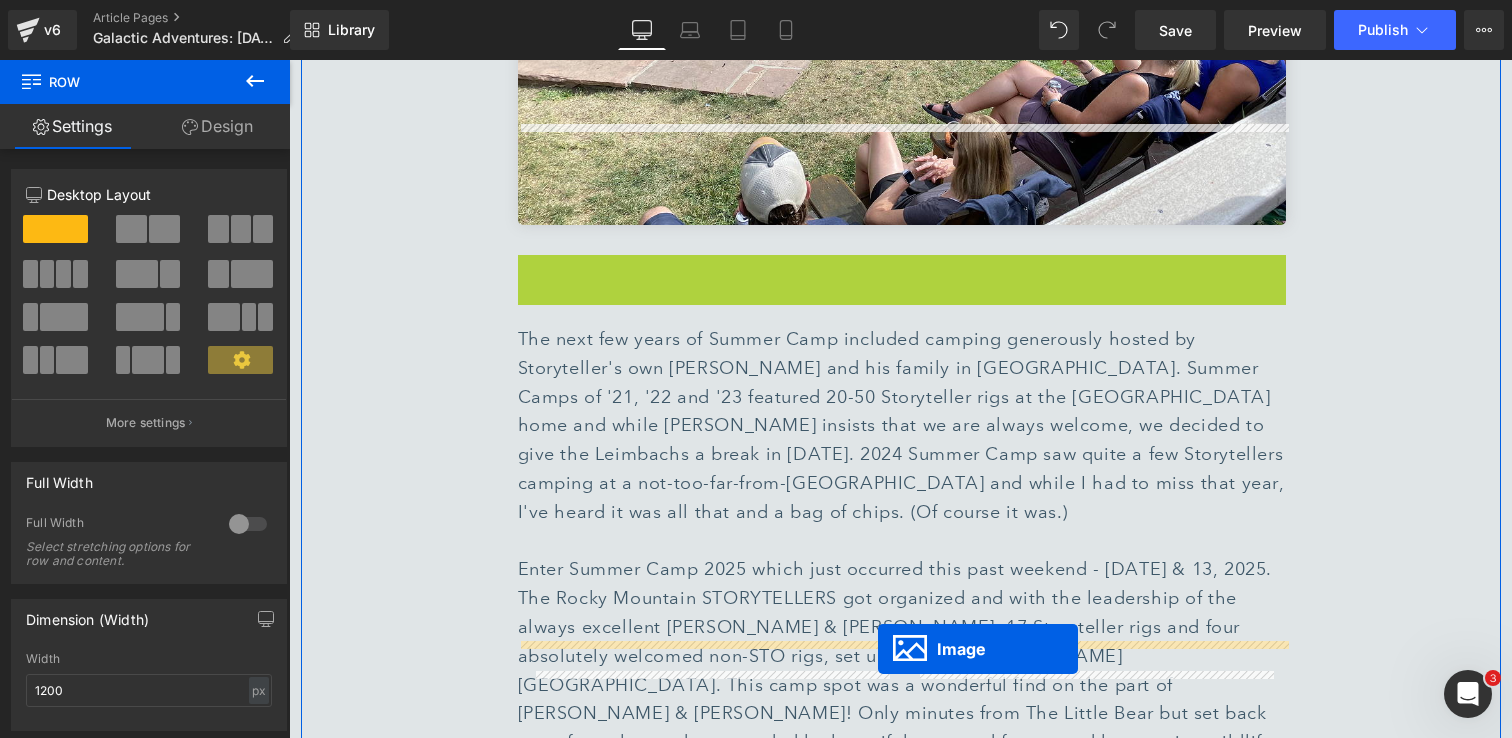 drag, startPoint x: 873, startPoint y: 404, endPoint x: 877, endPoint y: 652, distance: 248.03226 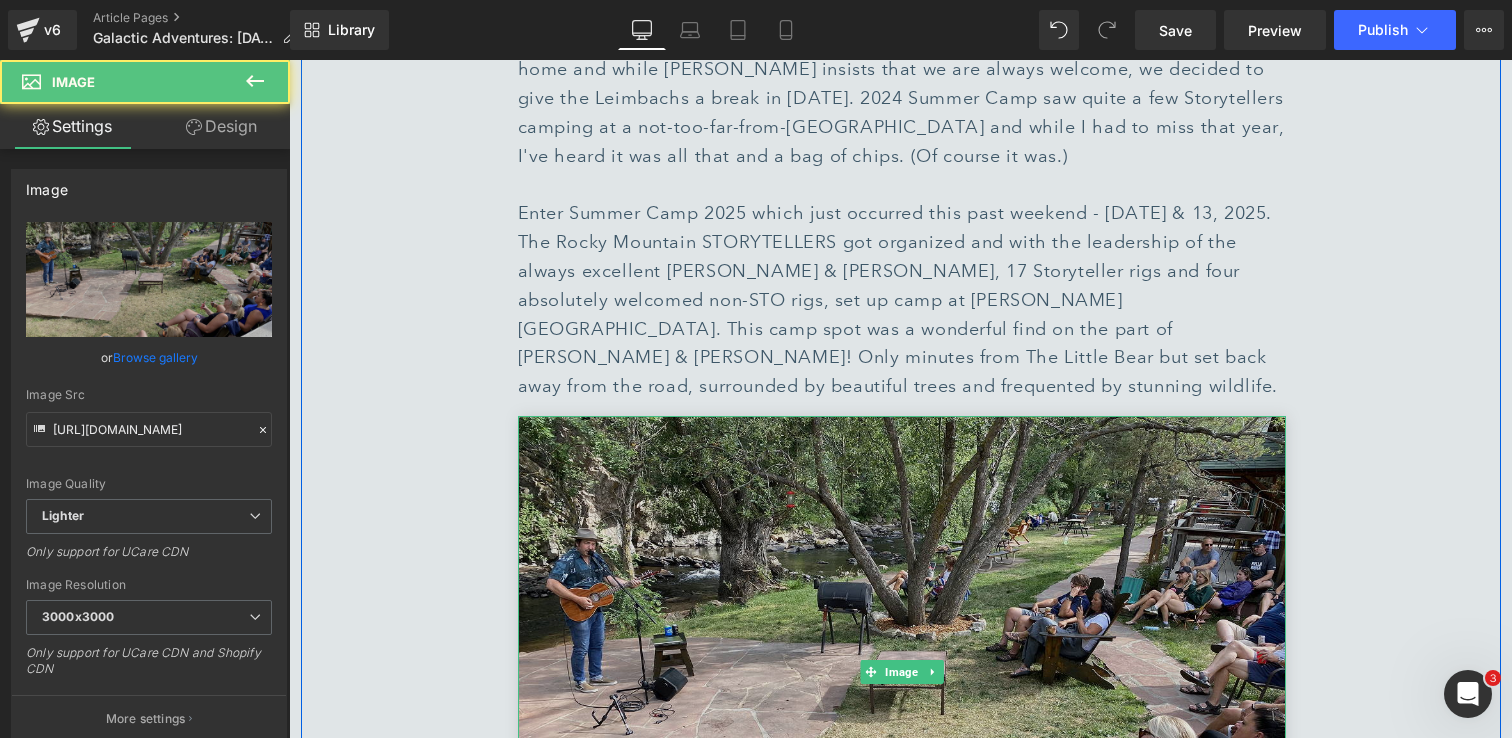 scroll, scrollTop: 3308, scrollLeft: 0, axis: vertical 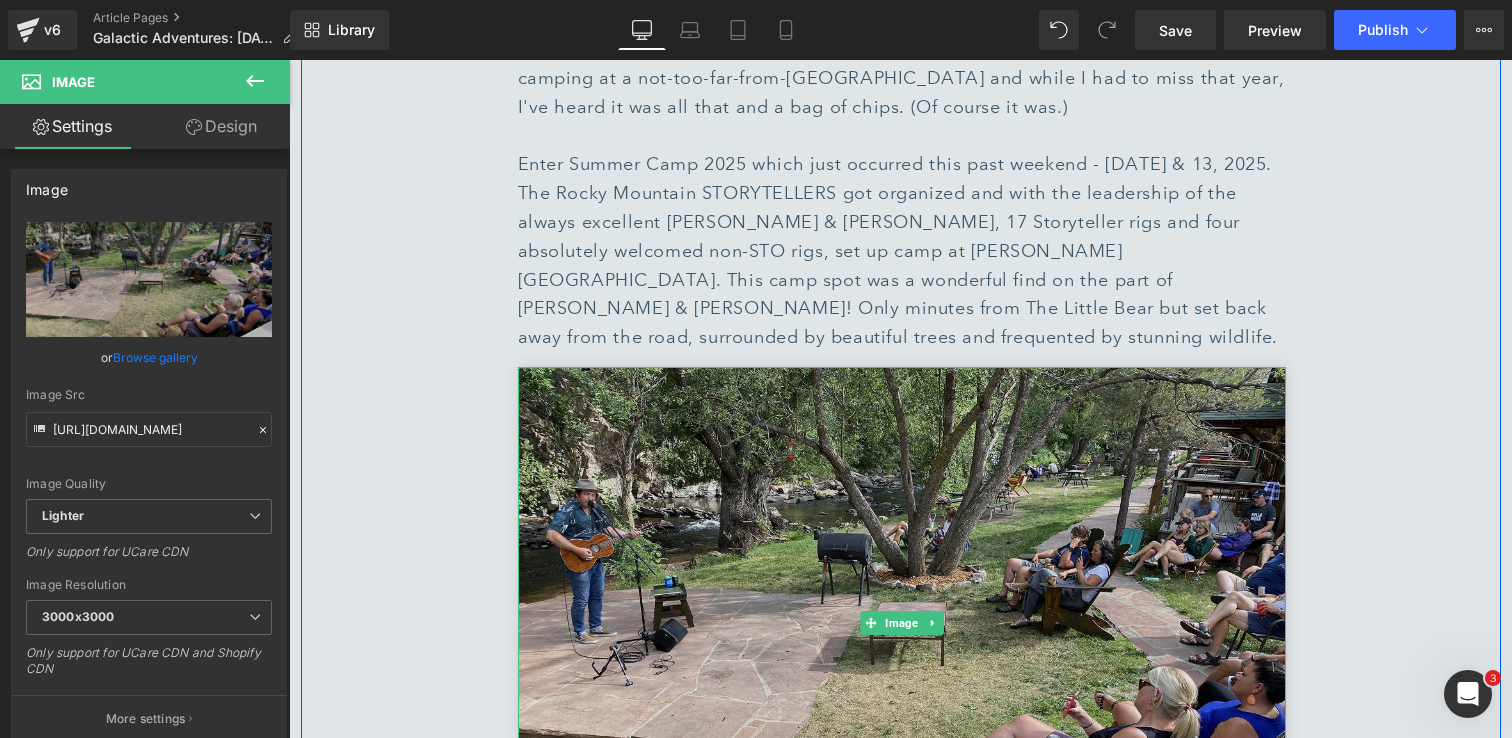 click at bounding box center [902, 623] 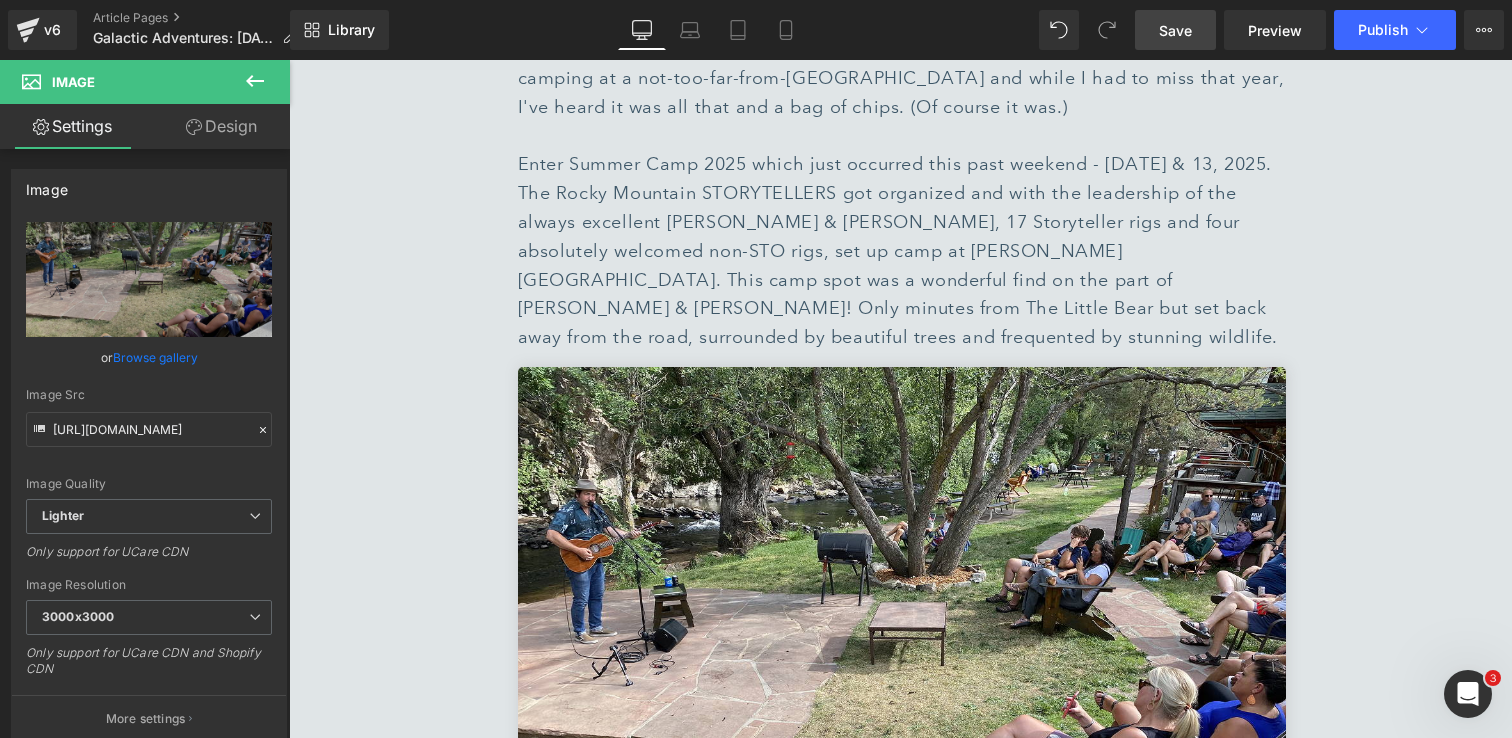 click on "Save" at bounding box center [1175, 30] 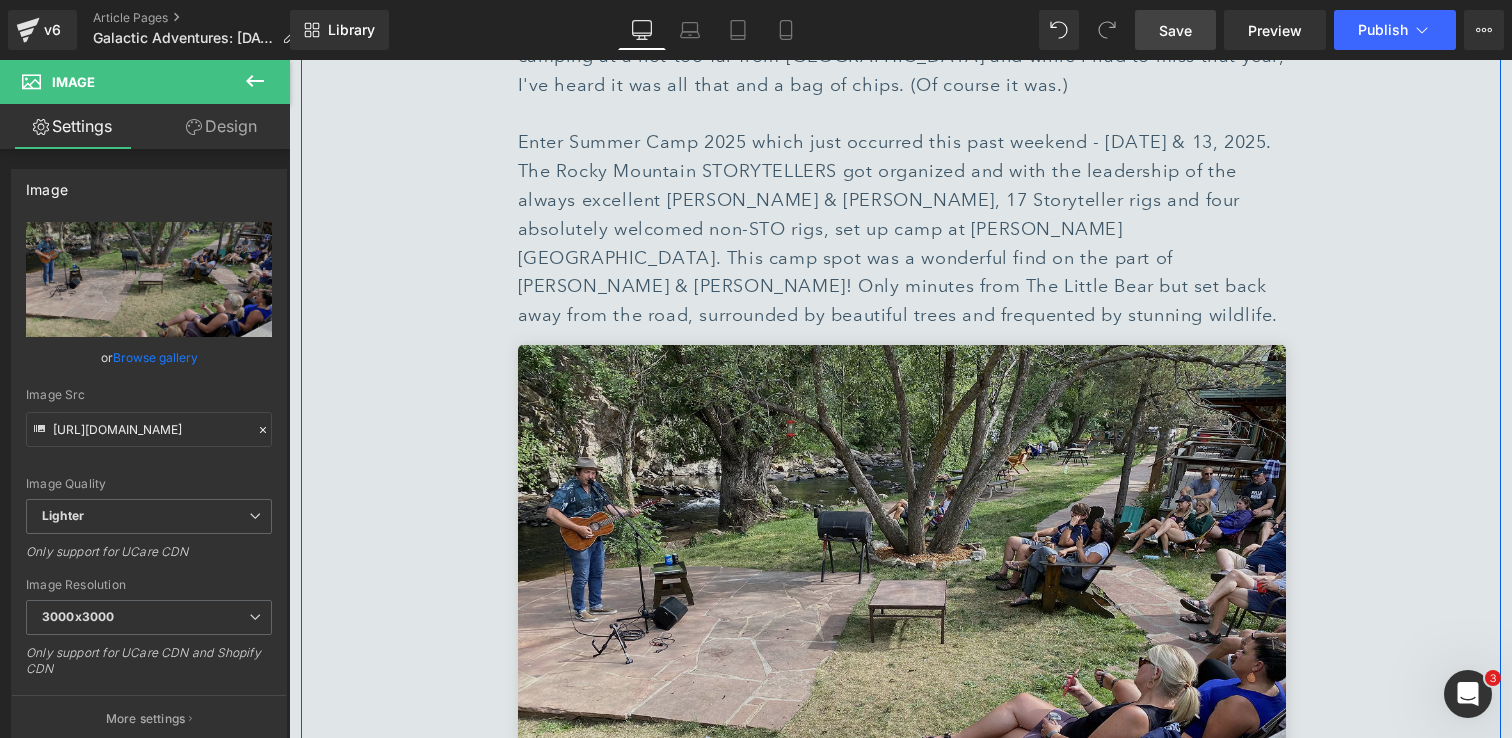 scroll, scrollTop: 3326, scrollLeft: 0, axis: vertical 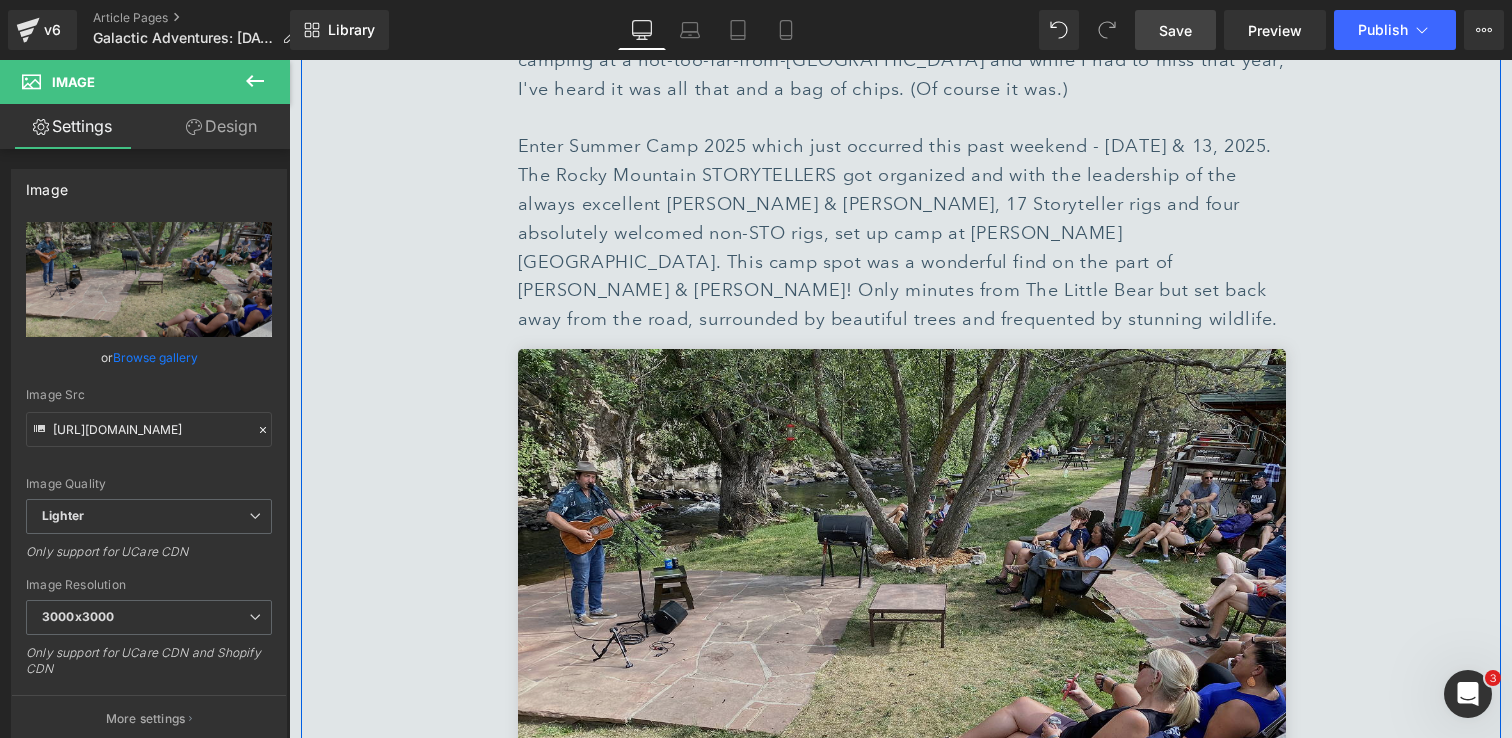 click at bounding box center [902, 605] 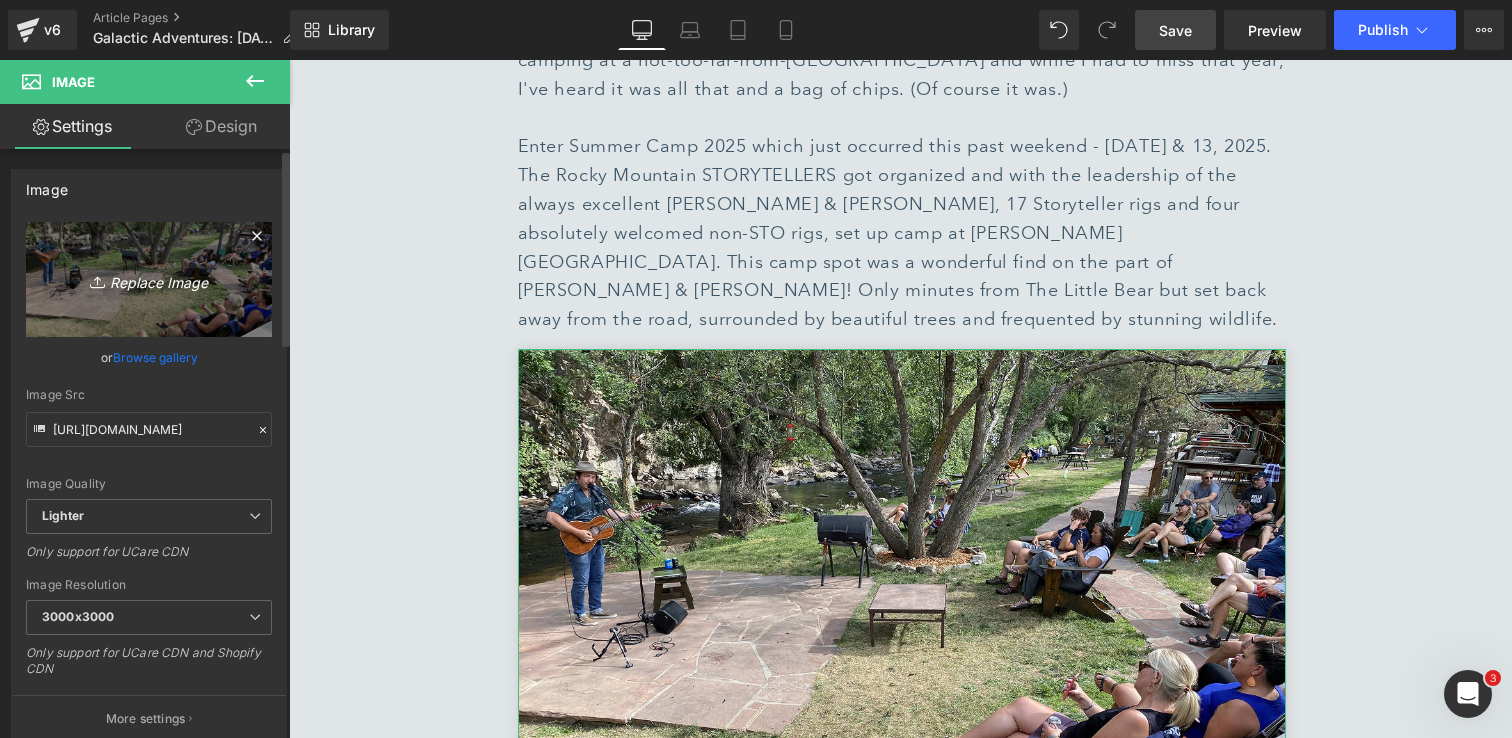 click on "Replace Image" at bounding box center [149, 279] 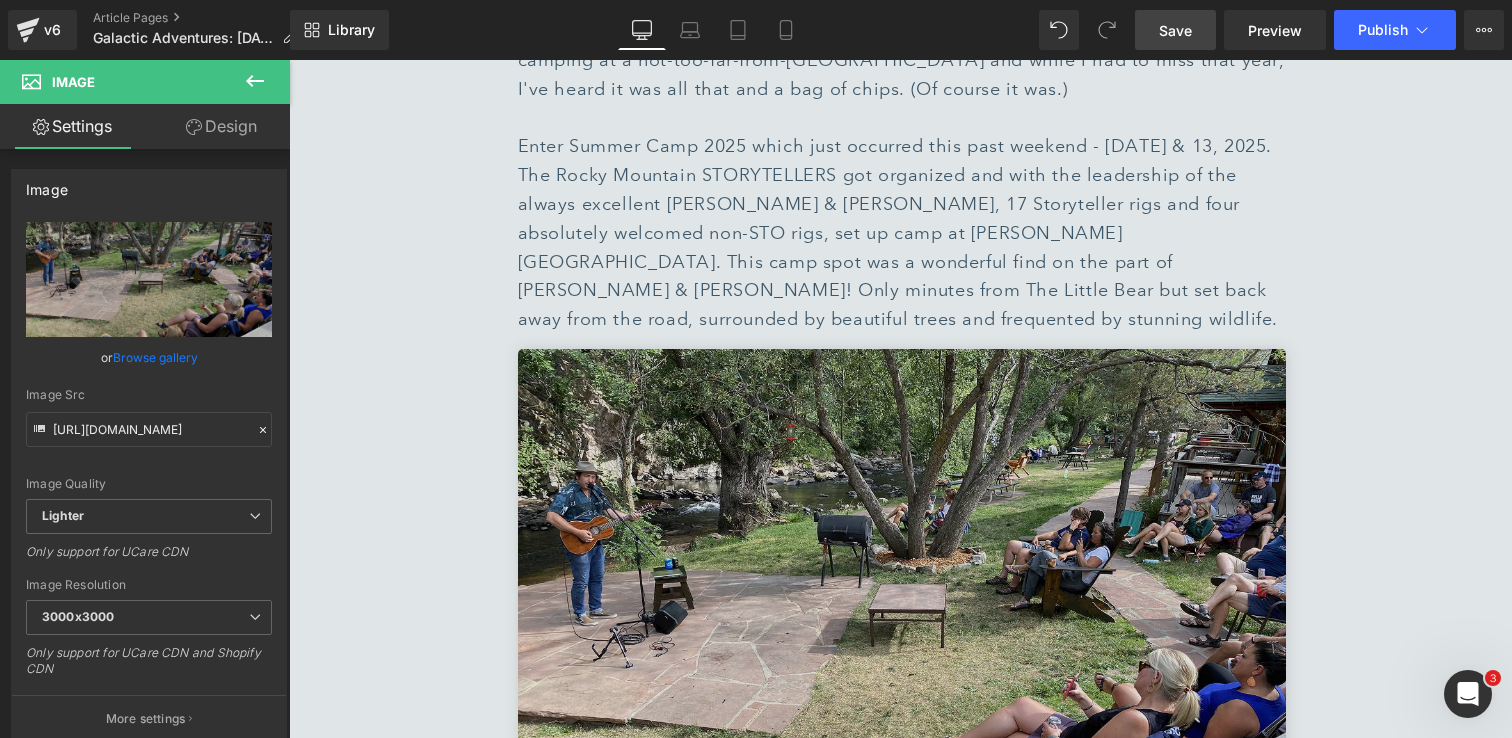 type on "C:\fakepath\8413E436-D4DC-42C0-A834-357C4858C059 1.jpg" 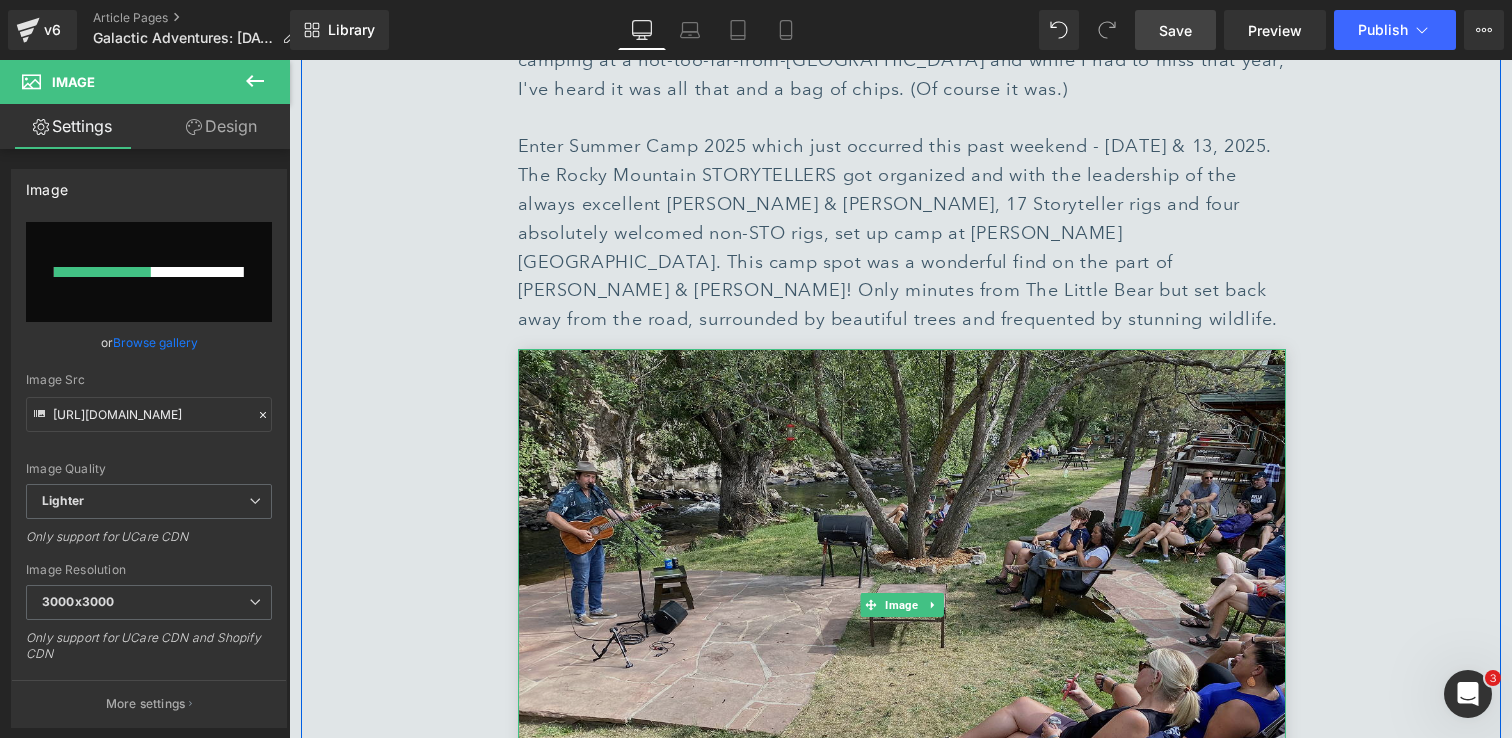type 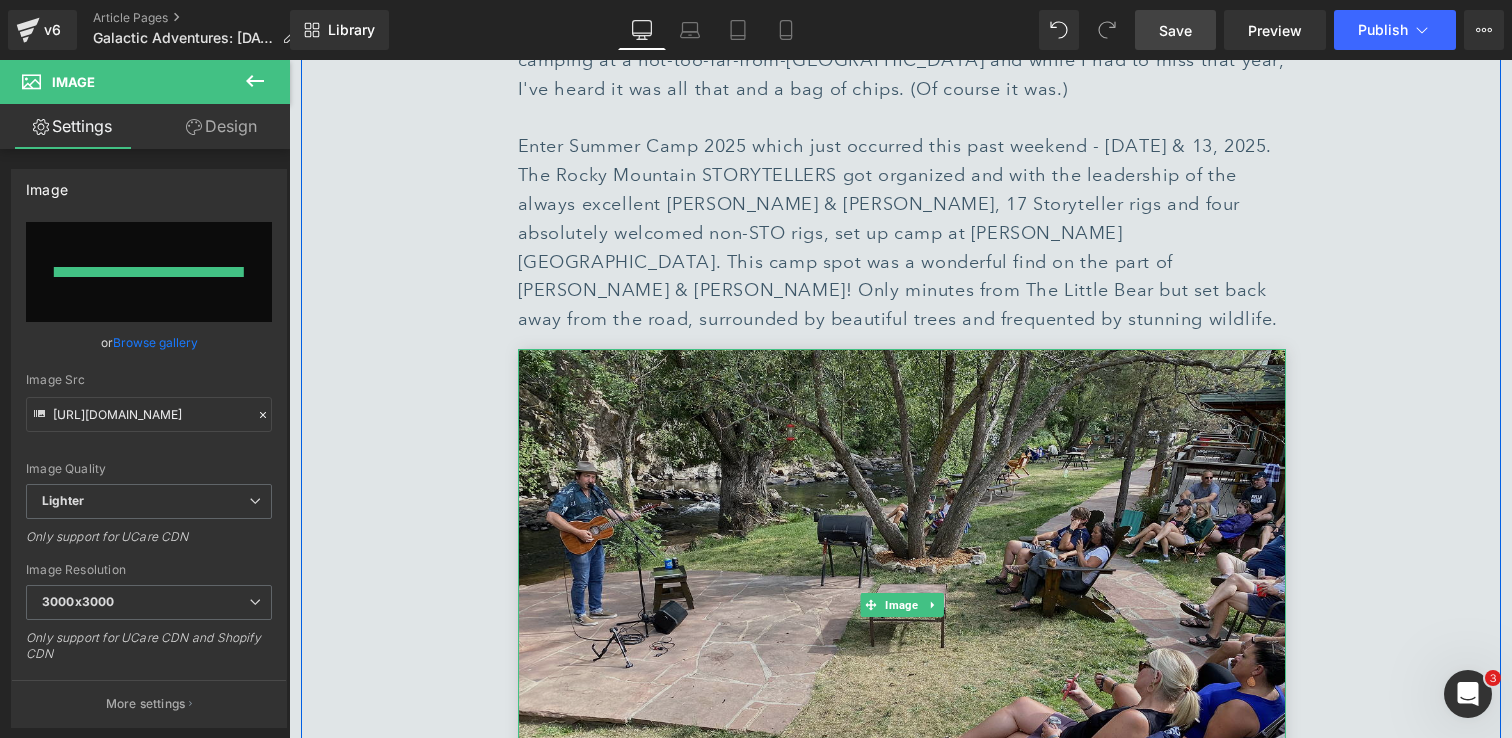 type on "[URL][DOMAIN_NAME]" 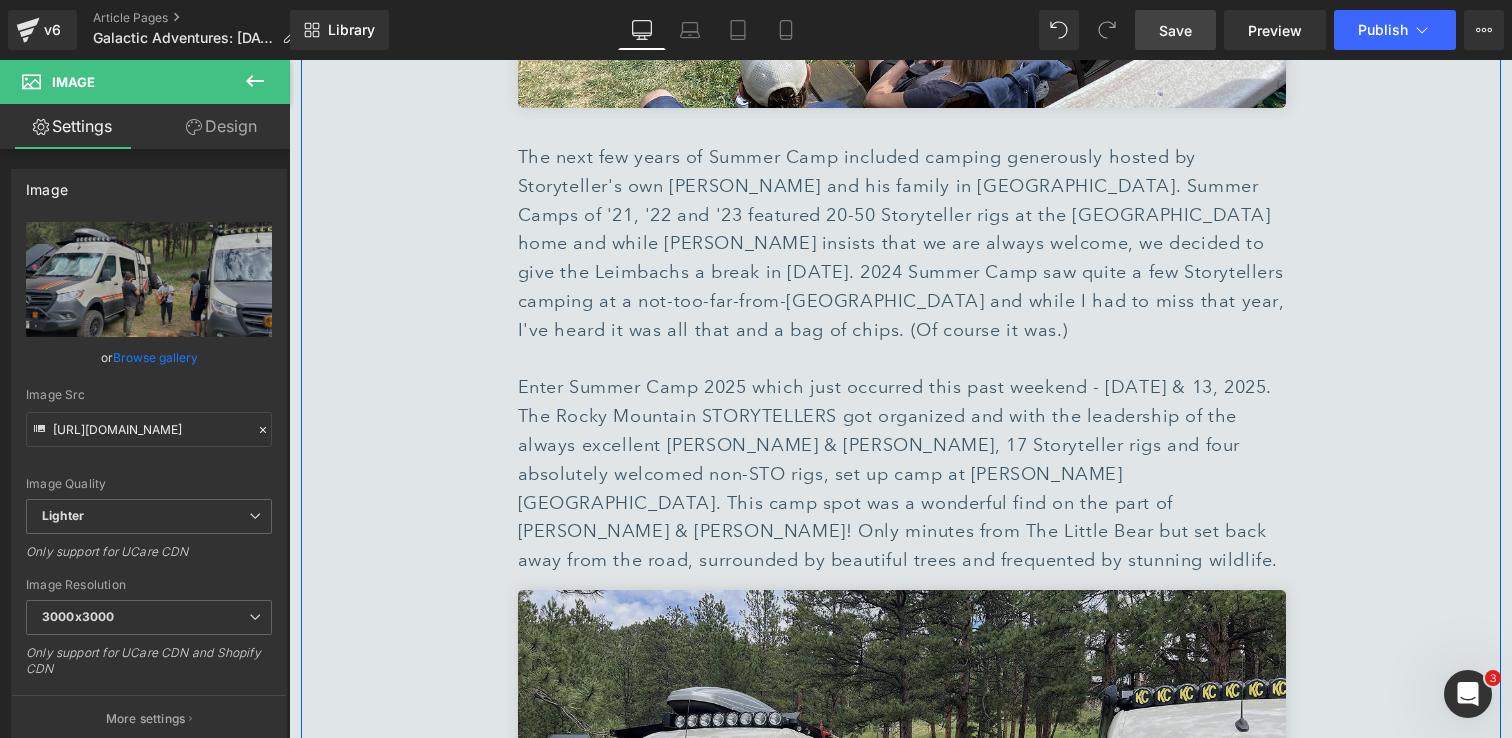 scroll, scrollTop: 3068, scrollLeft: 0, axis: vertical 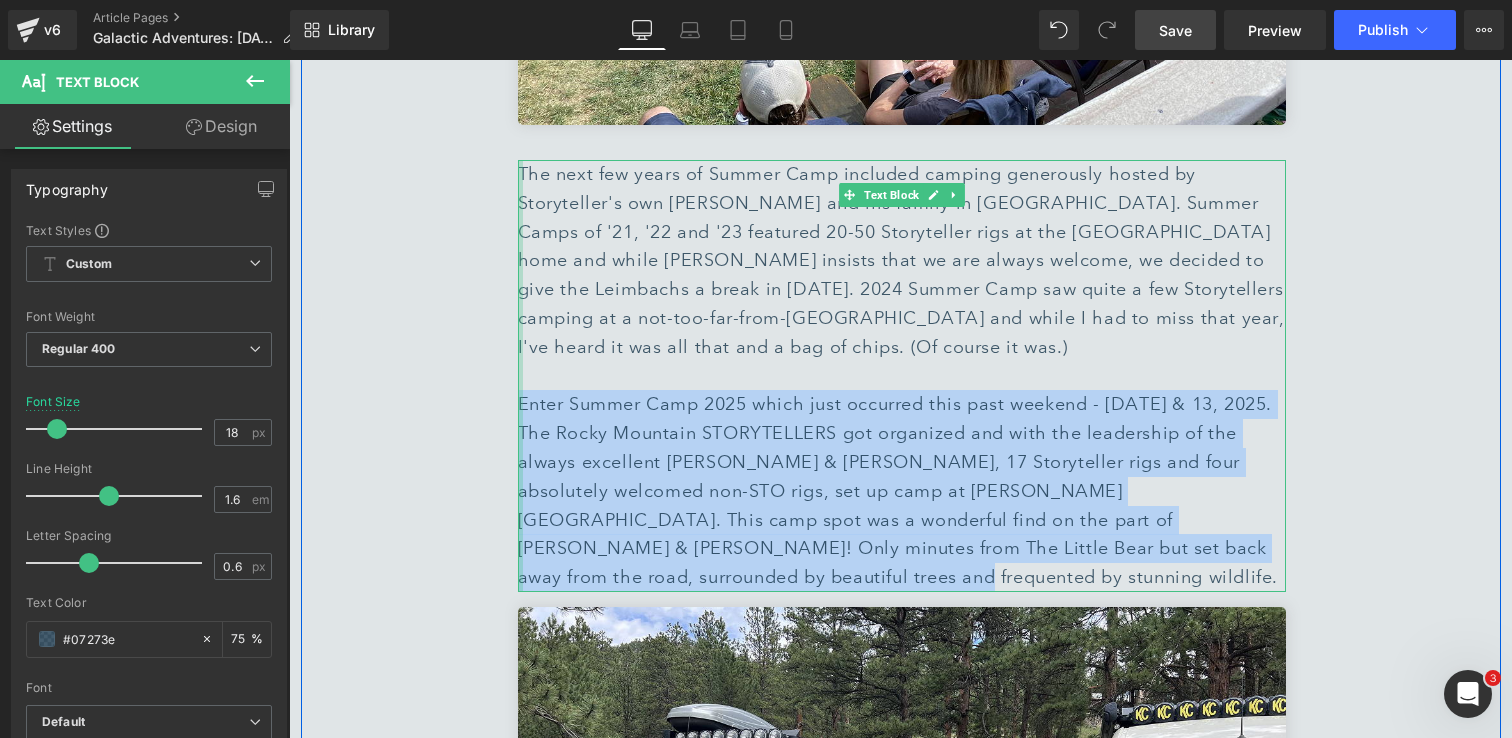 drag, startPoint x: 642, startPoint y: 464, endPoint x: 518, endPoint y: 280, distance: 221.88286 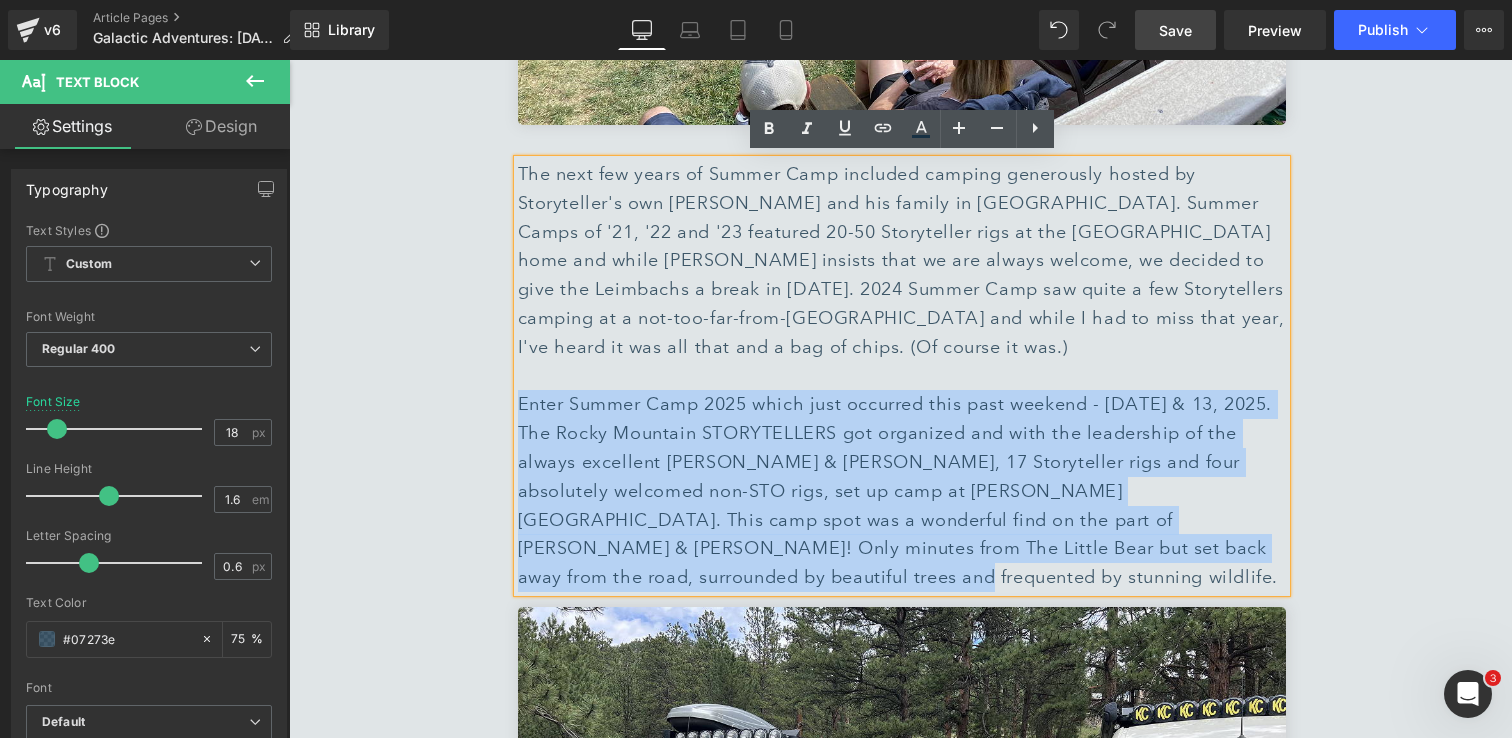 copy on "Enter Summer Camp 2025 which just occurred this past weekend - [DATE] & 13, 2025. The Rocky Mountain STORYTELLERS got organized and with the leadership of the always excellent [PERSON_NAME] & [PERSON_NAME], 17 Storyteller rigs and four absolutely welcomed non-STO rigs, set up camp at [PERSON_NAME][GEOGRAPHIC_DATA]. This camp spot was a wonderful find on the part of [PERSON_NAME] & [PERSON_NAME]! Only minutes from The Little Bear but set back away from the road, surrounded by beautiful trees and frequented by stunning wildlife." 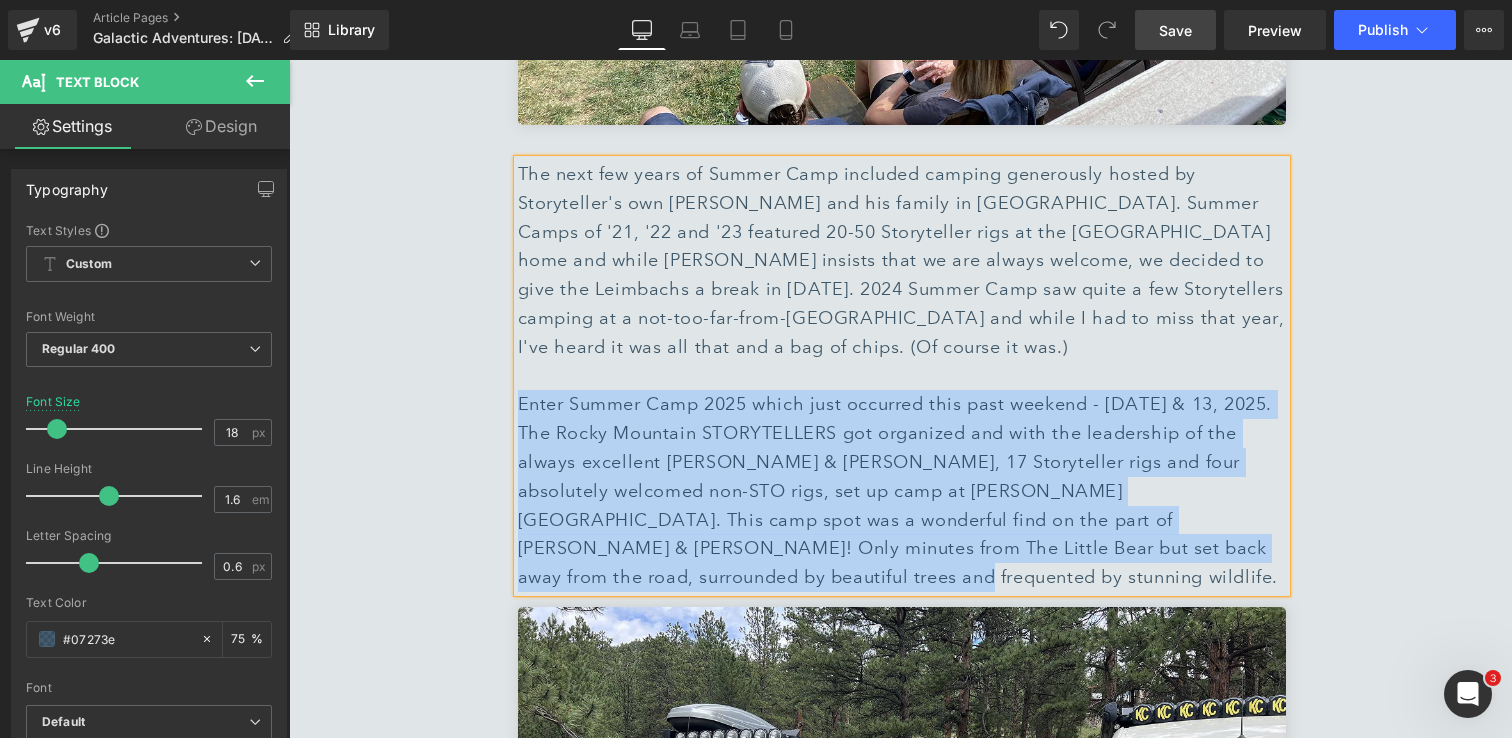 type 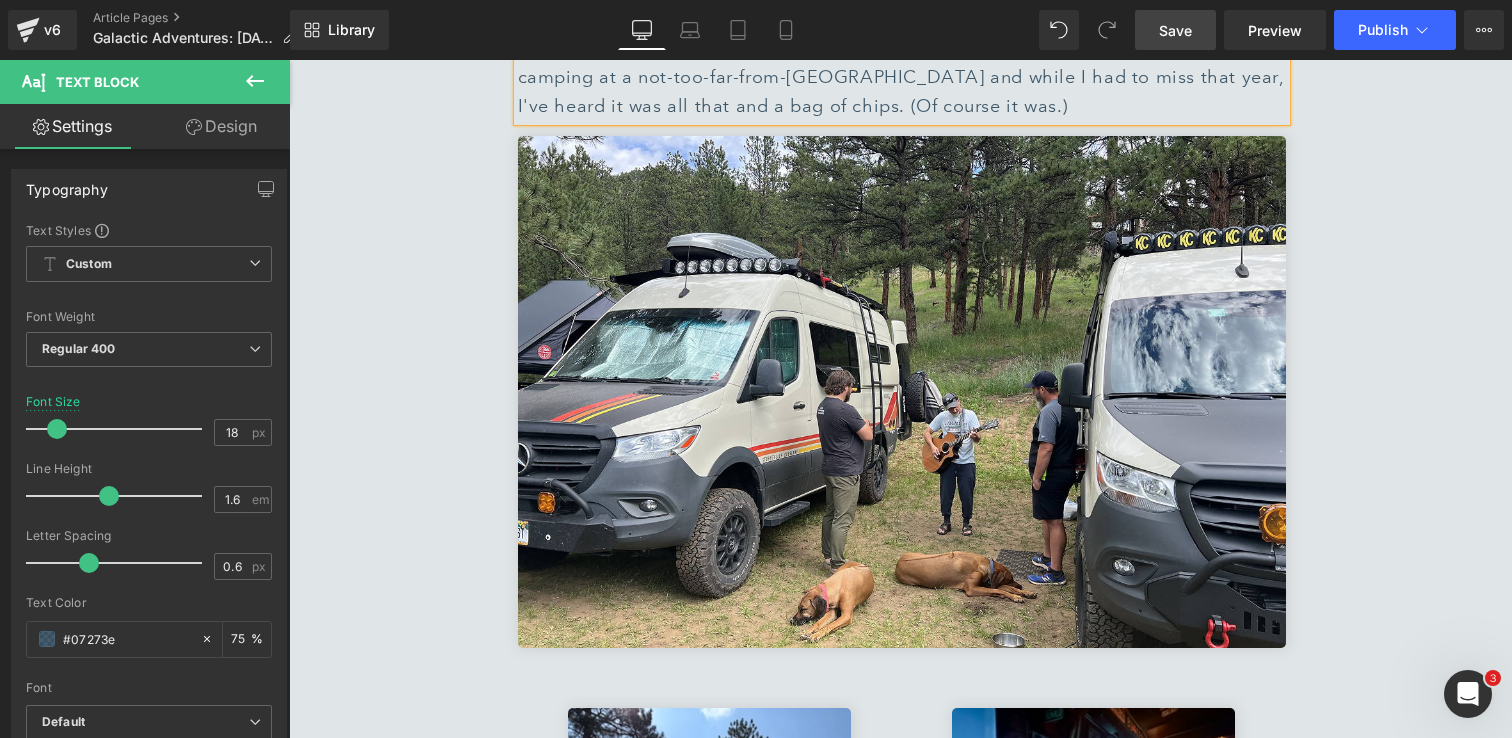 click on "🚐 Summer Camp with [PERSON_NAME] Storyteller Owners Text Block         Separator         [PERSON_NAME], MODElt Owner Text Block         Image         "It's gonna be the best weekend ever." -  The Nadas, "Best Weekend Ever" Note: I use the term "melting pot"- yes, because of our varied backgrounds but also, because The Little Bear gets a little warm and unless one seeks out the aggressive AC duct by the dance floor, you'll likely be doing a little melting 😅.  [PERSON_NAME] and I bought our first MODE in [DATE] and as you can imagine, the planned Summer Camp for that year was canceled. That being said, we did roll out to Evergreen and play a socially distanced, outdoor show for the fans who kept their previously booked cabins.  It was wonderful to share music and stories in a safe way during a time that felt so unpredictable.  Text Block         Image         Text Block         Image         Image         Image         Image         Image         Image         Row         Text Block         Text Block" at bounding box center (901, 703) 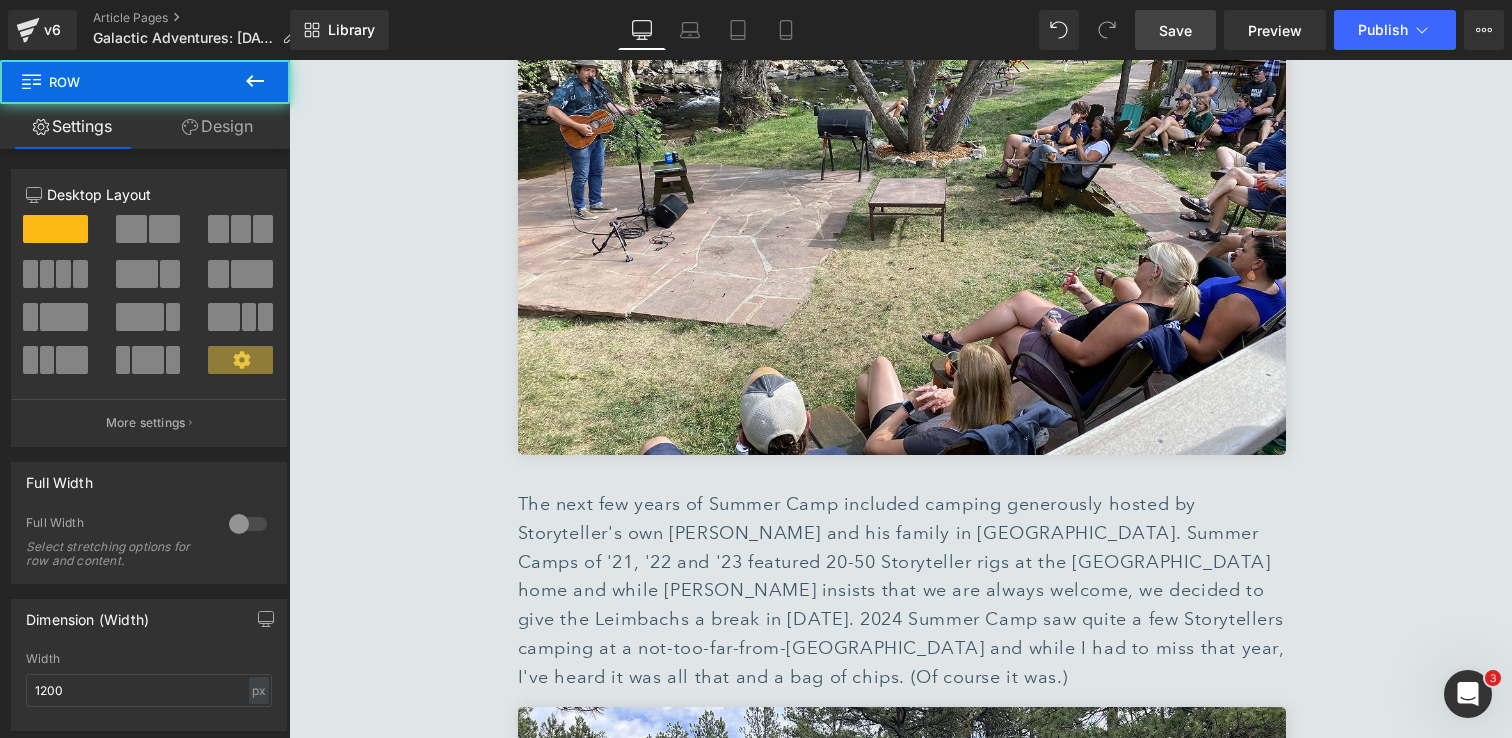 scroll, scrollTop: 2663, scrollLeft: 0, axis: vertical 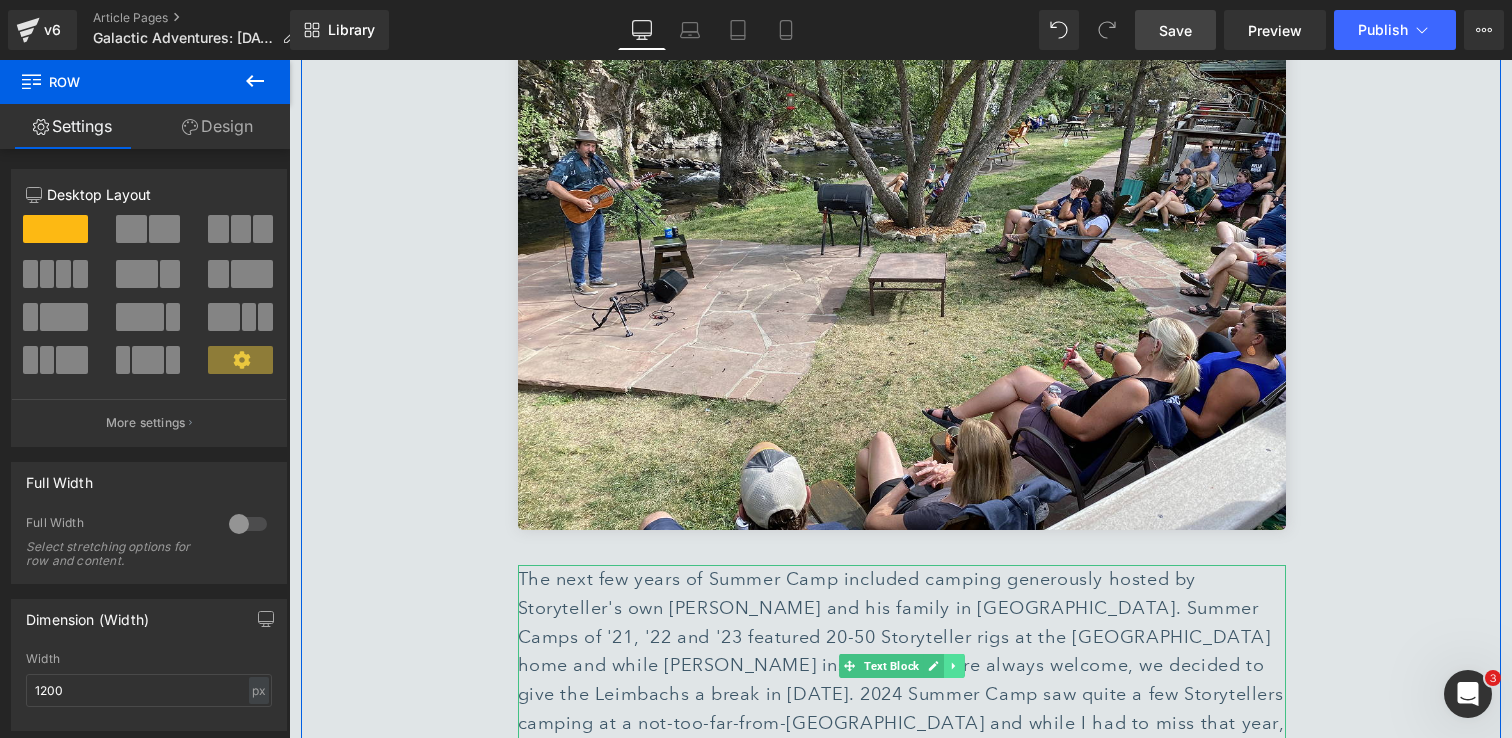 click at bounding box center [954, 666] 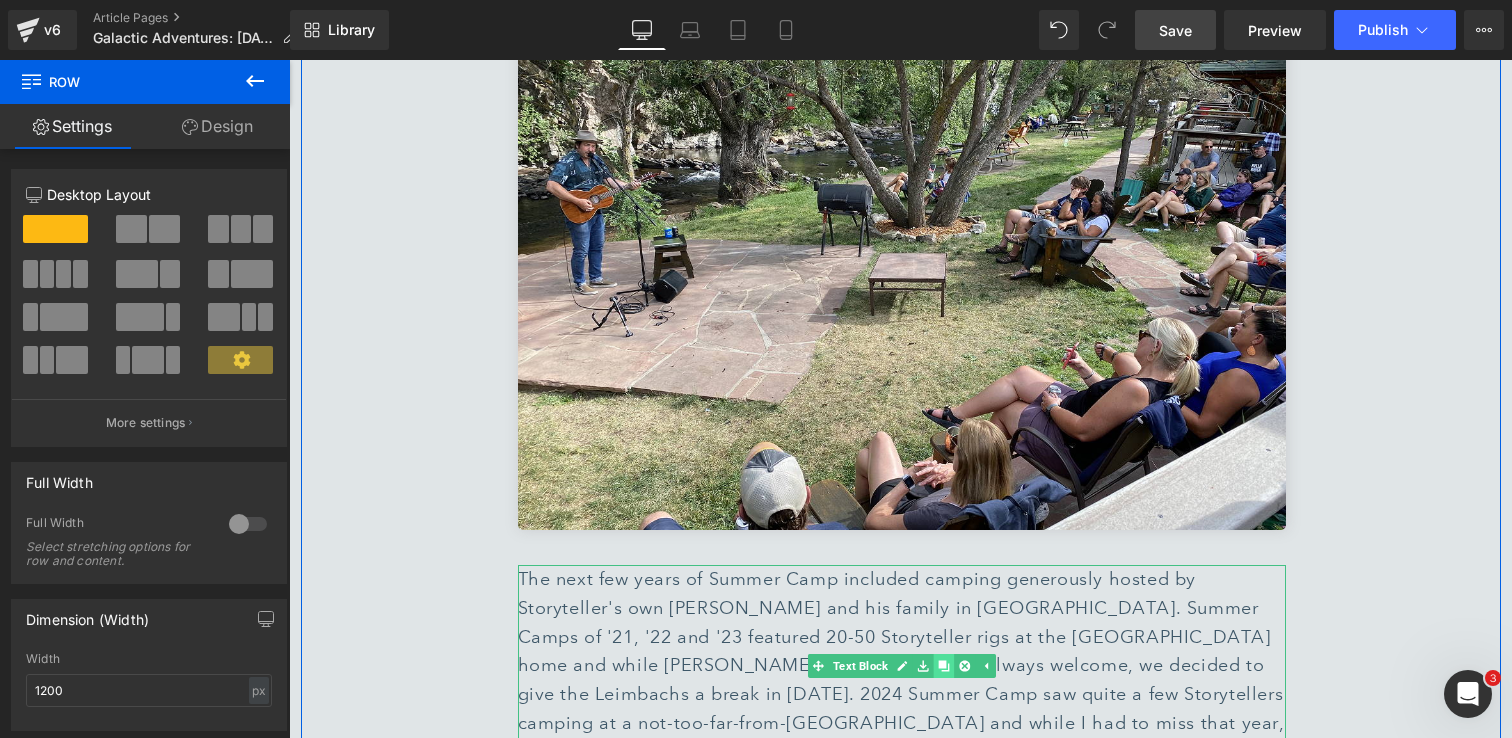 click 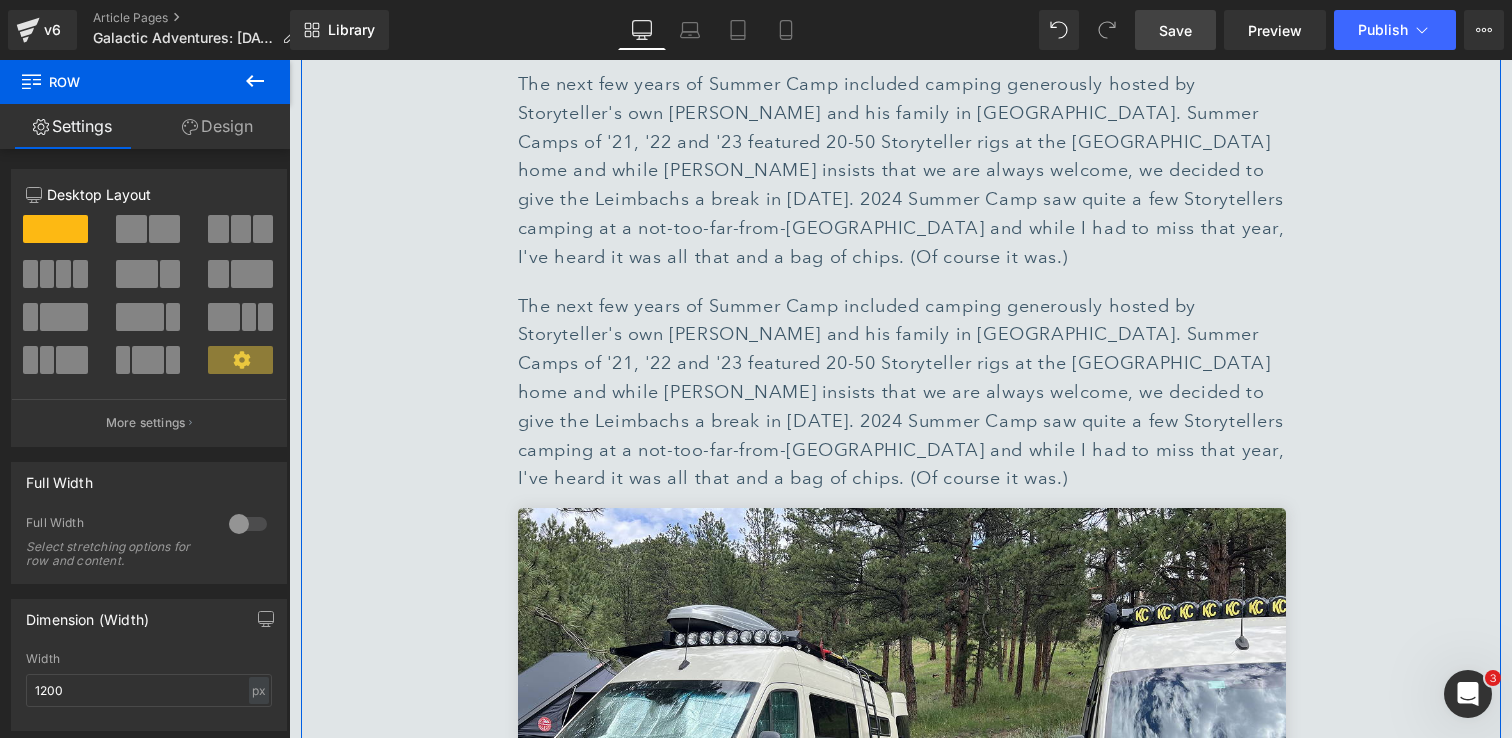 scroll, scrollTop: 3194, scrollLeft: 0, axis: vertical 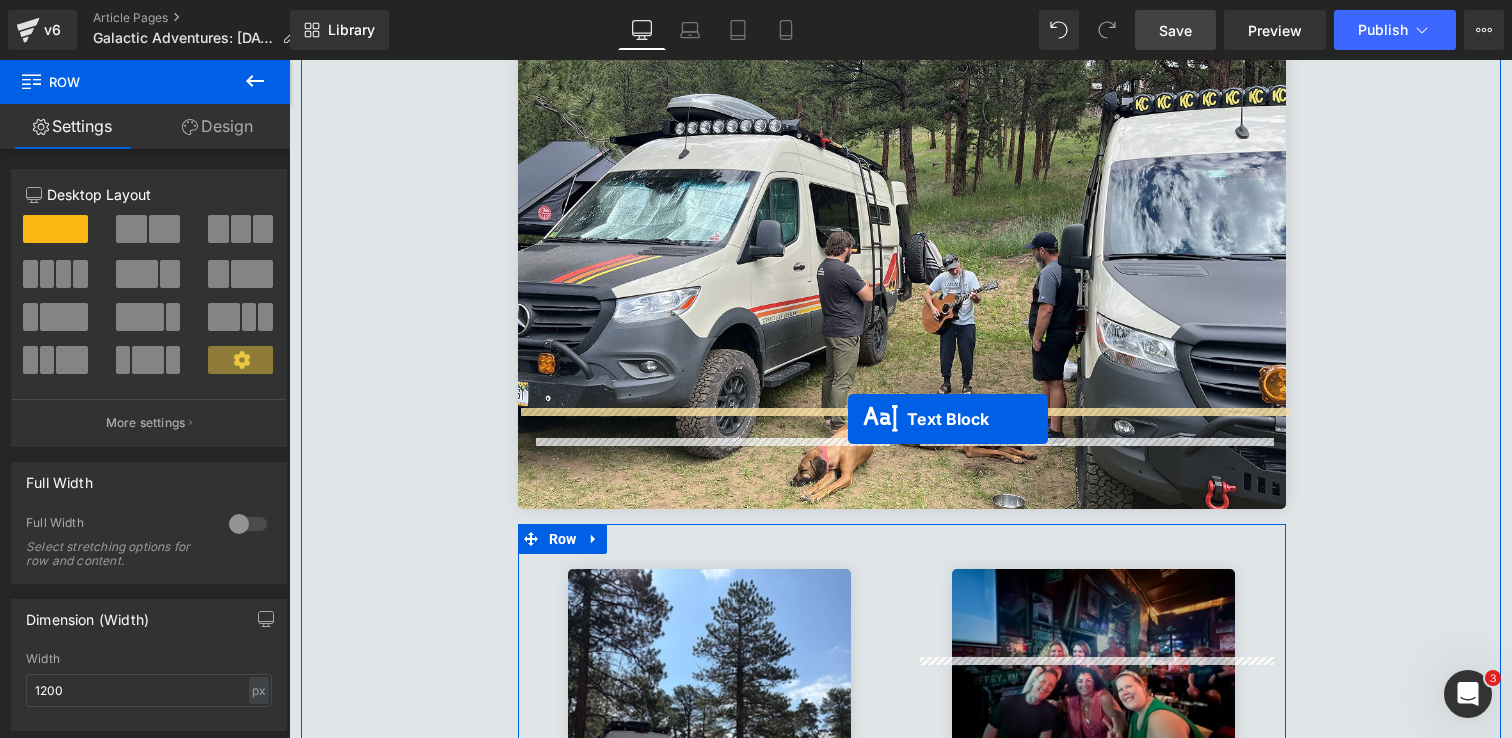 drag, startPoint x: 850, startPoint y: 245, endPoint x: 848, endPoint y: 419, distance: 174.01149 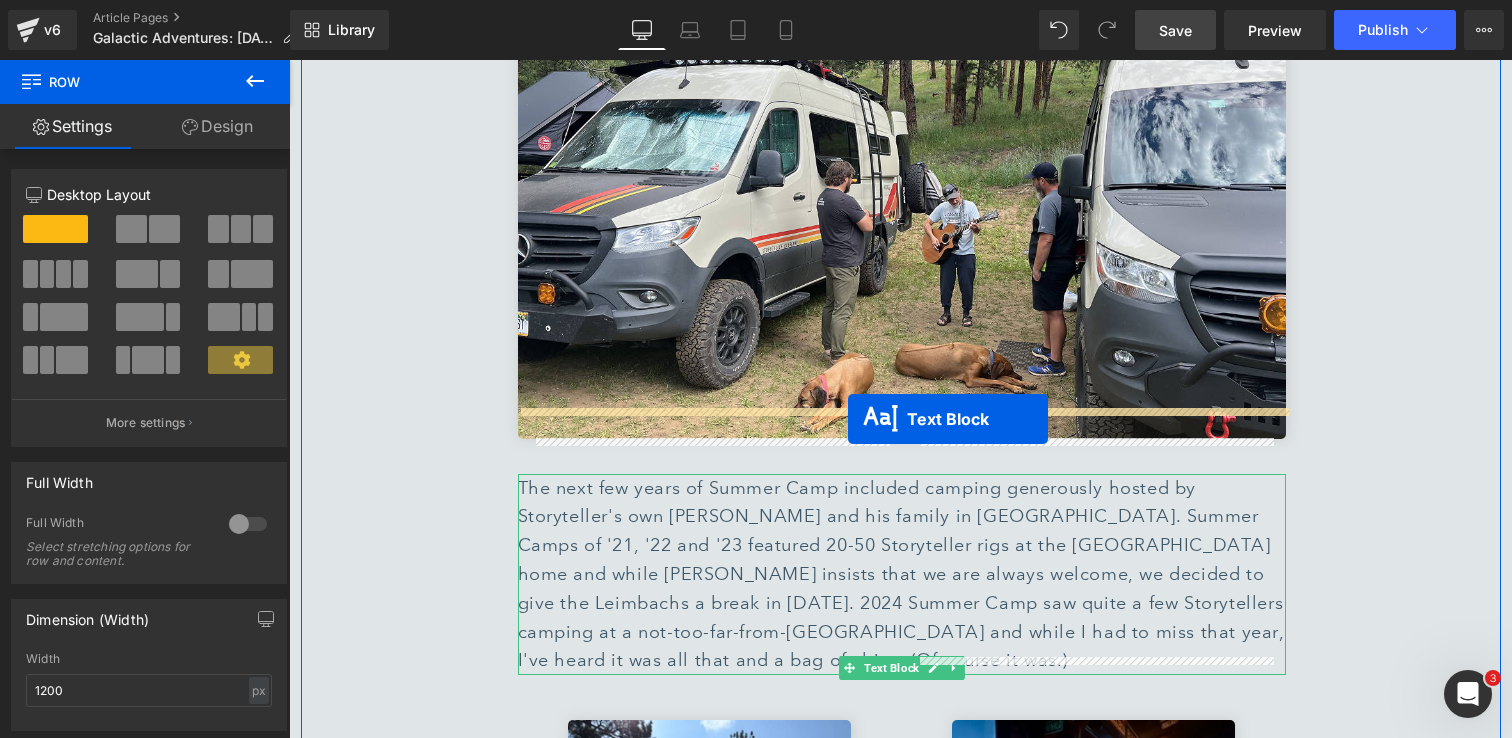 scroll, scrollTop: 3448, scrollLeft: 0, axis: vertical 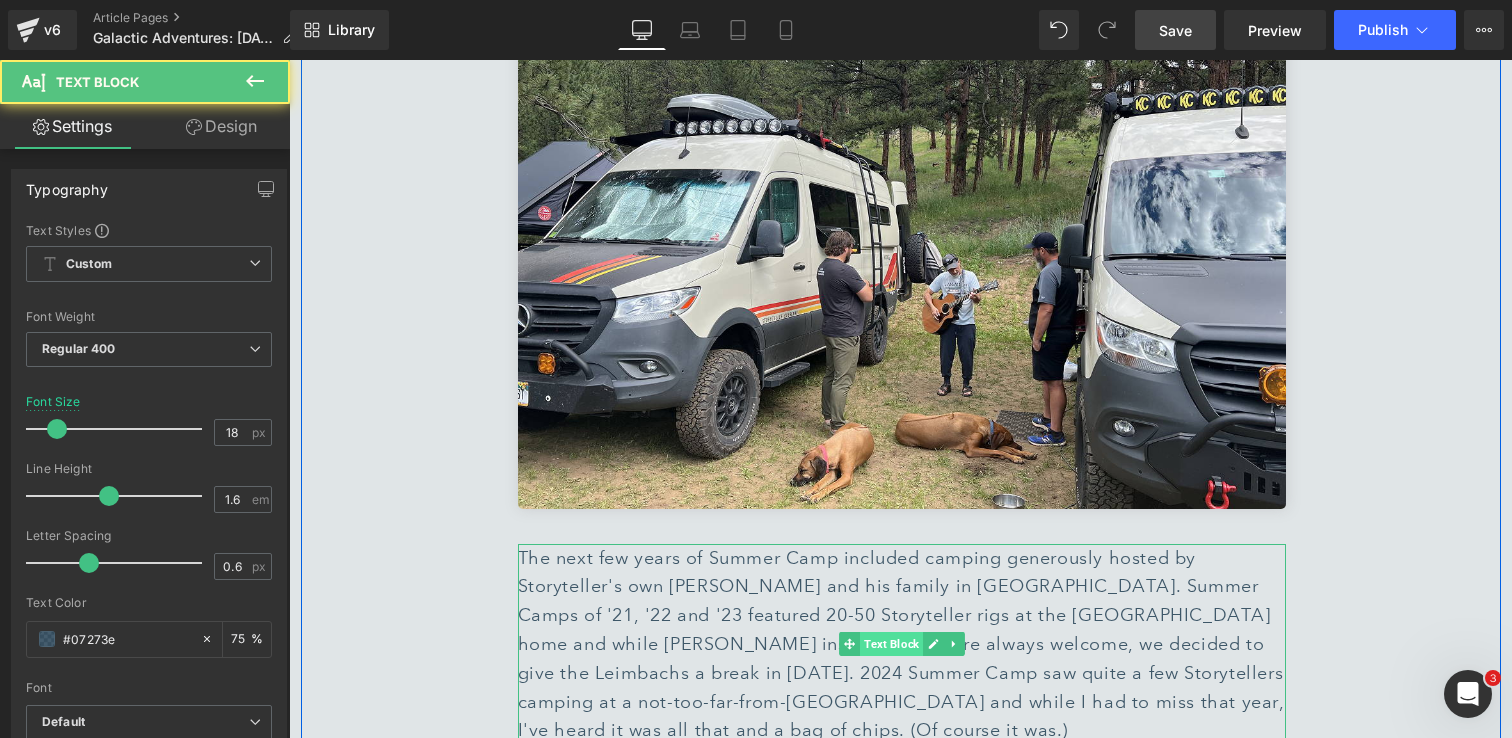 click on "Text Block" at bounding box center (891, 644) 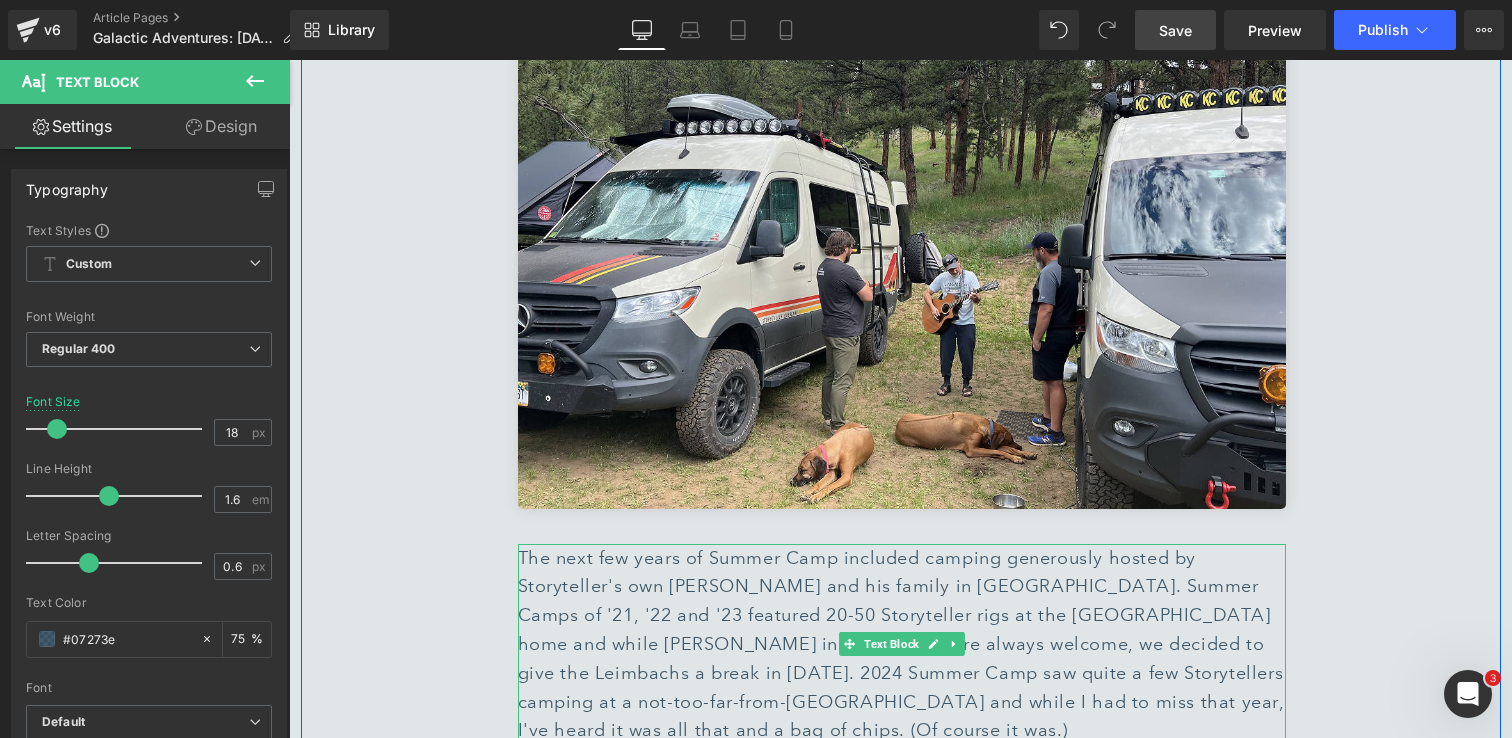click on "The next few years of Summer Camp included camping generously hosted by Storyteller's own [PERSON_NAME] and his family in [GEOGRAPHIC_DATA]. Summer Camps of '21, '22 and '23 featured 20-50 Storyteller rigs at the [GEOGRAPHIC_DATA] home and while [PERSON_NAME] insists that we are always welcome, we decided to give the Leimbachs a break in [DATE]. 2024 Summer Camp saw quite a few Storytellers camping at a not-too-far-from-[GEOGRAPHIC_DATA] and while I had to miss that year, I've heard it was all that and a bag of chips. (Of course it was.)" at bounding box center (902, 645) 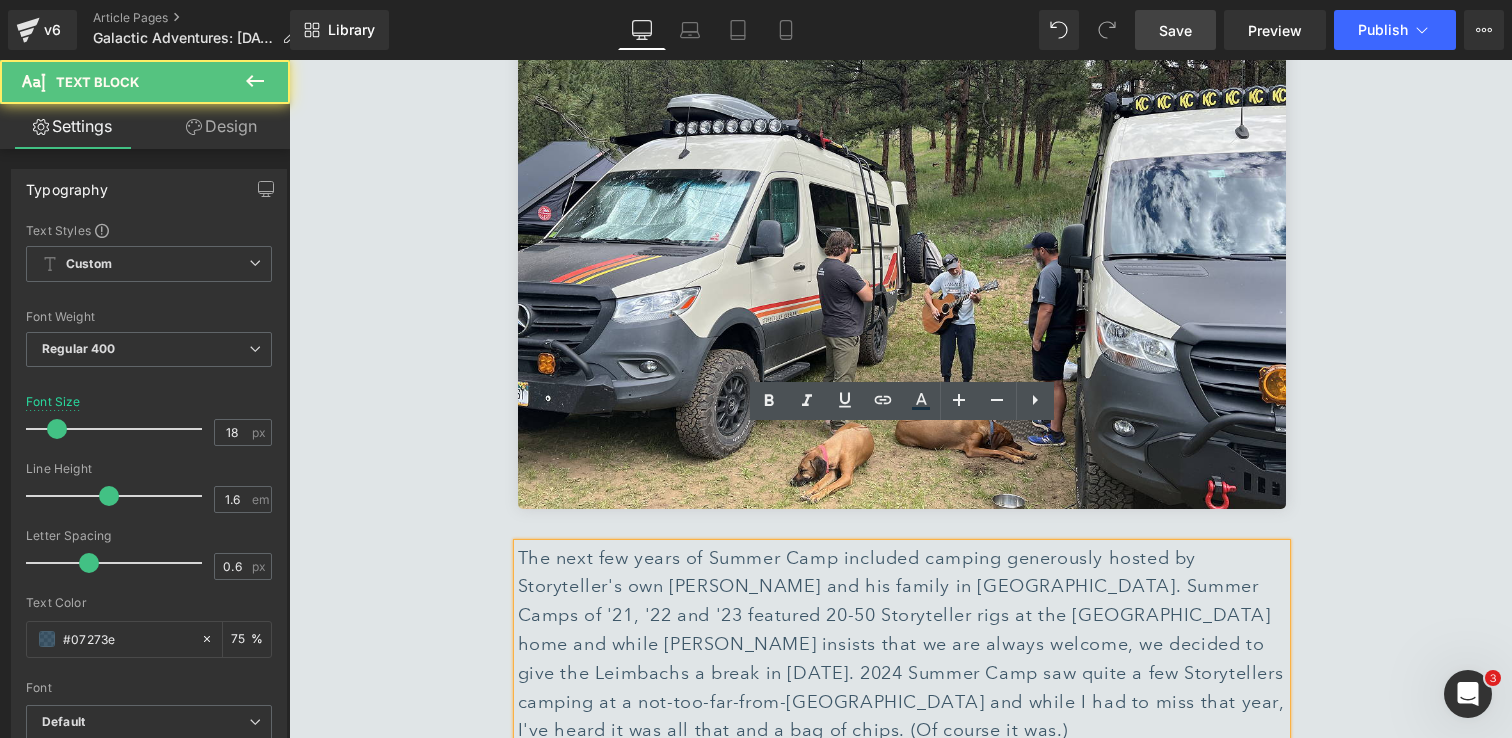 click on "The next few years of Summer Camp included camping generously hosted by Storyteller's own [PERSON_NAME] and his family in [GEOGRAPHIC_DATA]. Summer Camps of '21, '22 and '23 featured 20-50 Storyteller rigs at the [GEOGRAPHIC_DATA] home and while [PERSON_NAME] insists that we are always welcome, we decided to give the Leimbachs a break in [DATE]. 2024 Summer Camp saw quite a few Storytellers camping at a not-too-far-from-[GEOGRAPHIC_DATA] and while I had to miss that year, I've heard it was all that and a bag of chips. (Of course it was.)" at bounding box center [902, 645] 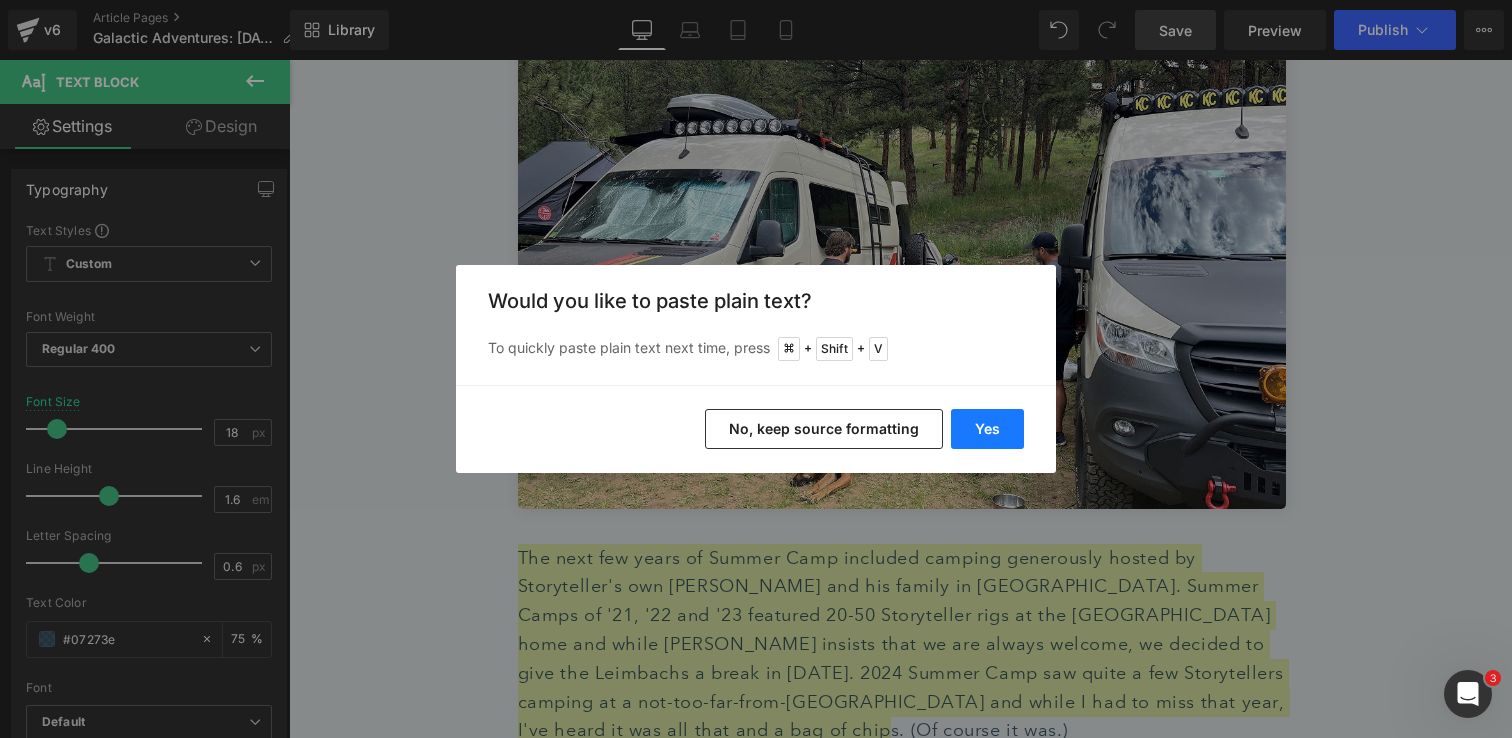 click on "Yes" at bounding box center (987, 429) 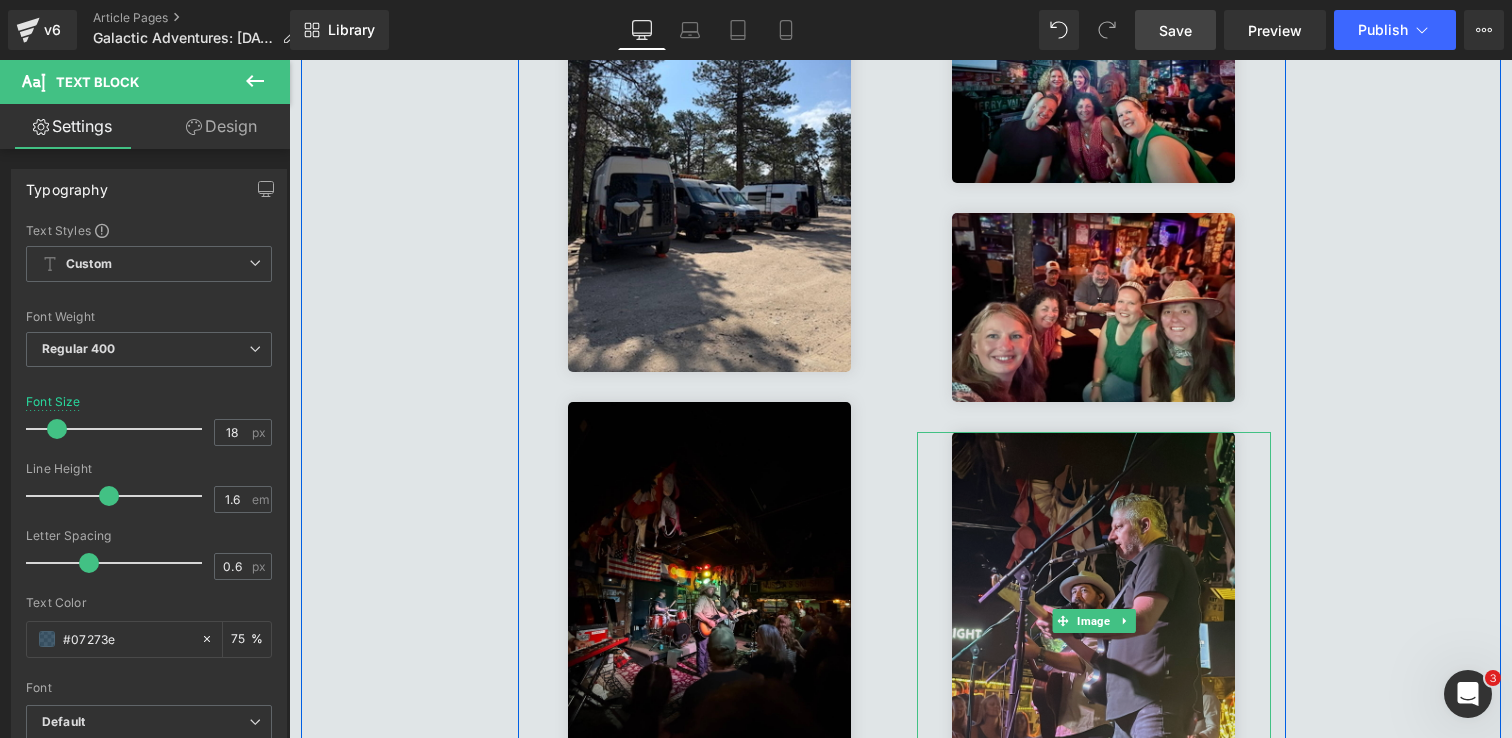 scroll, scrollTop: 4230, scrollLeft: 0, axis: vertical 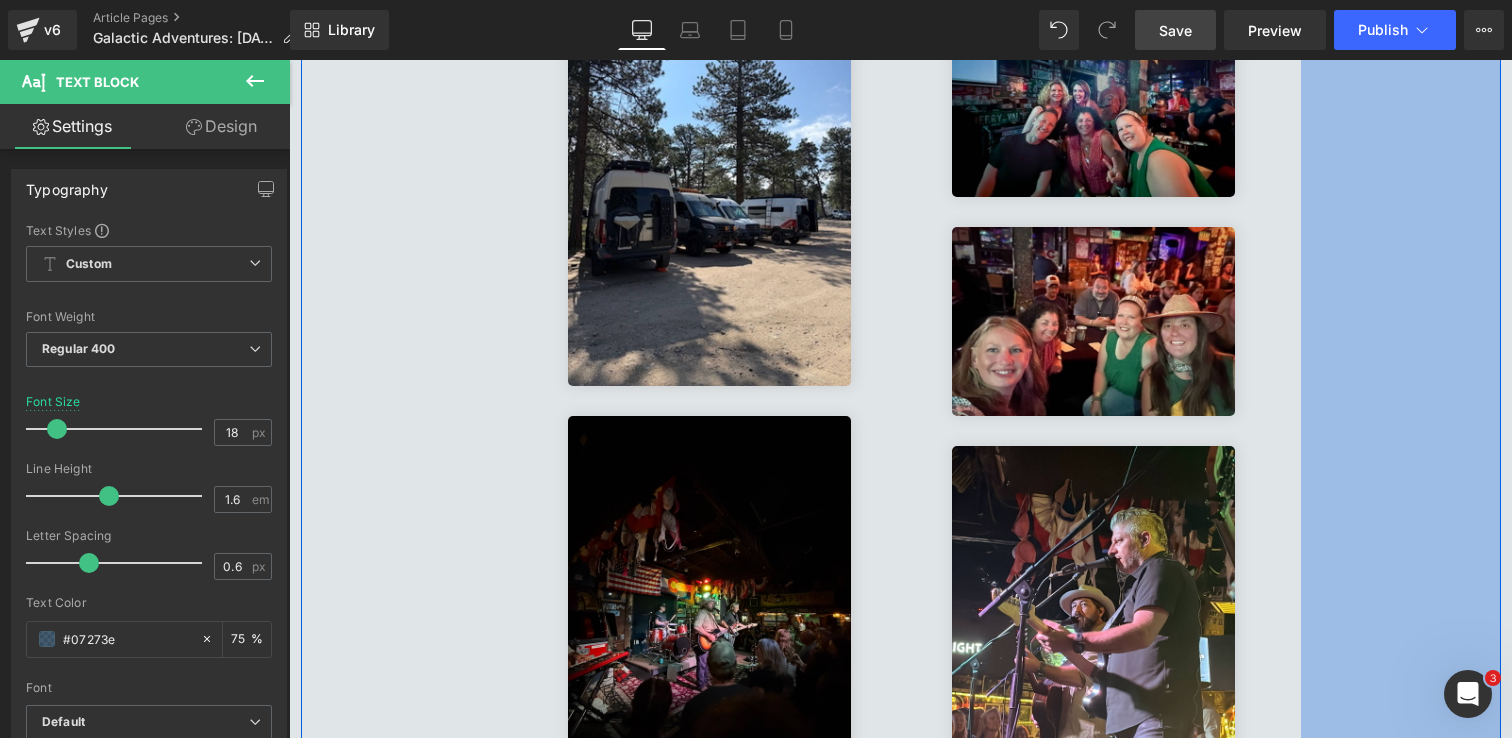 click on "200px" at bounding box center (1401, -107) 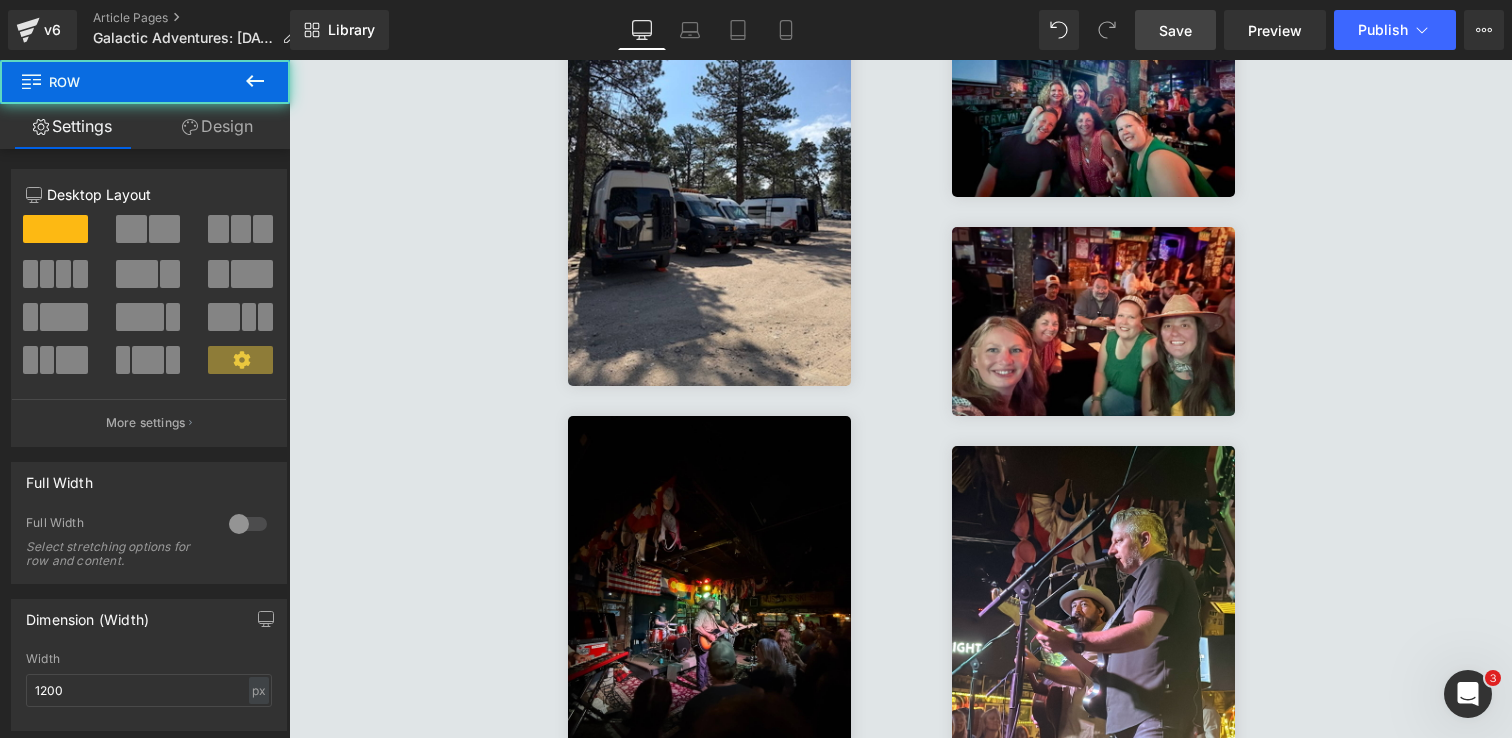 click on "Save" at bounding box center [1175, 30] 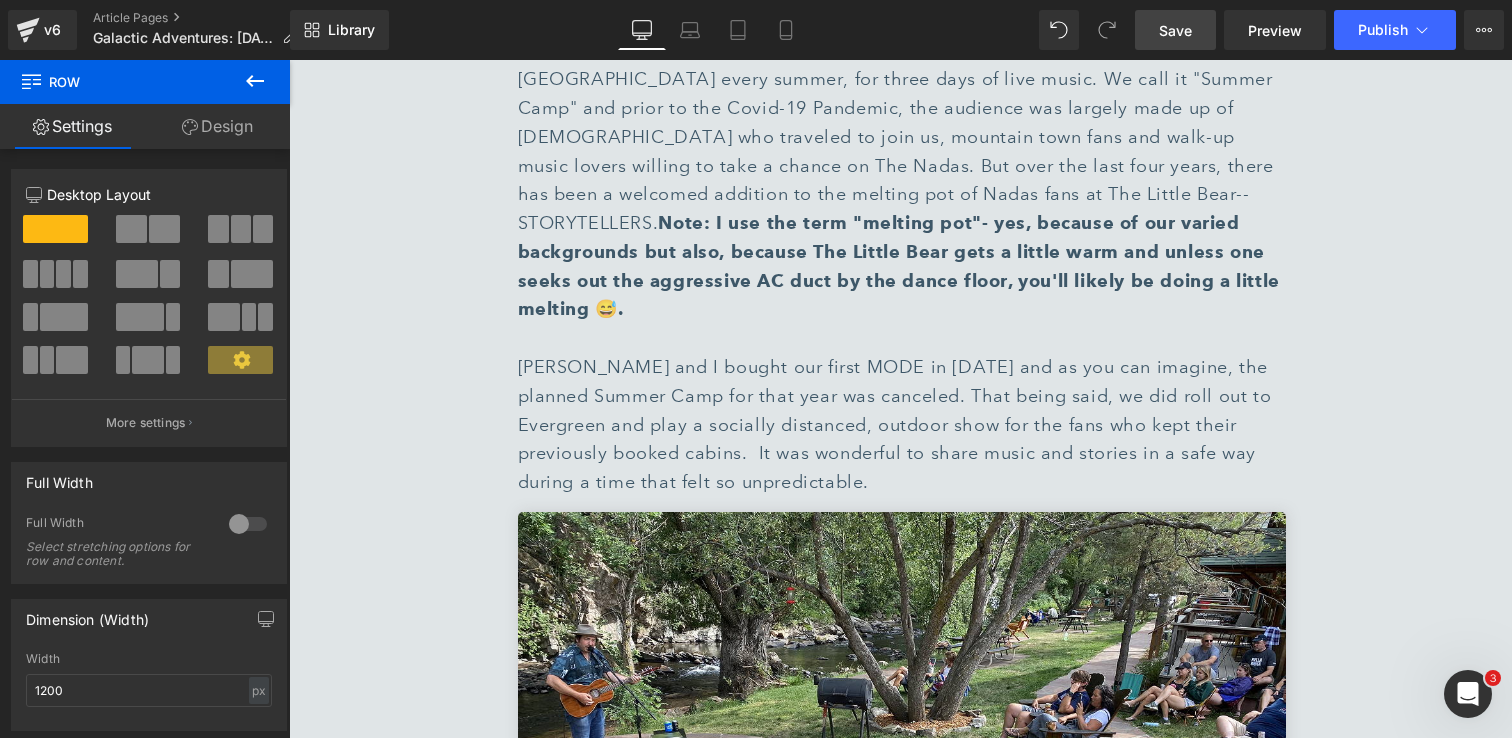 scroll, scrollTop: 2167, scrollLeft: 0, axis: vertical 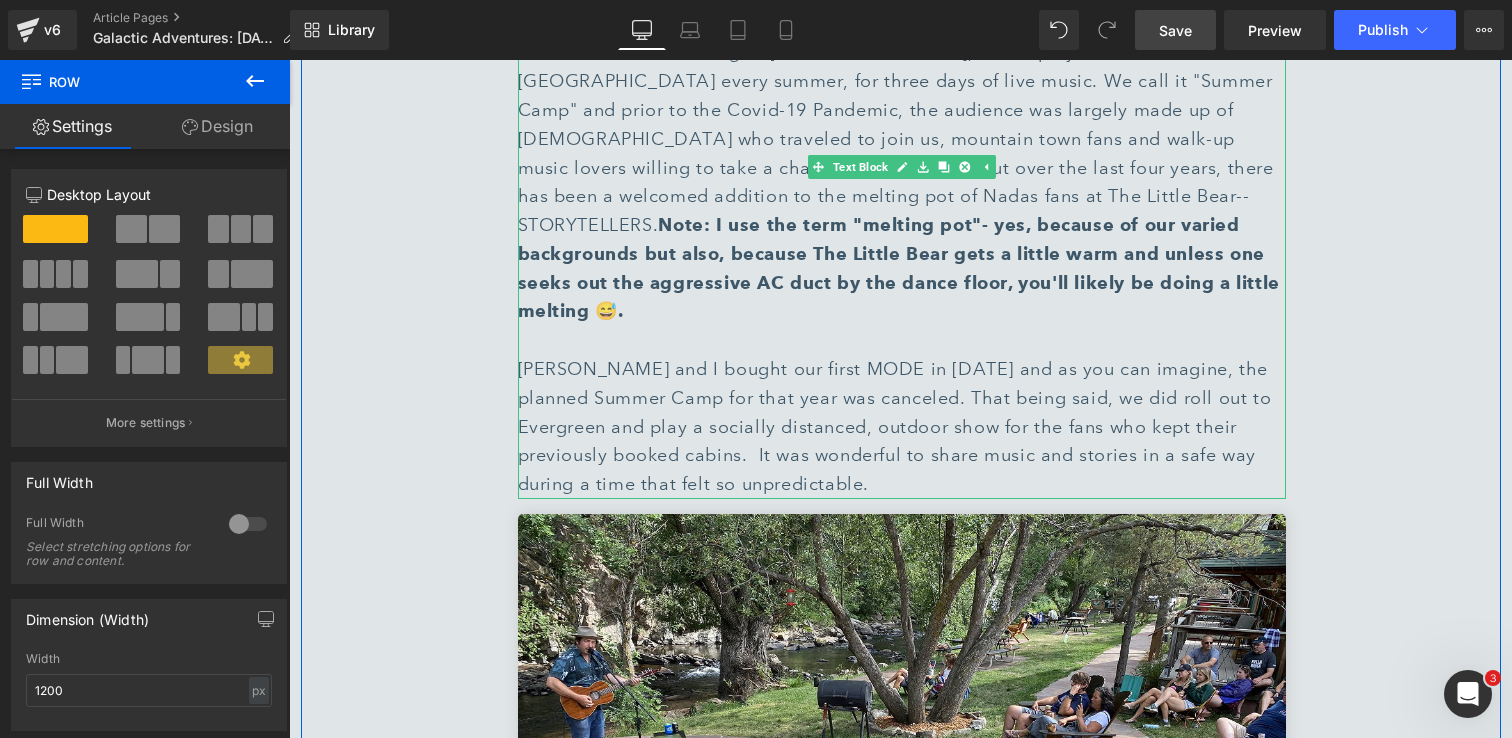 click at bounding box center [902, 340] 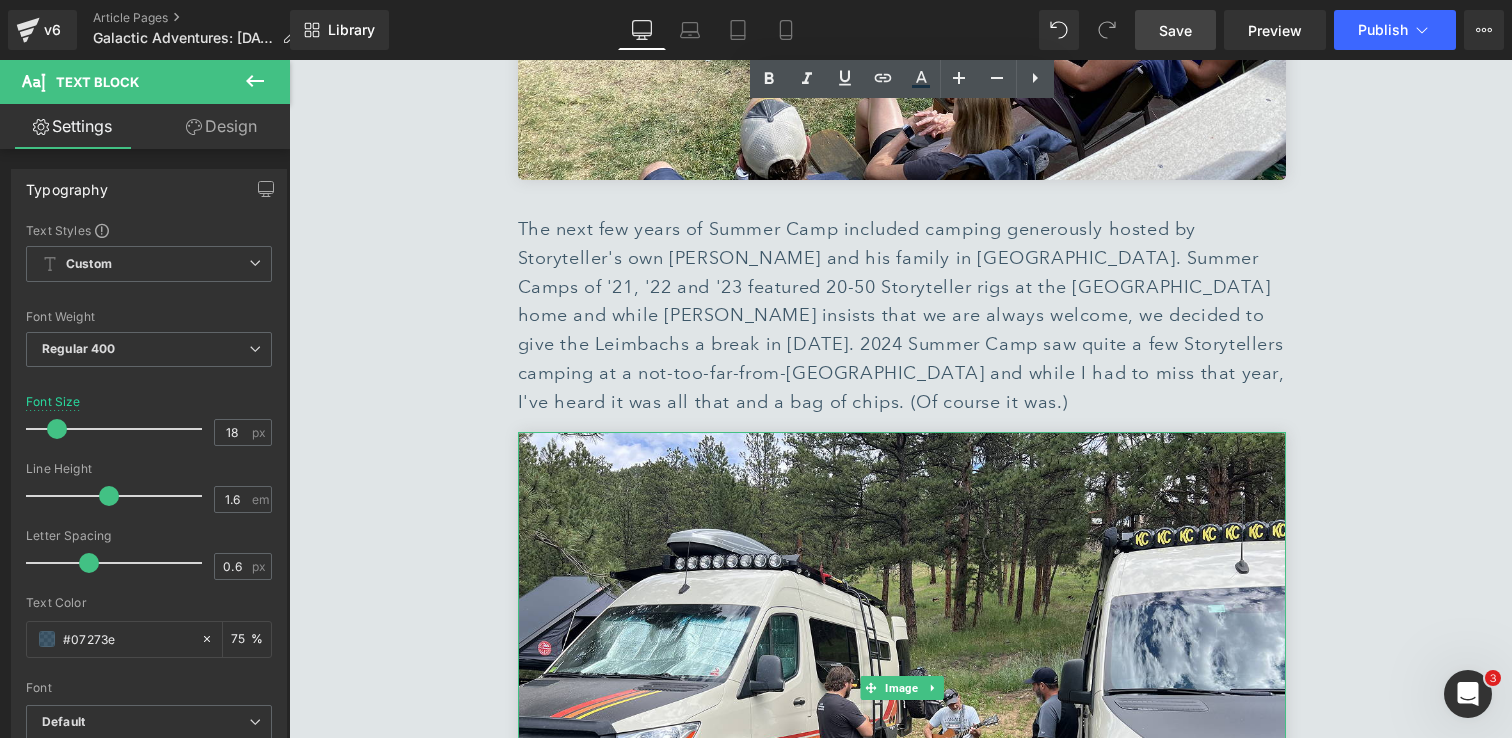 scroll, scrollTop: 3022, scrollLeft: 0, axis: vertical 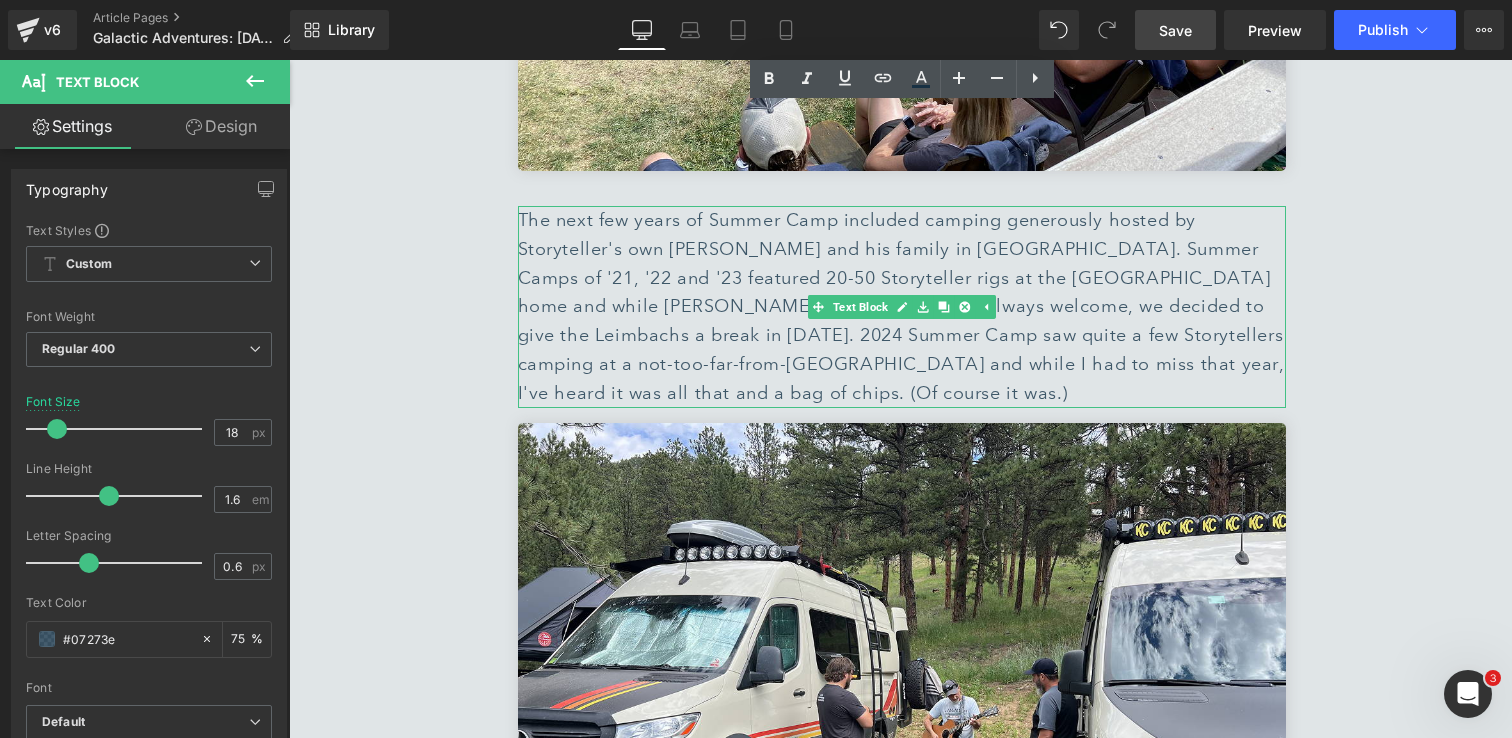 click on "The next few years of Summer Camp included camping generously hosted by Storyteller's own [PERSON_NAME] and his family in [GEOGRAPHIC_DATA]. Summer Camps of '21, '22 and '23 featured 20-50 Storyteller rigs at the [GEOGRAPHIC_DATA] home and while [PERSON_NAME] insists that we are always welcome, we decided to give the Leimbachs a break in [DATE]. 2024 Summer Camp saw quite a few Storytellers camping at a not-too-far-from-[GEOGRAPHIC_DATA] and while I had to miss that year, I've heard it was all that and a bag of chips. (Of course it was.)" at bounding box center [902, 307] 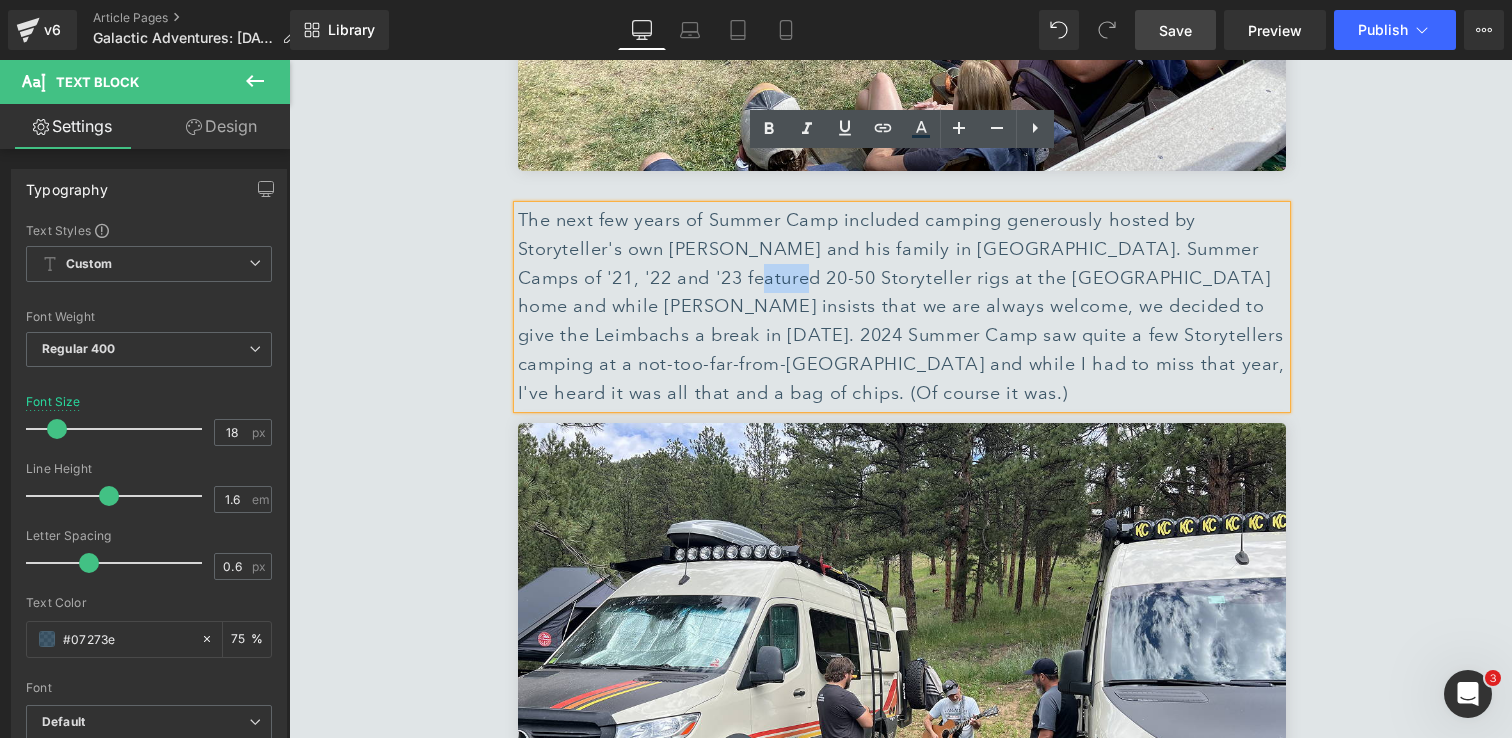 drag, startPoint x: 747, startPoint y: 166, endPoint x: 703, endPoint y: 168, distance: 44.04543 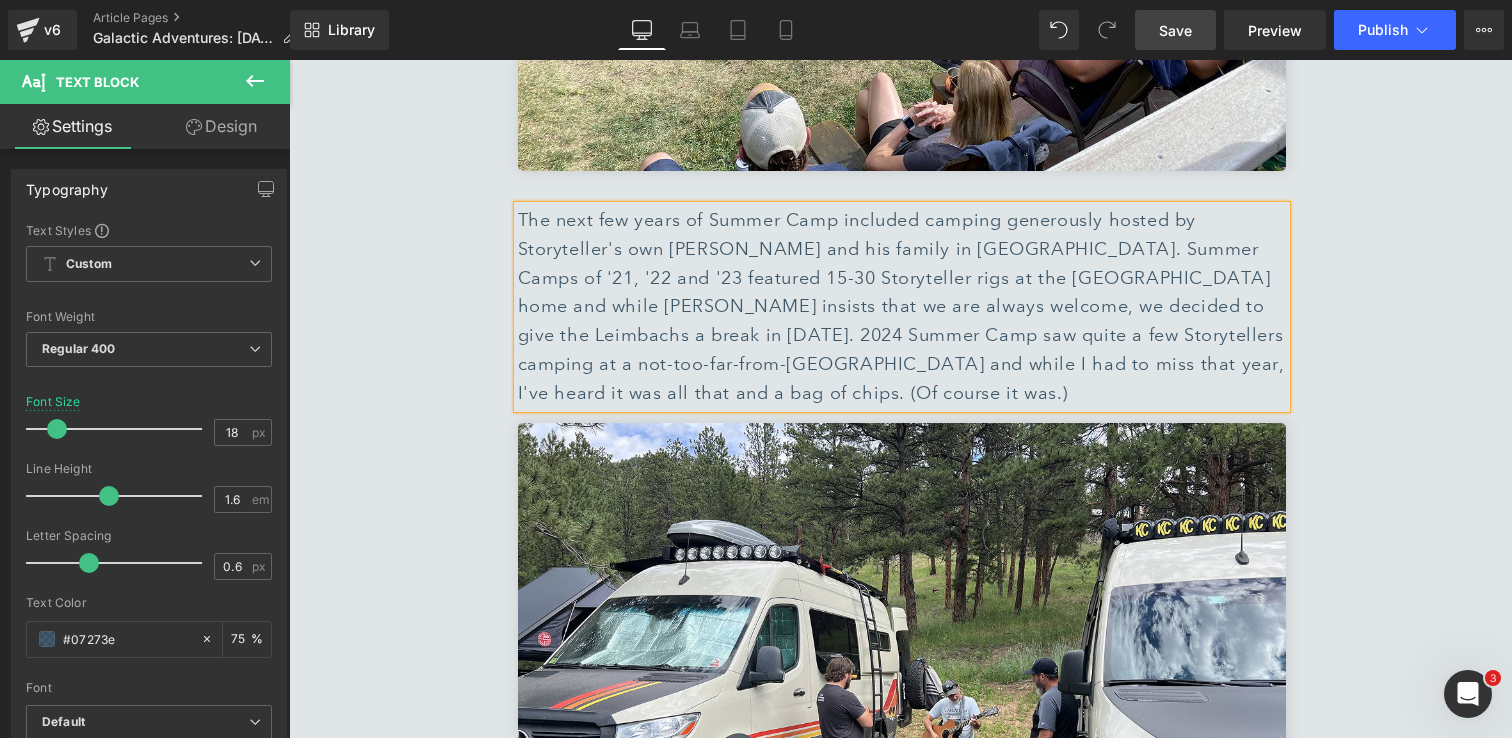 click on "🚐 Summer Camp with [PERSON_NAME] Storyteller Owners Text Block         Separator         [PERSON_NAME], MODElt Owner Text Block         Image         "It's gonna be the best weekend ever." -  The Nadas, "Best Weekend Ever" Note: I use the term "melting pot"- yes, because of our varied backgrounds but also, because The Little Bear gets a little warm and unless one seeks out the aggressive AC duct by the dance floor, you'll likely be doing a little melting 😅.  [PERSON_NAME] and I bought our first MODE in [DATE] and as you can imagine, the planned Summer Camp for that year was canceled. That being said, we did roll out to Evergreen and play a socially distanced, outdoor show for the fans who kept their previously booked cabins.  It was wonderful to share music and stories in a safe way during a time that felt so unpredictable.  Text Block         Image         Text Block         Image         Text Block         Image         Image         Image         Image         Image         Row         Text Block" at bounding box center [901, 1101] 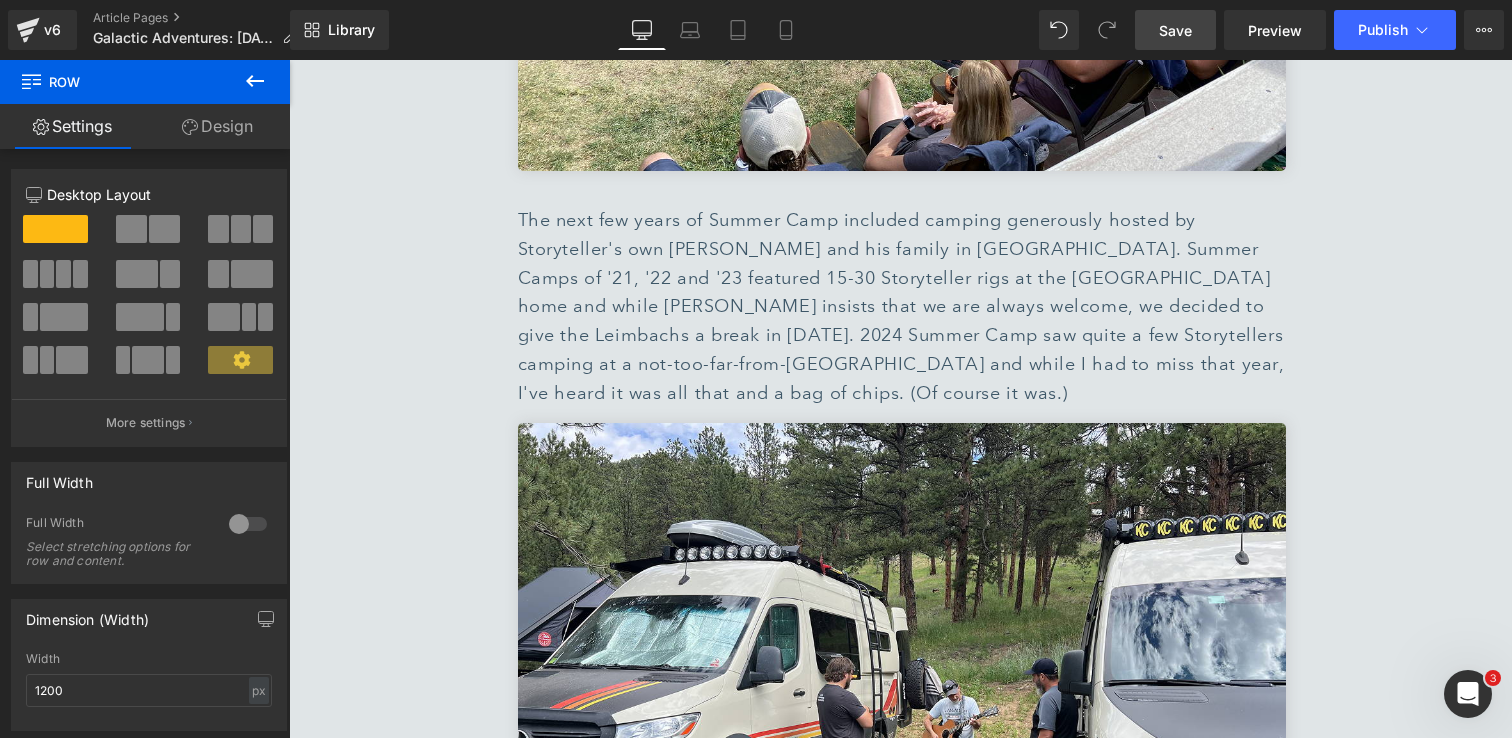 click on "Save" at bounding box center (1175, 30) 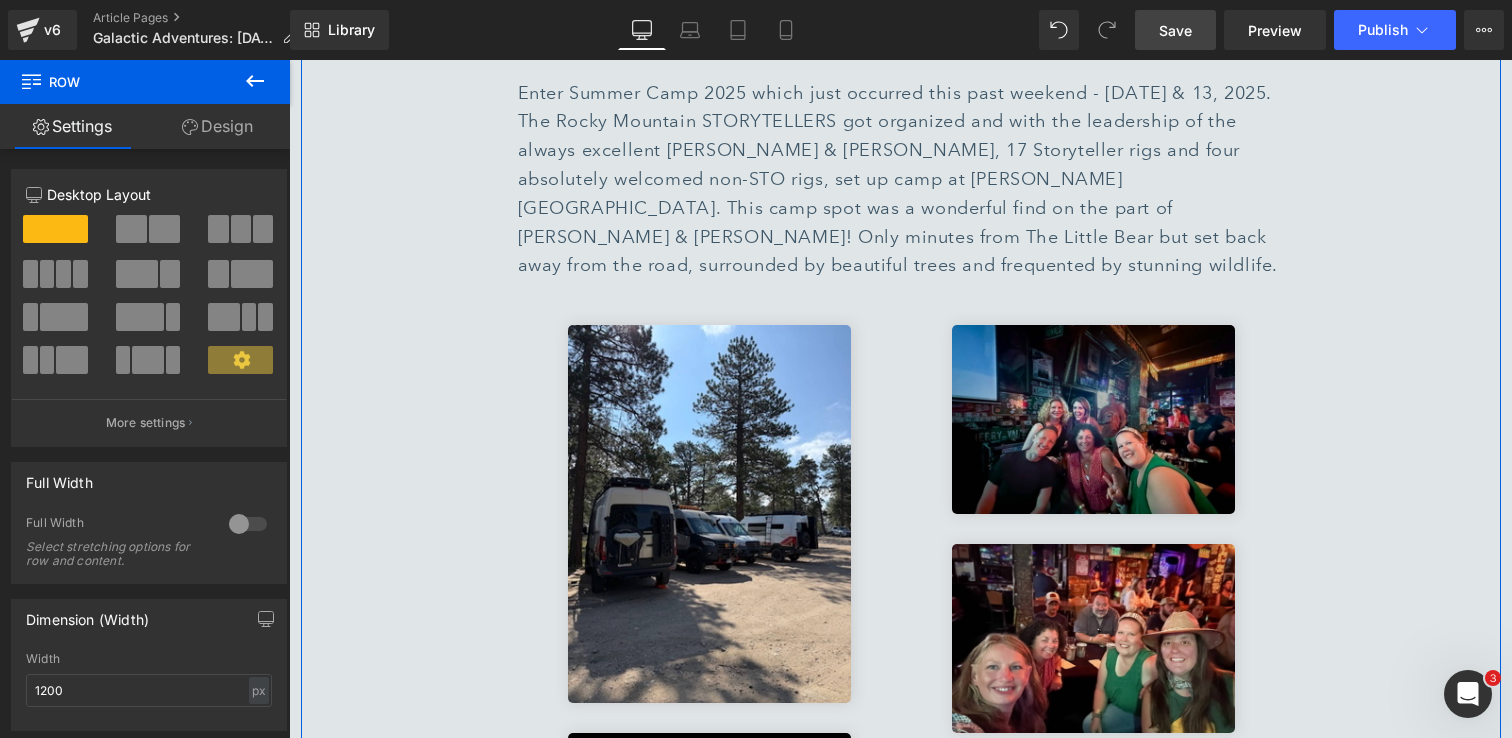 scroll, scrollTop: 3611, scrollLeft: 0, axis: vertical 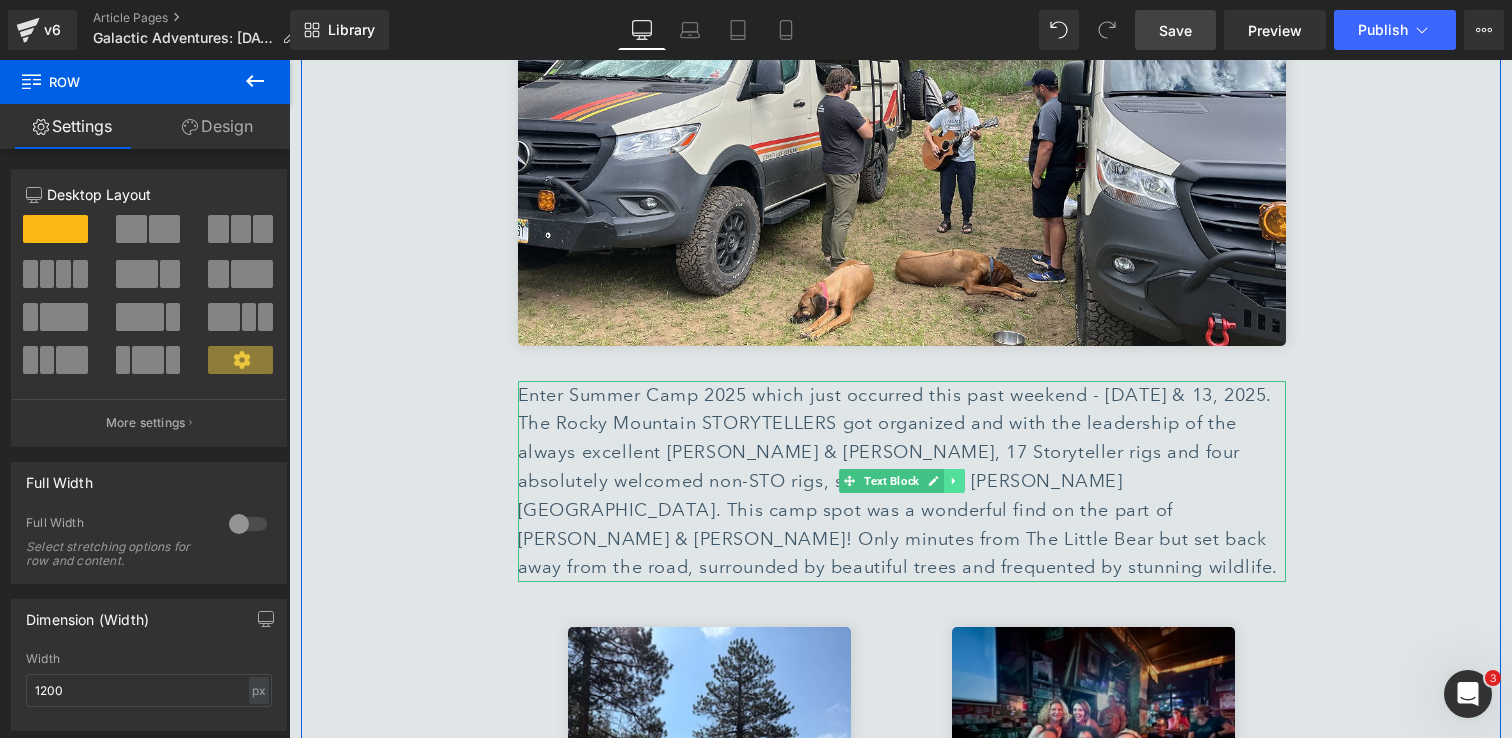 click 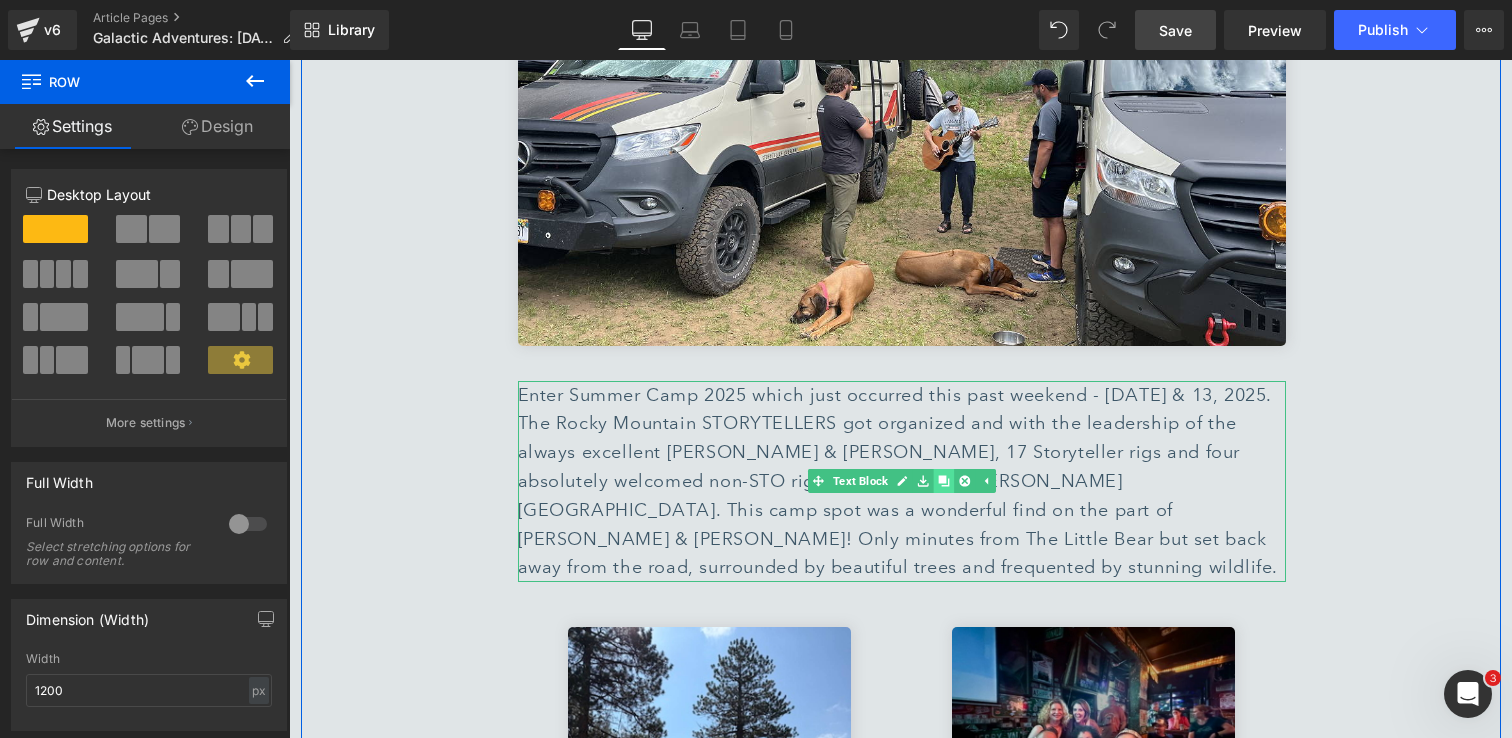 click 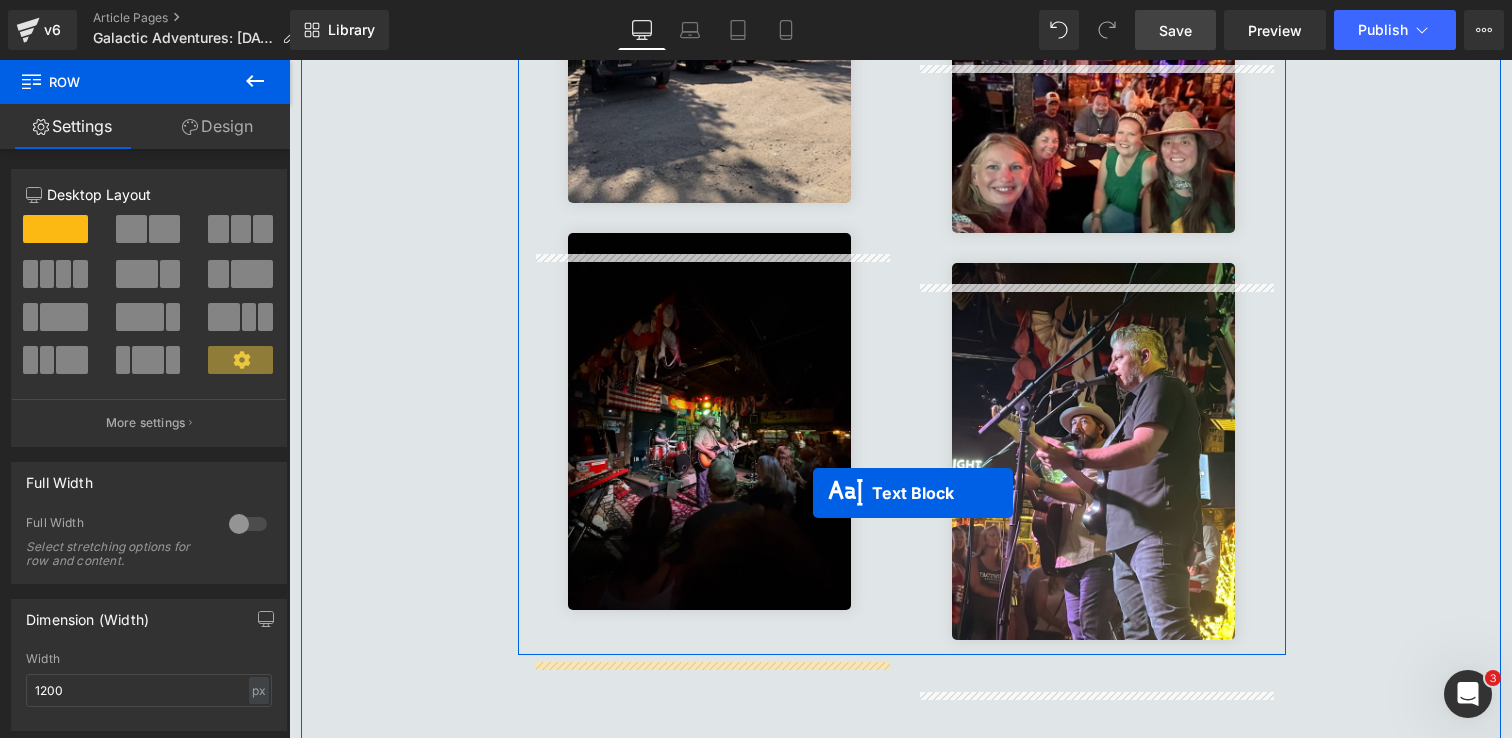 scroll, scrollTop: 4497, scrollLeft: 0, axis: vertical 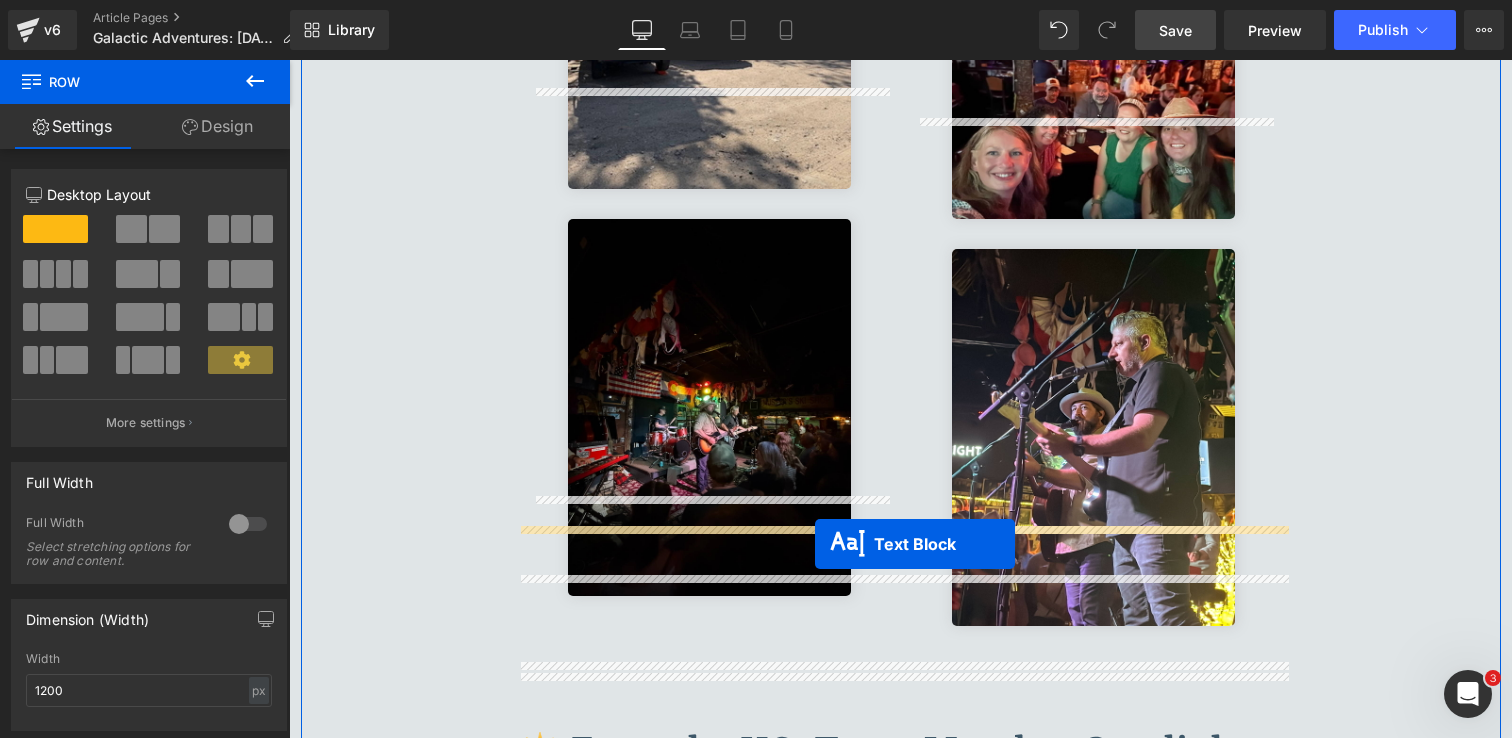 drag, startPoint x: 846, startPoint y: 590, endPoint x: 815, endPoint y: 544, distance: 55.470715 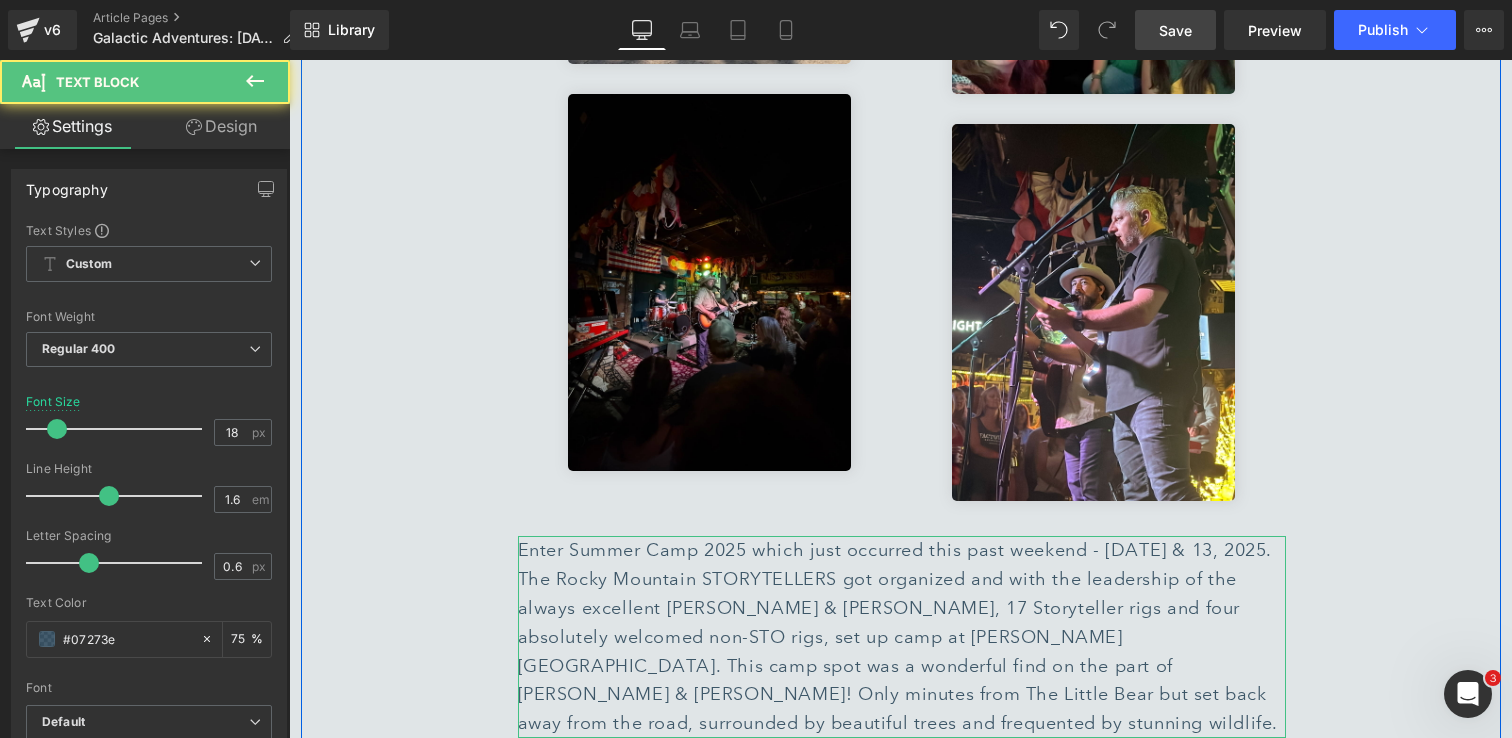 scroll, scrollTop: 4555, scrollLeft: 0, axis: vertical 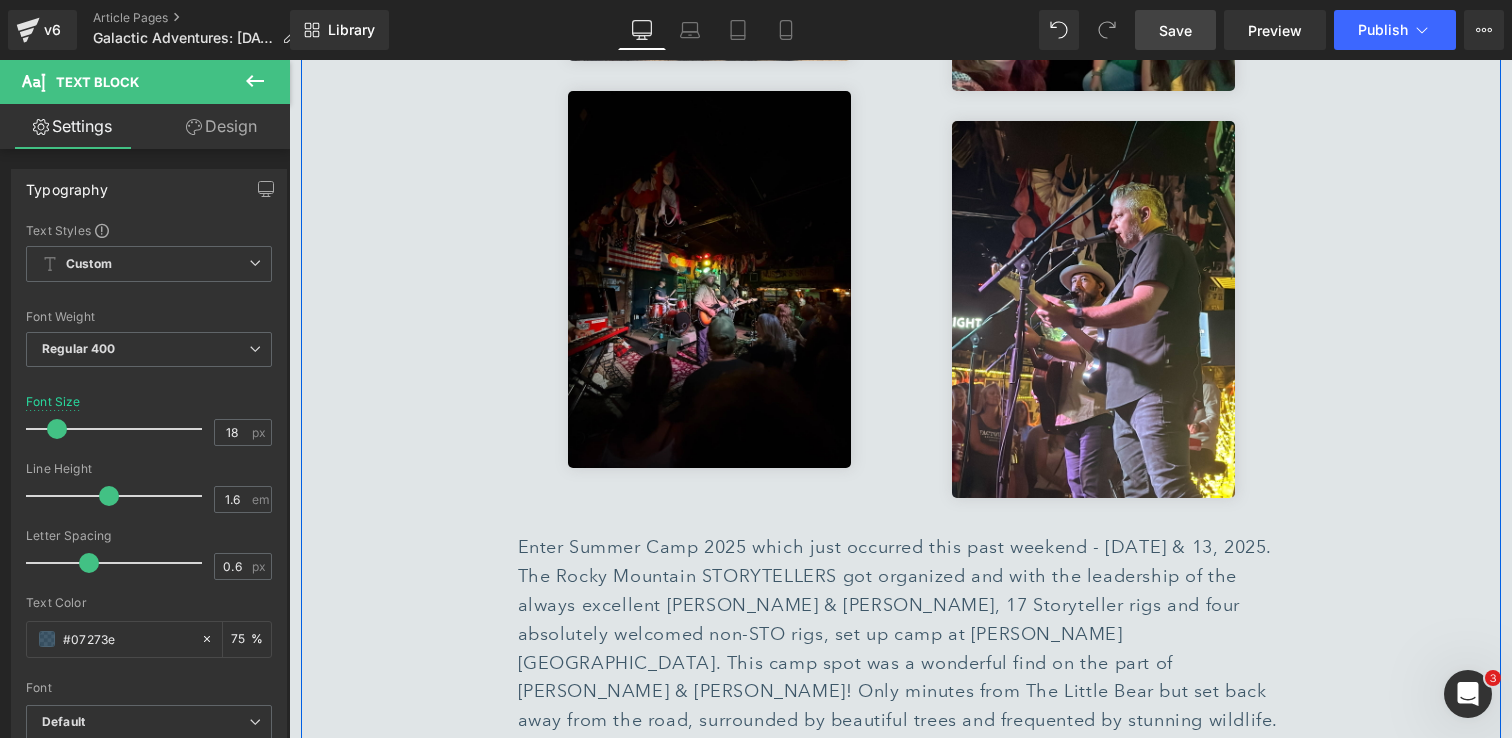 click on "Enter Summer Camp 2025 which just occurred this past weekend - [DATE] & 13, 2025. The Rocky Mountain STORYTELLERS got organized and with the leadership of the always excellent [PERSON_NAME] & [PERSON_NAME], 17 Storyteller rigs and four absolutely welcomed non-STO rigs, set up camp at [PERSON_NAME][GEOGRAPHIC_DATA]. This camp spot was a wonderful find on the part of [PERSON_NAME] & [PERSON_NAME]! Only minutes from The Little Bear but set back away from the road, surrounded by beautiful trees and frequented by stunning wildlife." at bounding box center [902, 634] 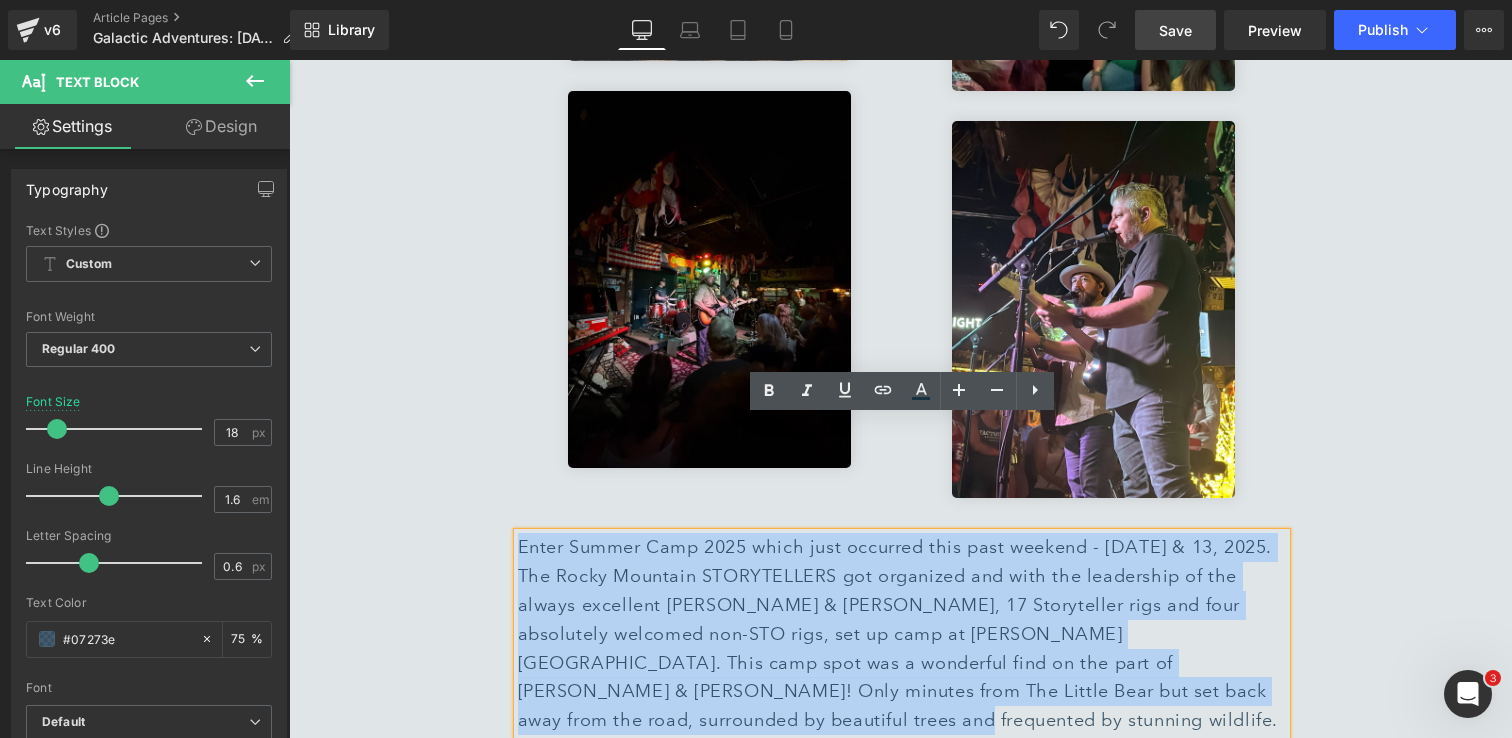 drag, startPoint x: 647, startPoint y: 605, endPoint x: 521, endPoint y: 436, distance: 210.80086 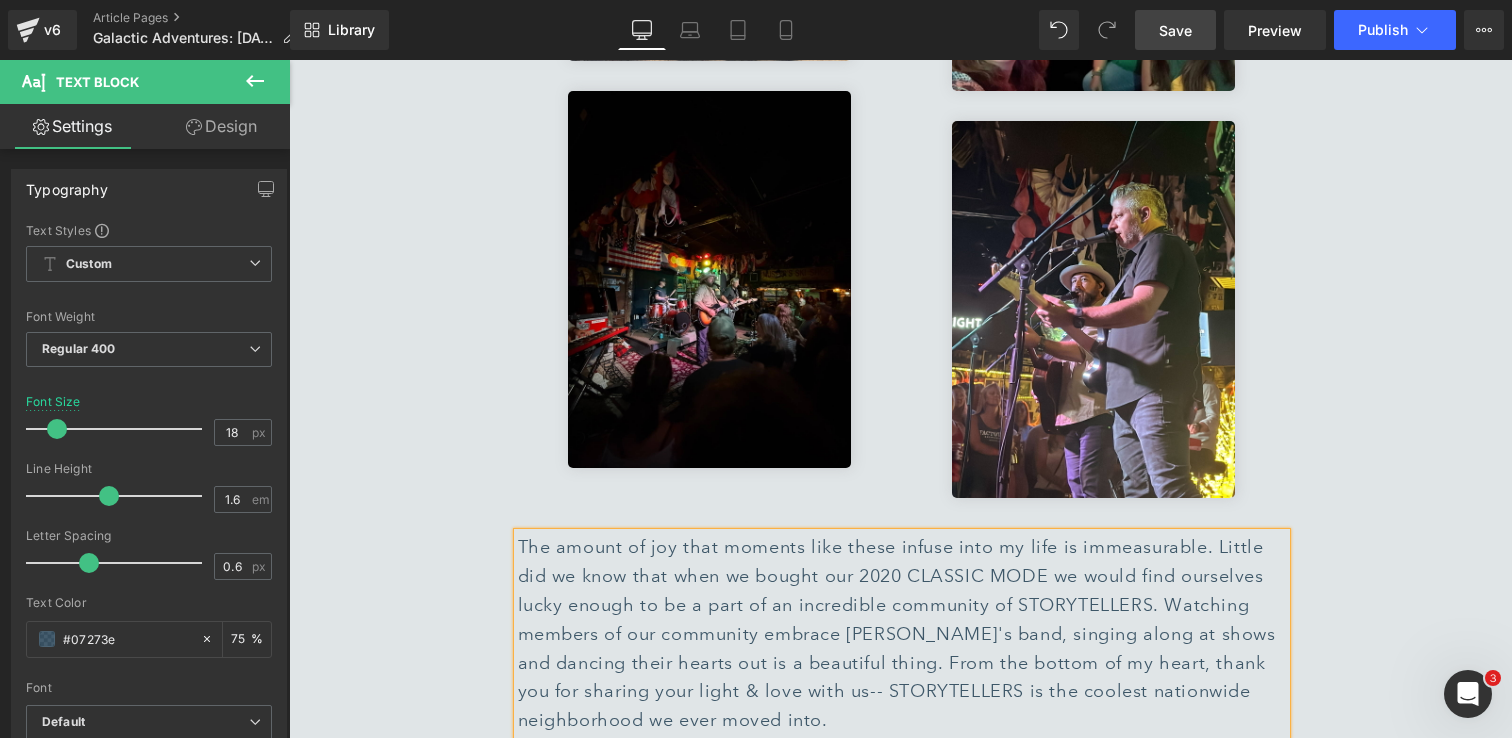 click on "The amount of joy that moments like these infuse into my life is immeasurable. Little did we know that when we bought our 2020 CLASSIC MODE we would find ourselves lucky enough to be a part of an incredible community of STORYTELLERS. Watching members of our community embrace [PERSON_NAME]'s band, singing along at shows and dancing their hearts out is a beautiful thing. From the bottom of my heart, thank you for sharing your light & love with us-- STORYTELLERS is the coolest nationwide neighborhood we ever moved into." at bounding box center [902, 634] 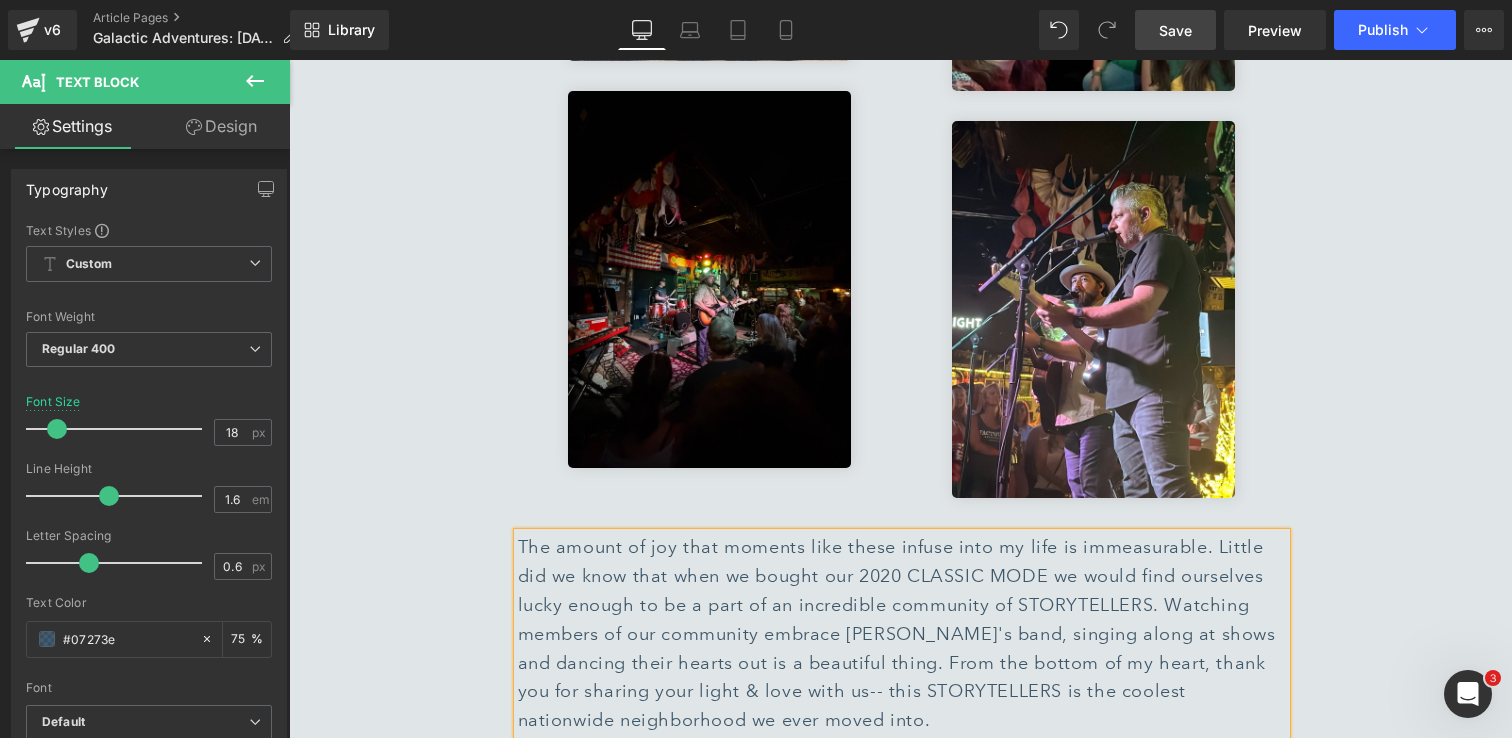 click on "The amount of joy that moments like these infuse into my life is immeasurable. Little did we know that when we bought our 2020 CLASSIC MODE we would find ourselves lucky enough to be a part of an incredible community of STORYTELLERS. Watching members of our community embrace [PERSON_NAME]'s band, singing along at shows and dancing their hearts out is a beautiful thing. From the bottom of my heart, thank you for sharing your light & love with us-- this STORYTELLERS is the coolest nationwide neighborhood we ever moved into." at bounding box center [902, 634] 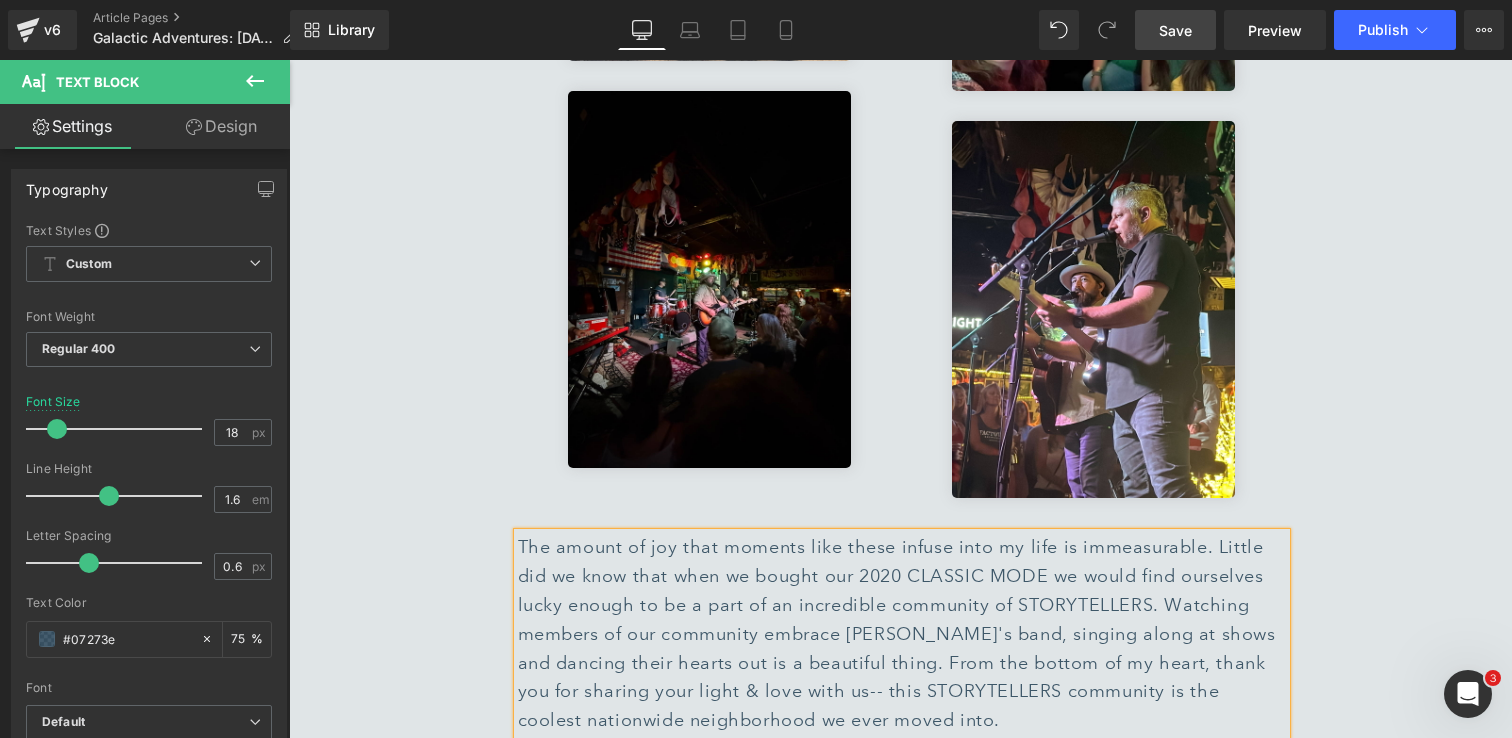 click on "The amount of joy that moments like these infuse into my life is immeasurable. Little did we know that when we bought our 2020 CLASSIC MODE we would find ourselves lucky enough to be a part of an incredible community of STORYTELLERS. Watching members of our community embrace [PERSON_NAME]'s band, singing along at shows and dancing their hearts out is a beautiful thing. From the bottom of my heart, thank you for sharing your light & love with us-- this STORYTELLERS community is the coolest nationwide neighborhood we ever moved into." at bounding box center [902, 634] 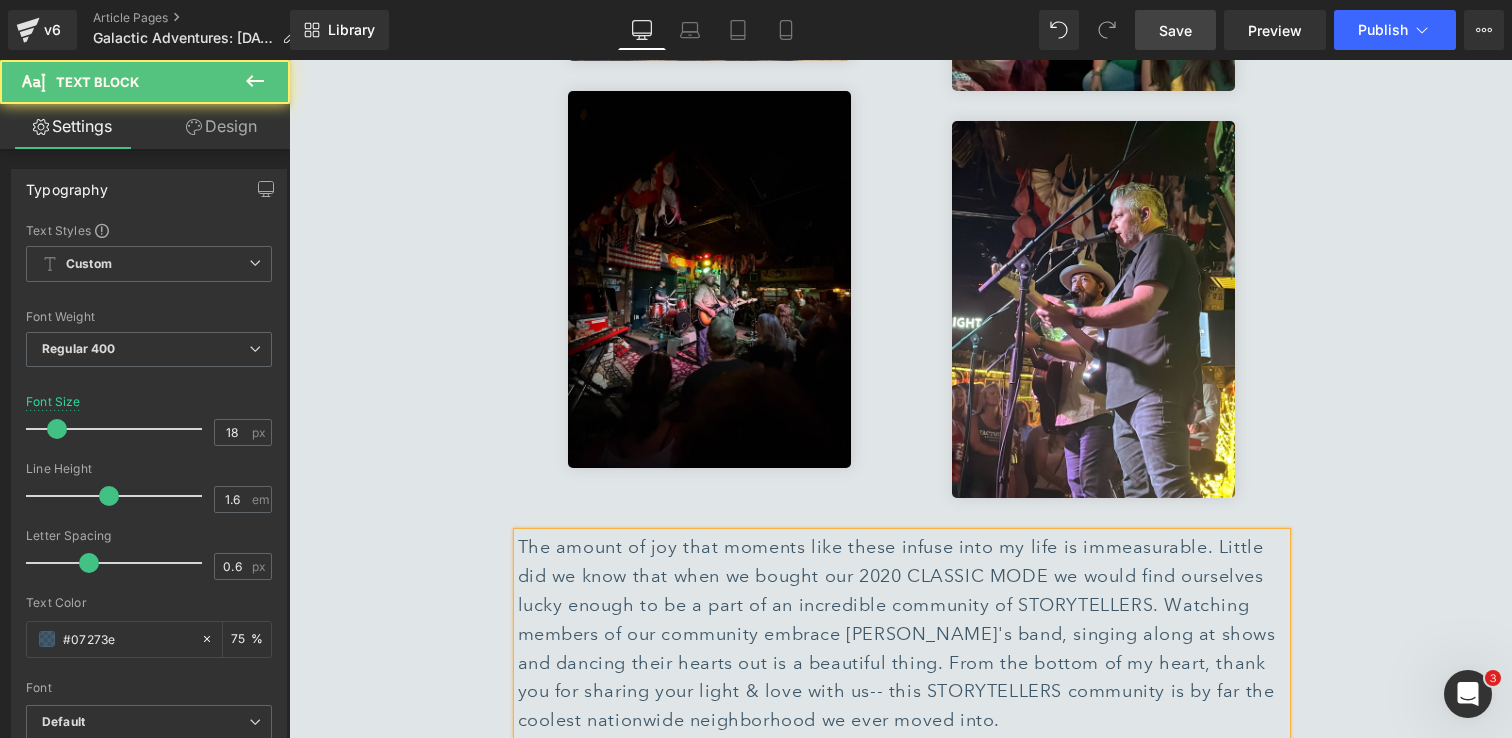 click on "The amount of joy that moments like these infuse into my life is immeasurable. Little did we know that when we bought our 2020 CLASSIC MODE we would find ourselves lucky enough to be a part of an incredible community of STORYTELLERS. Watching members of our community embrace [PERSON_NAME]'s band, singing along at shows and dancing their hearts out is a beautiful thing. From the bottom of my heart, thank you for sharing your light & love with us-- this STORYTELLERS community is by far the coolest nationwide neighborhood we ever moved into." at bounding box center [902, 634] 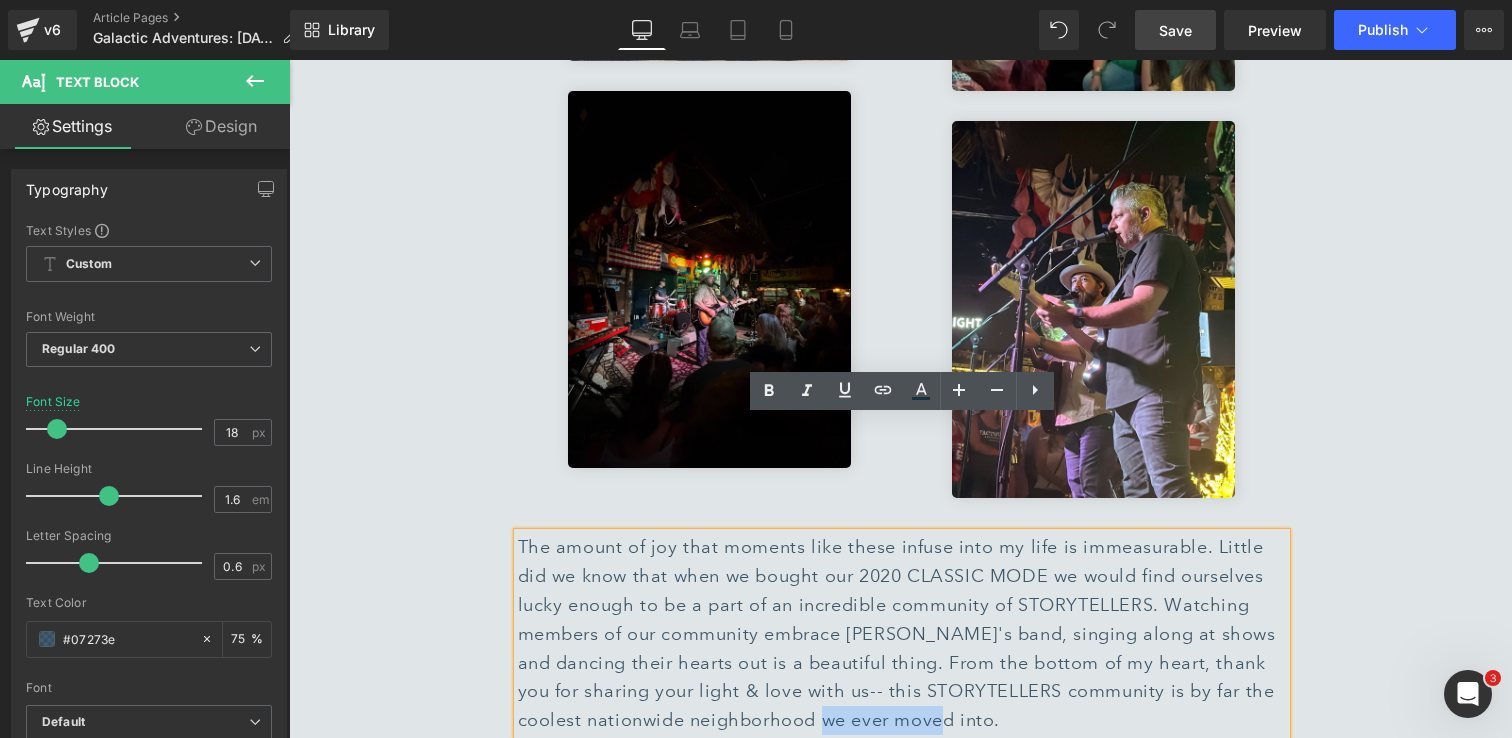 drag, startPoint x: 871, startPoint y: 604, endPoint x: 728, endPoint y: 605, distance: 143.0035 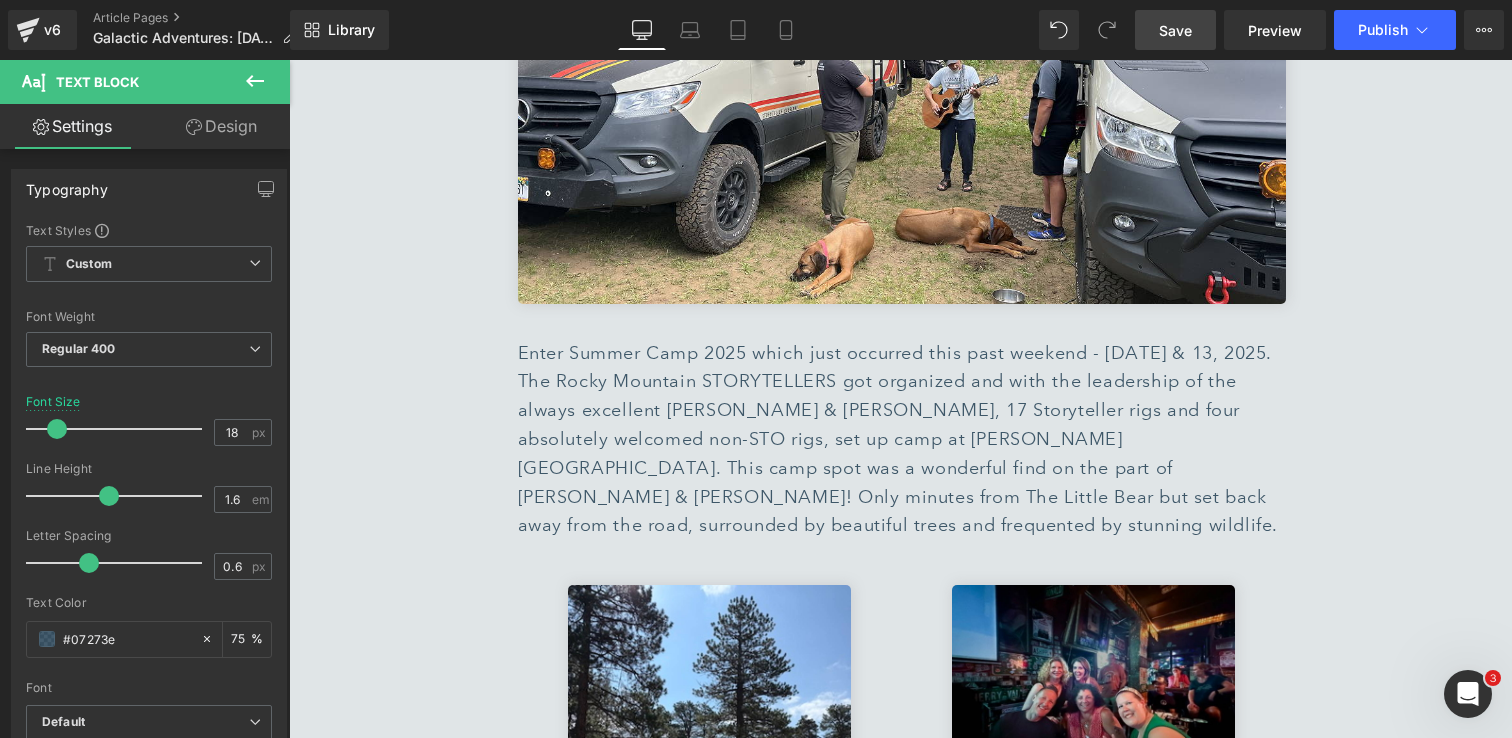 scroll, scrollTop: 3910, scrollLeft: 0, axis: vertical 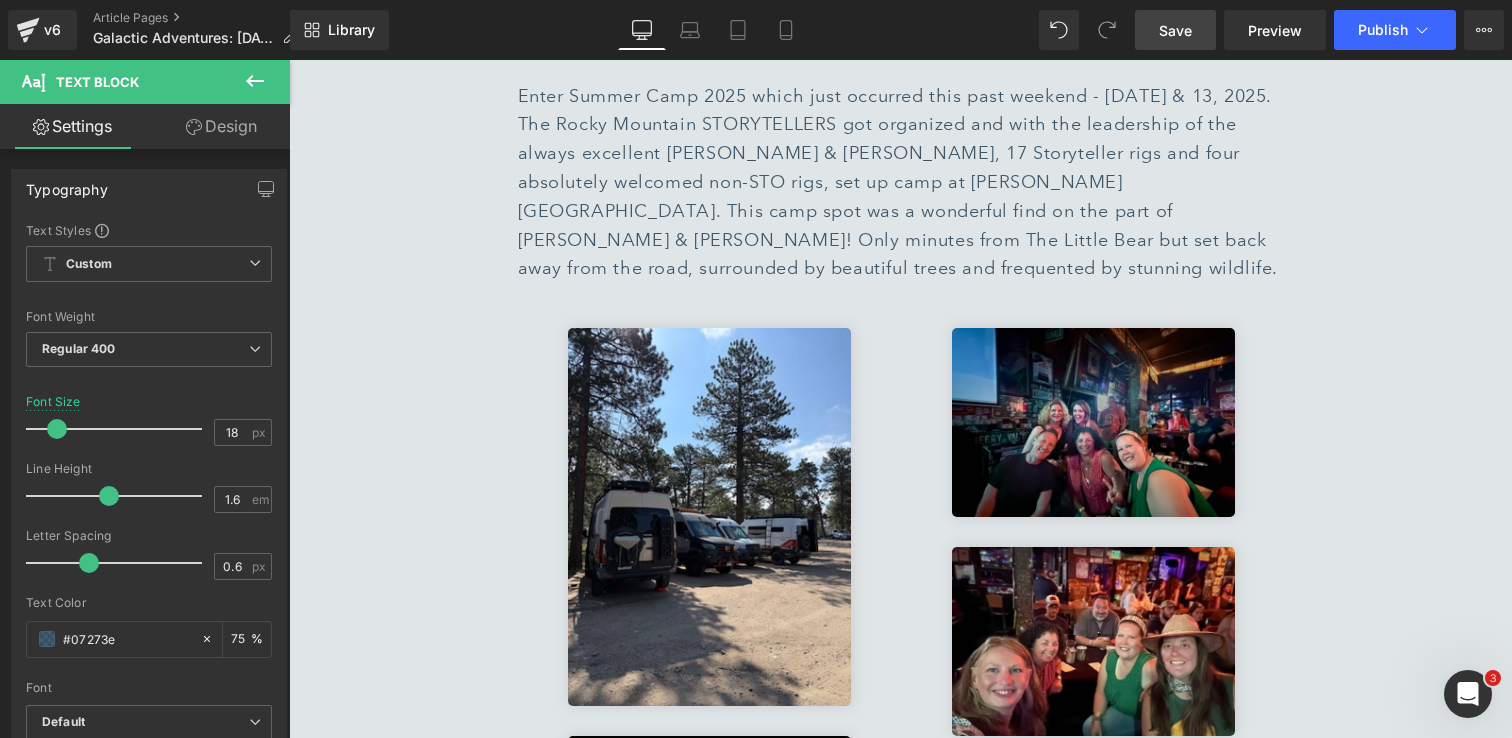 drag, startPoint x: 1163, startPoint y: 35, endPoint x: 757, endPoint y: 380, distance: 532.7861 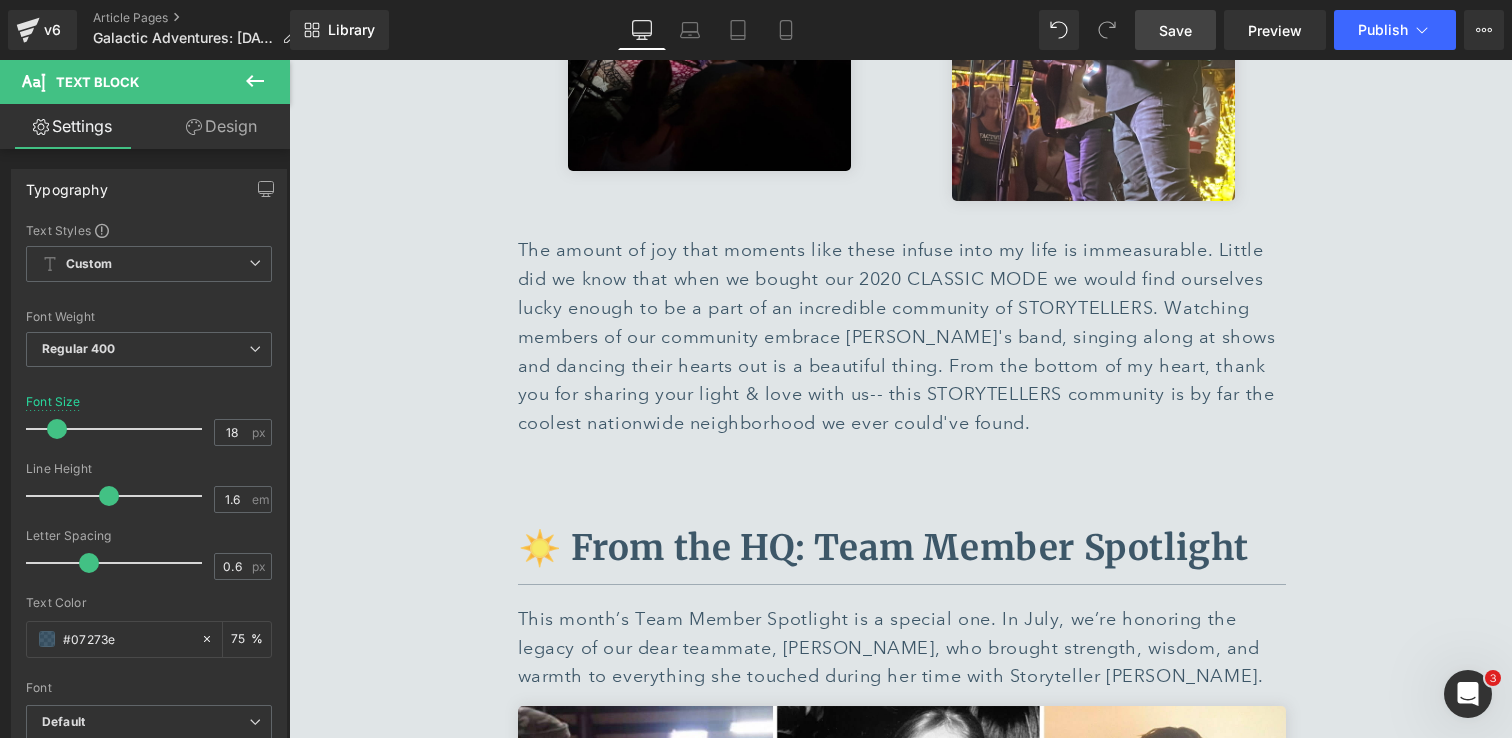 scroll, scrollTop: 4853, scrollLeft: 0, axis: vertical 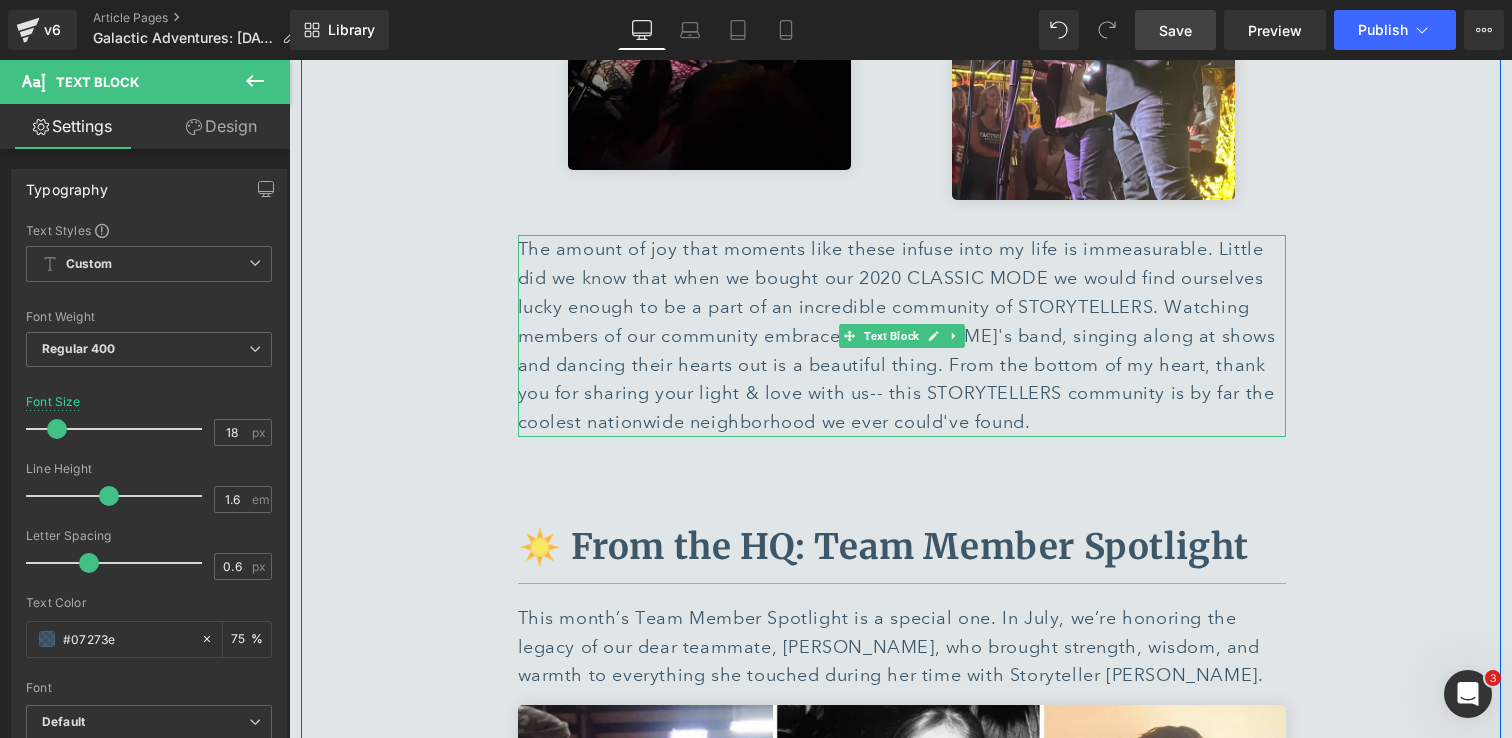 click on "The amount of joy that moments like these infuse into my life is immeasurable. Little did we know that when we bought our 2020 CLASSIC MODE we would find ourselves lucky enough to be a part of an incredible community of STORYTELLERS. Watching members of our community embrace [PERSON_NAME]'s band, singing along at shows and dancing their hearts out is a beautiful thing. From the bottom of my heart, thank you for sharing your light & love with us-- this STORYTELLERS community is by far the coolest nationwide neighborhood we ever could've found." at bounding box center (902, 336) 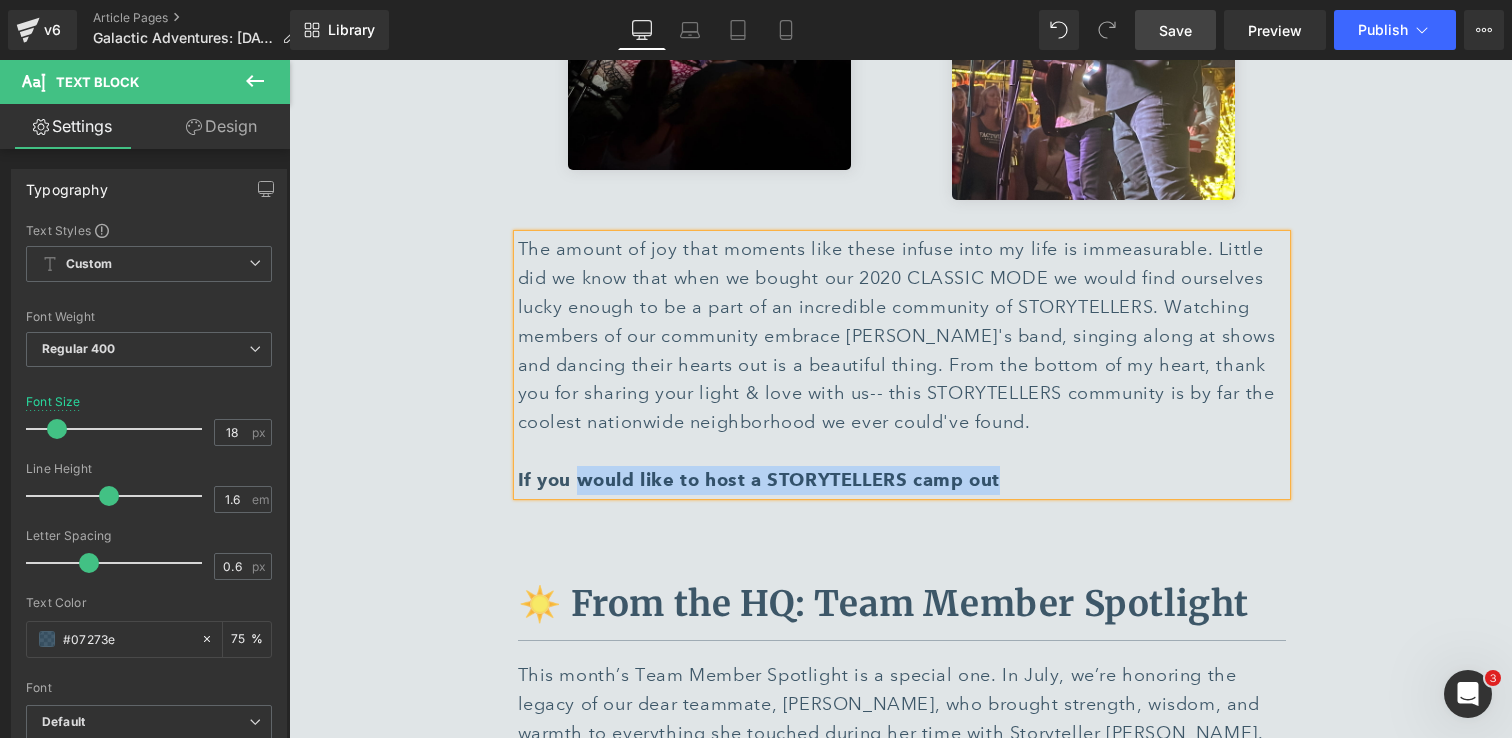 drag, startPoint x: 1024, startPoint y: 356, endPoint x: 581, endPoint y: 369, distance: 443.1907 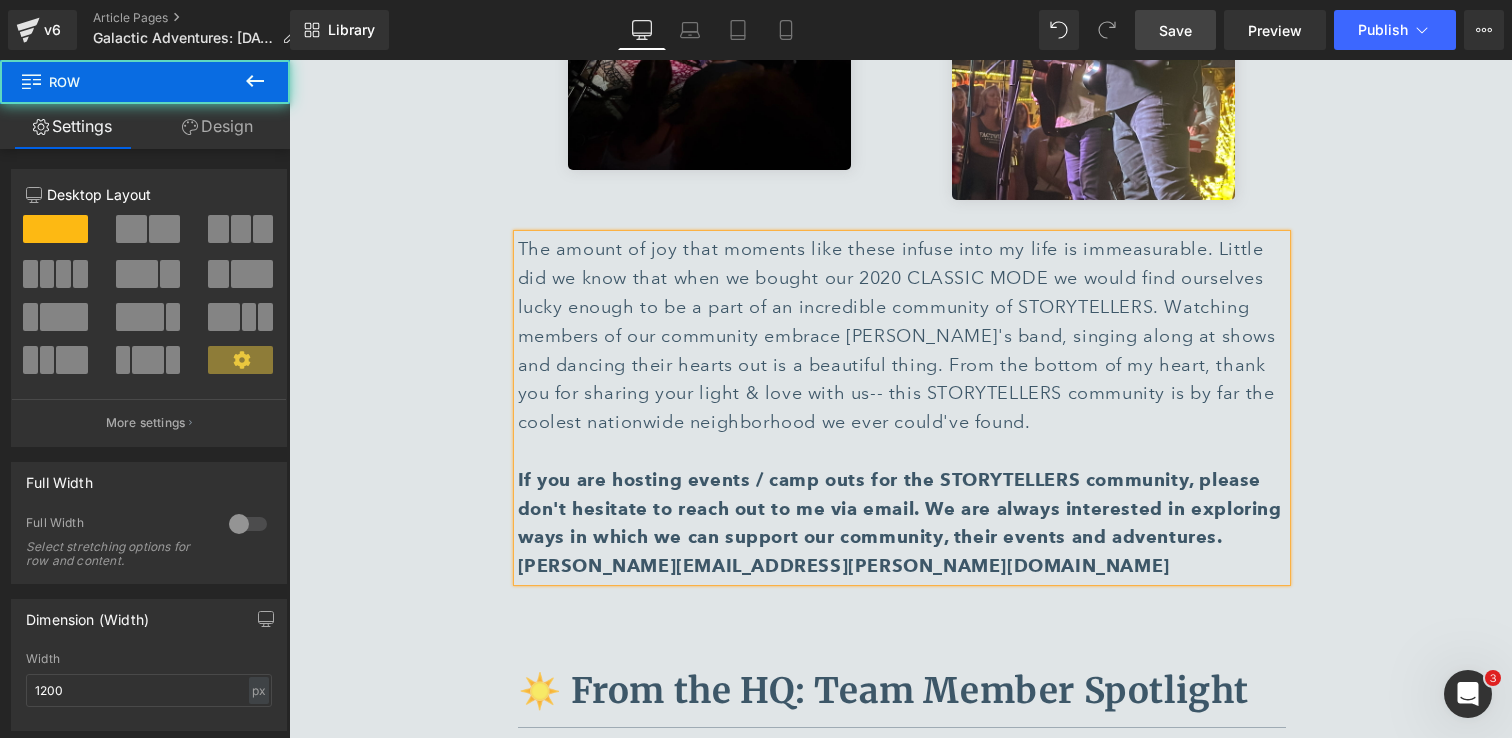 click on "🚐 Summer Camp with [PERSON_NAME] Storyteller Owners Text Block         Separator         [PERSON_NAME], MODElt Owner Text Block         Image         "It's gonna be the best weekend ever." -  The Nadas, "Best Weekend Ever" Note: I use the term "melting pot"- yes, because of our varied backgrounds but also, because The Little Bear gets a little warm and unless one seeks out the aggressive AC duct by the dance floor, you'll likely be doing a little melting 😅.  [PERSON_NAME] and I bought our first MODE in [DATE] and as you can imagine, the planned Summer Camp for that year was canceled. That being said, we did roll out to Evergreen and play a socially distanced, outdoor show for the fans who kept their previously booked cabins.  It was wonderful to share music and stories in a safe way during a time that felt so unpredictable.  Text Block         Image         Text Block         Image         Text Block         Image         Image         Image         Image         Image         Row         Text Block" at bounding box center (901, -547) 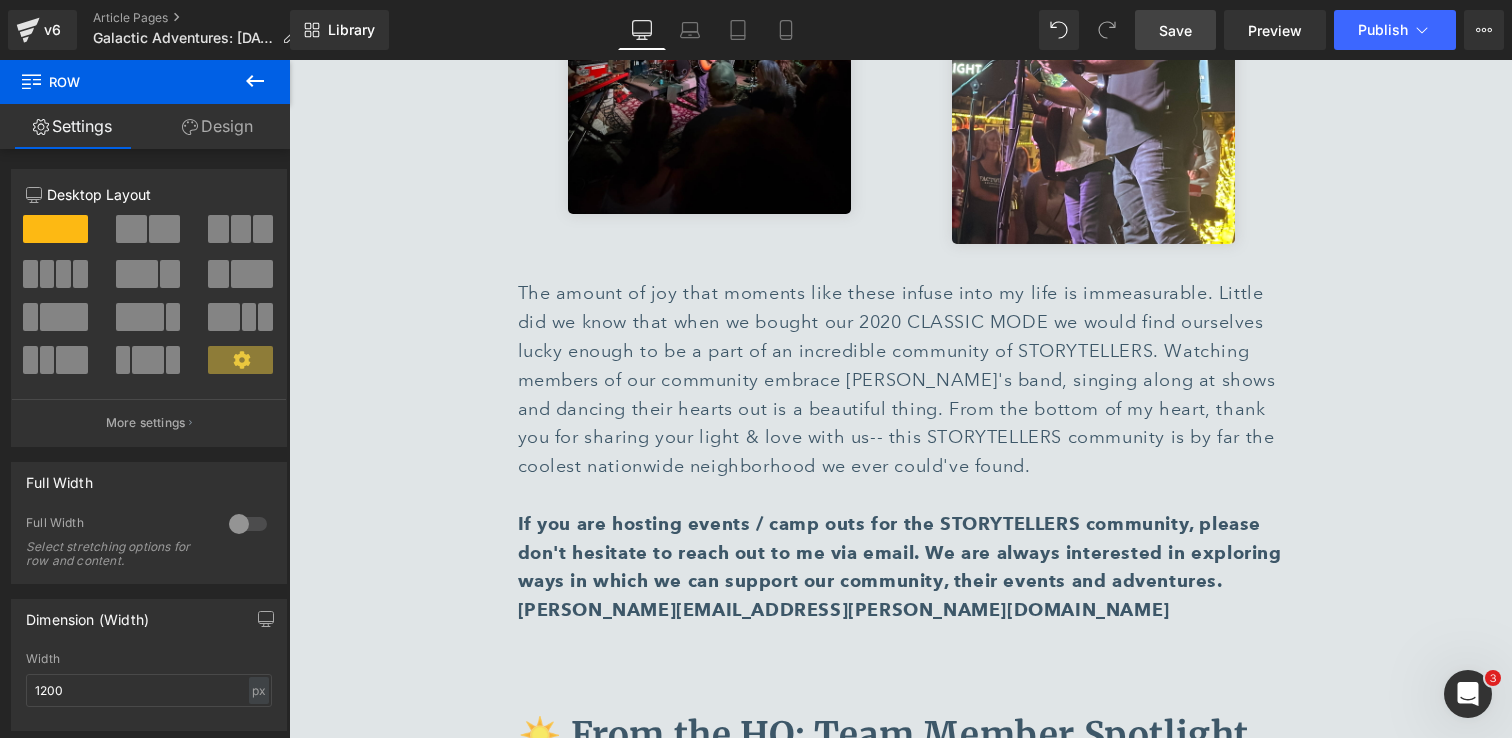 scroll, scrollTop: 4802, scrollLeft: 0, axis: vertical 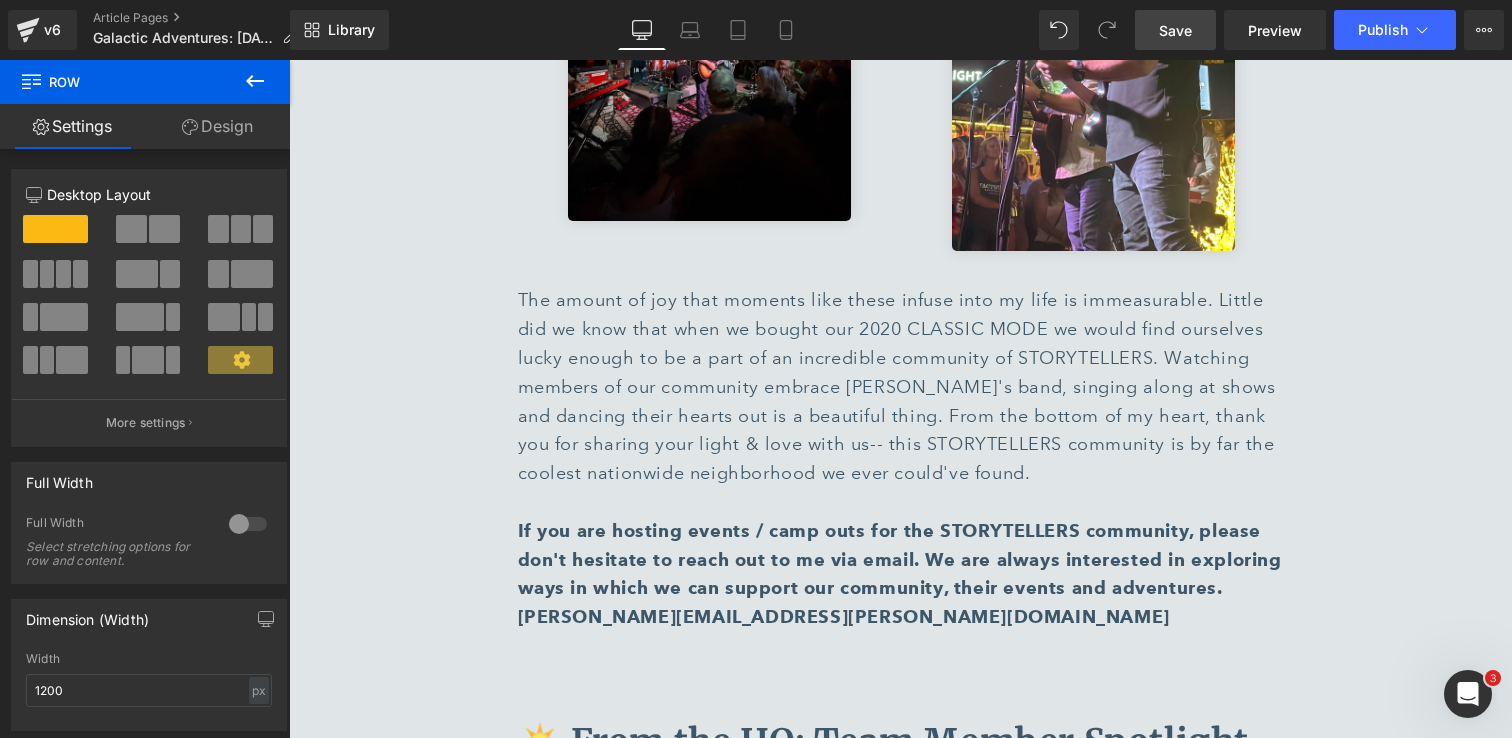 click on "Save" at bounding box center [1175, 30] 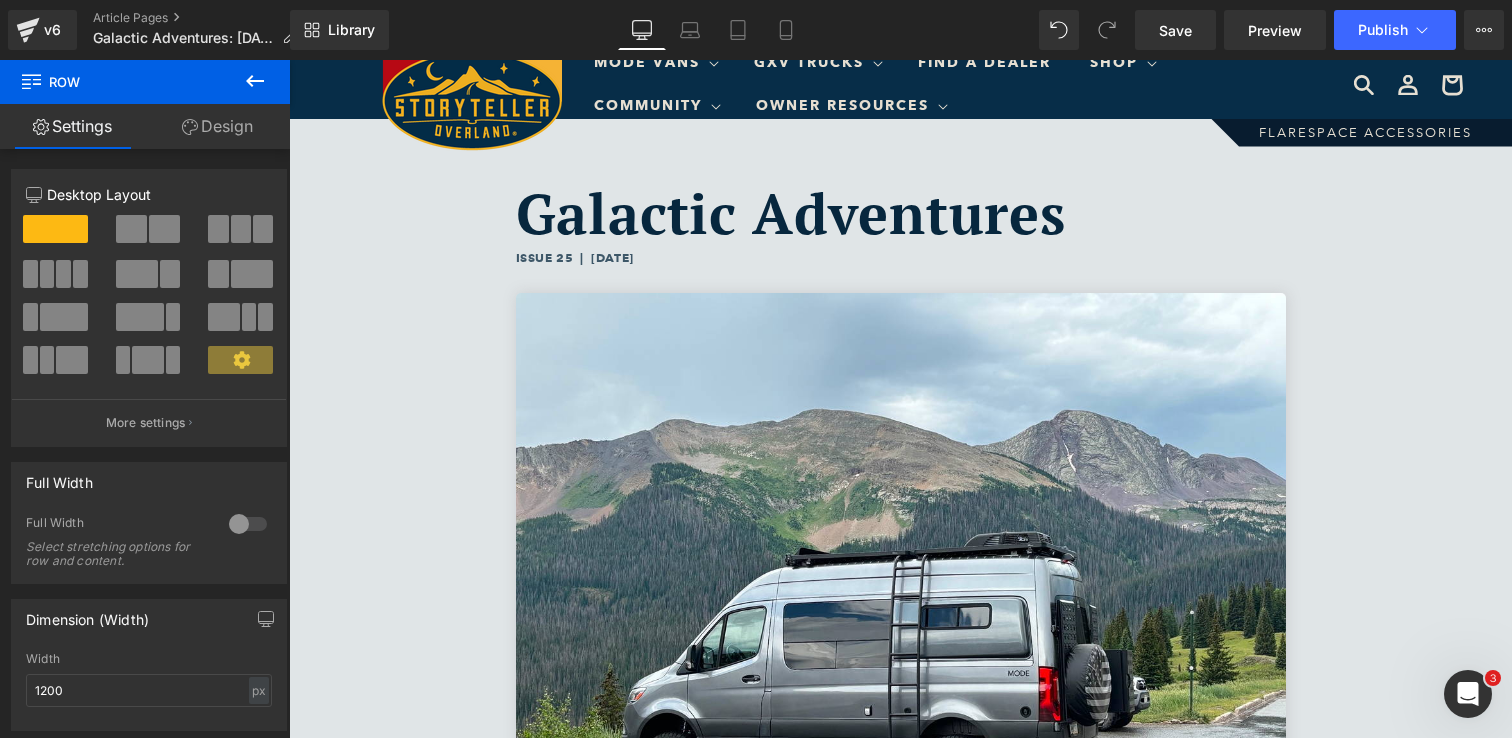 scroll, scrollTop: 0, scrollLeft: 0, axis: both 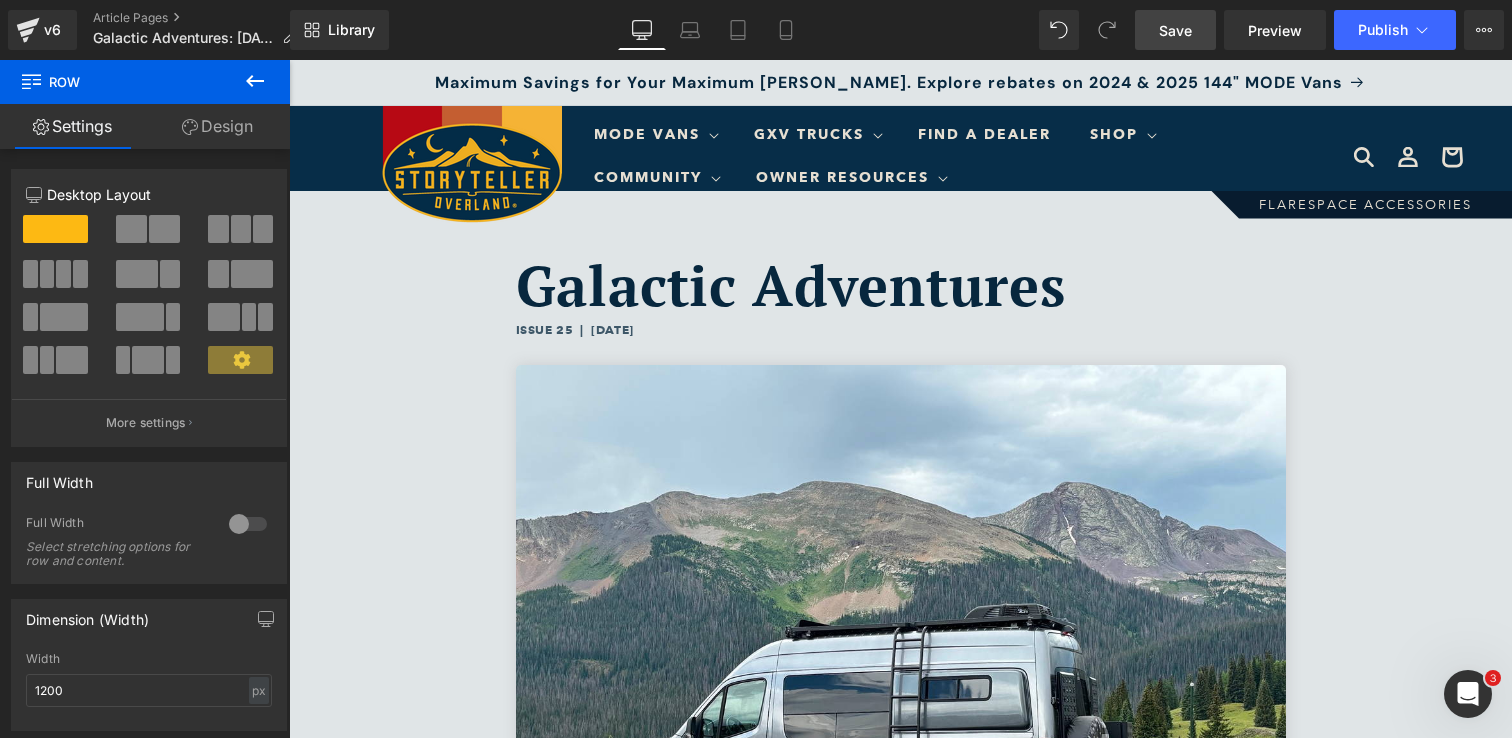click on "Save" at bounding box center (1175, 30) 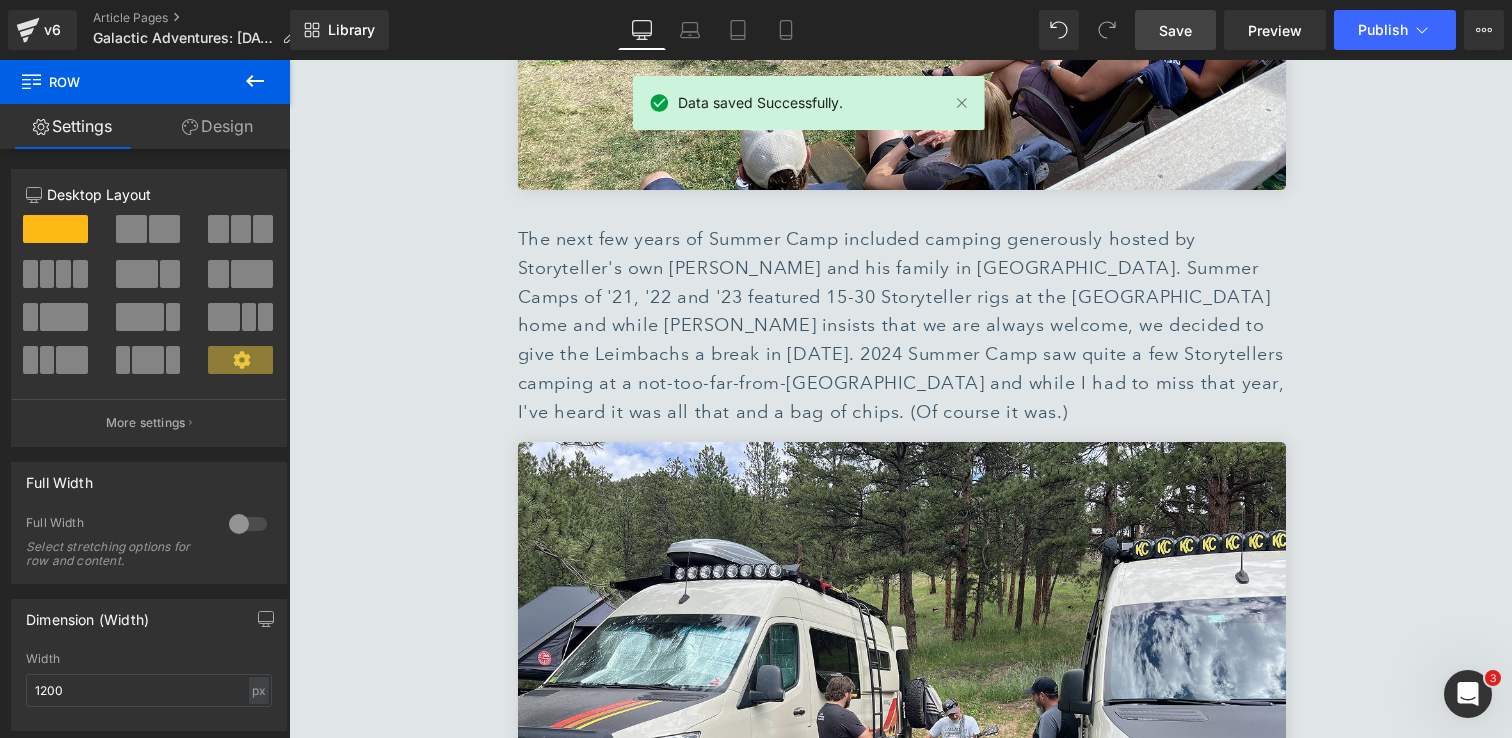 scroll, scrollTop: 3069, scrollLeft: 0, axis: vertical 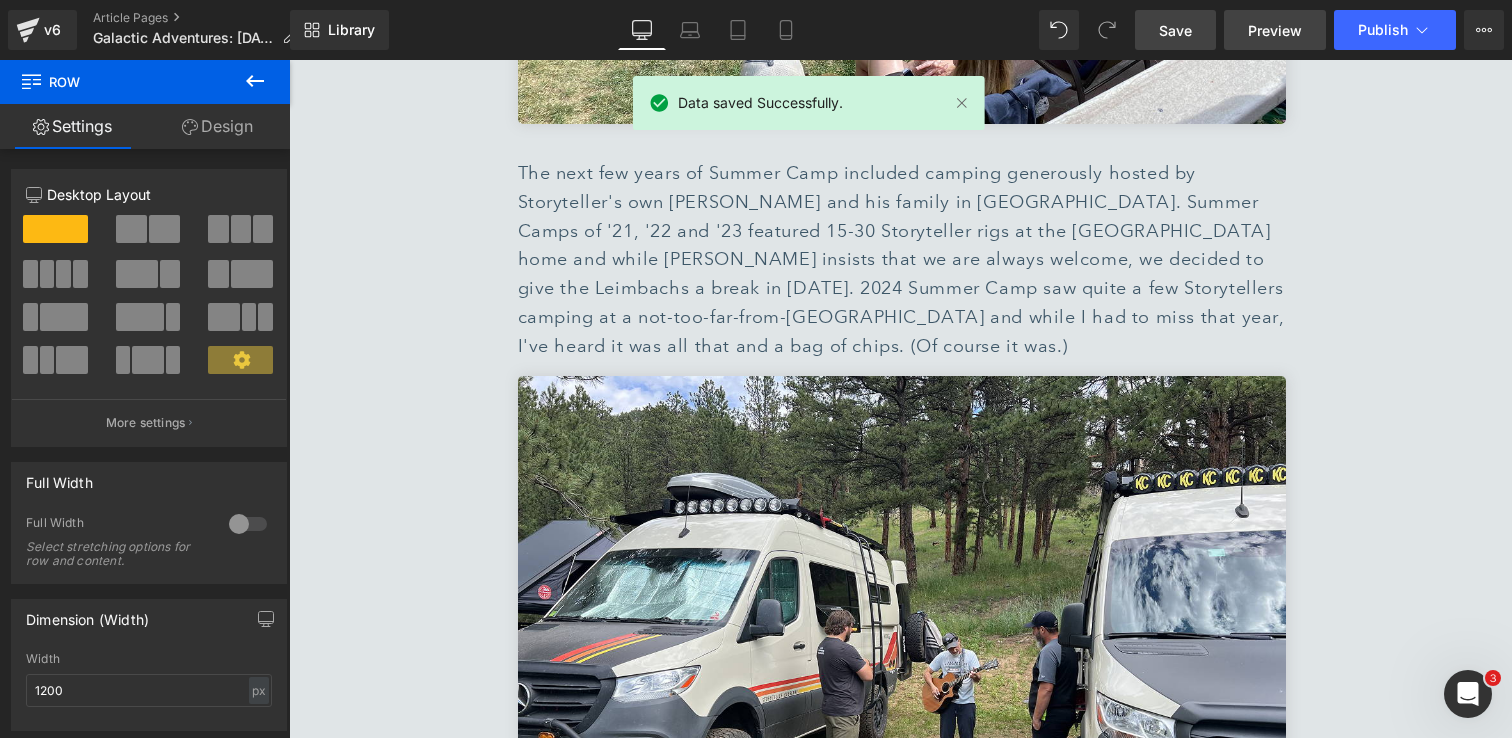click on "Preview" at bounding box center (1275, 30) 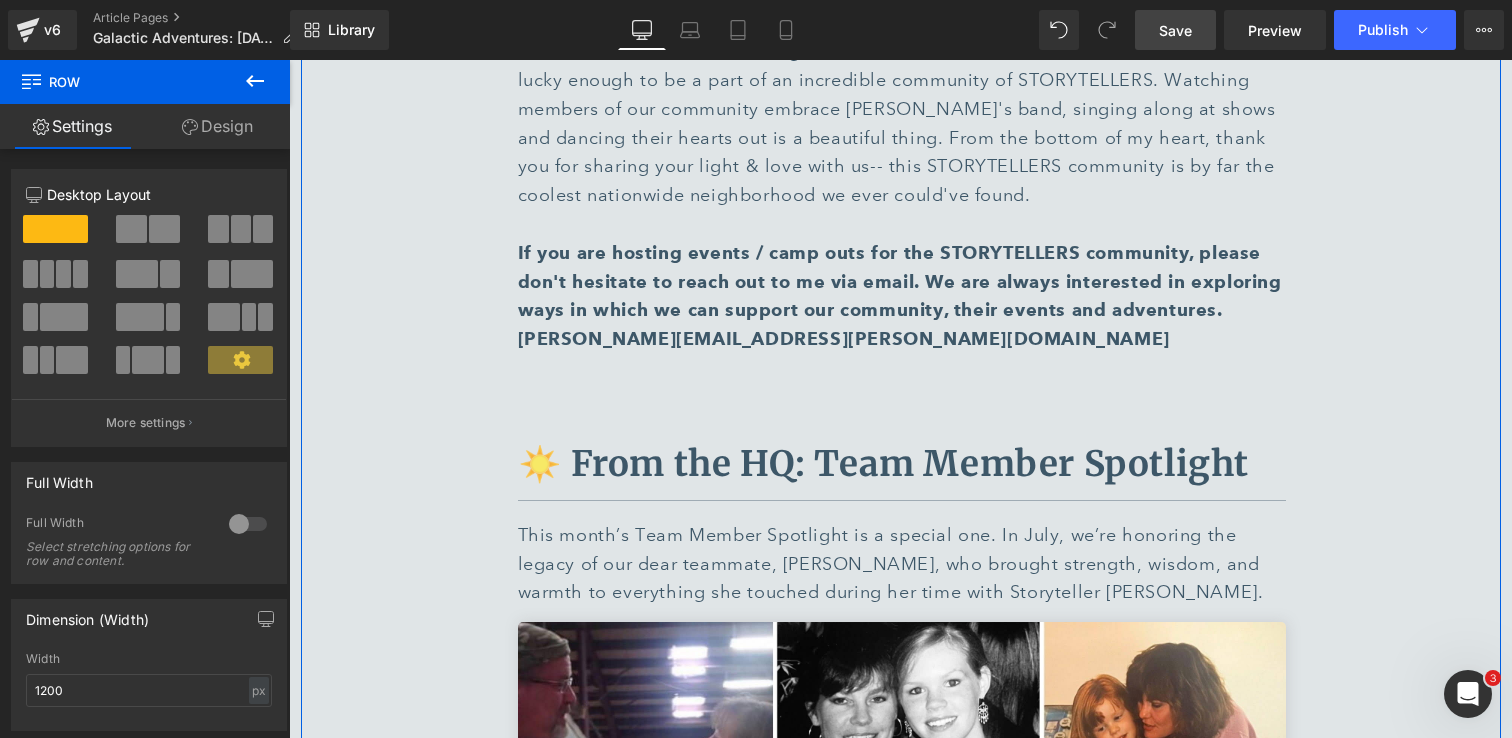 scroll, scrollTop: 5091, scrollLeft: 0, axis: vertical 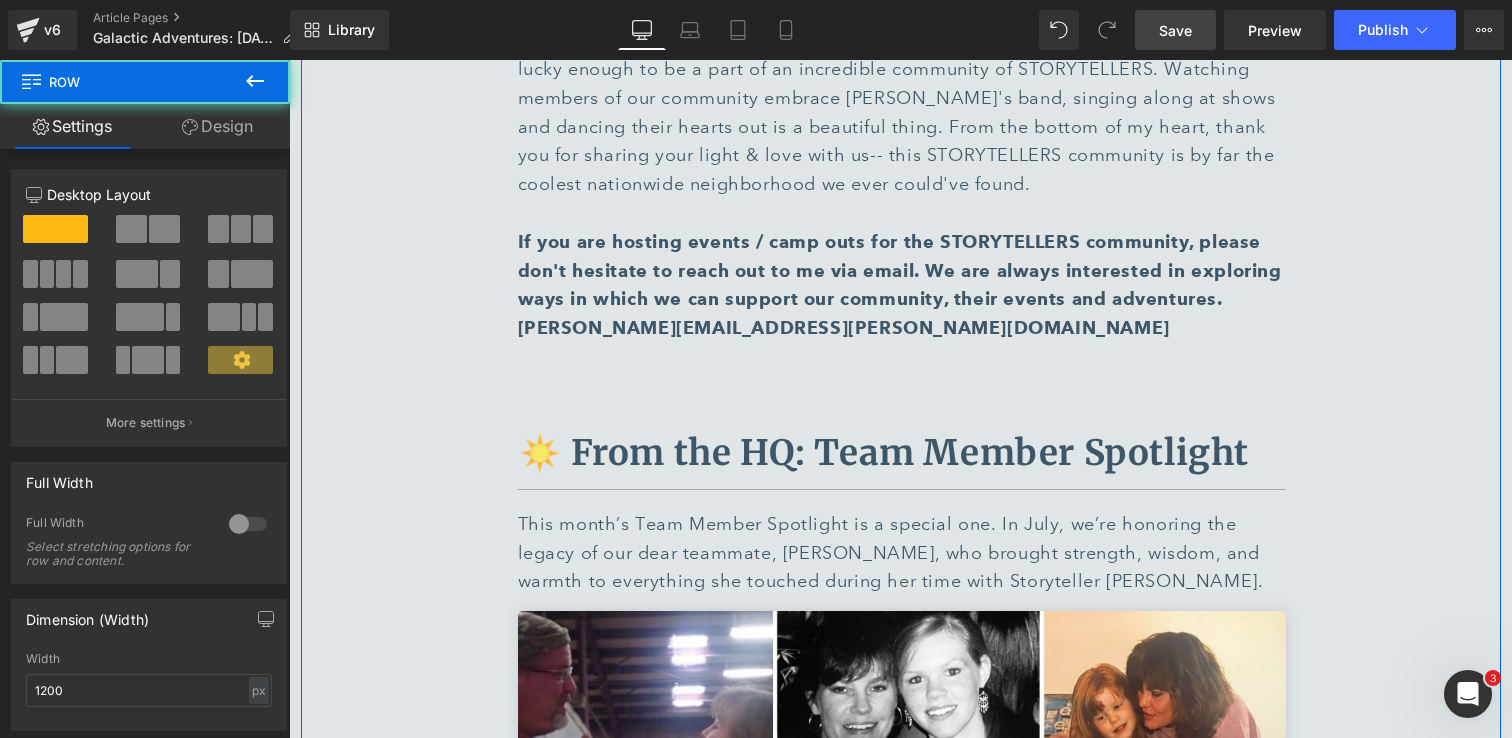 click on "🚐 Summer Camp with [PERSON_NAME] Storyteller Owners Text Block         Separator         [PERSON_NAME], MODElt Owner Text Block         Image         "It's gonna be the best weekend ever." -  The Nadas, "Best Weekend Ever" Note: I use the term "melting pot"- yes, because of our varied backgrounds but also, because The Little Bear gets a little warm and unless one seeks out the aggressive AC duct by the dance floor, you'll likely be doing a little melting 😅.  [PERSON_NAME] and I bought our first MODE in [DATE] and as you can imagine, the planned Summer Camp for that year was canceled. That being said, we did roll out to Evergreen and play a socially distanced, outdoor show for the fans who kept their previously booked cabins.  It was wonderful to share music and stories in a safe way during a time that felt so unpredictable.  Text Block         Image         Text Block         Image         Text Block         Image         Image         Image         Image         Image         Row         Text Block" at bounding box center (902, -826) 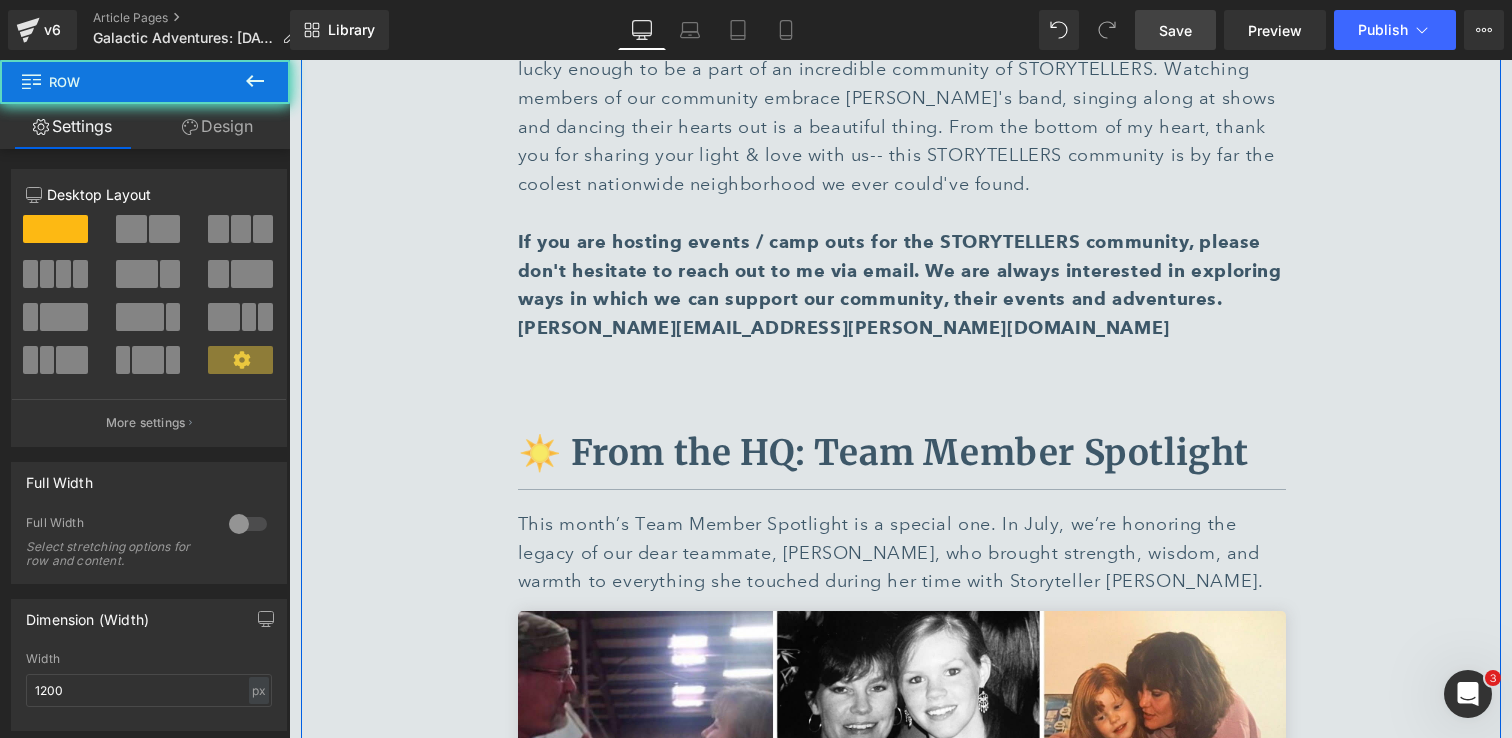 click on "🚐 Summer Camp with [PERSON_NAME] Storyteller Owners Text Block         Separator         [PERSON_NAME], MODElt Owner Text Block         Image         "It's gonna be the best weekend ever." -  The Nadas, "Best Weekend Ever" Note: I use the term "melting pot"- yes, because of our varied backgrounds but also, because The Little Bear gets a little warm and unless one seeks out the aggressive AC duct by the dance floor, you'll likely be doing a little melting 😅.  [PERSON_NAME] and I bought our first MODE in [DATE] and as you can imagine, the planned Summer Camp for that year was canceled. That being said, we did roll out to Evergreen and play a socially distanced, outdoor show for the fans who kept their previously booked cabins.  It was wonderful to share music and stories in a safe way during a time that felt so unpredictable.  Text Block         Image         Text Block         Image         Text Block         Image         Image         Image         Image         Image         Row         Text Block" at bounding box center (902, -826) 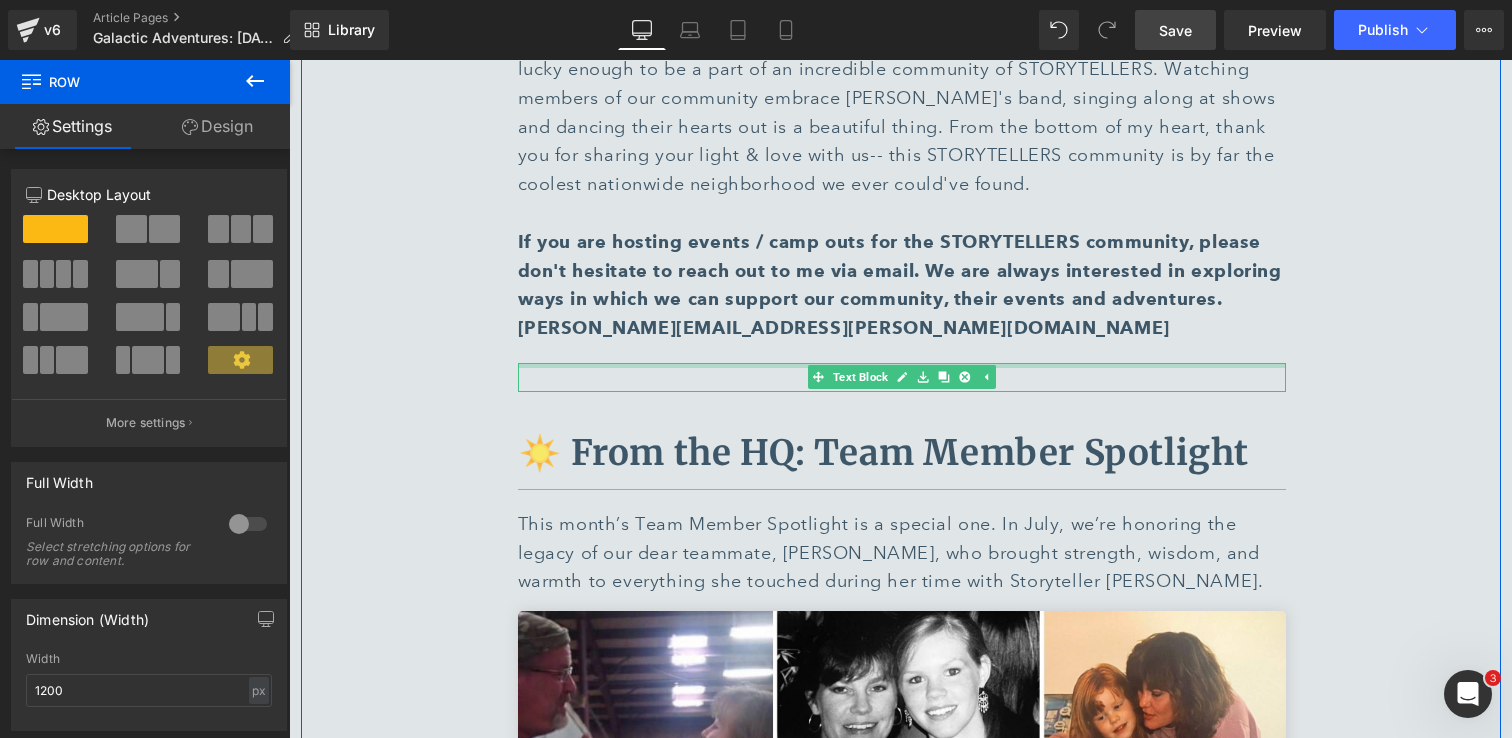 click at bounding box center (902, 365) 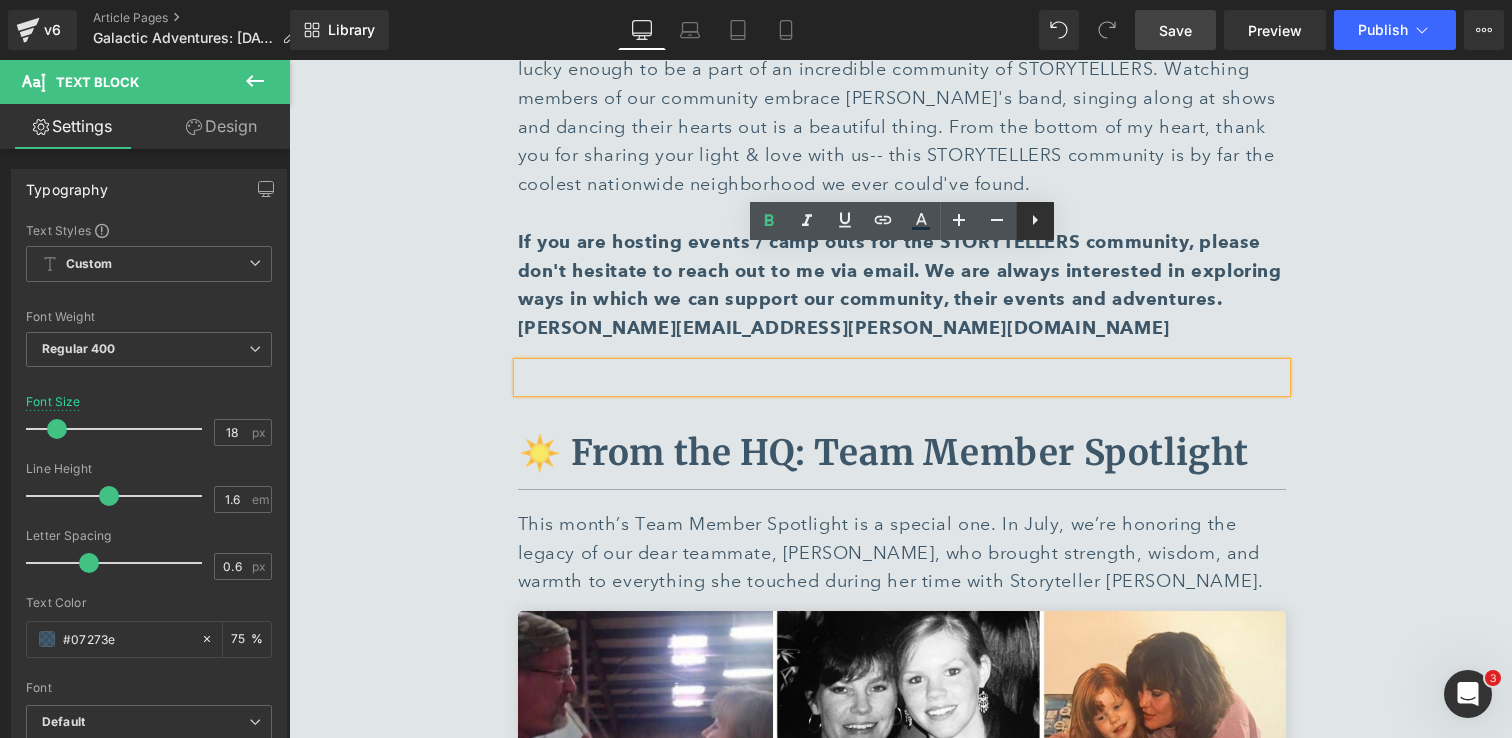 click 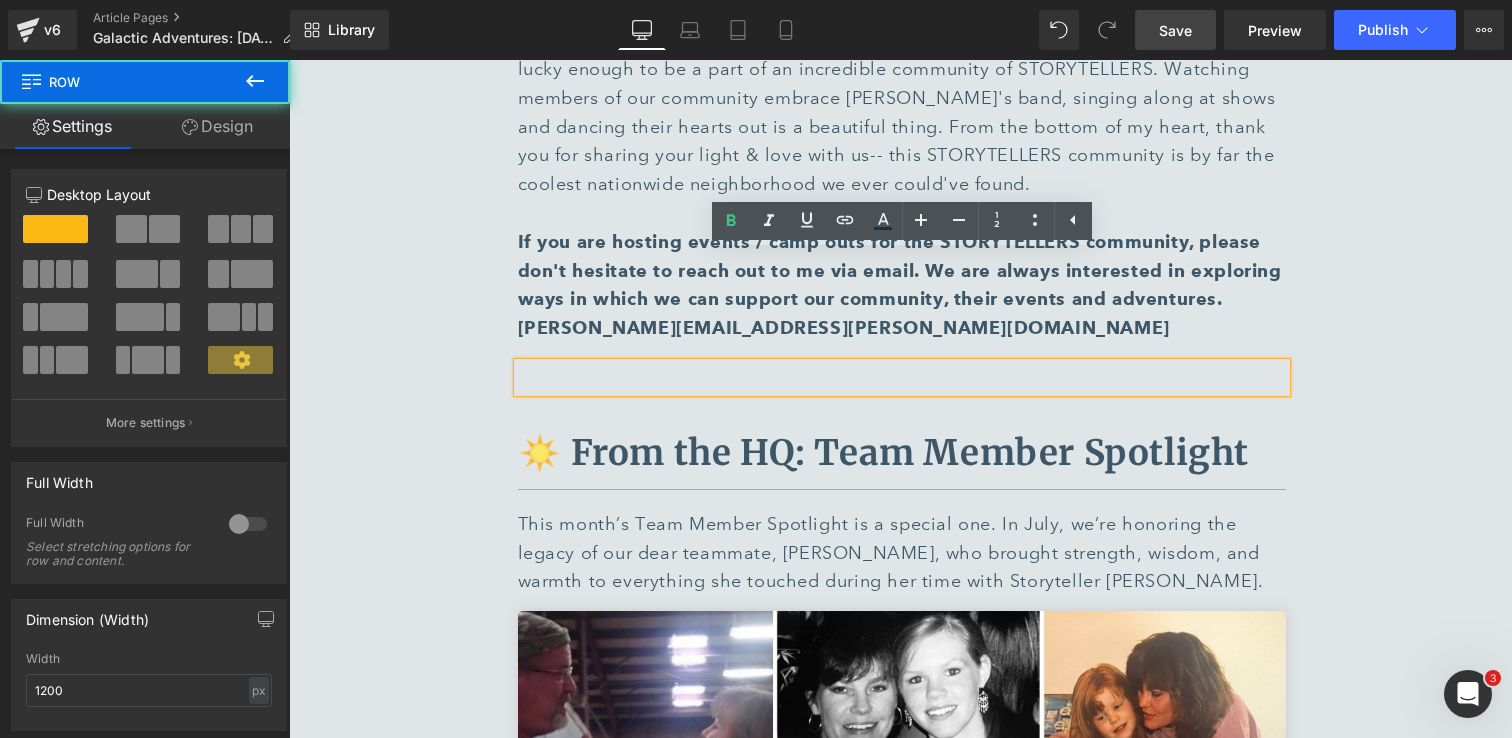 click on "🚐 Summer Camp with [PERSON_NAME] Storyteller Owners Text Block         Separator         [PERSON_NAME], MODElt Owner Text Block         Image         "It's gonna be the best weekend ever." -  The Nadas, "Best Weekend Ever" Note: I use the term "melting pot"- yes, because of our varied backgrounds but also, because The Little Bear gets a little warm and unless one seeks out the aggressive AC duct by the dance floor, you'll likely be doing a little melting 😅.  [PERSON_NAME] and I bought our first MODE in [DATE] and as you can imagine, the planned Summer Camp for that year was canceled. That being said, we did roll out to Evergreen and play a socially distanced, outdoor show for the fans who kept their previously booked cabins.  It was wonderful to share music and stories in a safe way during a time that felt so unpredictable.  Text Block         Image         Text Block         Image         Text Block         Image         Image         Image         Image         Image         Row         Text Block" at bounding box center (901, -785) 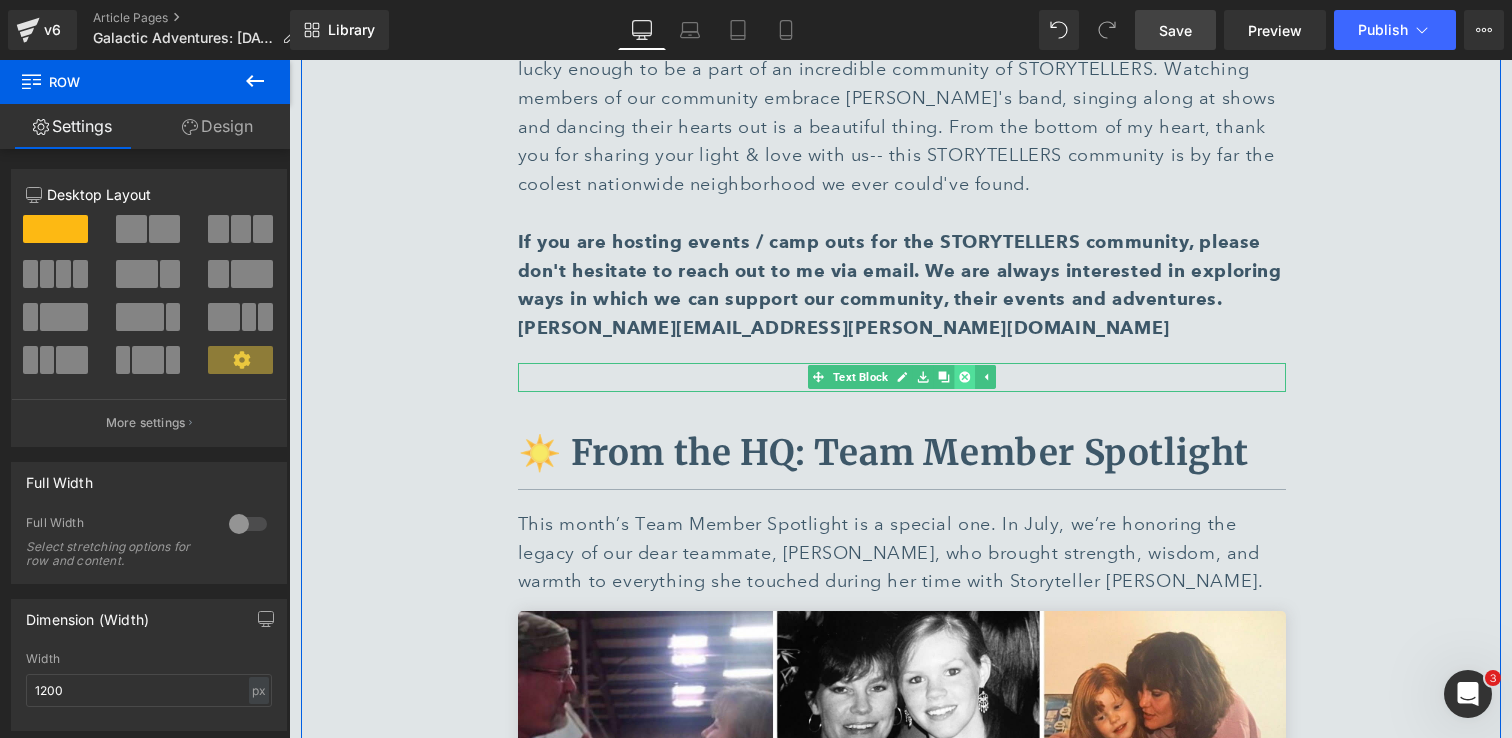 click 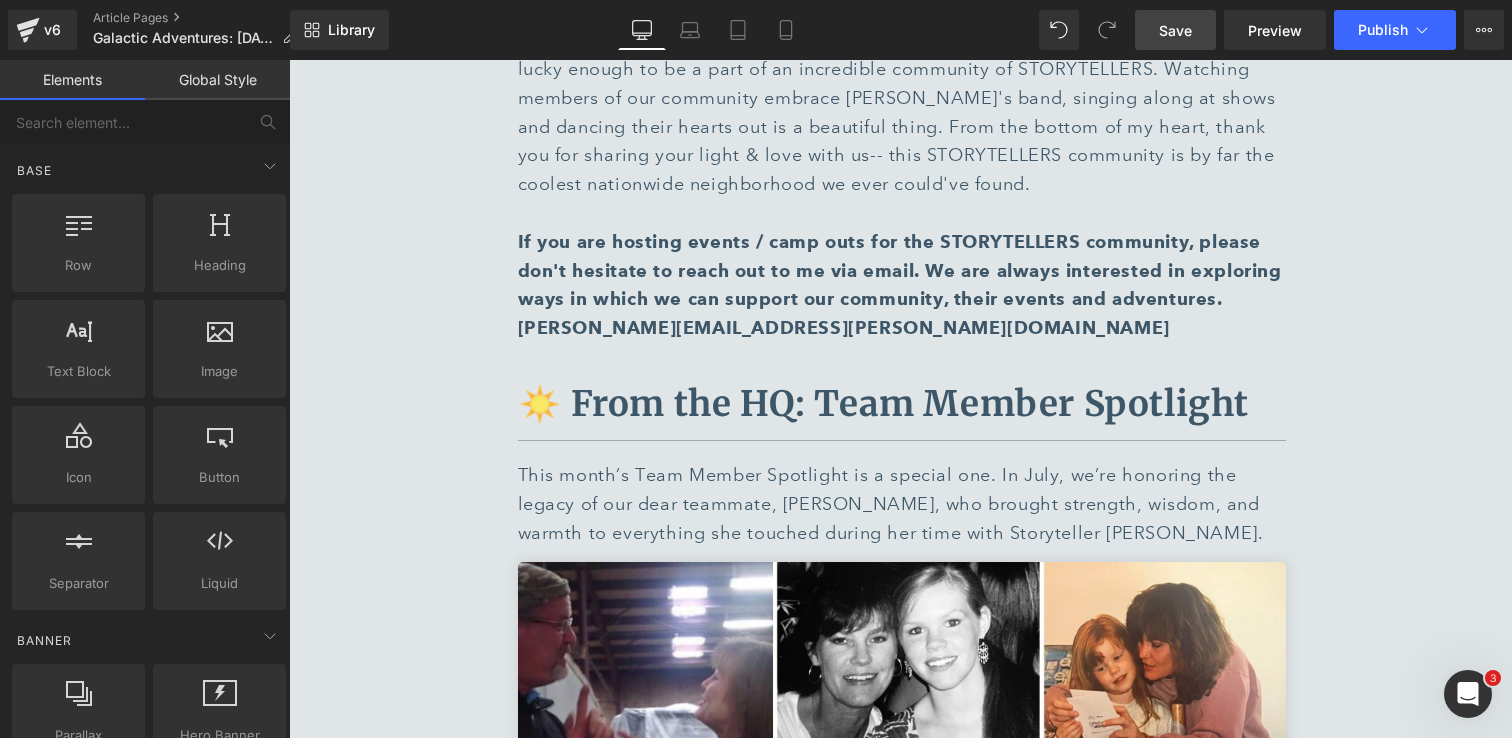 click on "Save" at bounding box center (1175, 30) 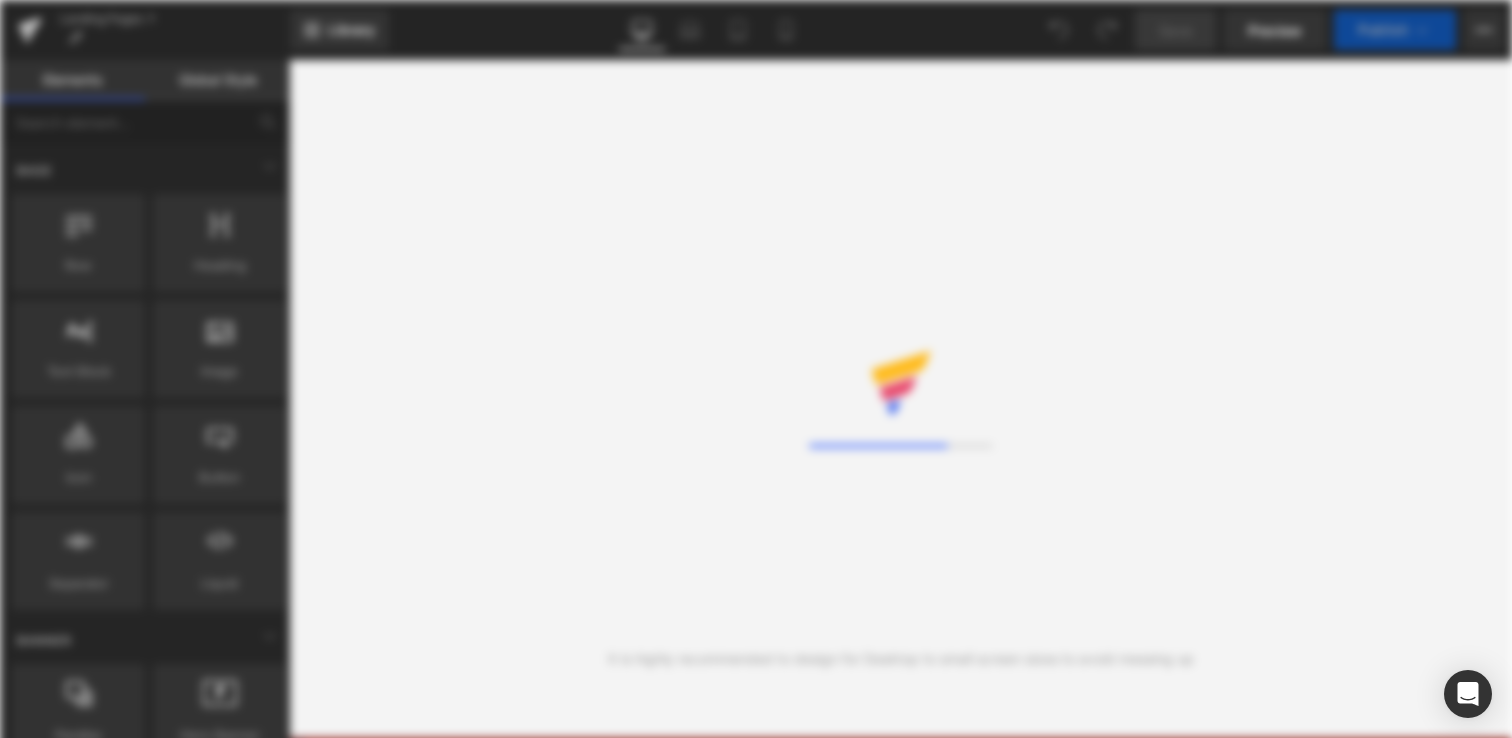 scroll, scrollTop: 0, scrollLeft: 0, axis: both 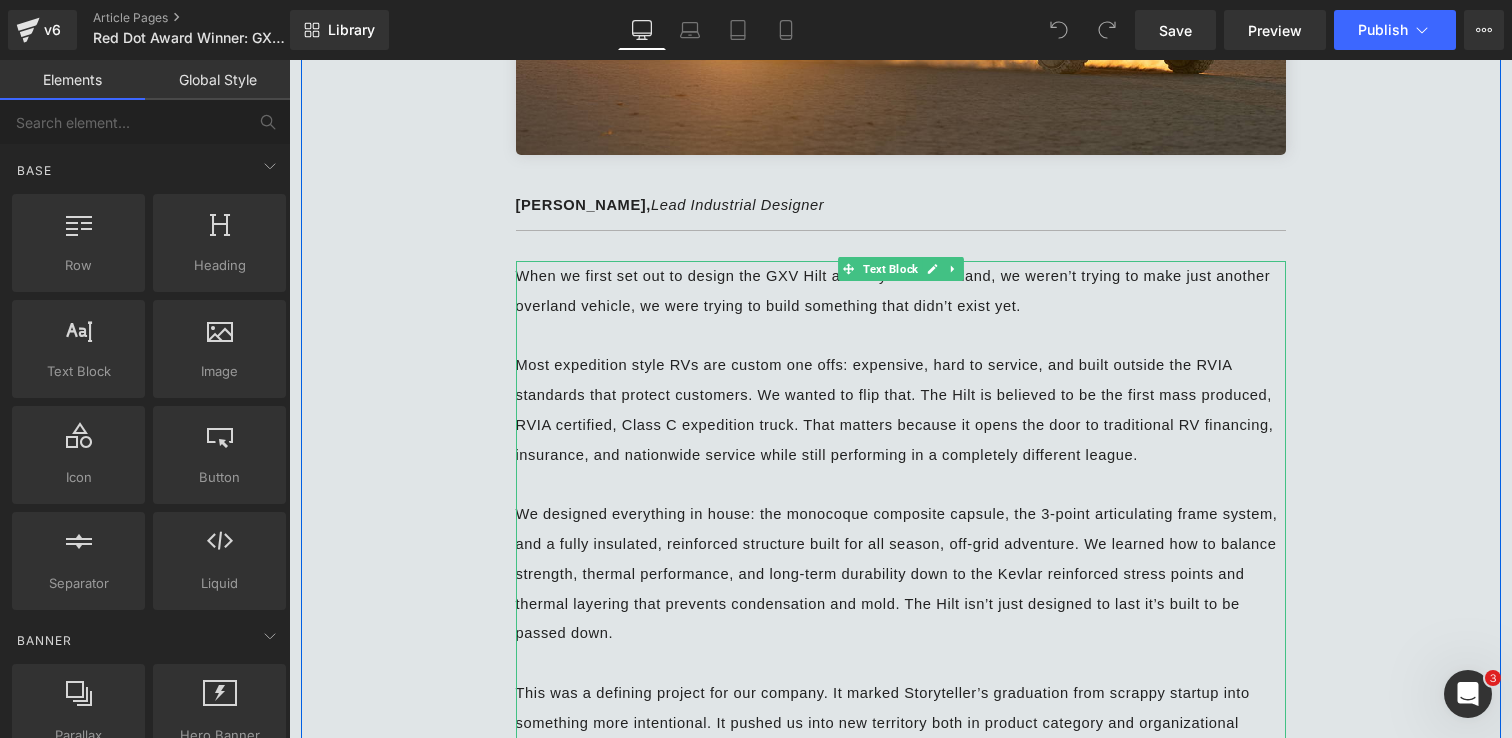 click on "Most expedition style RVs are custom one offs: expensive, hard to service, and built outside the RVIA standards that protect customers. We wanted to flip that. The Hilt is believed to be the first mass produced, RVIA certified, Class C expedition truck. That matters because it opens the door to traditional RV financing, insurance, and nationwide service while still performing in a completely different league." at bounding box center [897, 408] 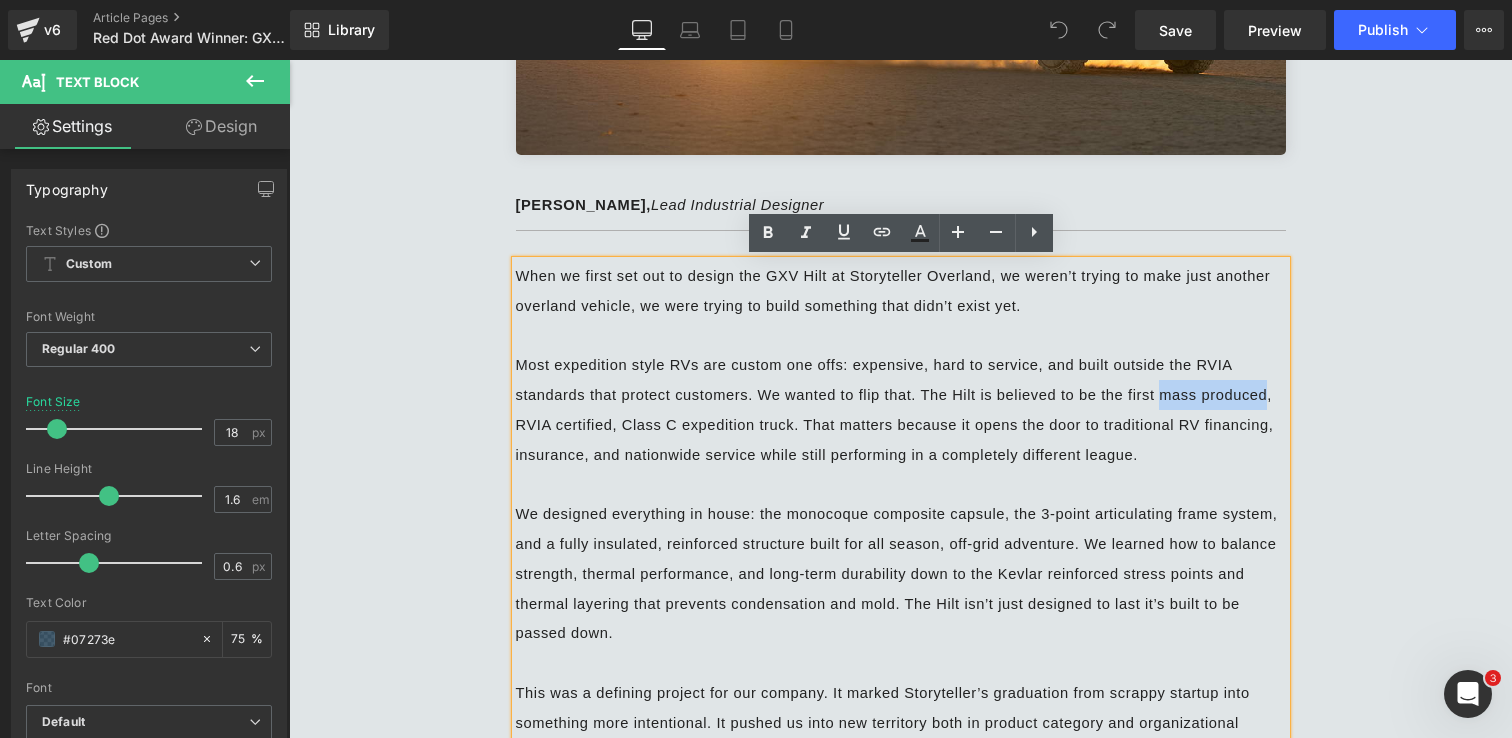 drag, startPoint x: 1162, startPoint y: 395, endPoint x: 1264, endPoint y: 397, distance: 102.01961 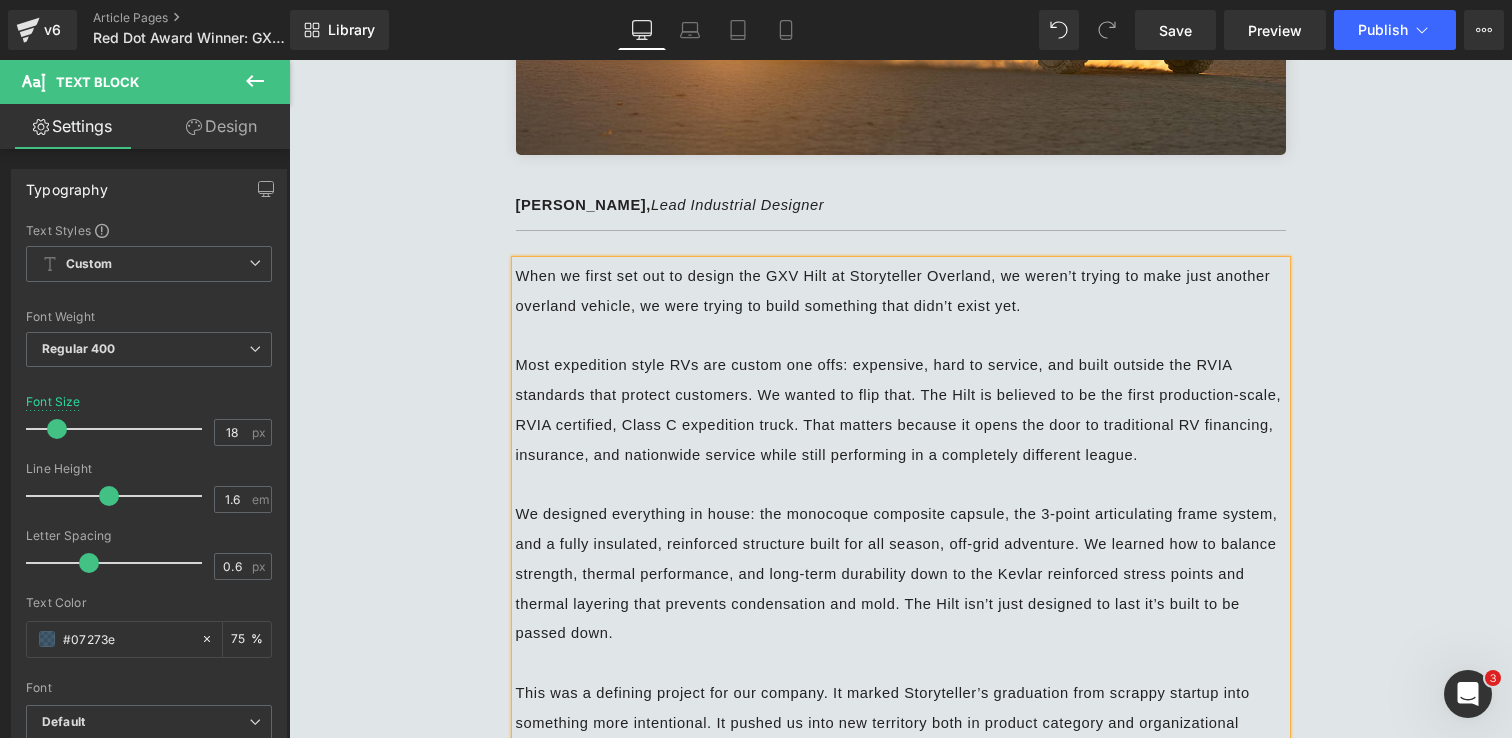 click on "When we first set out to design the GXV Hilt at Storyteller Overland, we weren’t trying to make just another overland vehicle, we were trying to build something that didn’t exist yet." at bounding box center [895, 291] 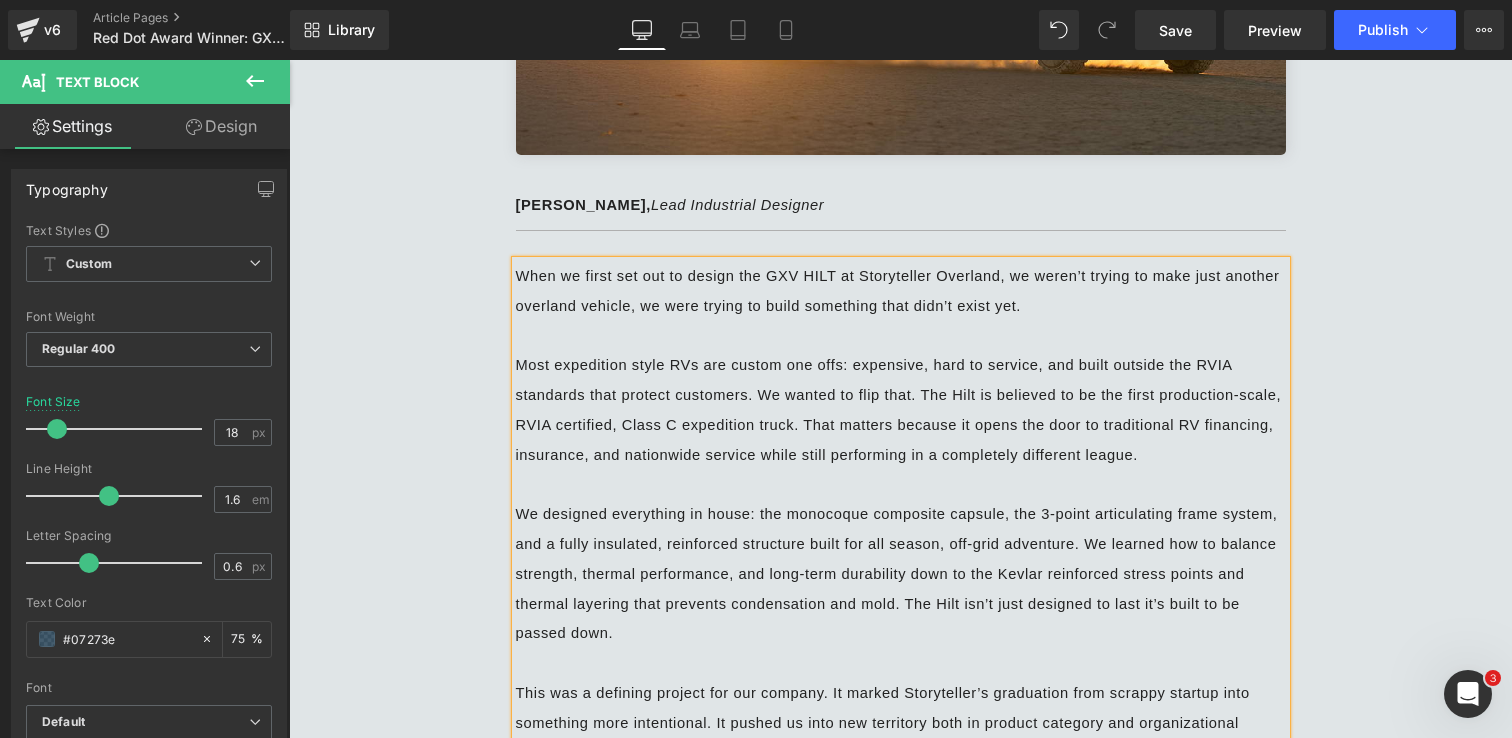 click on "Most expedition style RVs are custom one offs: expensive, hard to service, and built outside the RVIA standards that protect customers. We wanted to flip that. The Hilt is believed to be the first production-scale, RVIA certified, Class C expedition truck. That matters because it opens the door to traditional RV financing, insurance, and nationwide service while still performing in a completely different league." at bounding box center (901, 409) 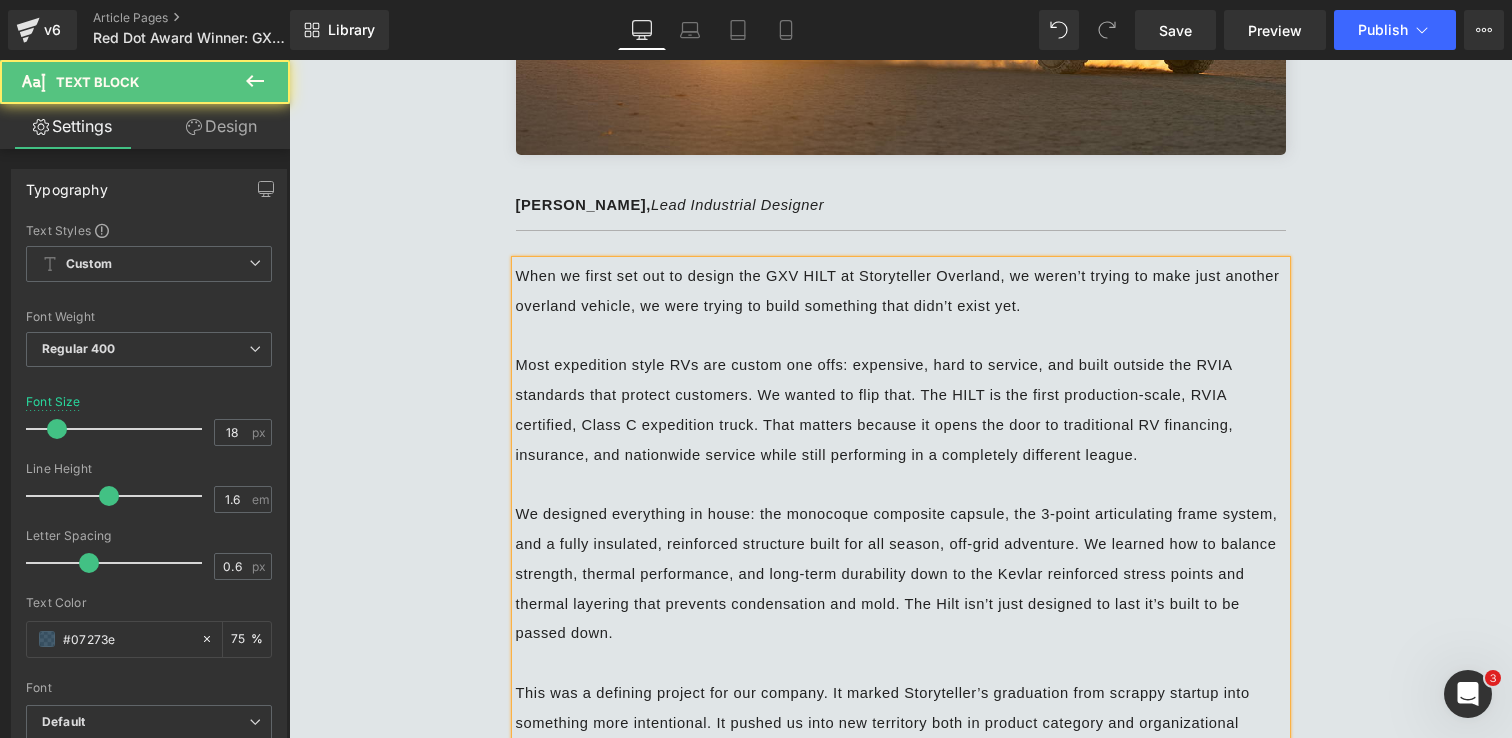 click on "Most expedition style RVs are custom one offs: expensive, hard to service, and built outside the RVIA standards that protect customers. We wanted to flip that. The HILT is the first production-scale, RVIA certified, Class C expedition truck. That matters because it opens the door to traditional RV financing, insurance, and nationwide service while still performing in a completely different league." at bounding box center (901, 409) 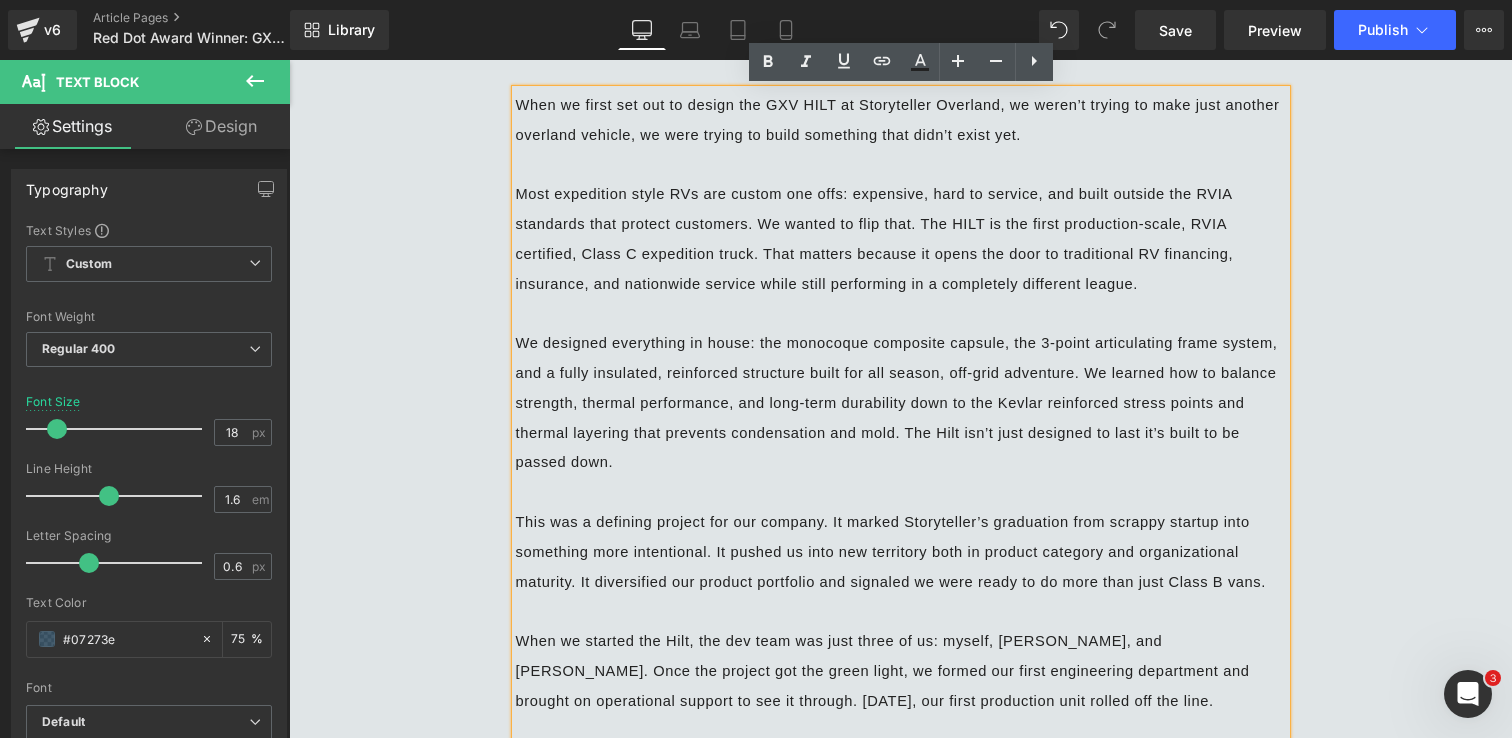 scroll, scrollTop: 794, scrollLeft: 0, axis: vertical 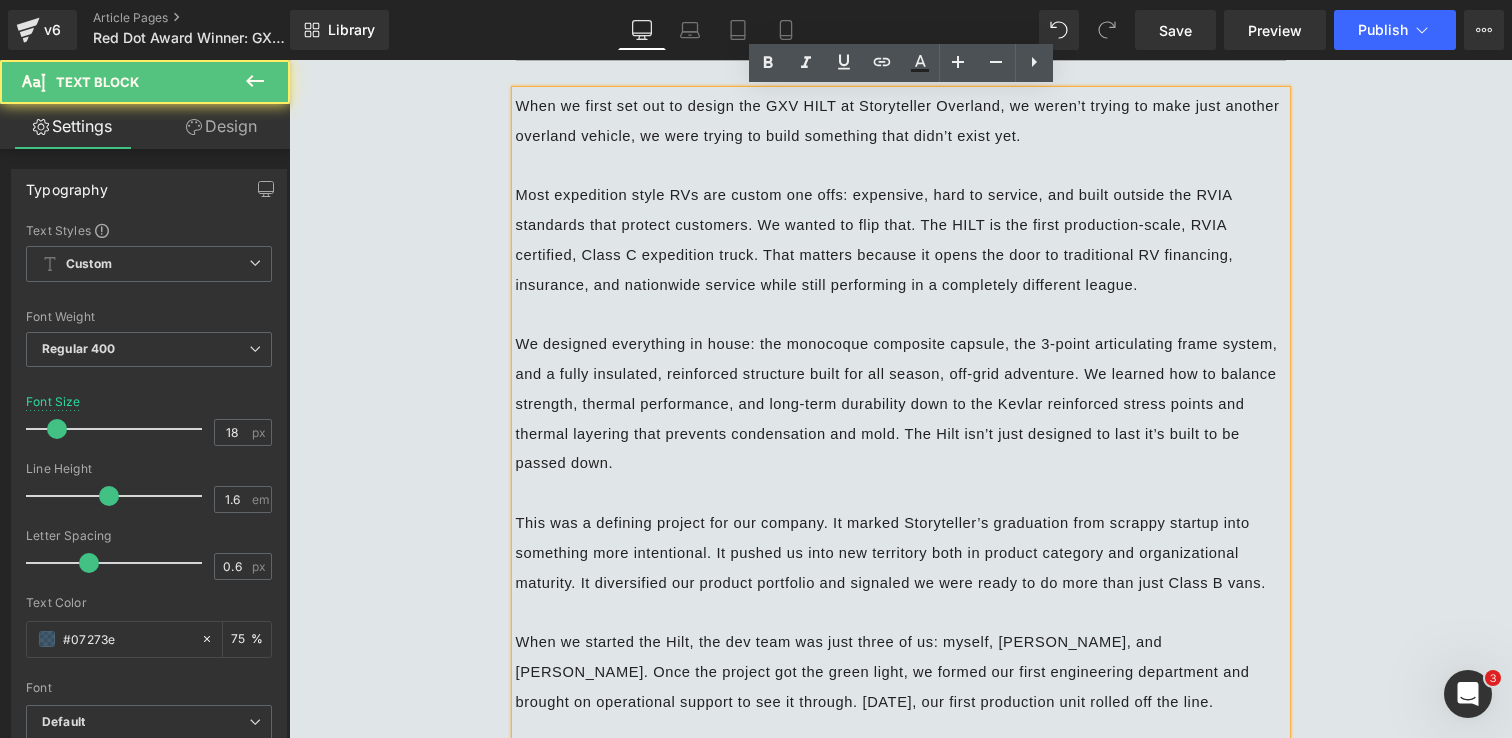 click on "We designed everything in house: the monocoque composite capsule, the 3-point articulating frame system, and a fully insulated, reinforced structure built for all season, off-grid adventure. We learned how to balance strength, thermal performance, and long-term durability down to the Kevlar reinforced stress points and thermal layering that prevents condensation and mold. The Hilt isn’t just designed to last it’s built to be passed down." at bounding box center [899, 403] 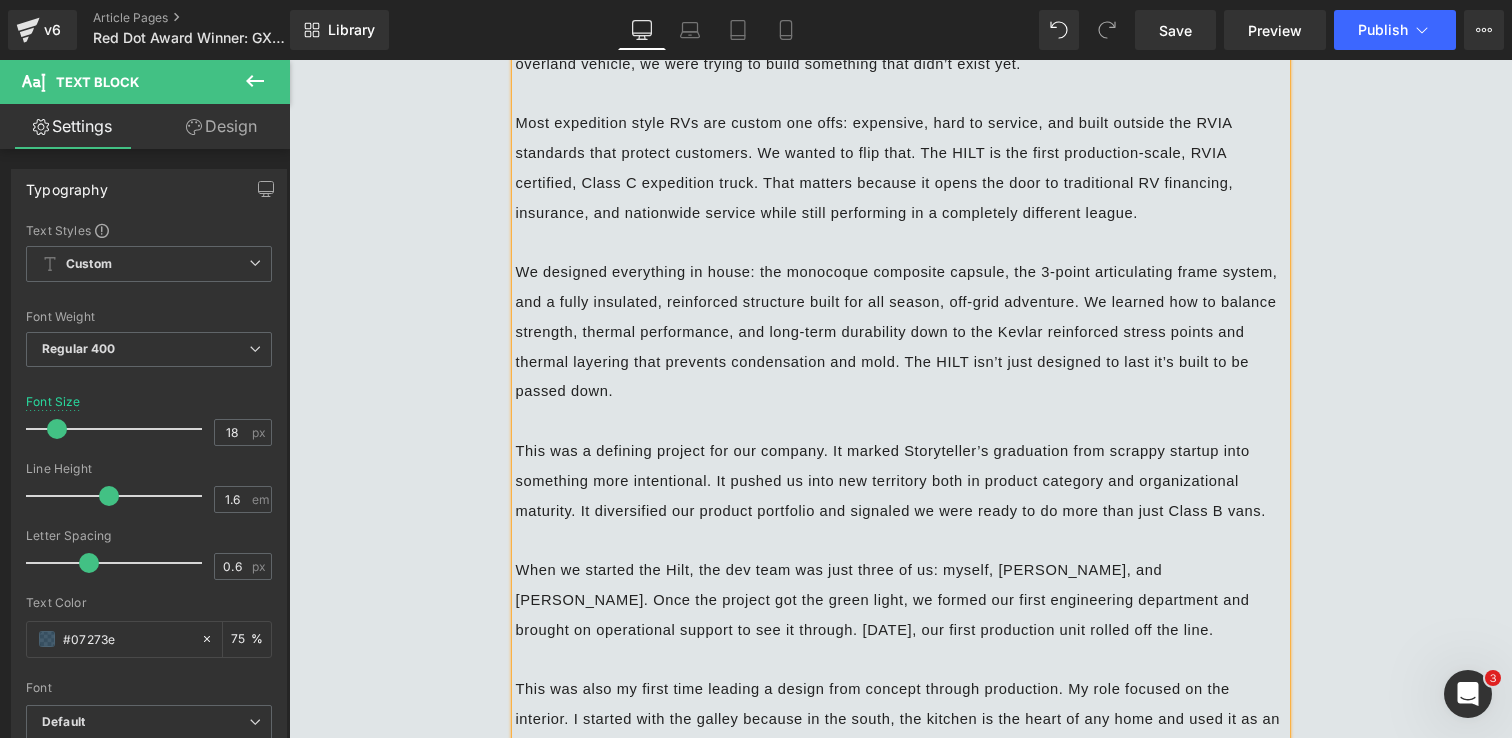 scroll, scrollTop: 864, scrollLeft: 0, axis: vertical 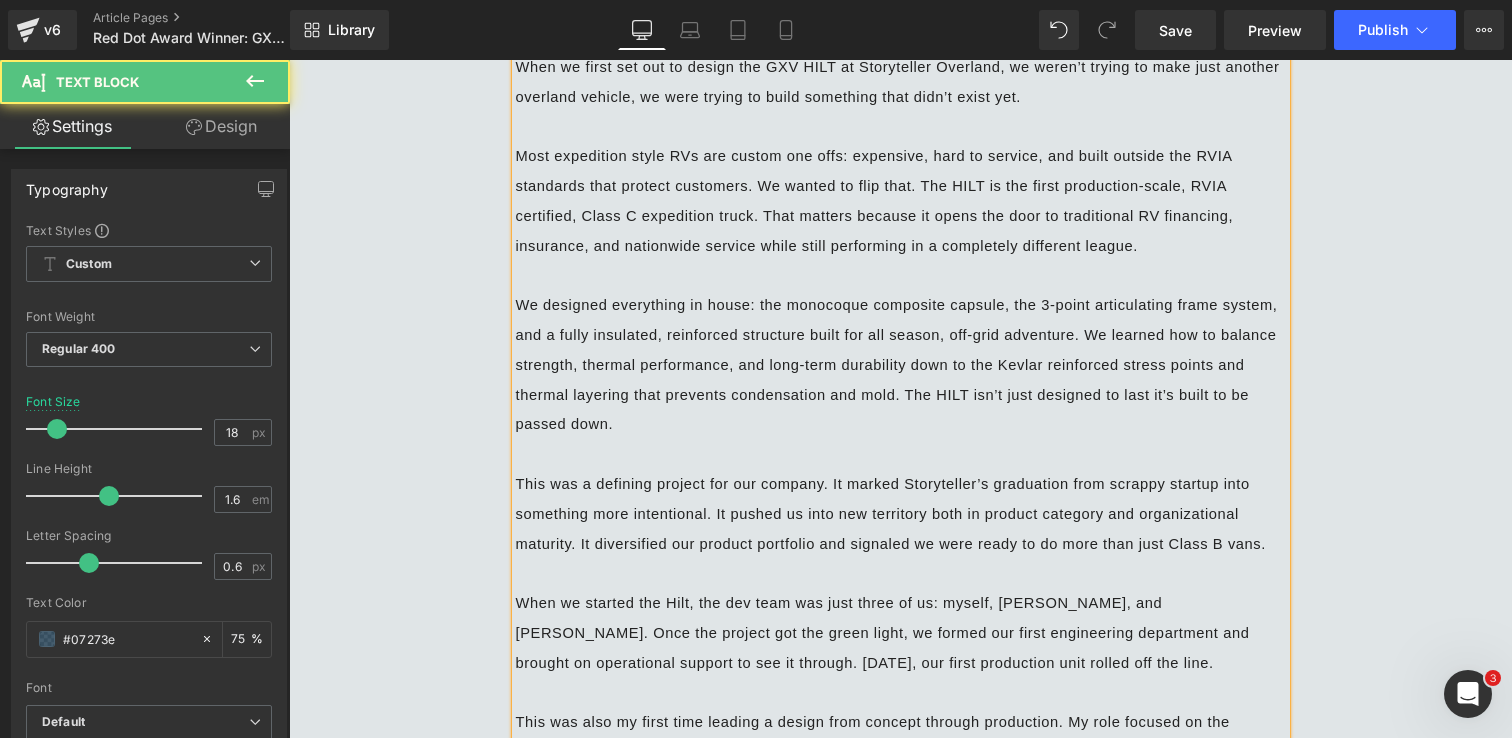 click on "We designed everything in house: the monocoque composite capsule, the 3-point articulating frame system, and a fully insulated, reinforced structure built for all season, off-grid adventure. We learned how to balance strength, thermal performance, and long-term durability down to the Kevlar reinforced stress points and thermal layering that prevents condensation and mold. The HILT isn’t just designed to last it’s built to be passed down." at bounding box center [901, 364] 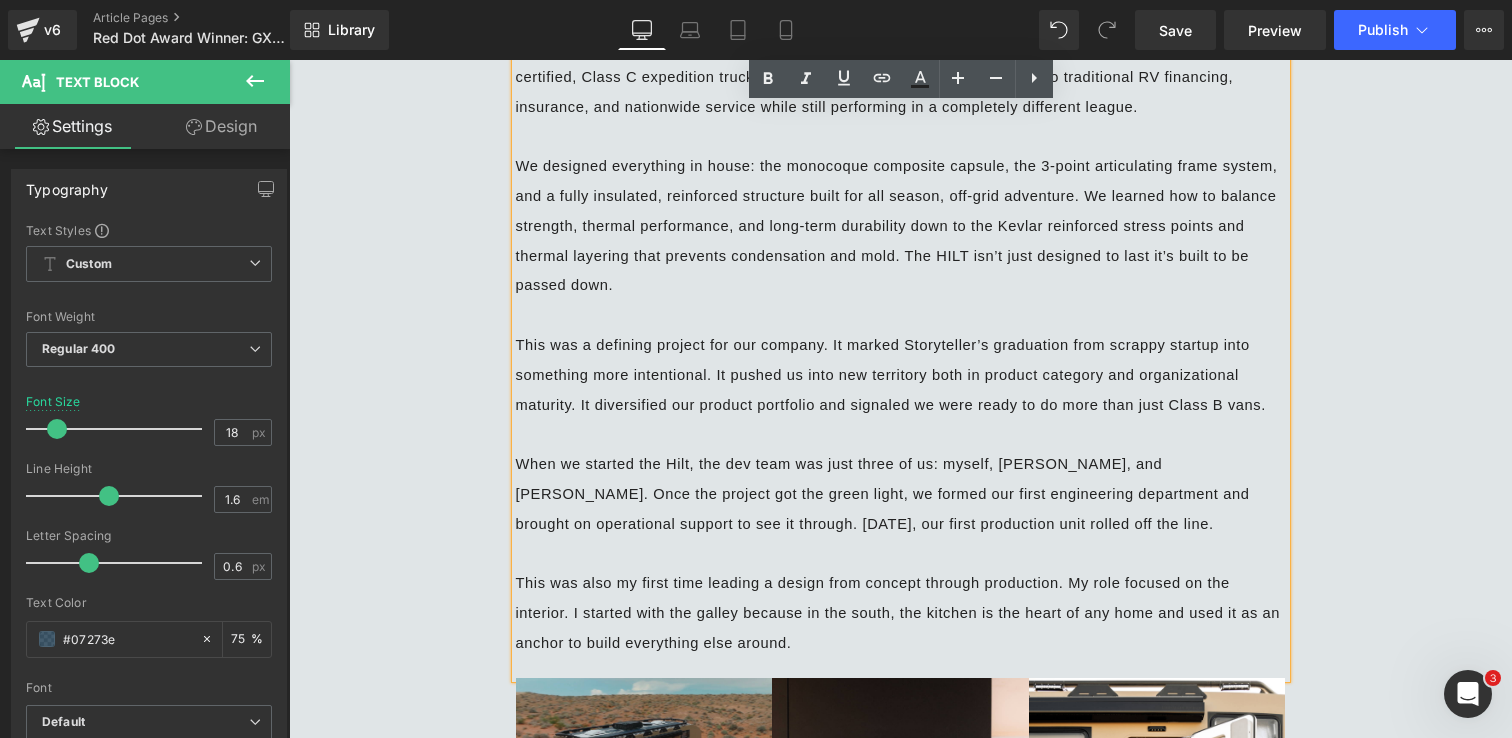 scroll, scrollTop: 974, scrollLeft: 0, axis: vertical 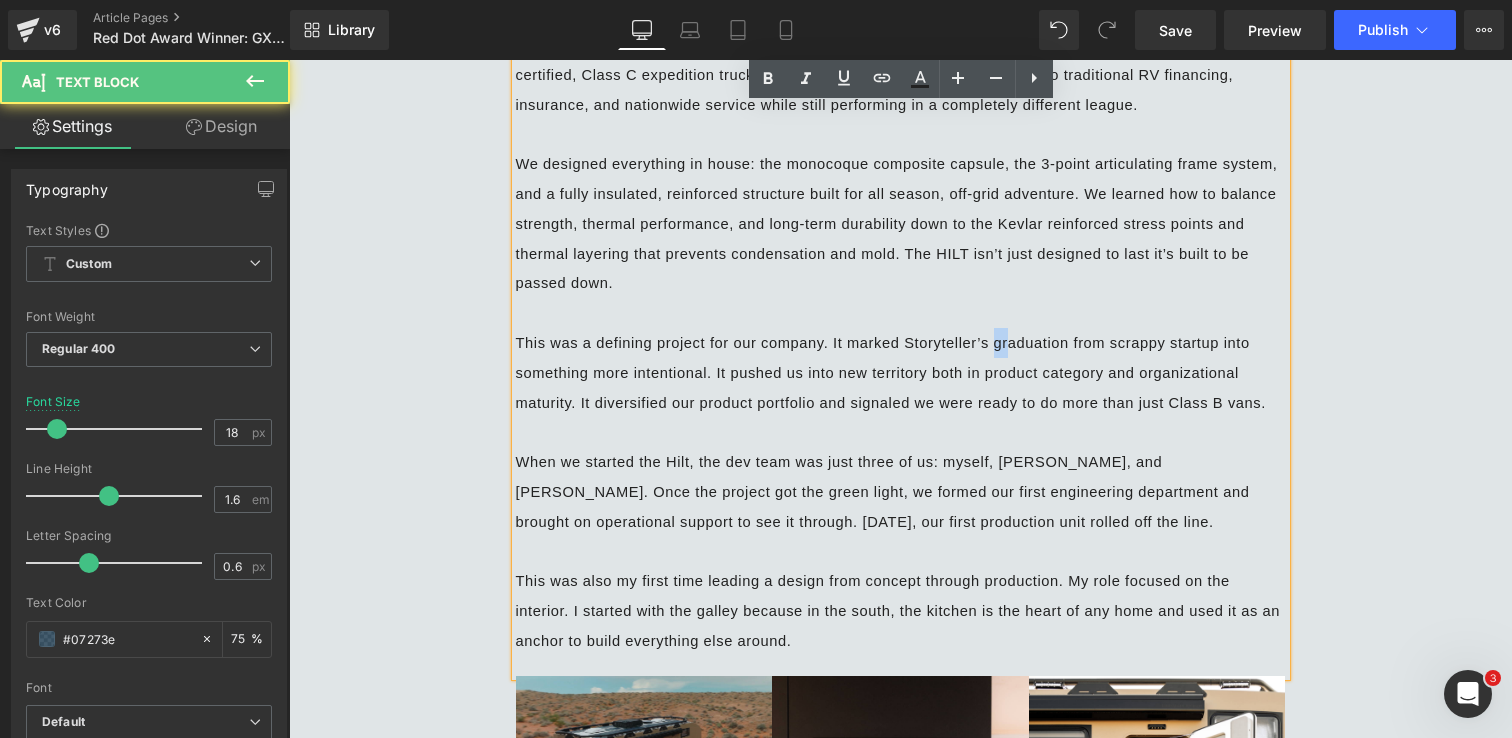 drag, startPoint x: 996, startPoint y: 337, endPoint x: 1010, endPoint y: 337, distance: 14 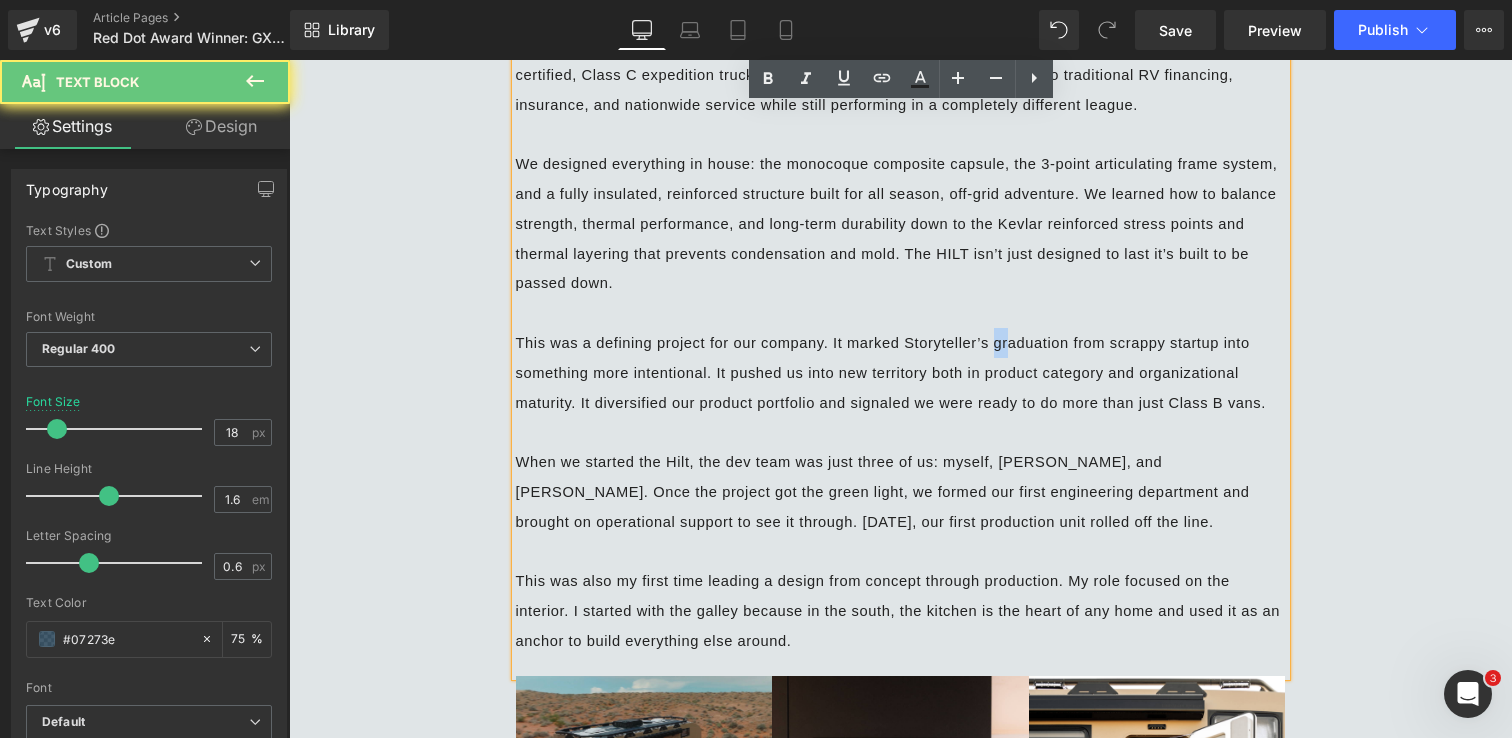 click on "This was a defining project for our company. It marked Storyteller’s graduation from scrappy startup into something more intentional. It pushed us into new territory both in product category and organizational maturity. It diversified our product portfolio and signaled we were ready to do more than just Class B vans." at bounding box center (891, 373) 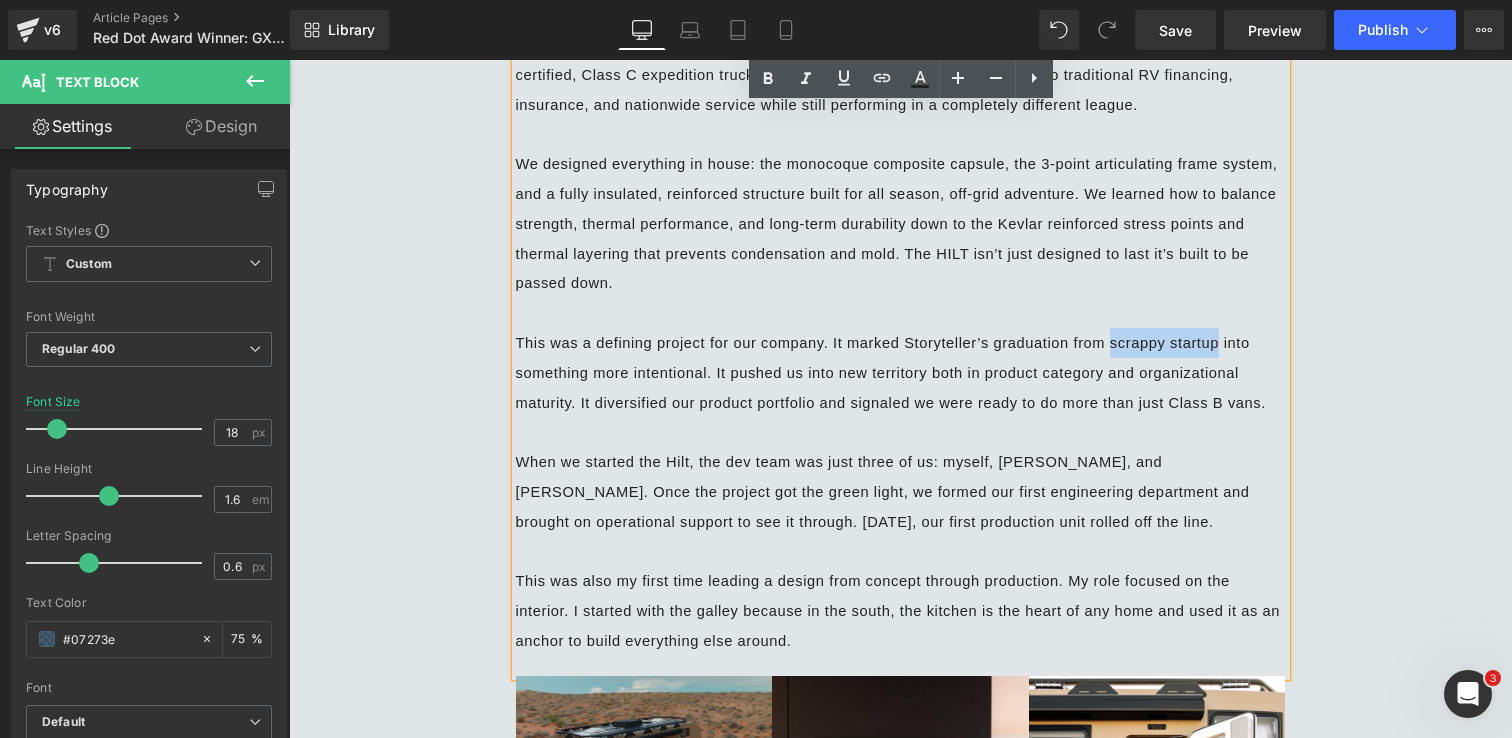 drag, startPoint x: 1109, startPoint y: 335, endPoint x: 1220, endPoint y: 342, distance: 111.220505 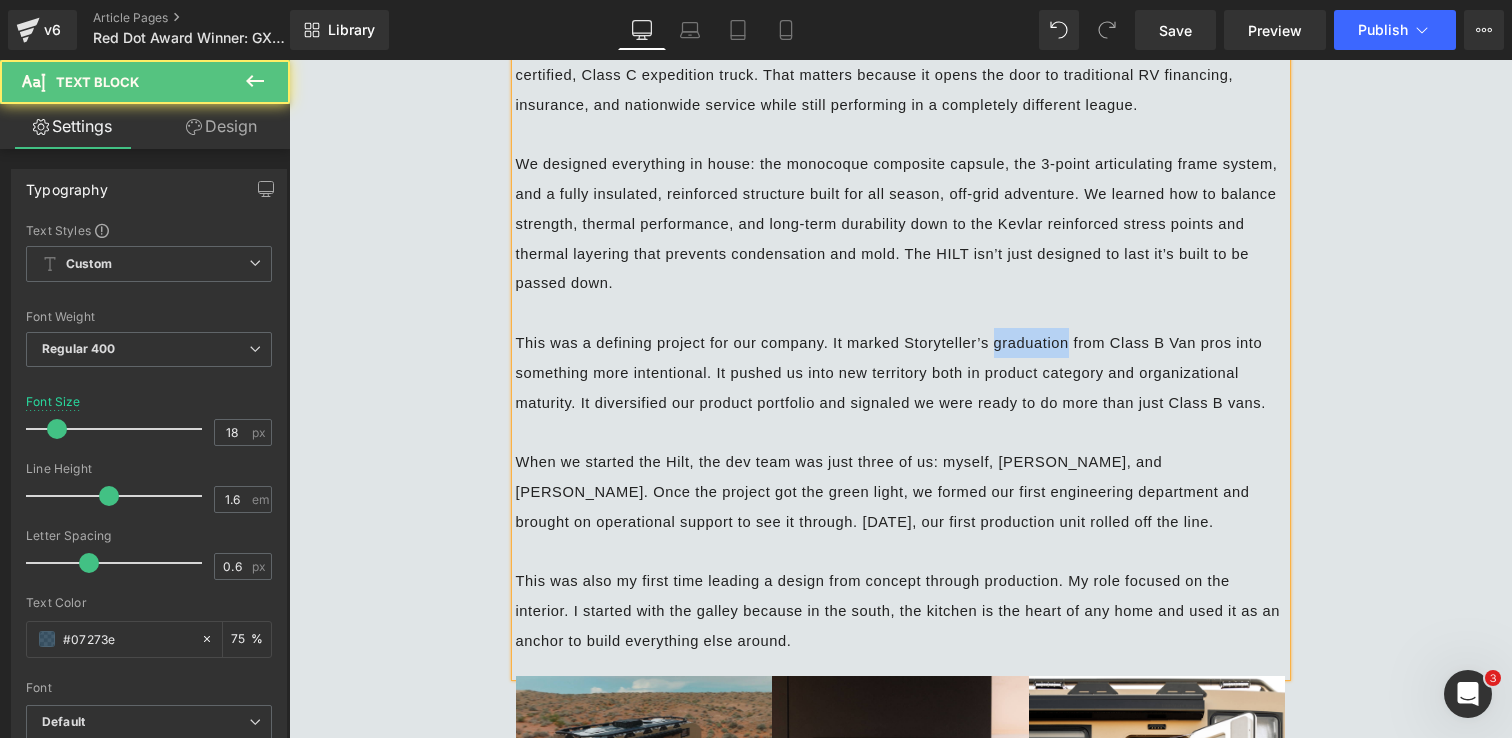 drag, startPoint x: 995, startPoint y: 341, endPoint x: 1067, endPoint y: 347, distance: 72.249565 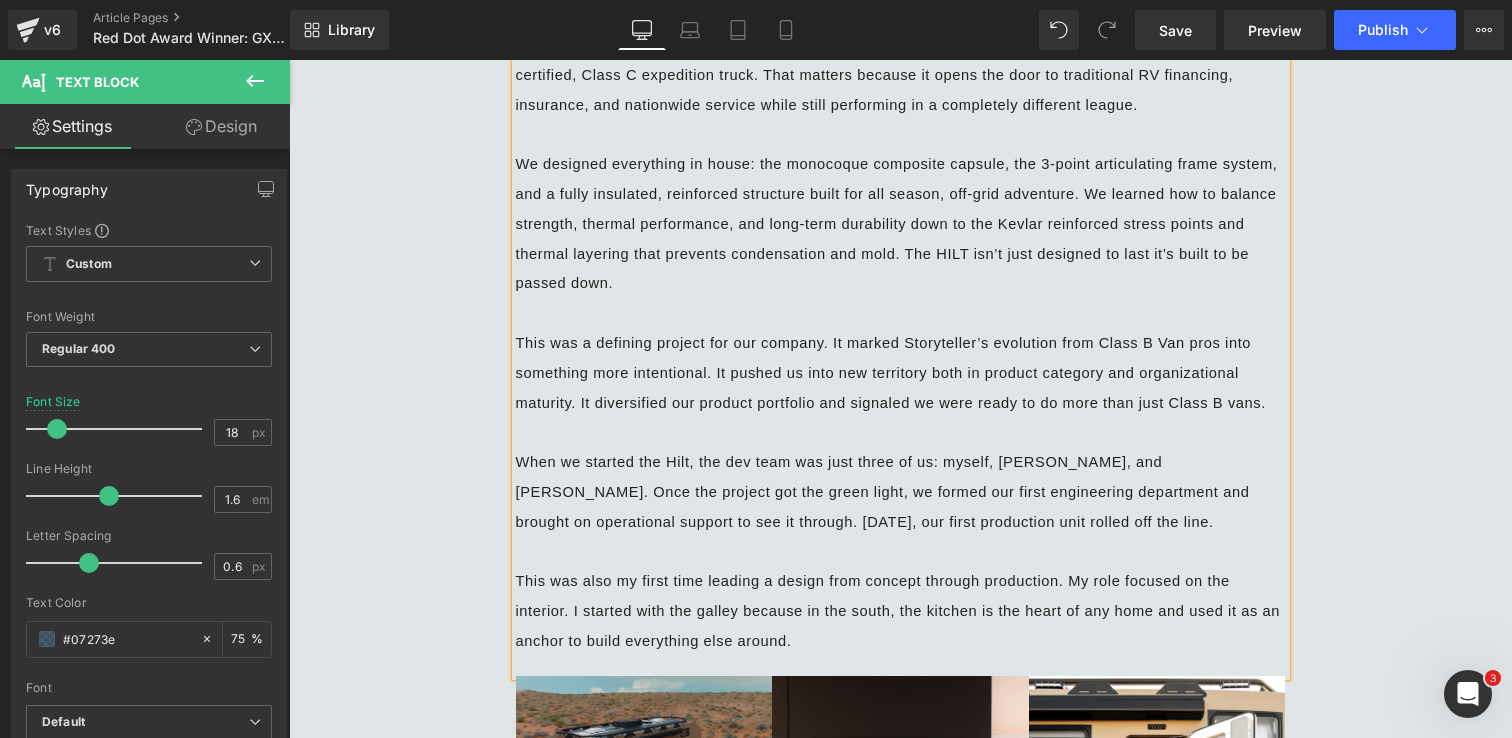 click on "This was a defining project for our company. It marked Storyteller’s evolution from Class B Van pros into something more intentional. It pushed us into new territory both in product category and organizational maturity. It diversified our product portfolio and signaled we were ready to do more than just Class B vans." at bounding box center [891, 373] 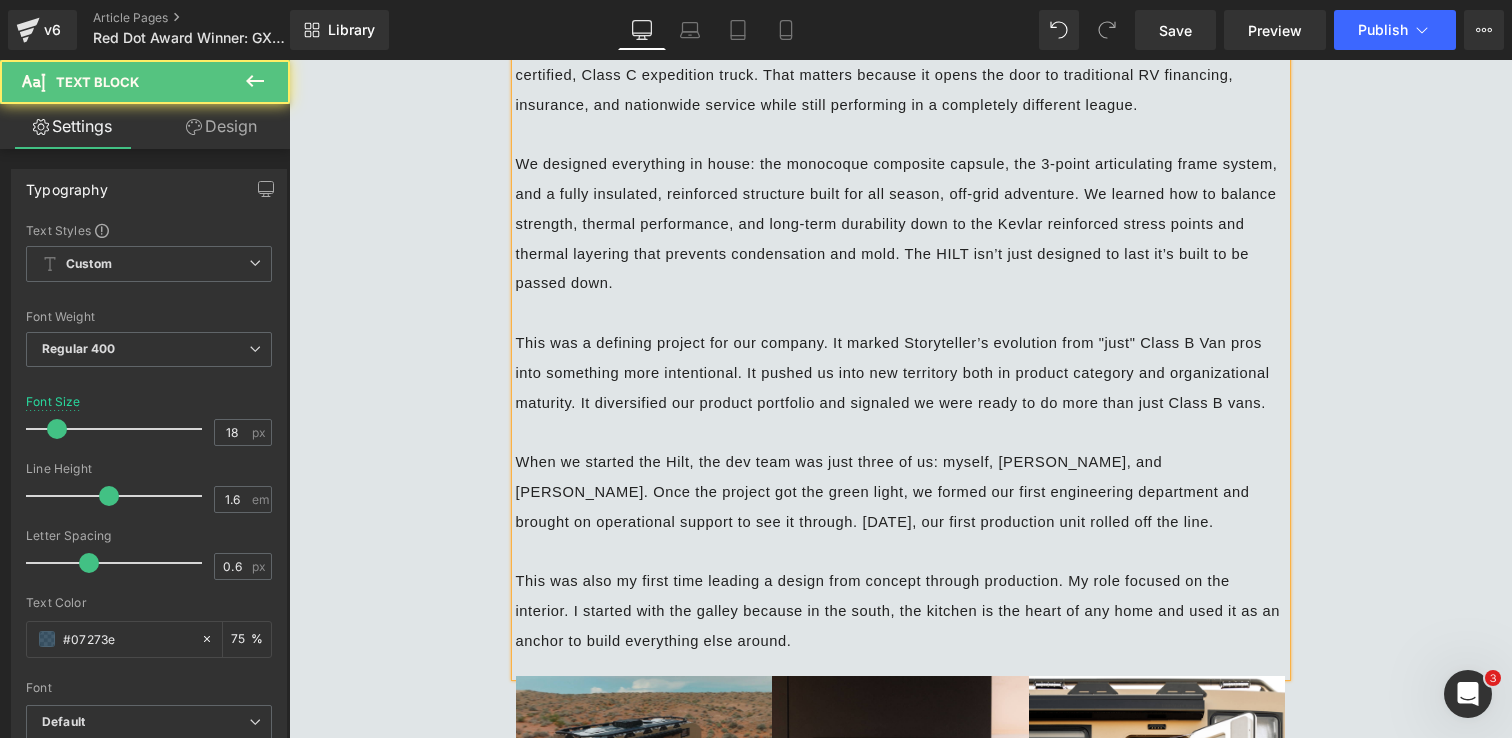 click on "This was a defining project for our company. It marked Storyteller’s evolution from "just" Class B Van pros into something more intentional. It pushed us into new territory both in product category and organizational maturity. It diversified our product portfolio and signaled we were ready to do more than just Class B vans." at bounding box center [895, 373] 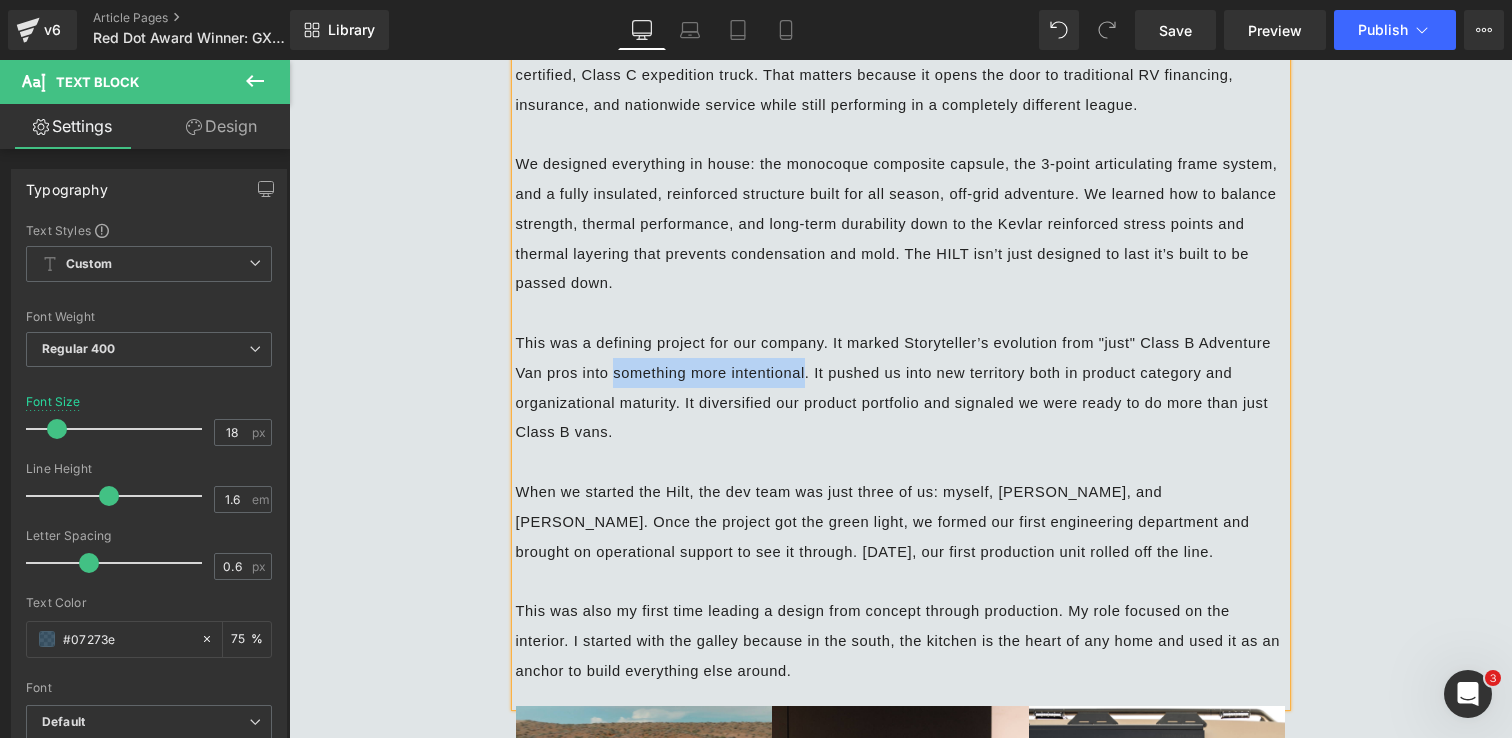 drag, startPoint x: 806, startPoint y: 367, endPoint x: 611, endPoint y: 366, distance: 195.00256 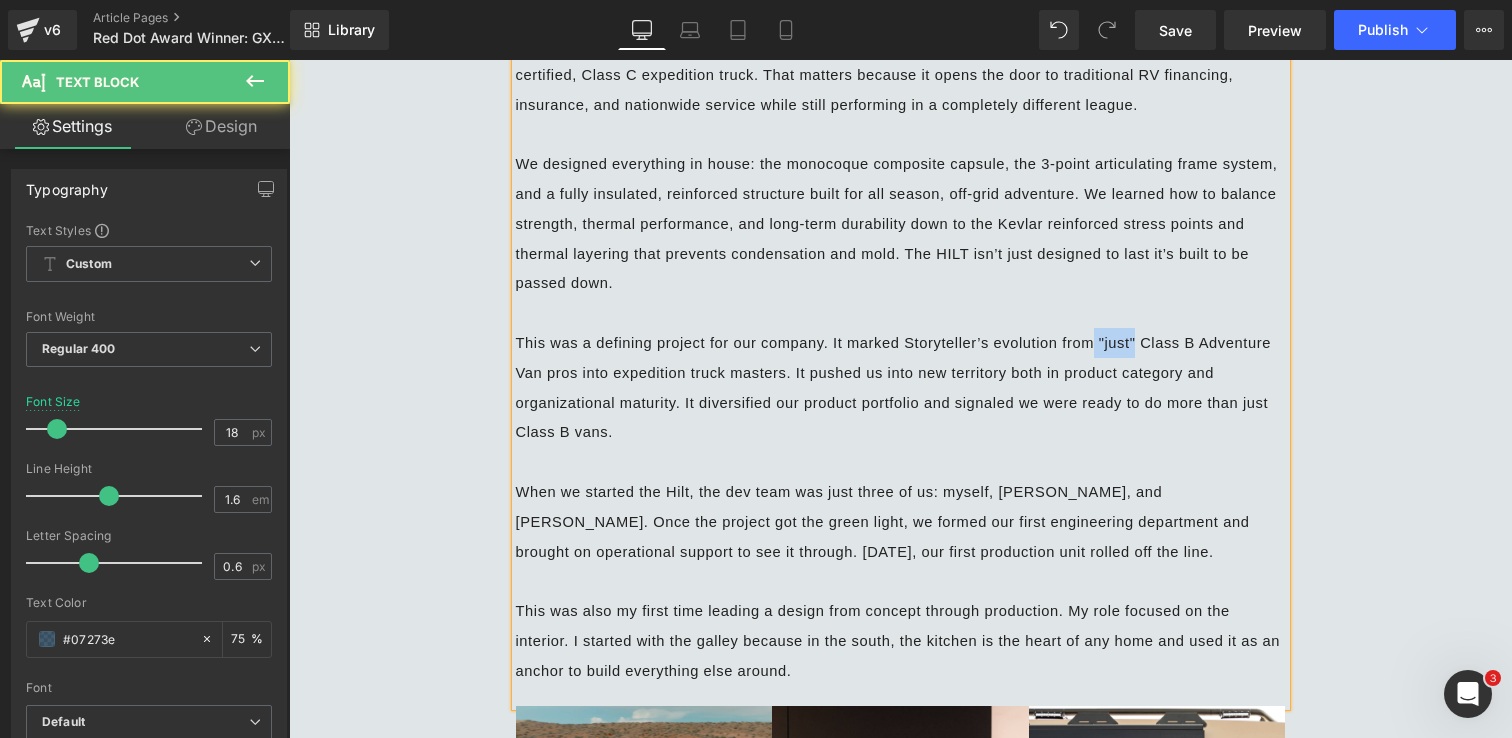 drag, startPoint x: 1137, startPoint y: 341, endPoint x: 1090, endPoint y: 342, distance: 47.010635 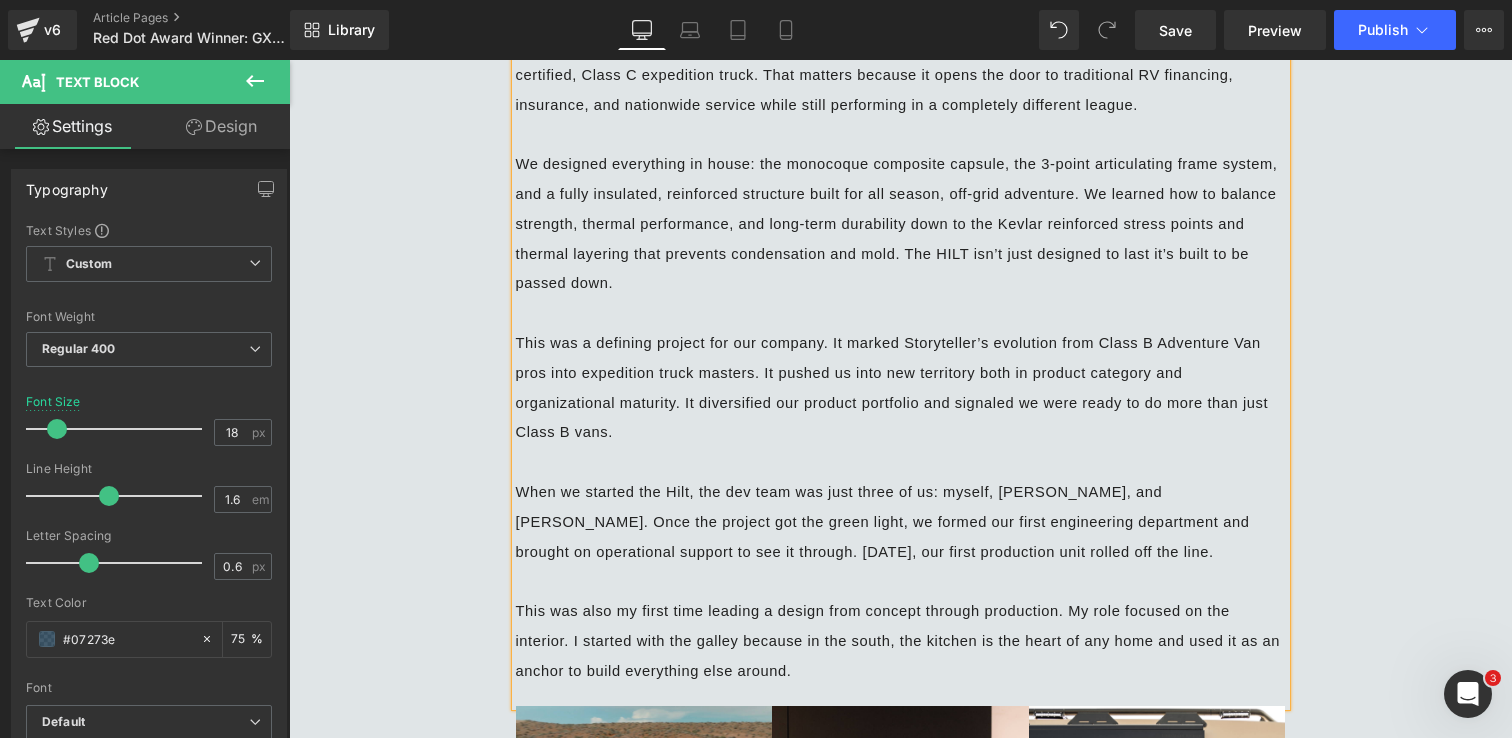 click on "This was a defining project for our company. It marked Storyteller’s evolution from Class B Adventure Van pros into expedition truck masters. It pushed us into new territory both in product category and organizational maturity. It diversified our product portfolio and signaled we were ready to do more than just Class B vans." at bounding box center [894, 387] 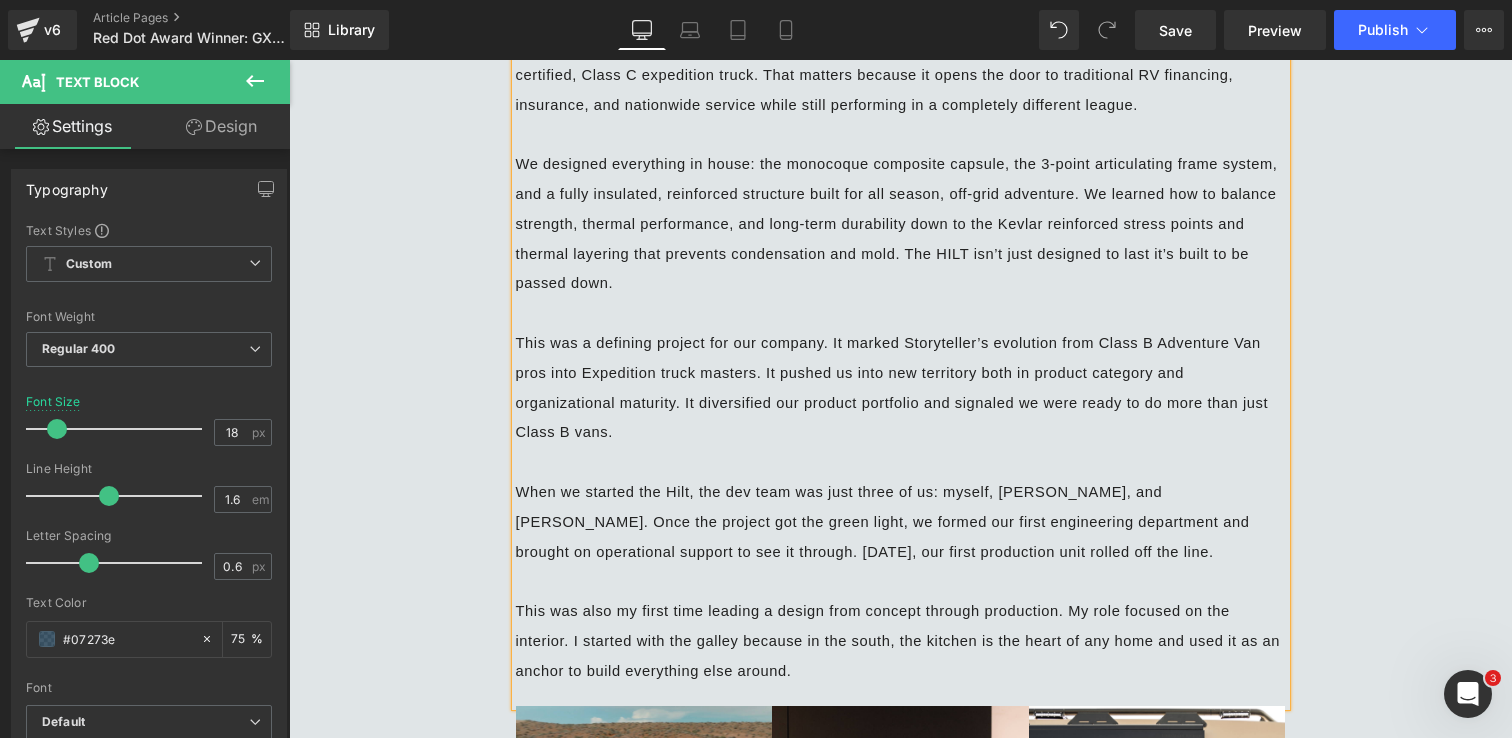 click on "This was a defining project for our company. It marked Storyteller’s evolution from Class B Adventure Van pros into Expedition truck masters. It pushed us into new territory both in product category and organizational maturity. It diversified our product portfolio and signaled we were ready to do more than just Class B vans." at bounding box center [894, 387] 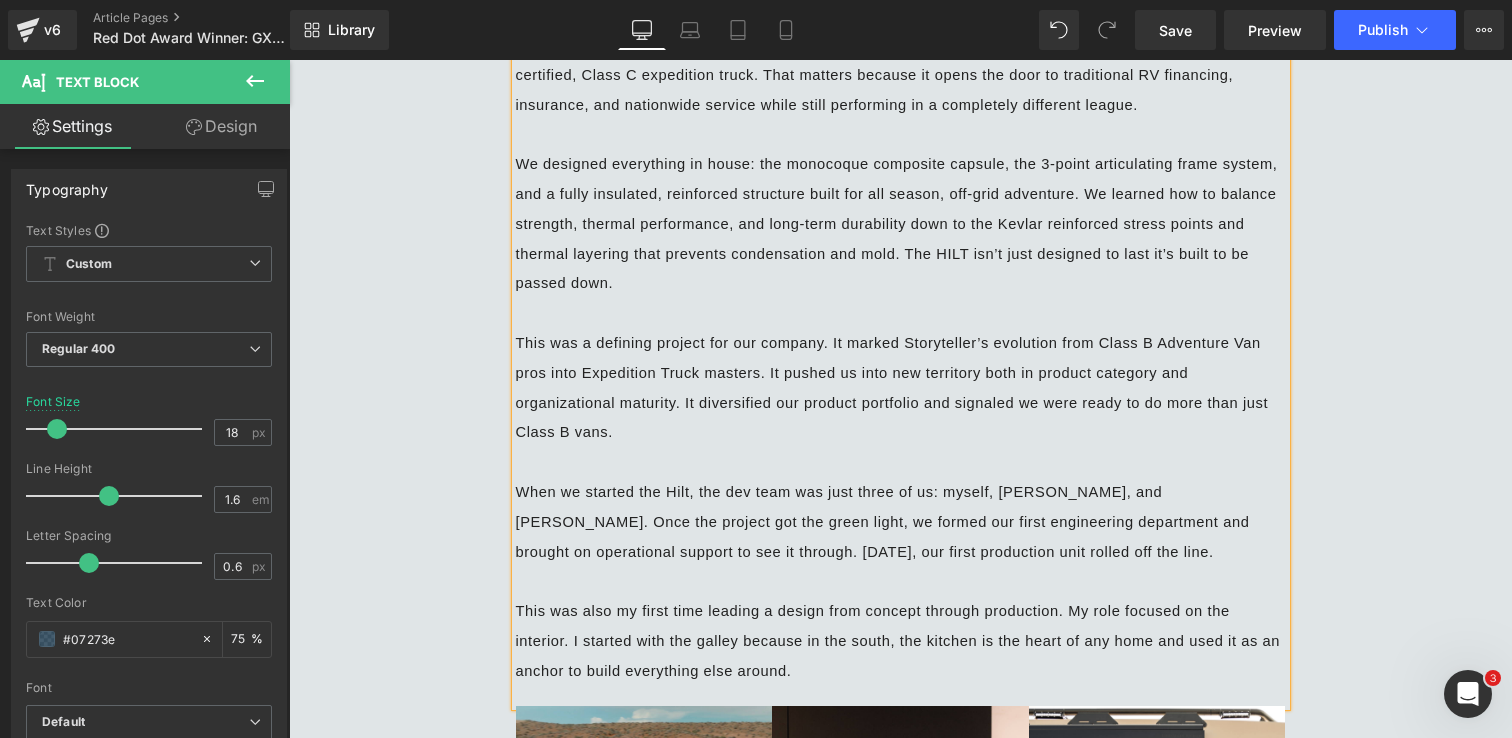 click on "This was a defining project for our company. It marked Storyteller’s evolution from Class B Adventure Van pros into Expedition Truck masters. It pushed us into new territory both in product category and organizational maturity. It diversified our product portfolio and signaled we were ready to do more than just Class B vans." at bounding box center [894, 387] 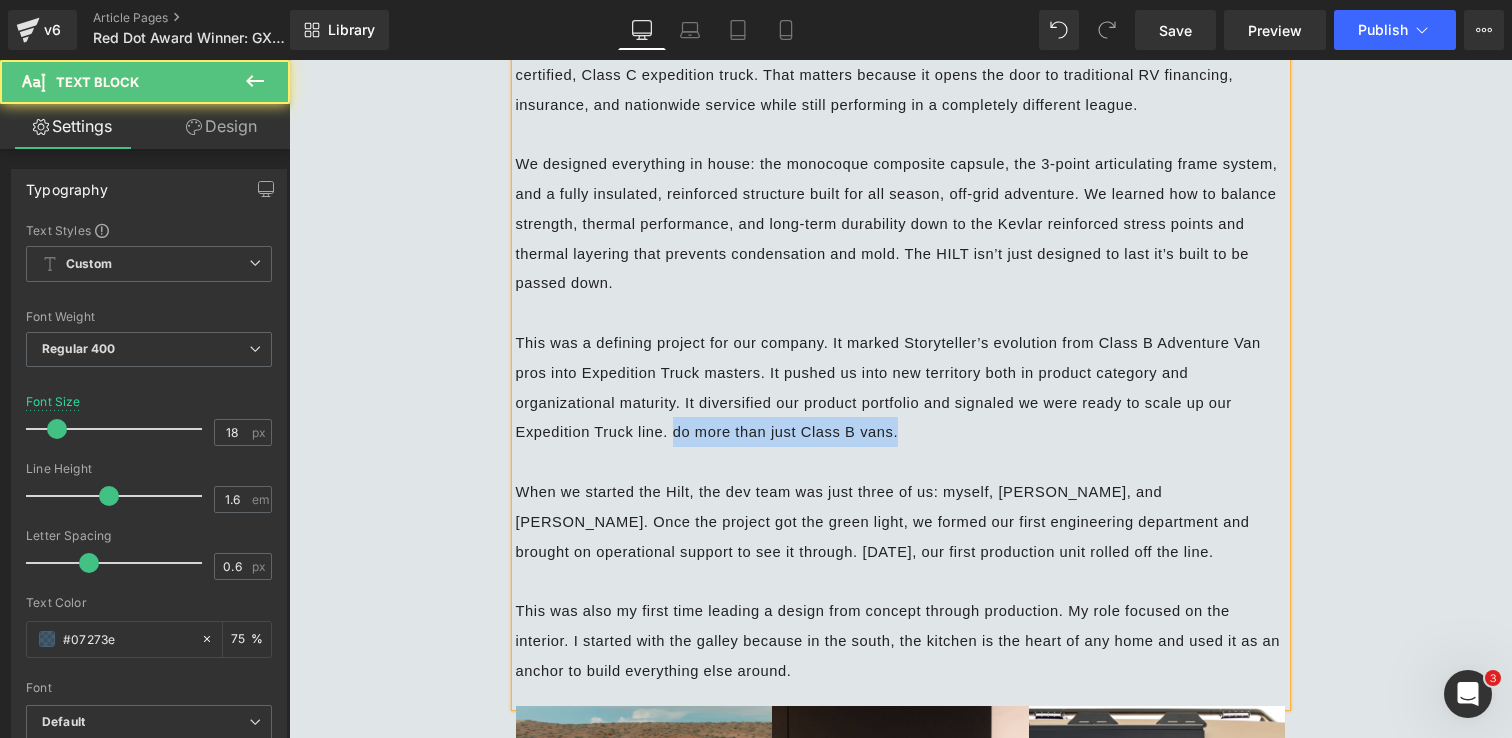 drag, startPoint x: 916, startPoint y: 422, endPoint x: 675, endPoint y: 424, distance: 241.0083 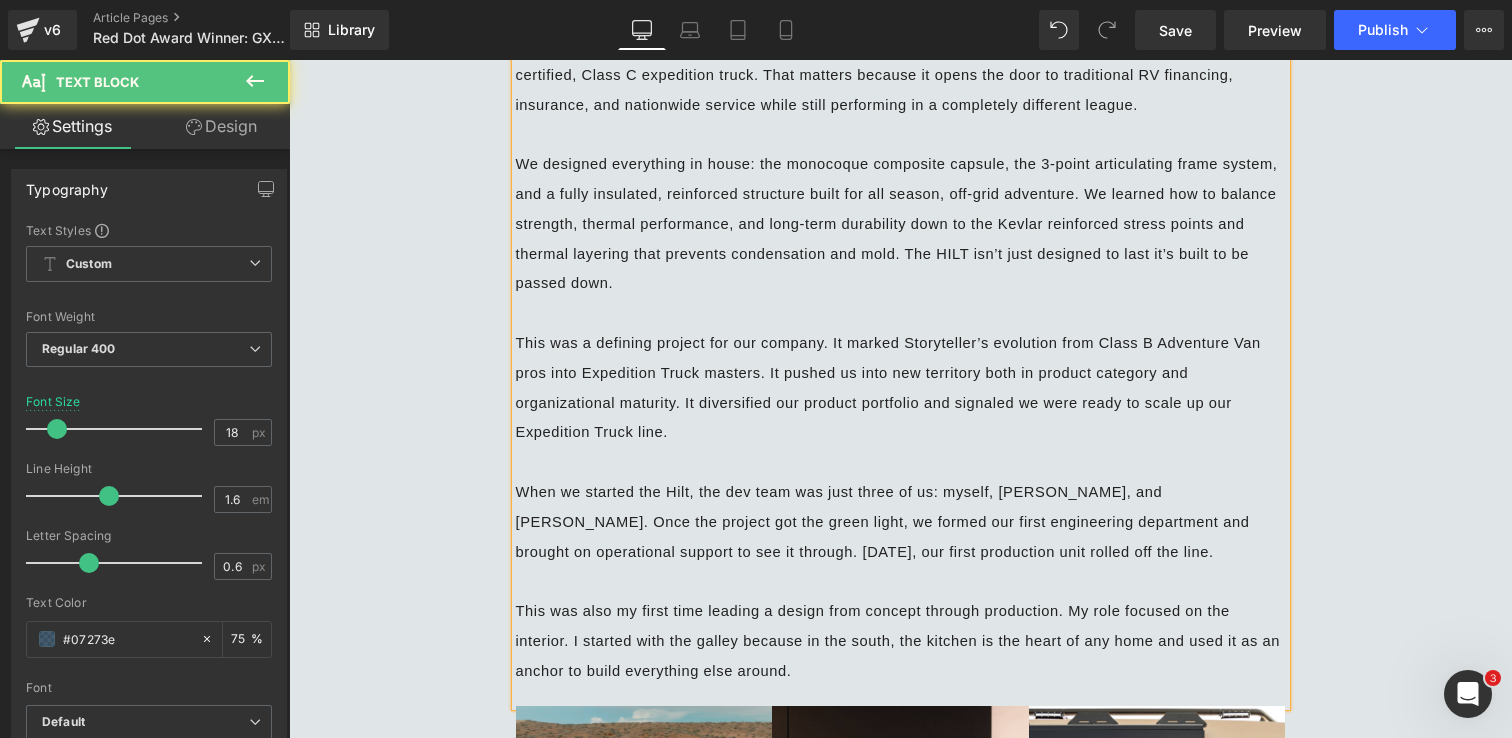 click on "When we started the Hilt, the dev team was just three of us: myself, Brent Lang, and Adam Donaldson. Once the project got the green light, we formed our first engineering department and brought on operational support to see it through. 18 months later, our first production unit rolled off the line." at bounding box center [885, 522] 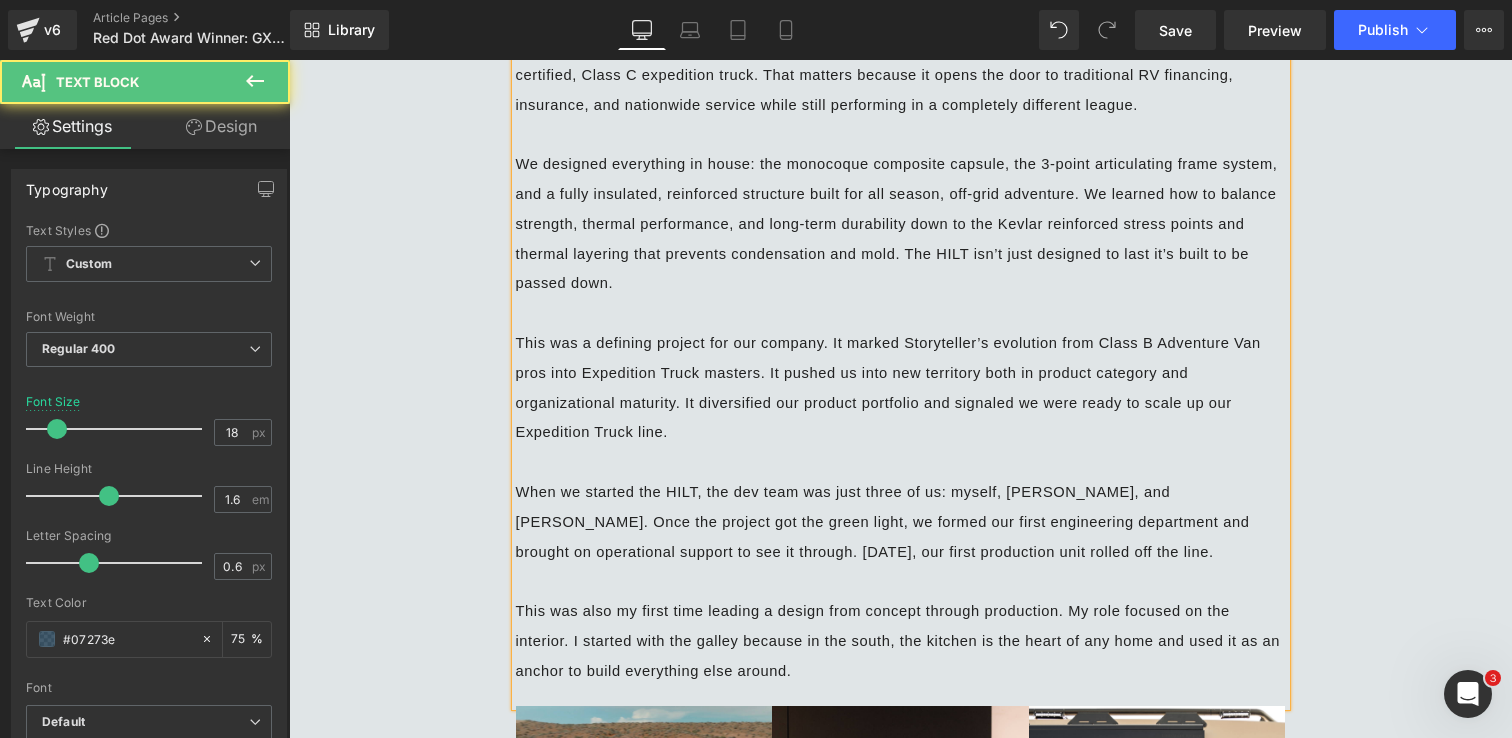 click on "This was a defining project for our company. It marked Storyteller’s evolution from Class B Adventure Van pros into Expedition Truck masters. It pushed us into new territory both in product category and organizational maturity. It diversified our product portfolio and signaled we were ready to scale up our Expedition Truck line." at bounding box center (891, 387) 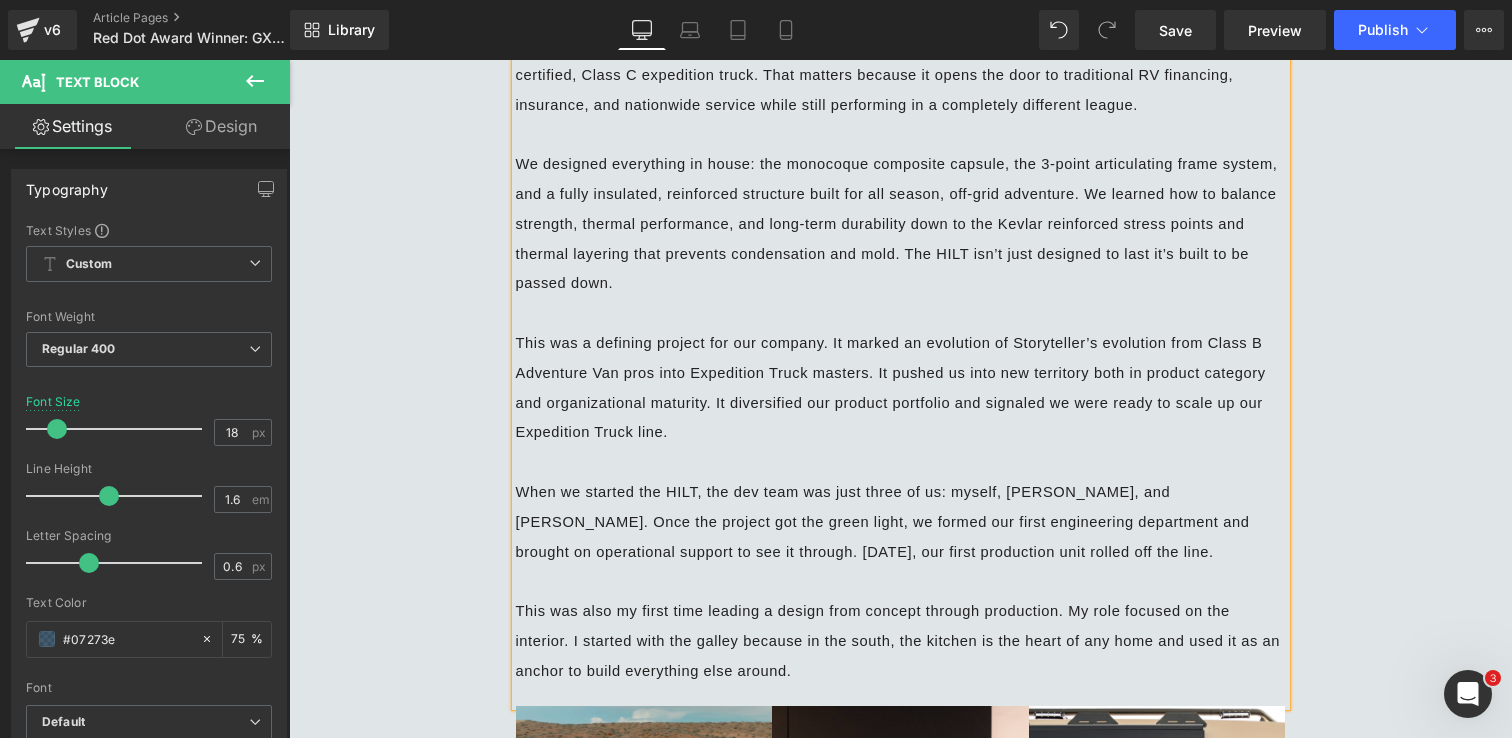 click on "This was a defining project for our company. It marked an evolution of Storyteller’s evolution from Class B Adventure Van pros into Expedition Truck masters. It pushed us into new territory both in product category and organizational maturity. It diversified our product portfolio and signaled we were ready to scale up our Expedition Truck line." at bounding box center [893, 387] 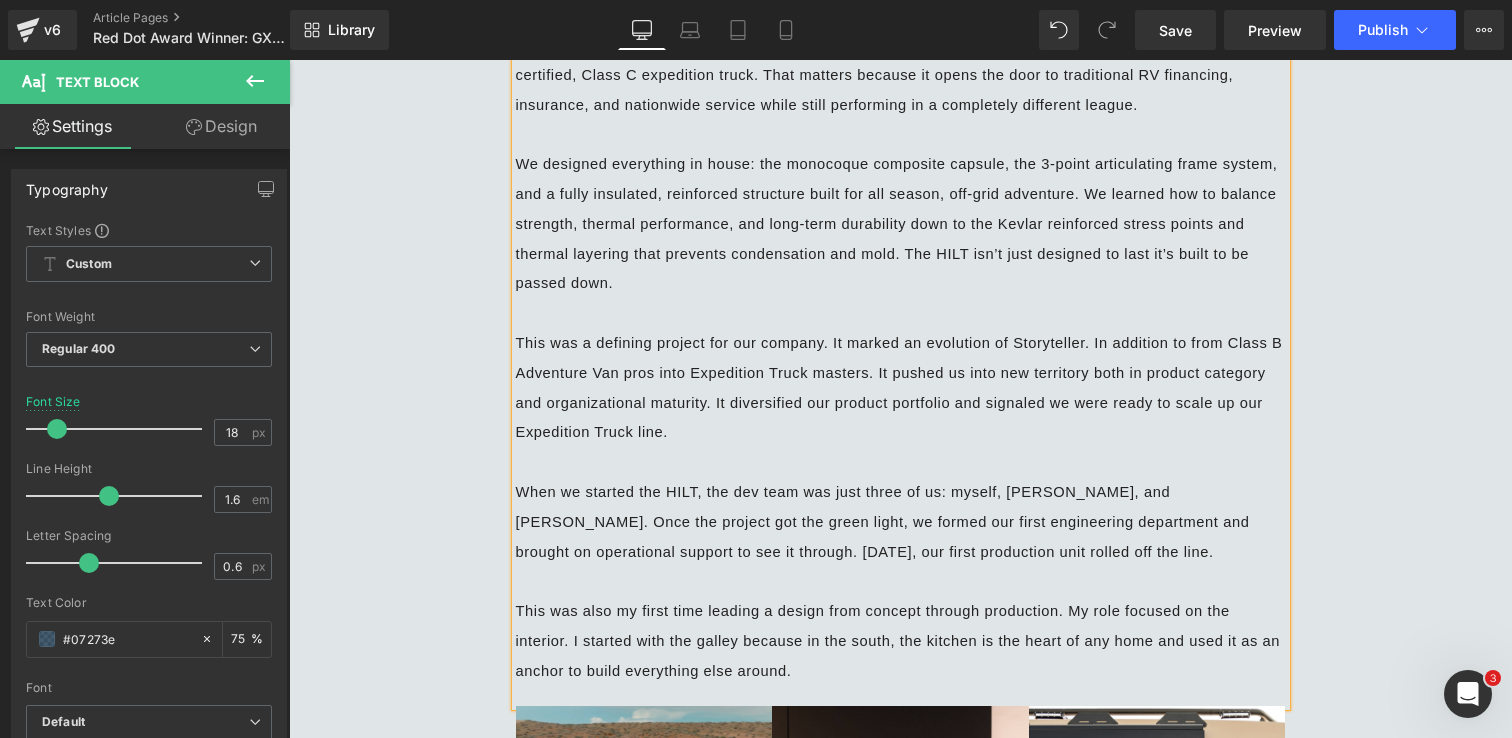 click on "This was a defining project for our company. It marked an evolution of Storyteller. In addition to from Class B Adventure Van pros into Expedition Truck masters. It pushed us into new territory both in product category and organizational maturity. It diversified our product portfolio and signaled we were ready to scale up our Expedition Truck line." at bounding box center [901, 387] 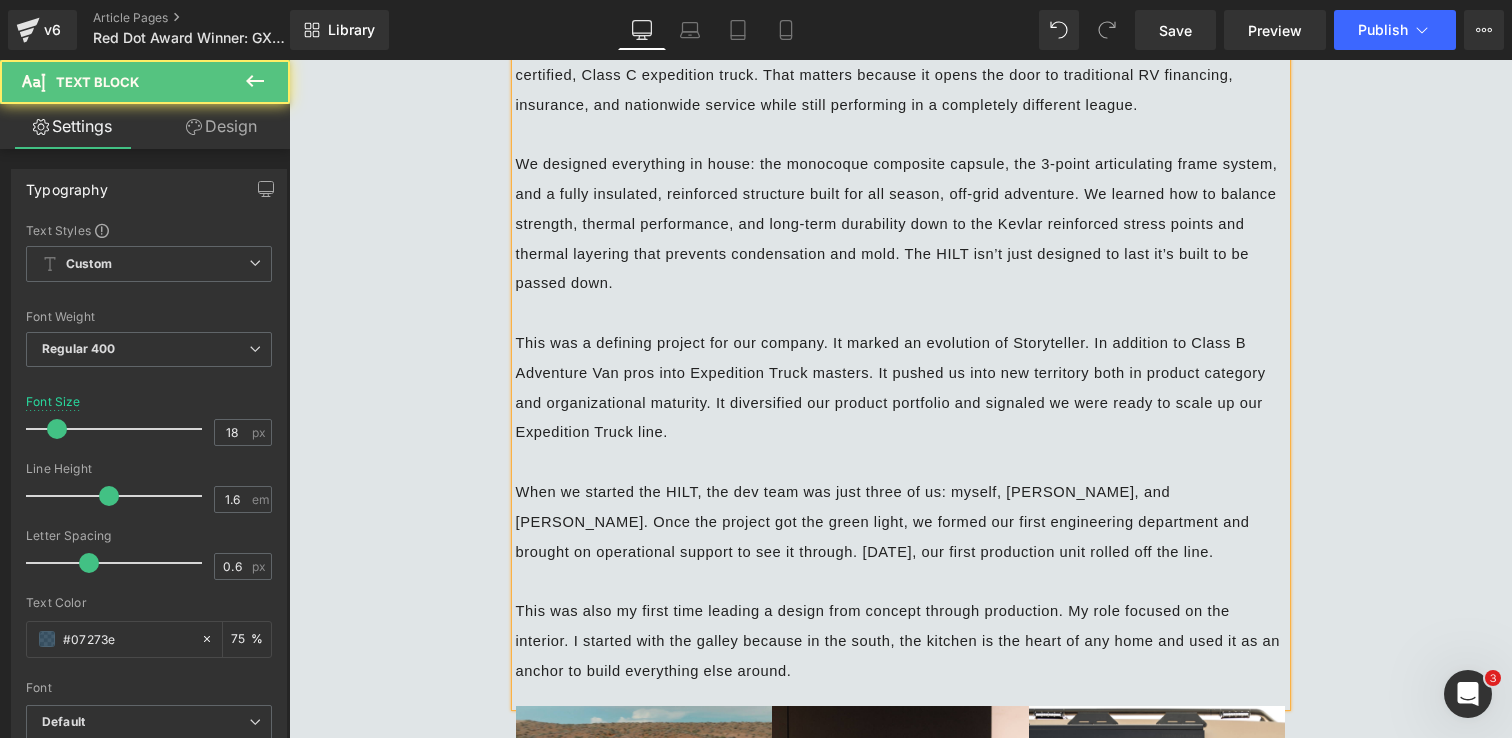 click on "This was a defining project for our company. It marked an evolution of Storyteller. In addition to Class B Adventure Van pros into Expedition Truck masters. It pushed us into new territory both in product category and organizational maturity. It diversified our product portfolio and signaled we were ready to scale up our Expedition Truck line." at bounding box center [893, 387] 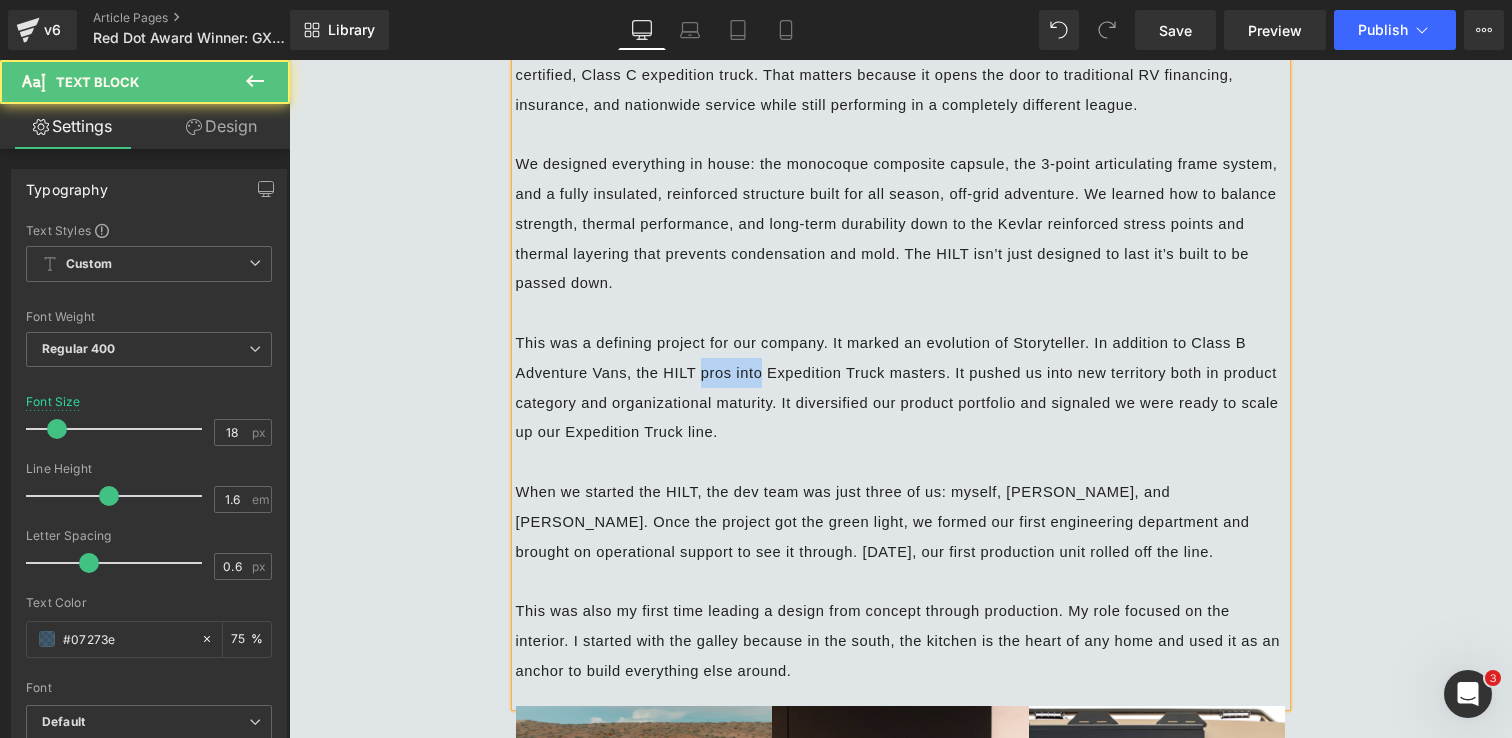 drag, startPoint x: 700, startPoint y: 365, endPoint x: 763, endPoint y: 360, distance: 63.1981 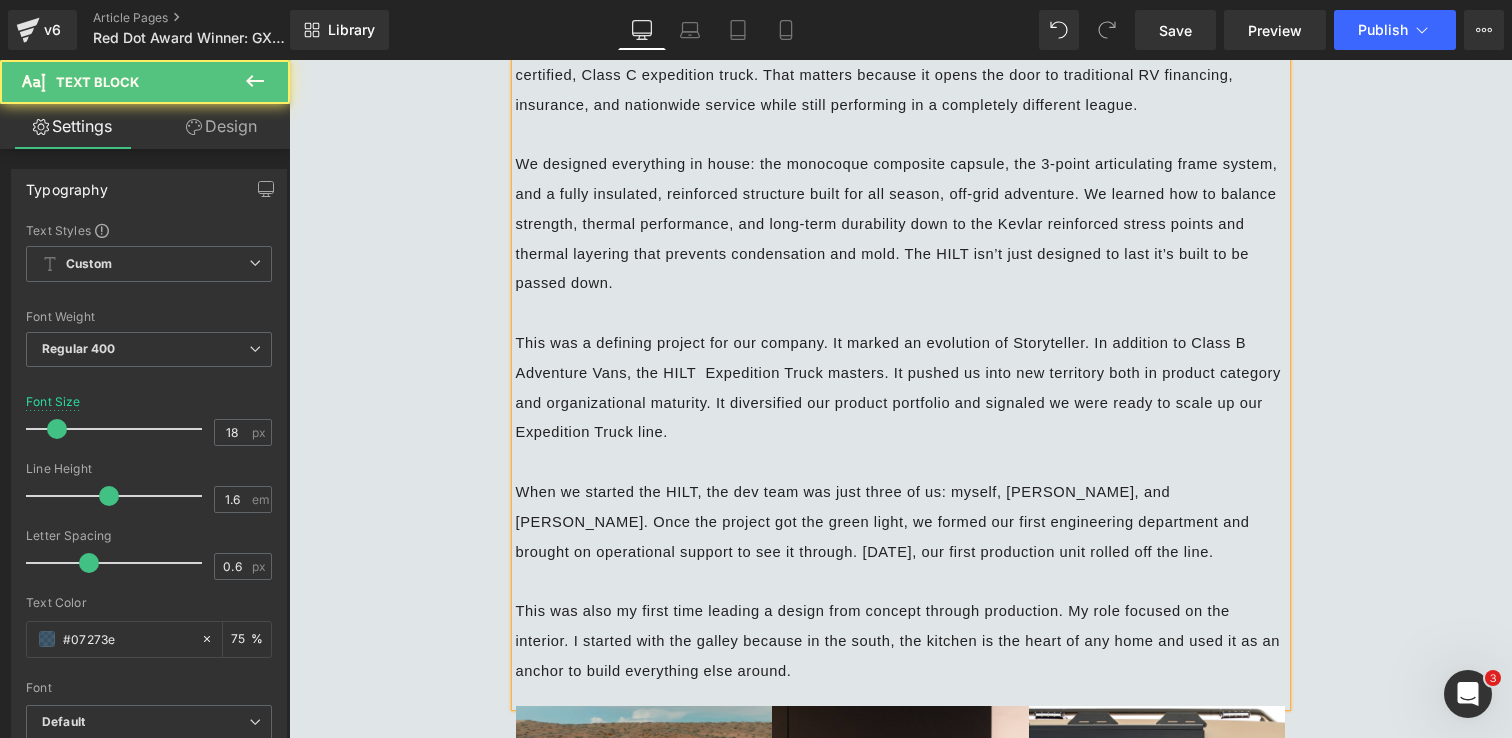 click on "This was a defining project for our company. It marked an evolution of Storyteller. In addition to Class B Adventure Vans, the HILT  Expedition Truck masters. It pushed us into new territory both in product category and organizational maturity. It diversified our product portfolio and signaled we were ready to scale up our Expedition Truck line." at bounding box center (901, 387) 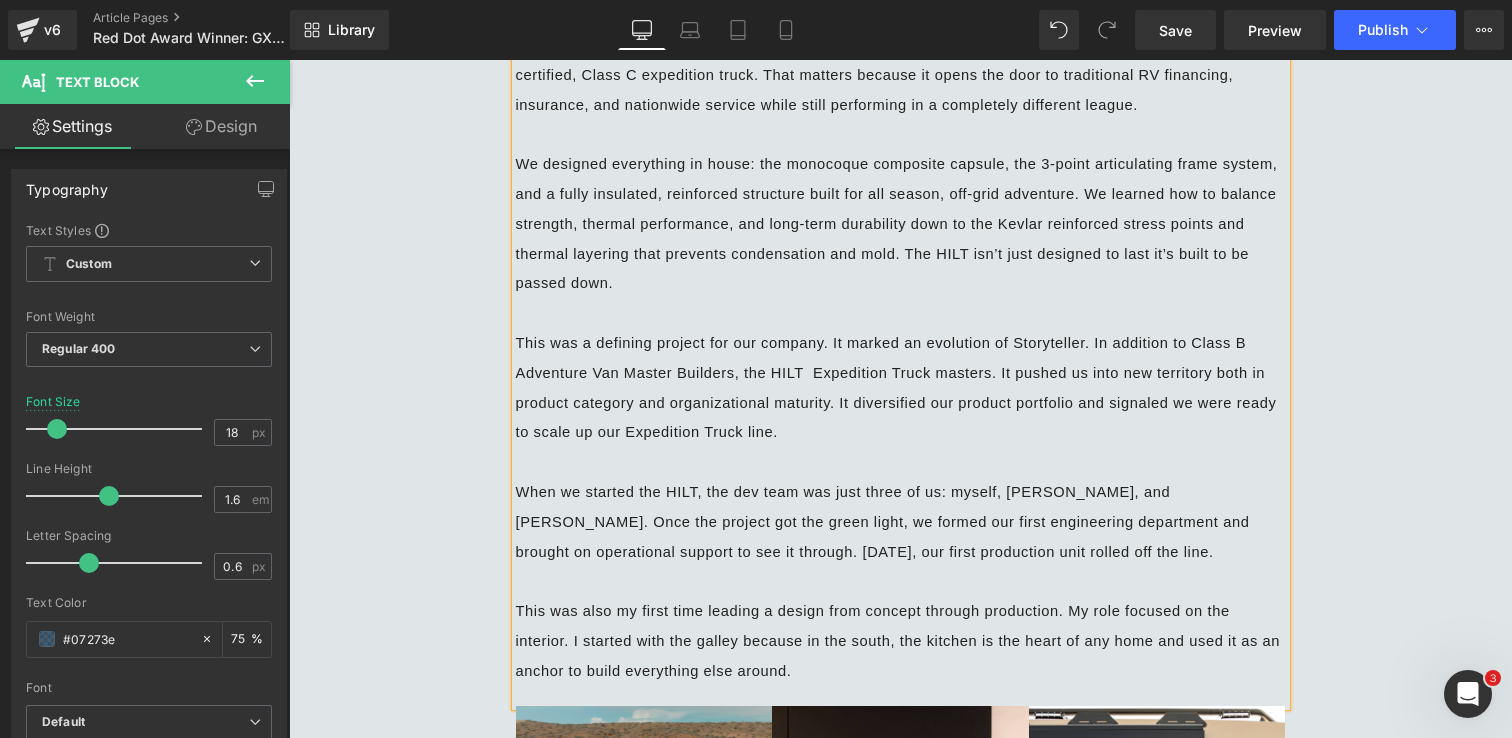 click on "This was a defining project for our company. It marked an evolution of Storyteller. In addition to Class B Adventure Van Master Builders, the HILT  Expedition Truck masters. It pushed us into new territory both in product category and organizational maturity. It diversified our product portfolio and signaled we were ready to scale up our Expedition Truck line." at bounding box center (899, 387) 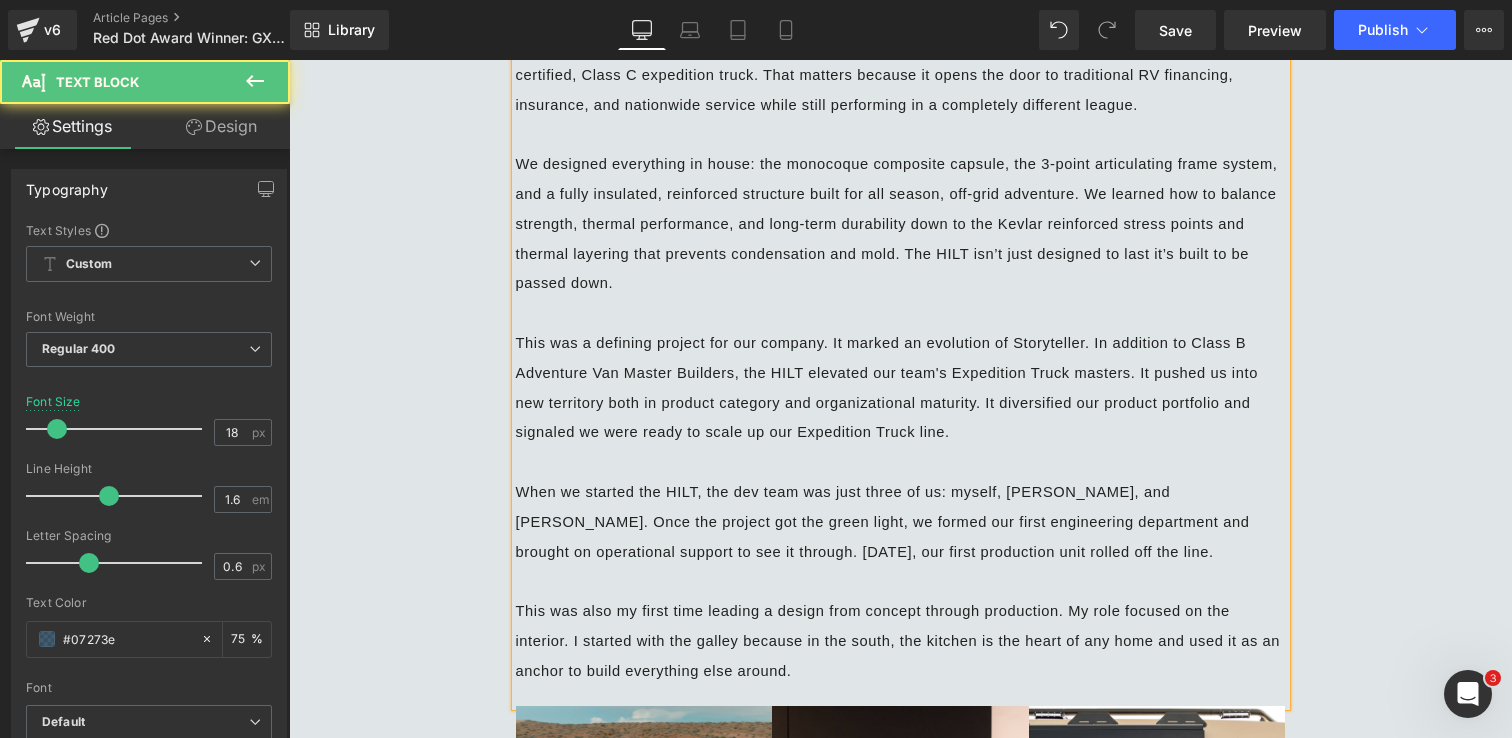 click on "This was a defining project for our company. It marked an evolution of Storyteller. In addition to Class B Adventure Van Master Builders, the HILT elevated our team's Expedition Truck masters. It pushed us into new territory both in product category and organizational maturity. It diversified our product portfolio and signaled we were ready to scale up our Expedition Truck line." at bounding box center [889, 387] 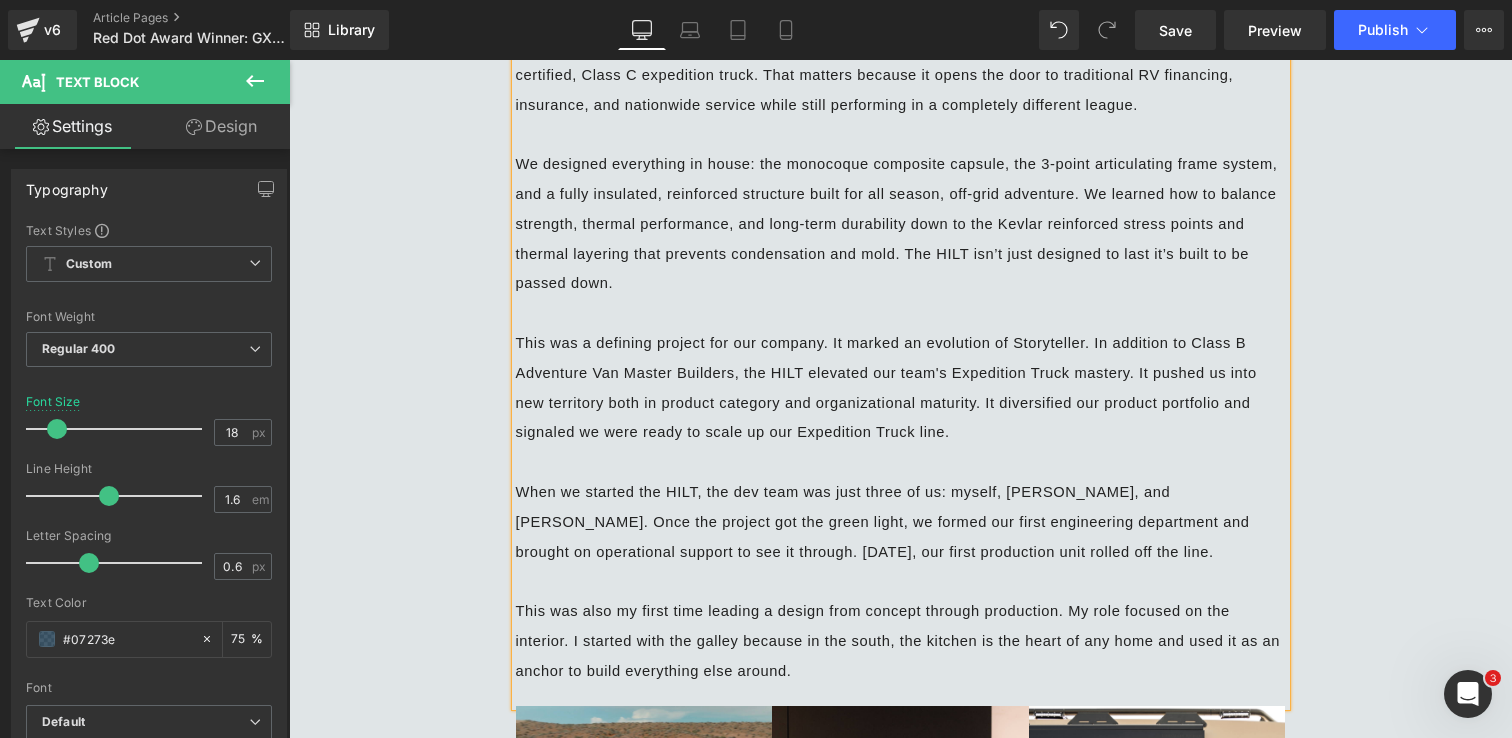 click on "This was a defining project for our company. It marked an evolution of Storyteller. In addition to Class B Adventure Van Master Builders, the HILT elevated our team's Expedition Truck mastery. It pushed us into new territory both in product category and organizational maturity. It diversified our product portfolio and signaled we were ready to scale up our Expedition Truck line." at bounding box center (889, 387) 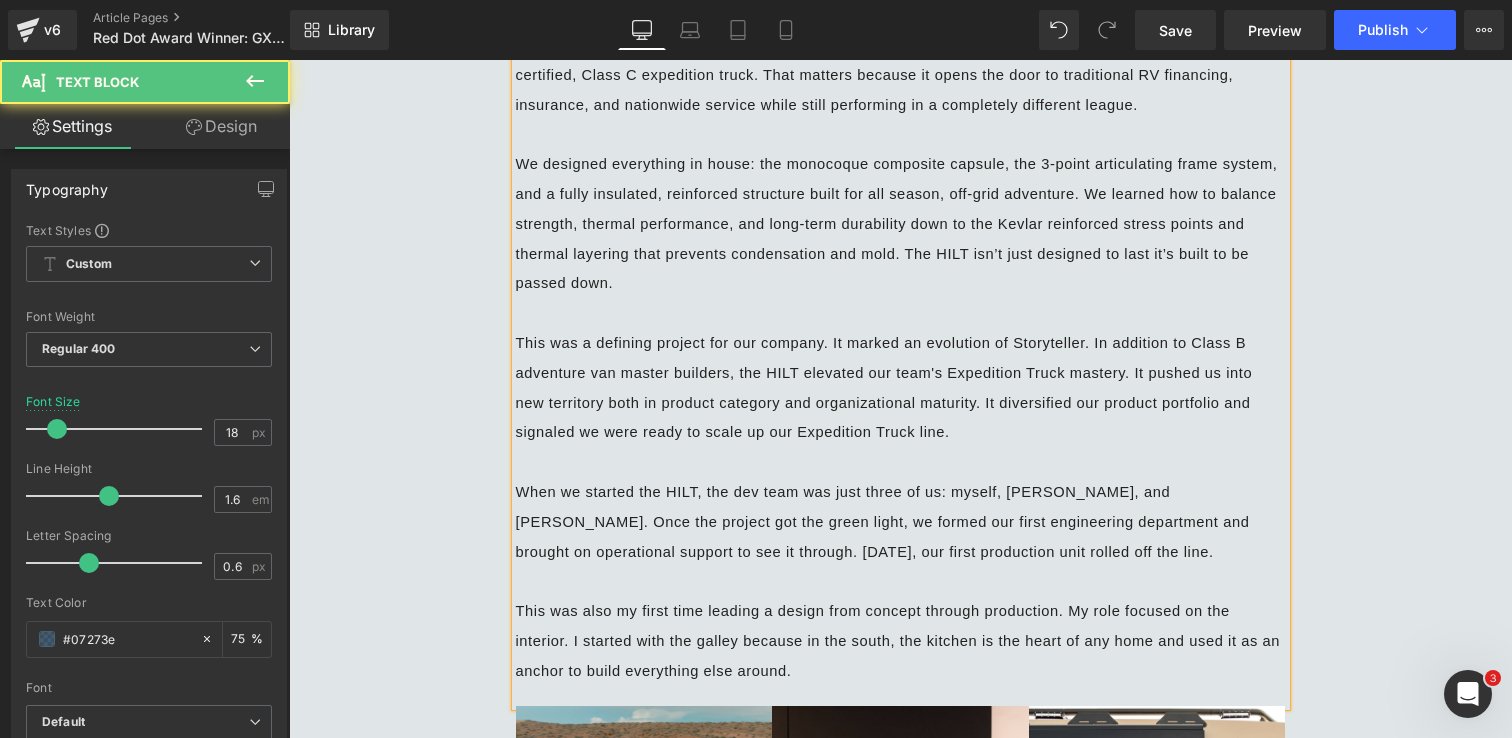 click on "This was a defining project for our company. It marked an evolution of Storyteller. In addition to Class B adventure van master builders, the HILT elevated our team's Expedition Truck mastery. It pushed us into new territory both in product category and organizational maturity. It diversified our product portfolio and signaled we were ready to scale up our Expedition Truck line." at bounding box center (886, 387) 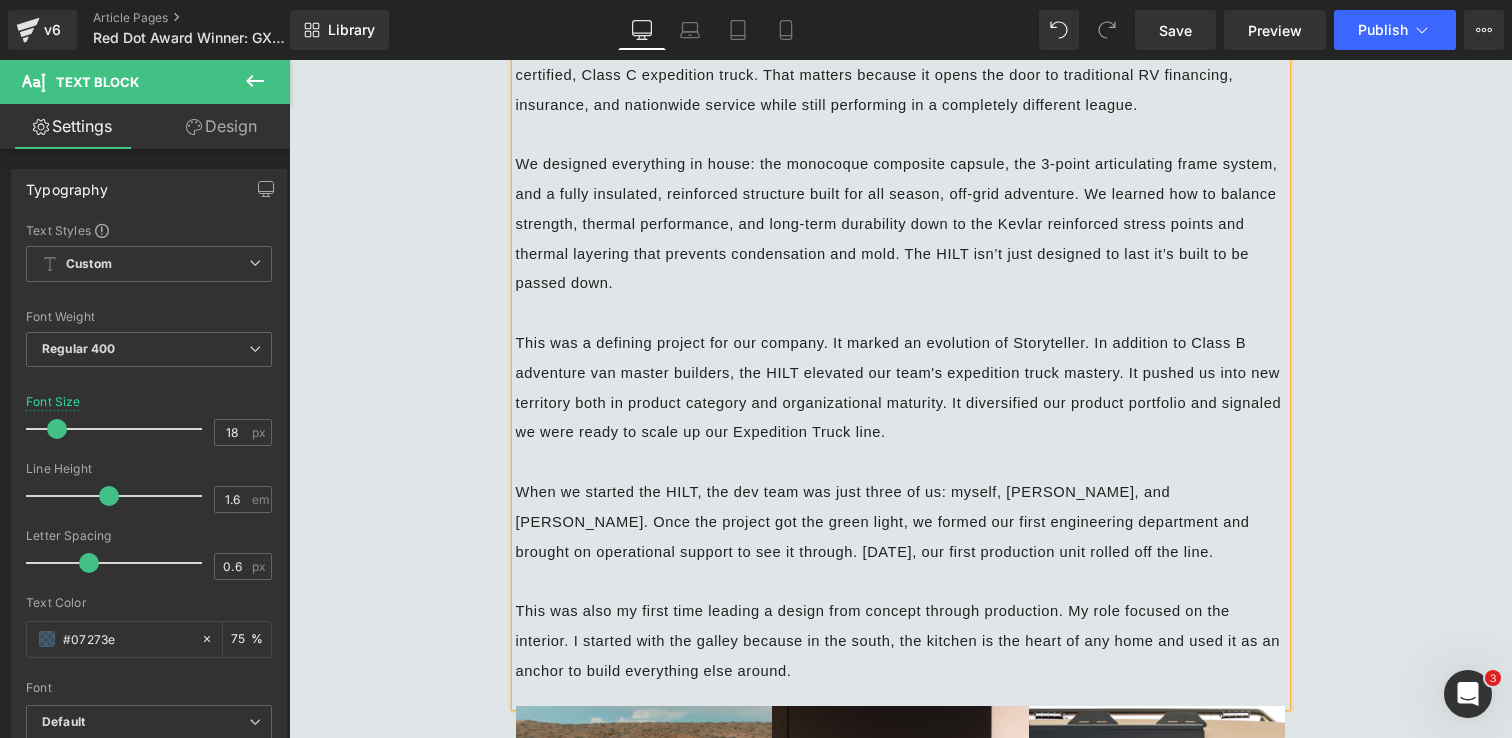 click on "This was a defining project for our company. It marked an evolution of Storyteller. In addition to Class B adventure van master builders, the HILT elevated our team's expedition truck mastery. It pushed us into new territory both in product category and organizational maturity. It diversified our product portfolio and signaled we were ready to scale up our Expedition Truck line." at bounding box center (901, 387) 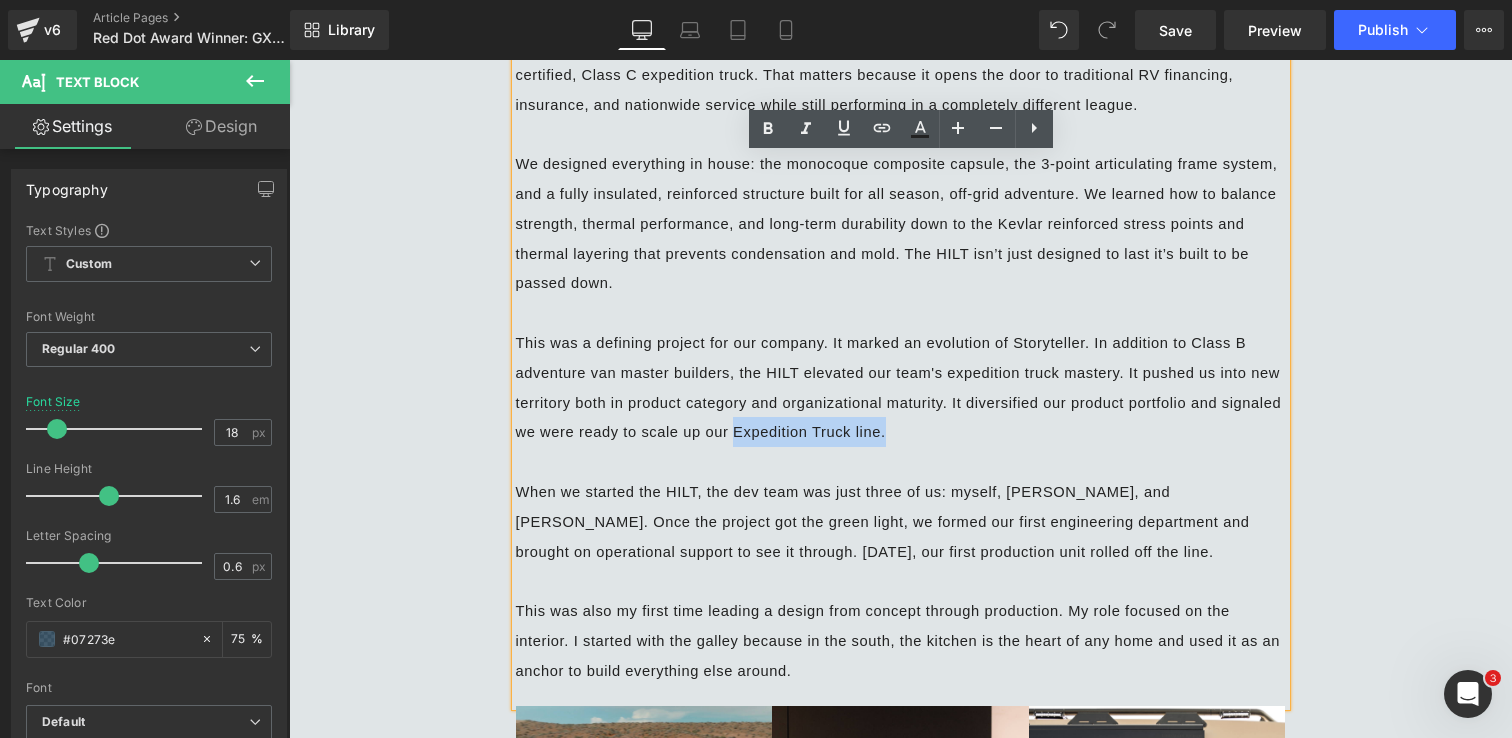 drag, startPoint x: 889, startPoint y: 426, endPoint x: 737, endPoint y: 428, distance: 152.01315 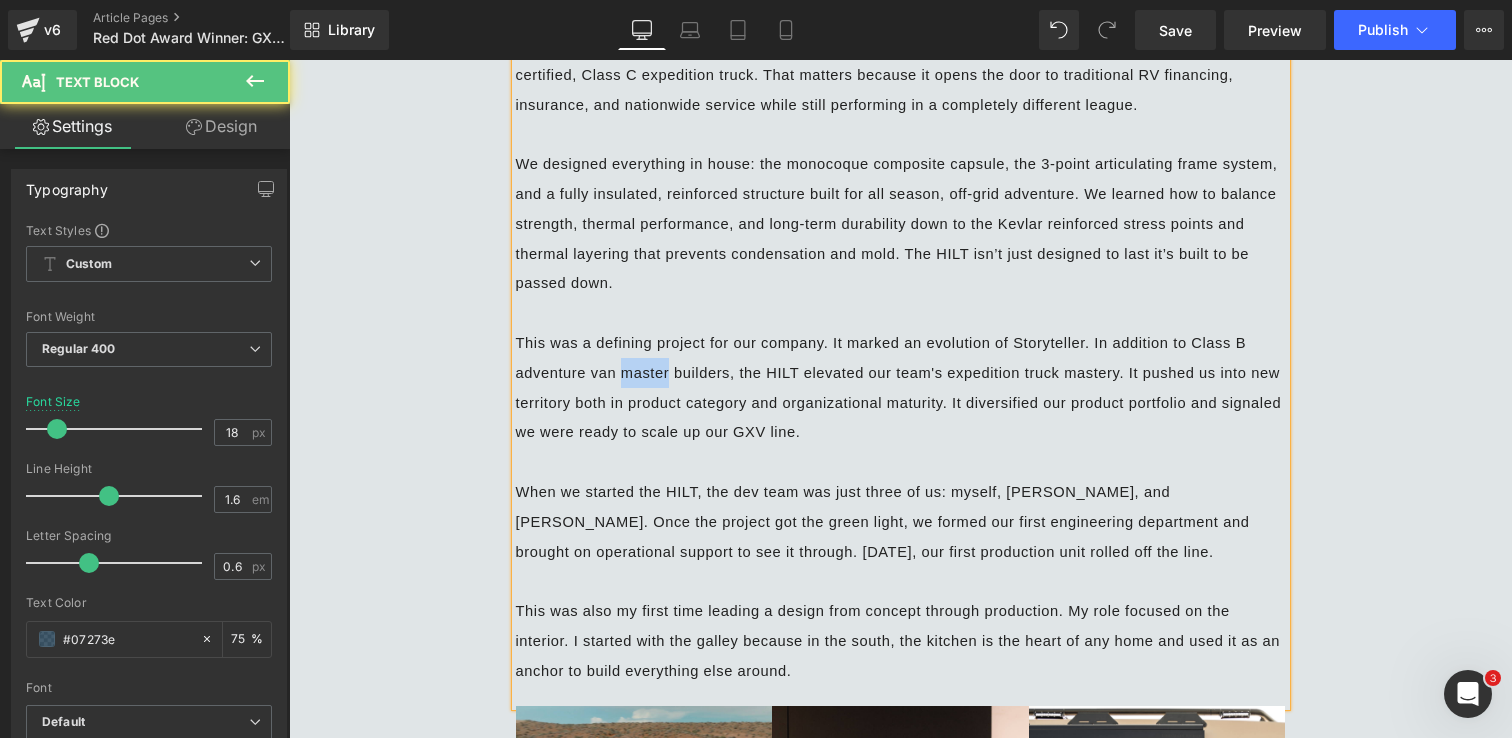 drag, startPoint x: 668, startPoint y: 368, endPoint x: 627, endPoint y: 371, distance: 41.109608 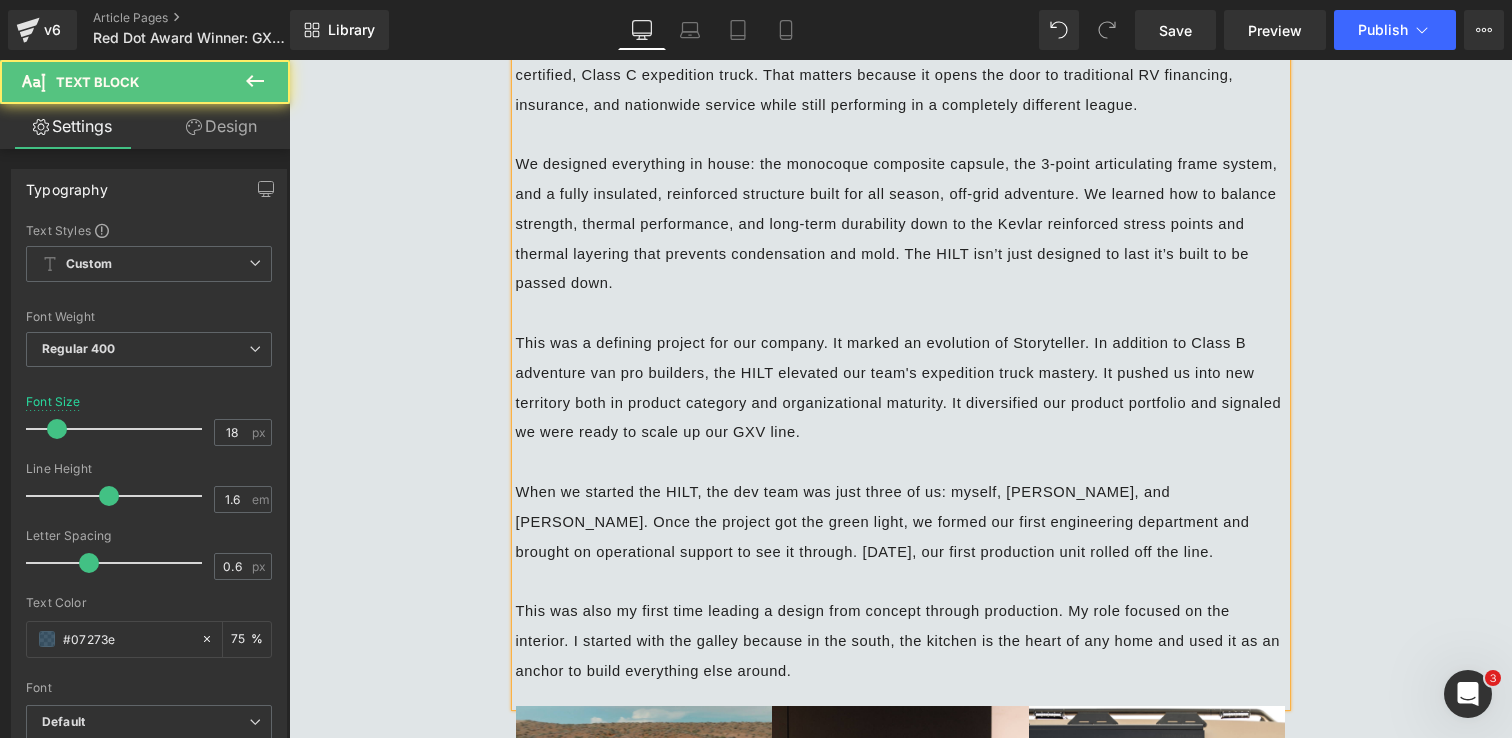 click on "This was a defining project for our company. It marked an evolution of Storyteller. In addition to Class B adventure van pro builders, the HILT elevated our team's expedition truck mastery. It pushed us into new territory both in product category and organizational maturity. It diversified our product portfolio and signaled we were ready to scale up our GXV line." at bounding box center (901, 387) 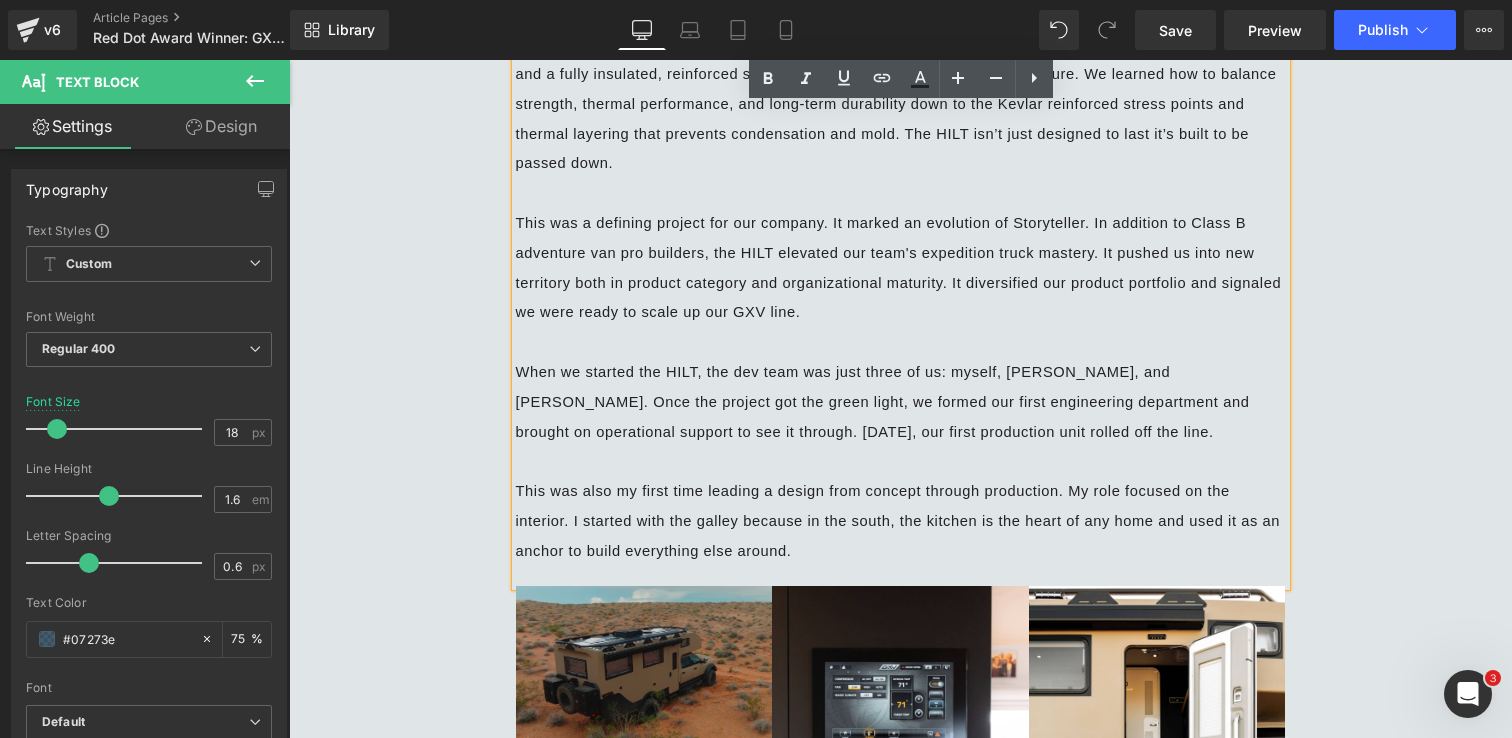 scroll, scrollTop: 1086, scrollLeft: 0, axis: vertical 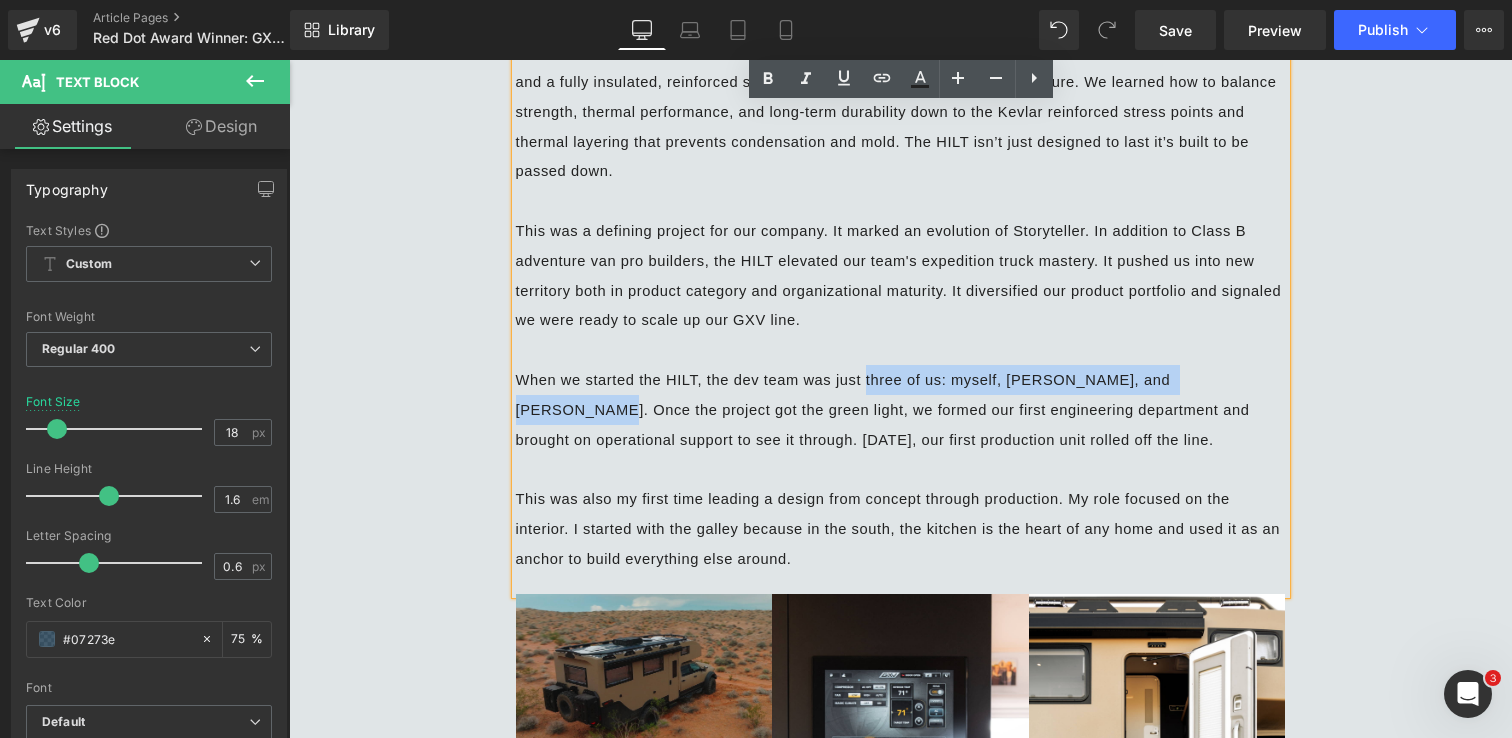 drag, startPoint x: 865, startPoint y: 371, endPoint x: 1250, endPoint y: 375, distance: 385.02078 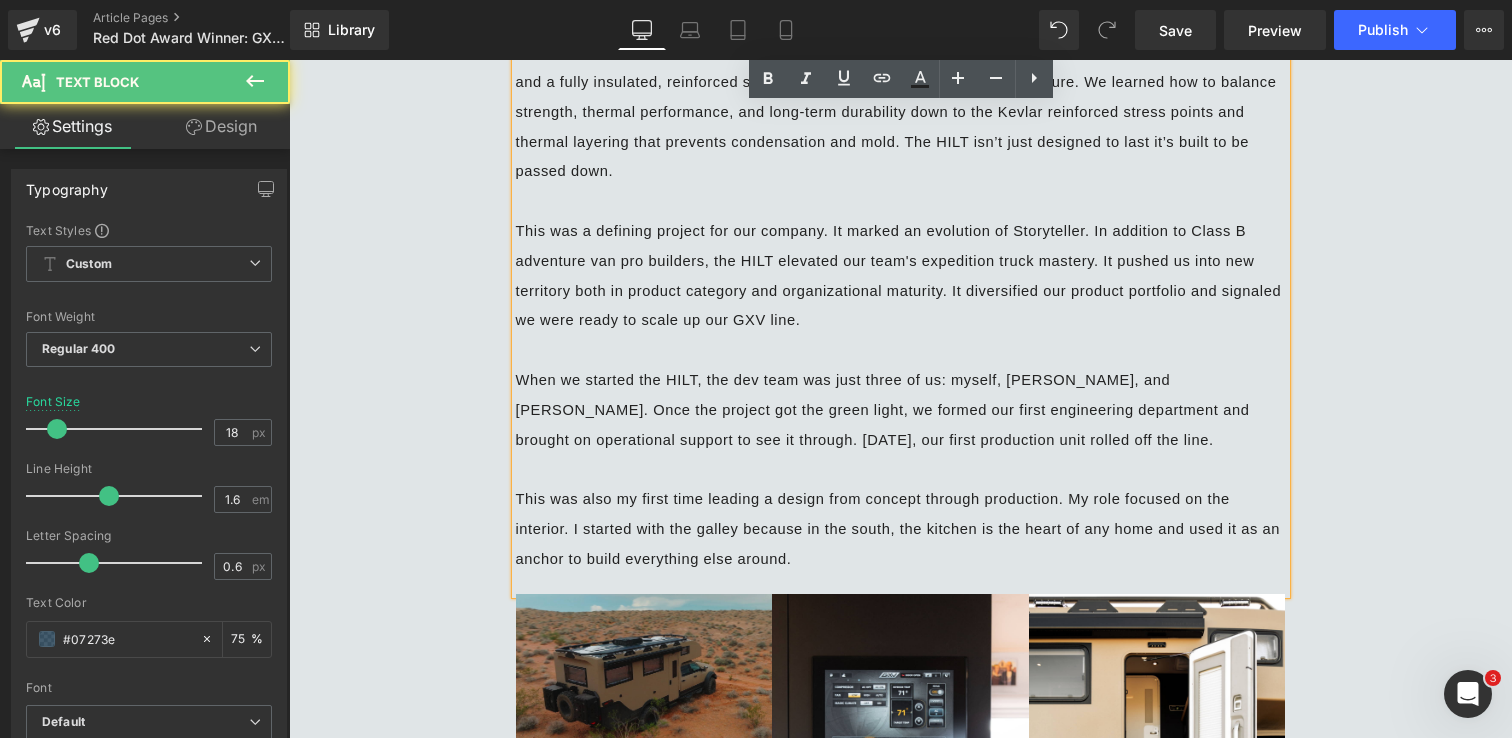 click on "When we started the HILT, the dev team was just three of us: myself, Brent Lang, and Adam Donaldson. Once the project got the green light, we formed our first engineering department and brought on operational support to see it through. 18 months later, our first production unit rolled off the line." at bounding box center (885, 410) 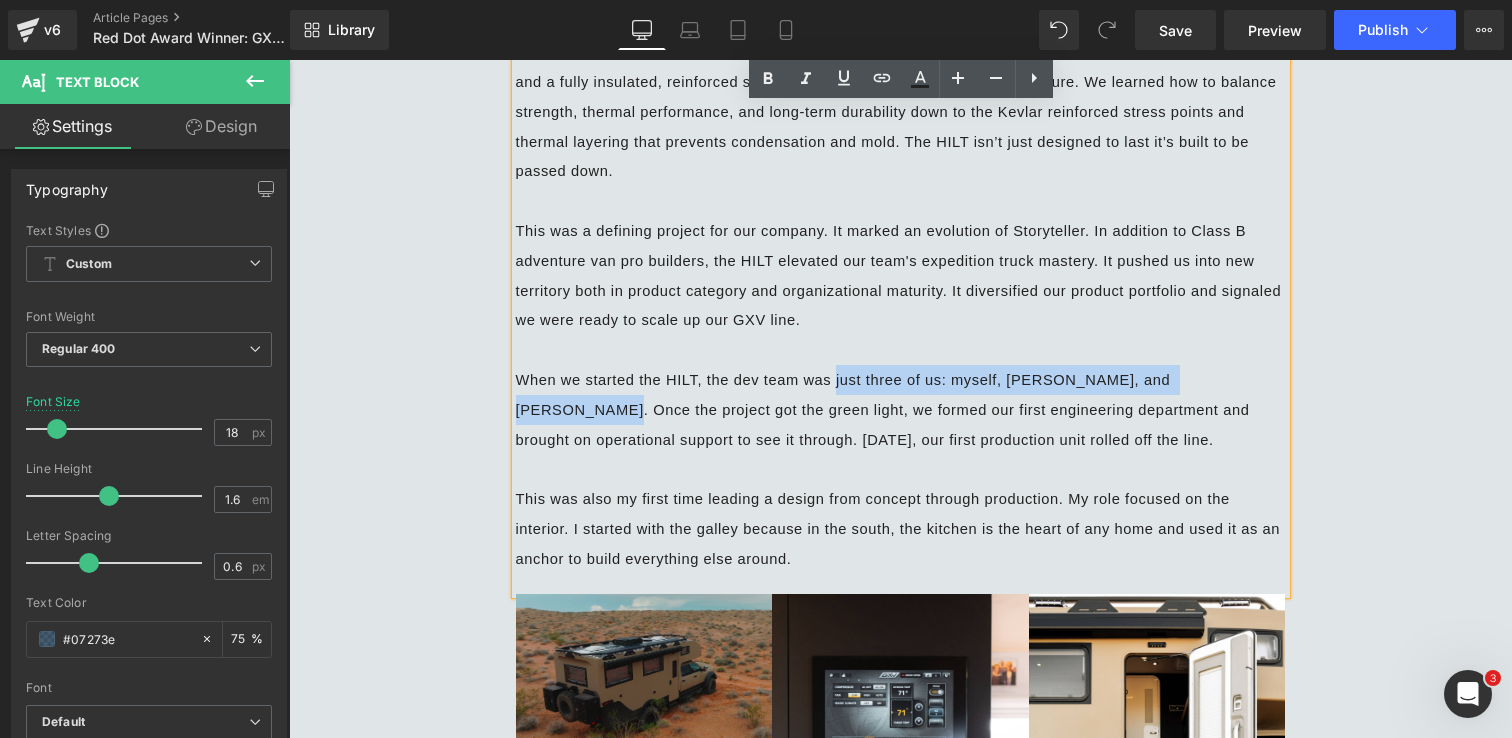 drag, startPoint x: 837, startPoint y: 372, endPoint x: 1252, endPoint y: 373, distance: 415.0012 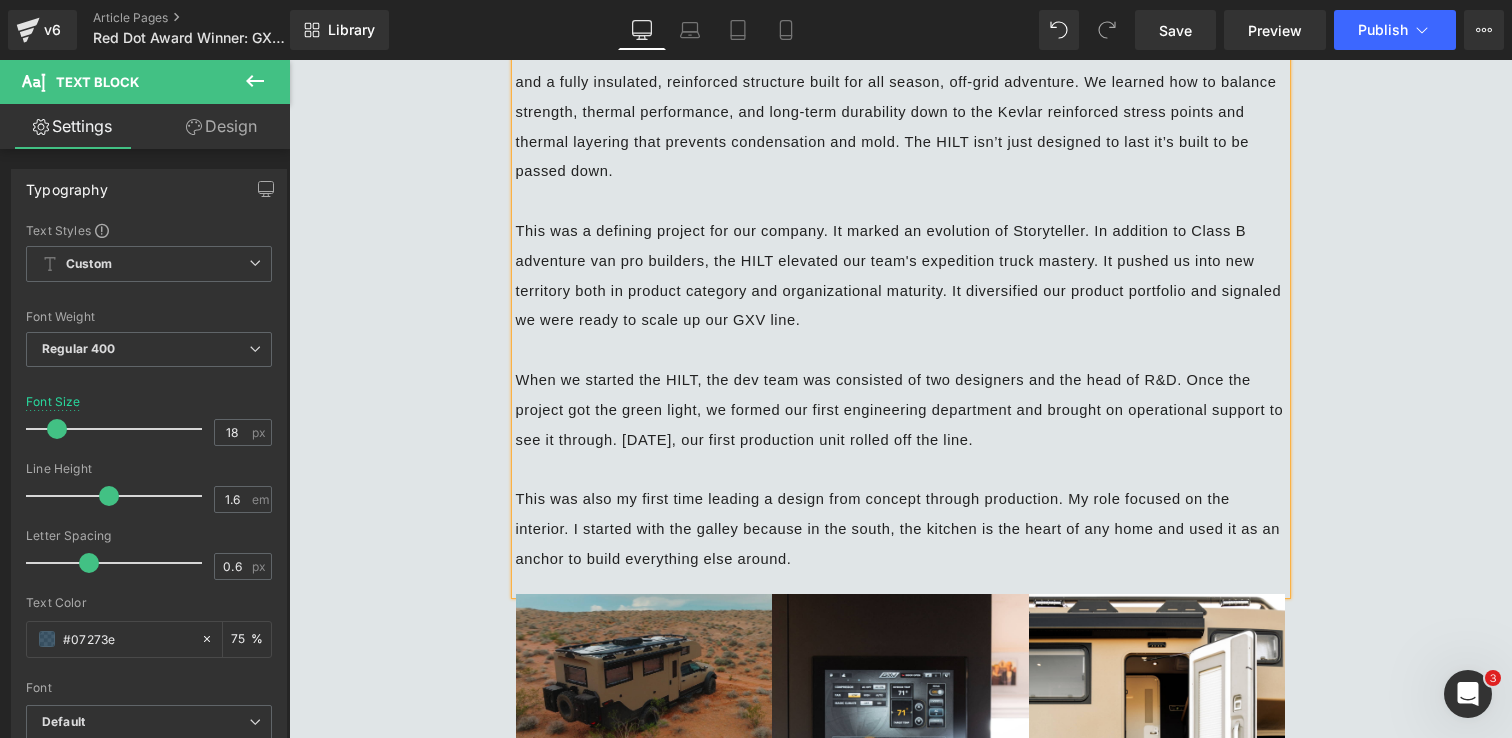 click on "When we started the HILT, the dev team was consisted of two designers and the head of R&D. Once the project got the green light, we formed our first engineering department and brought on operational support to see it through. 18 months later, our first production unit rolled off the line." at bounding box center [902, 410] 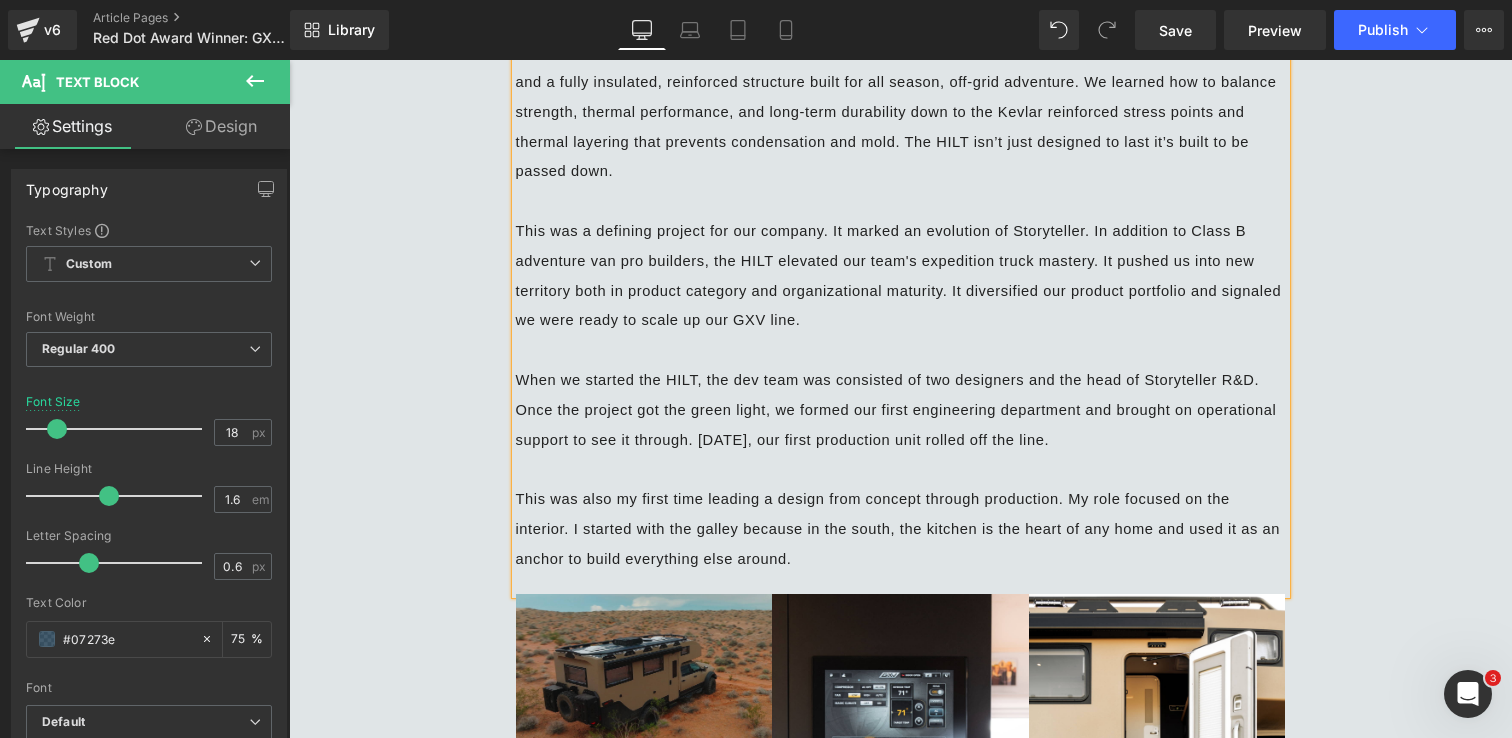 click on "When we started the HILT, the dev team was consisted of two designers and the head of Storyteller R&D. Once the project got the green light, we formed our first engineering department and brought on operational support to see it through. 18 months later, our first production unit rolled off the line." at bounding box center [901, 409] 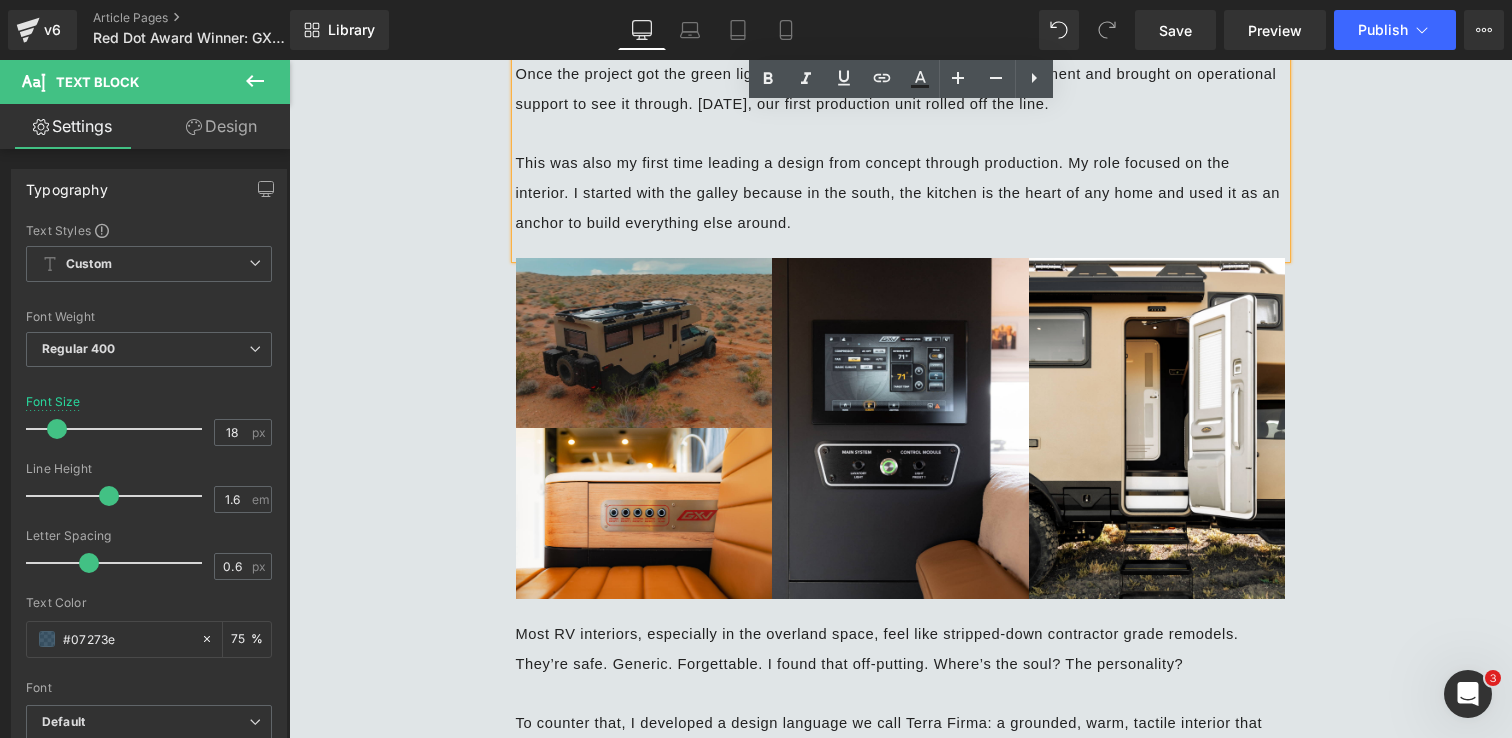 scroll, scrollTop: 1426, scrollLeft: 0, axis: vertical 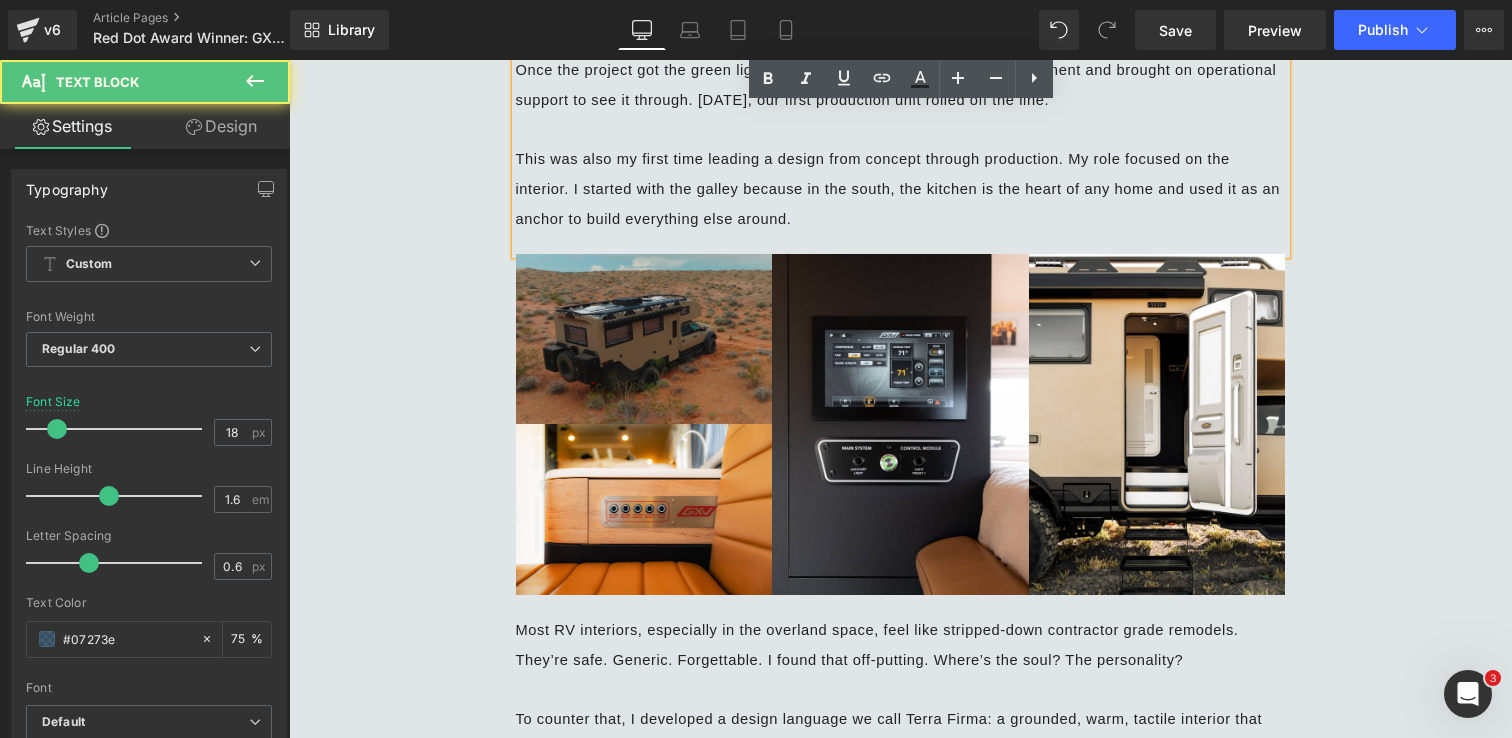 click on "This was also my first time leading a design from concept through production. My role focused on the interior. I started with the galley because in the south, the kitchen is the heart of any home and used it as an anchor to build everything else around." at bounding box center (900, 189) 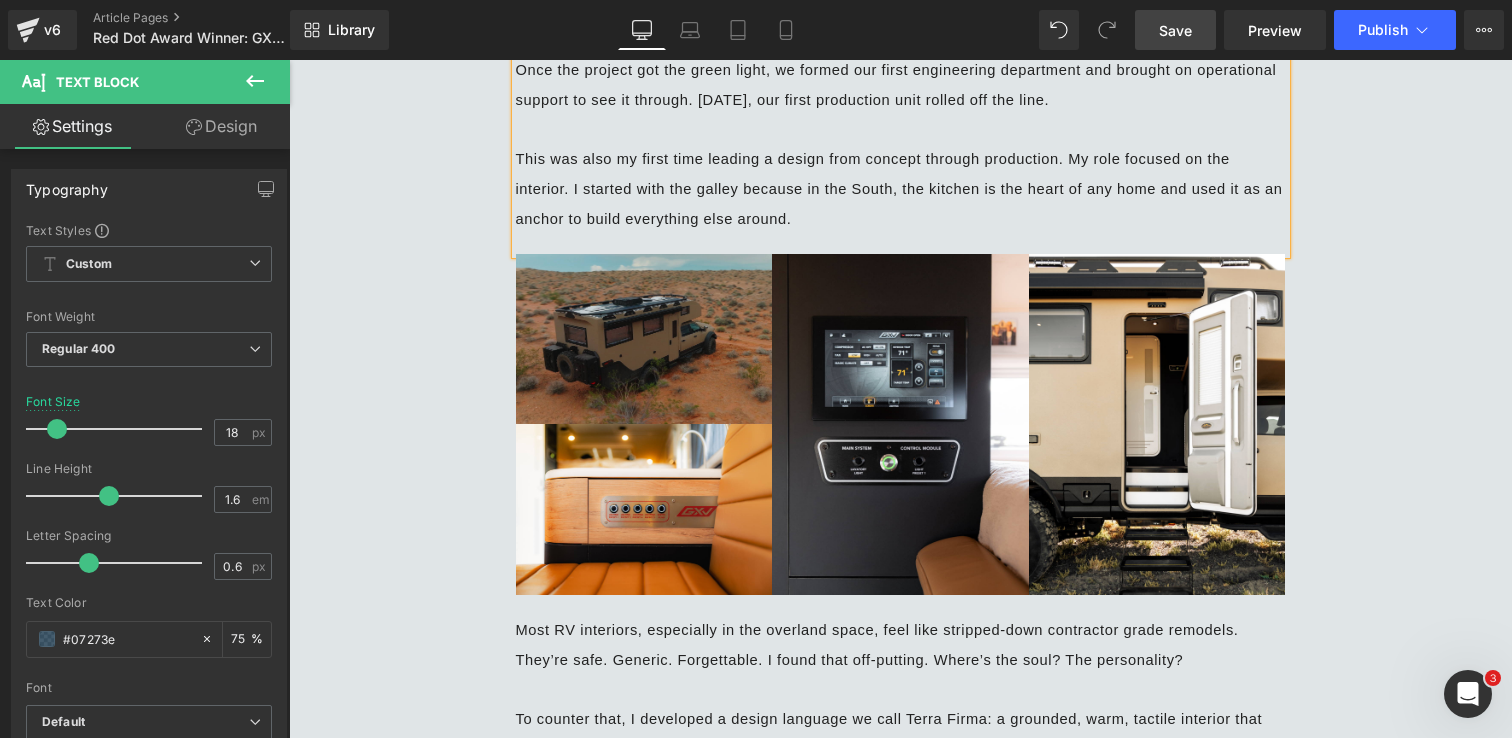 drag, startPoint x: 1165, startPoint y: 38, endPoint x: 1198, endPoint y: 364, distance: 327.666 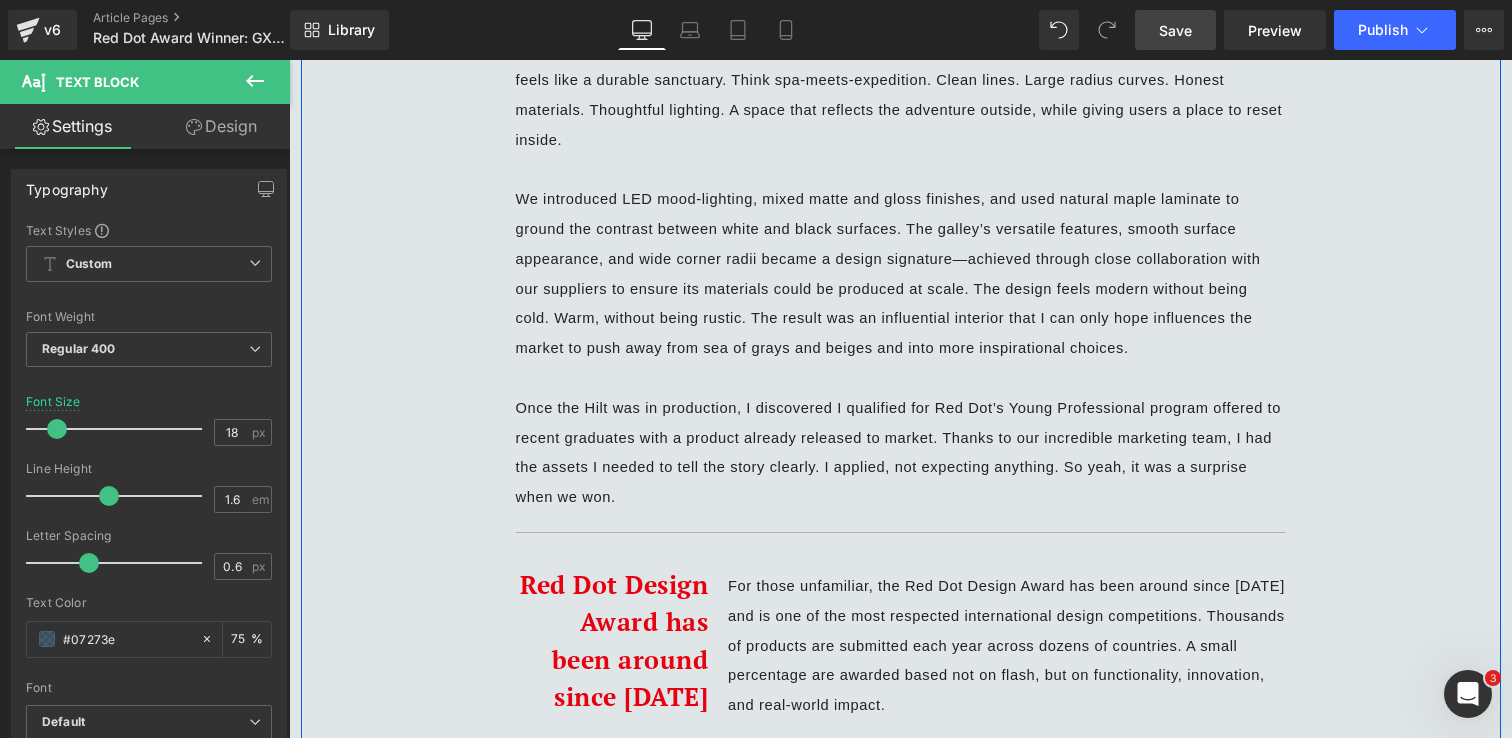 scroll, scrollTop: 2085, scrollLeft: 0, axis: vertical 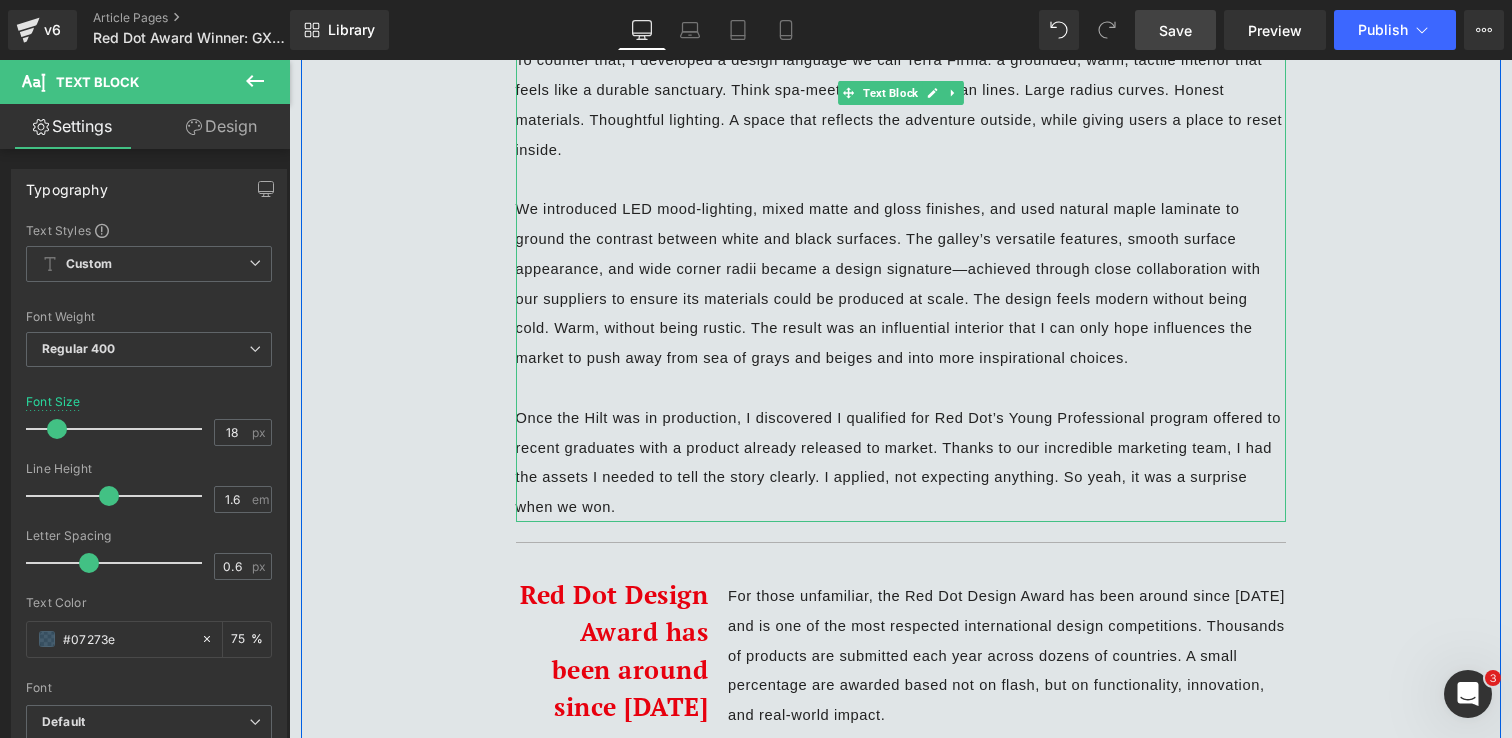click on "Once the Hilt was in production, I discovered I qualified for Red Dot’s Young Professional program offered to recent graduates with a product already released to market. Thanks to our incredible marketing team, I had the assets I needed to tell the story clearly. I applied, not expecting anything. So yeah, it was a surprise when we won." at bounding box center (901, 462) 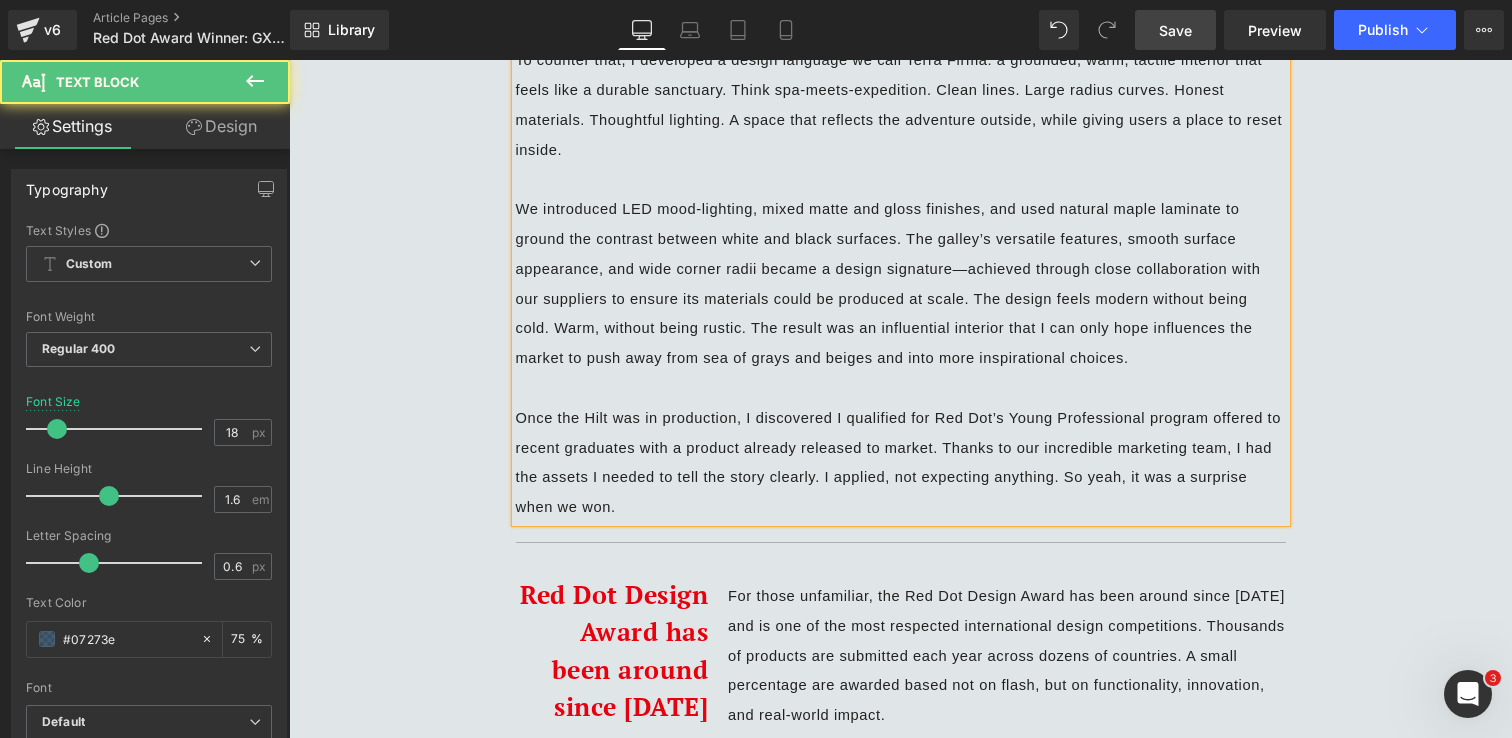 click on "Once the Hilt was in production, I discovered I qualified for Red Dot’s Young Professional program offered to recent graduates with a product already released to market. Thanks to our incredible marketing team, I had the assets I needed to tell the story clearly. I applied, not expecting anything. So yeah, it was a surprise when we won." at bounding box center (901, 462) 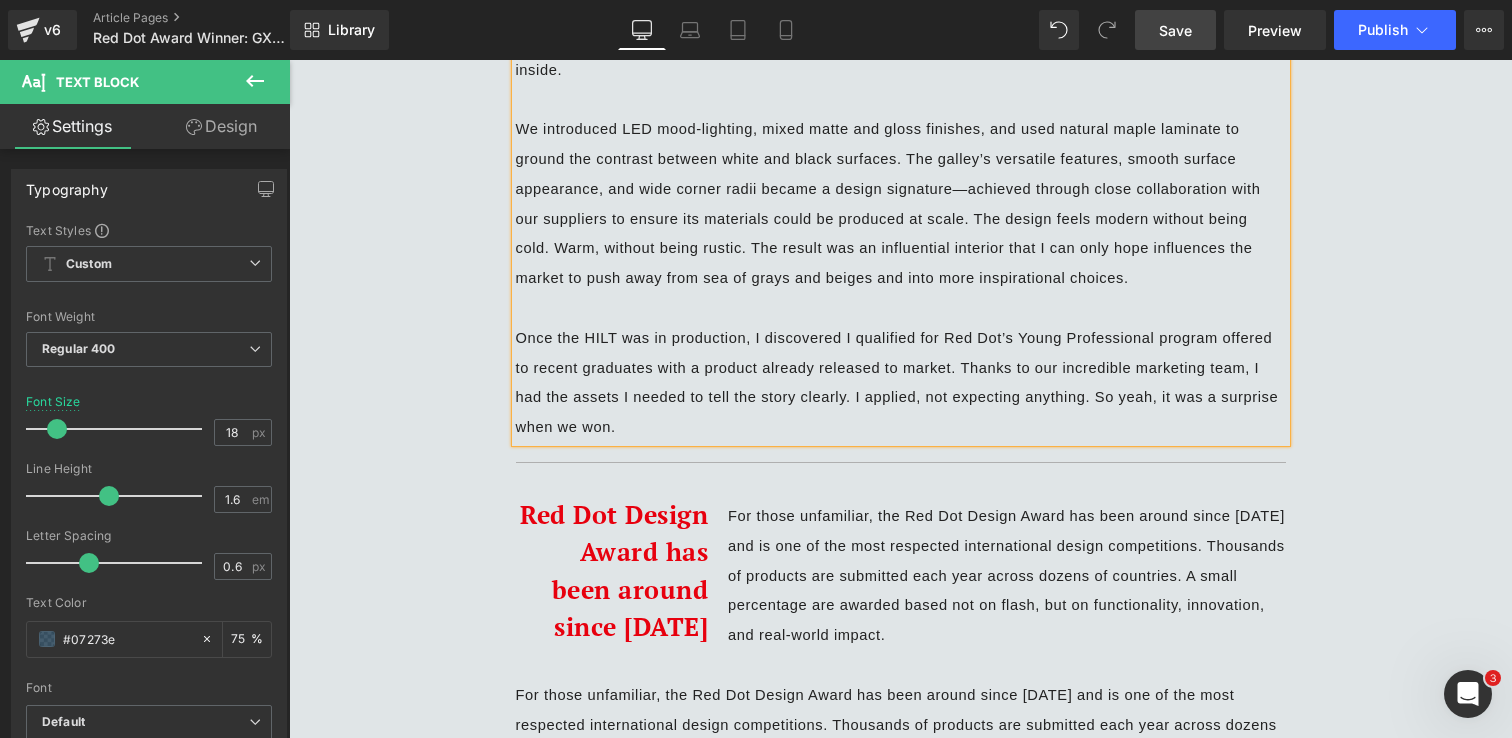 scroll, scrollTop: 2168, scrollLeft: 0, axis: vertical 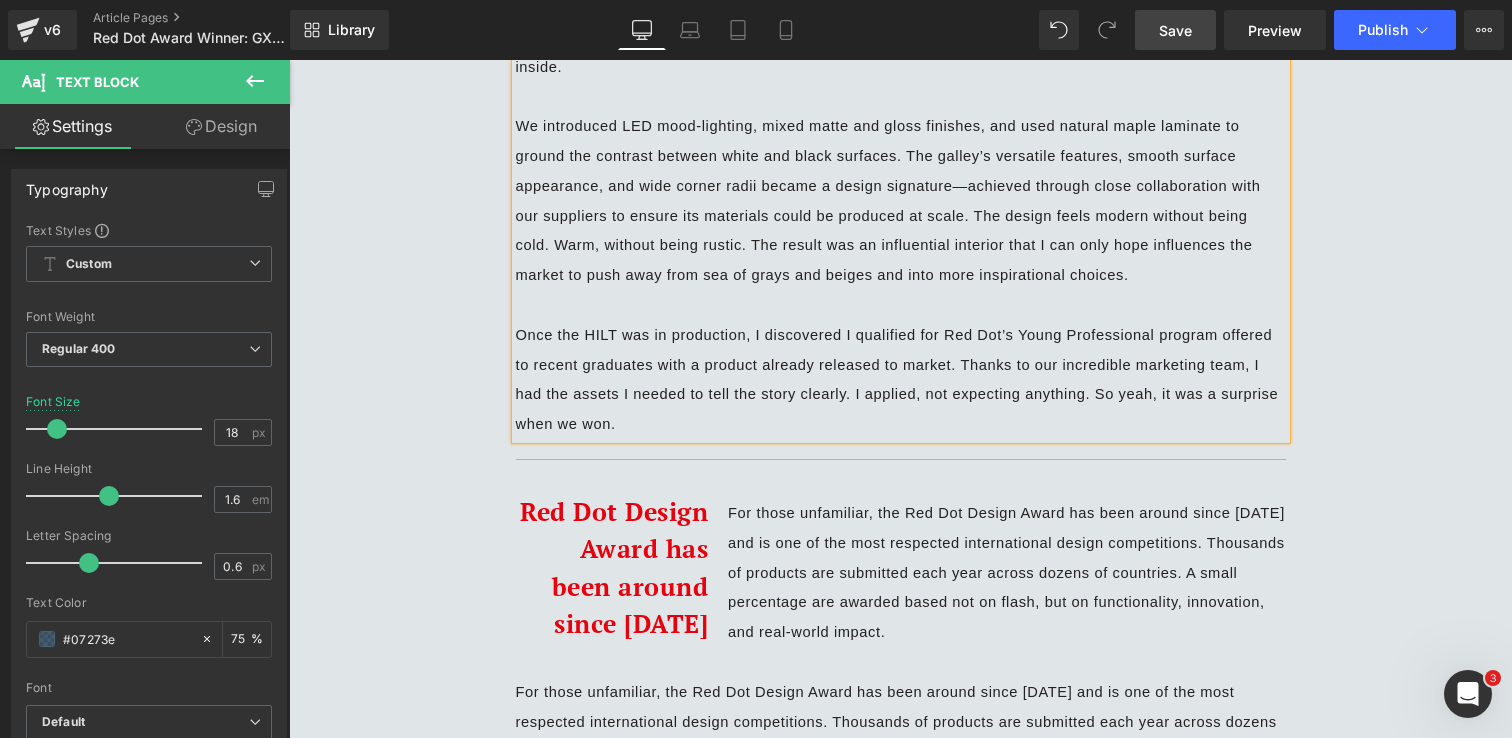 click on "GXV HILT Wins 2025 Red Dot Award Off-Road Vehicle Category Heading         July 15th 2025 Heading         Image         Dillon Hollingsworth,  Lead Industrial Designer Text Block         Separator         When we first set out to design the GXV HILT at Storyteller Overland, we weren’t trying to make just another overland vehicle, we were trying to build something that didn’t exist yet. Most expedition style RVs are custom one offs: expensive, hard to service, and built outside the RVIA standards that protect customers. We wanted to flip that. The HILT is the first production-scale, RVIA certified, Class C expedition truck. That matters because it opens the door to traditional RV financing, insurance, and nationwide service while still performing in a completely different league. Text Block         Image         Image         Image         Image         Row         Text Block         Separator         Red Dot Design Award has been around since 1955 Heading         Text Block         Row         Text Block" at bounding box center [901, -412] 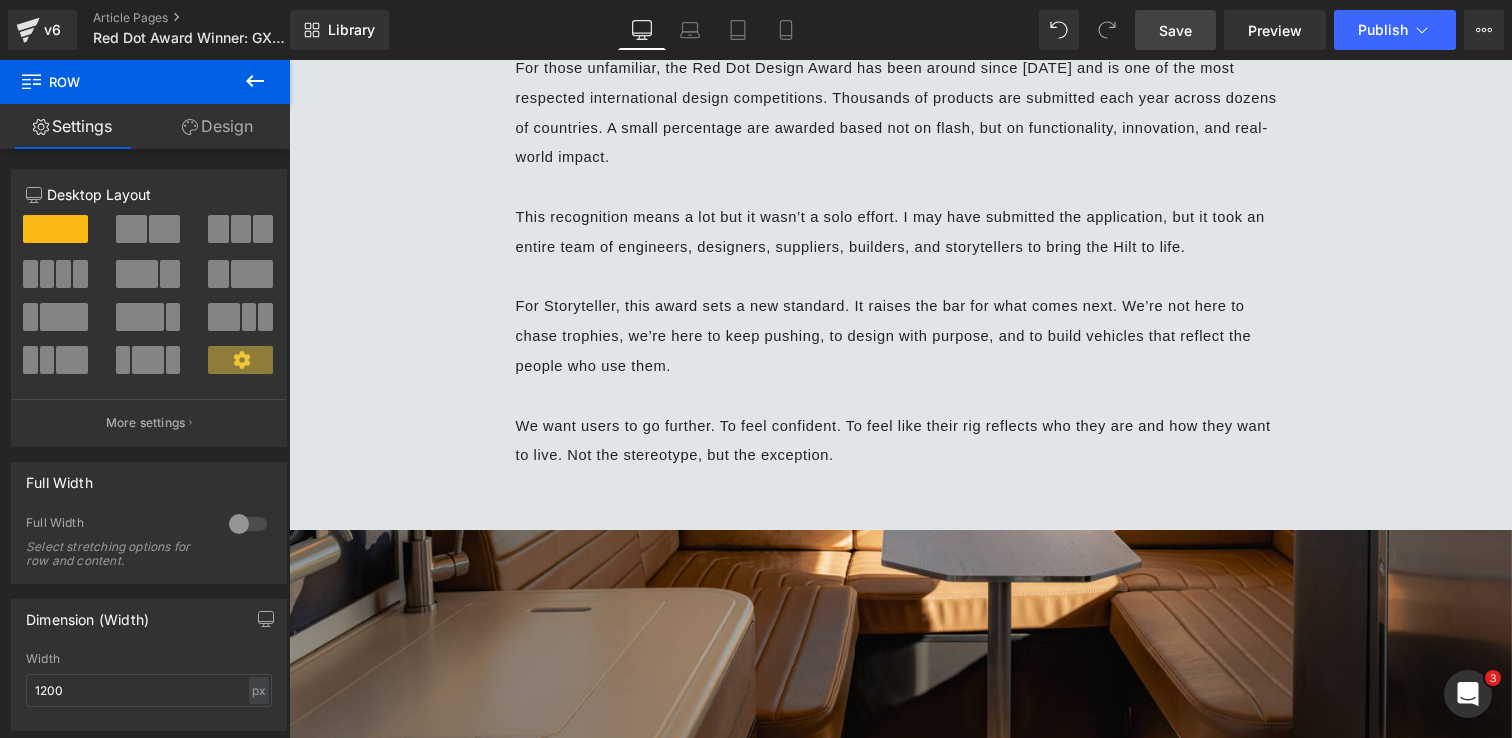 scroll, scrollTop: 2798, scrollLeft: 0, axis: vertical 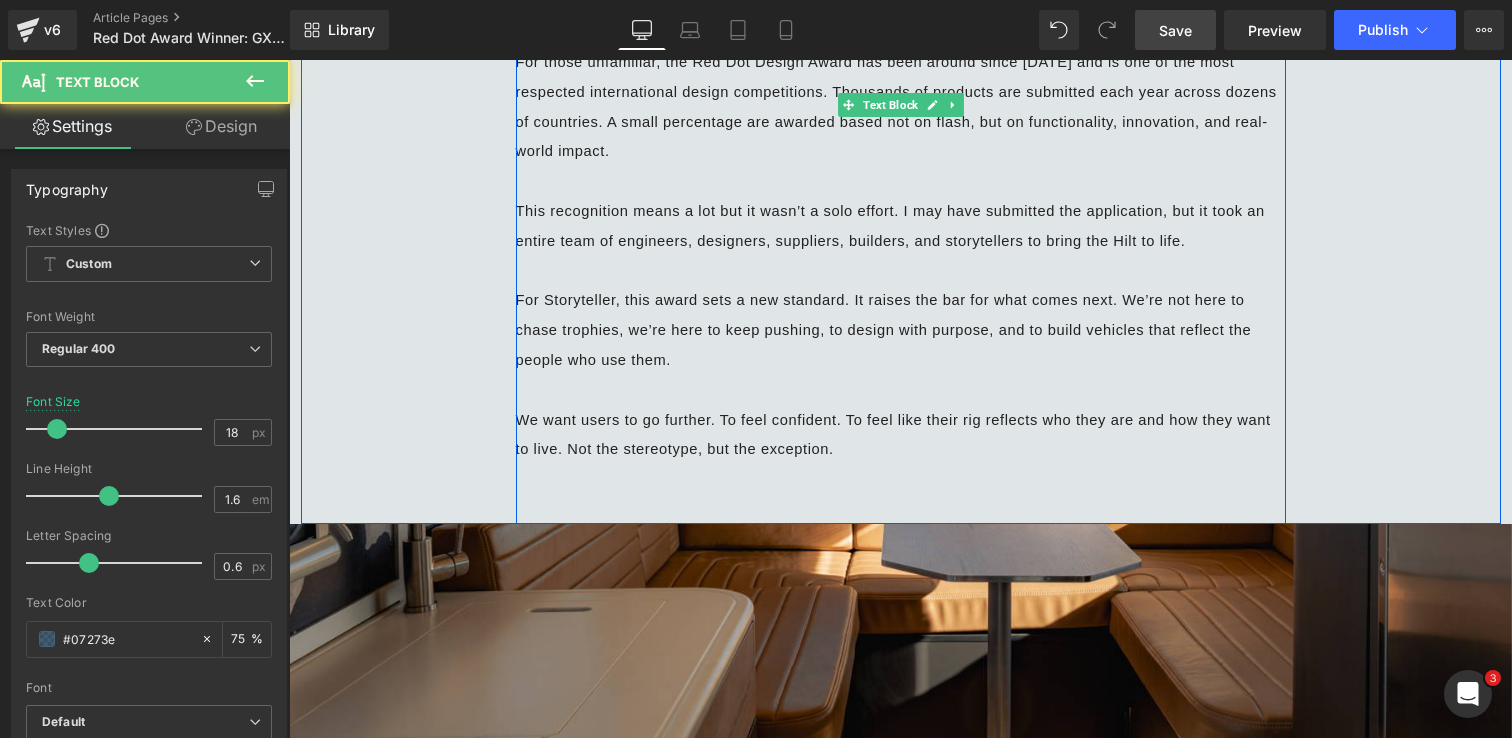 click on "This recognition means a lot but it wasn’t a solo effort. I may have submitted the application, but it took an entire team of engineers, designers, suppliers, builders, and storytellers to bring the Hilt to life." at bounding box center [893, 226] 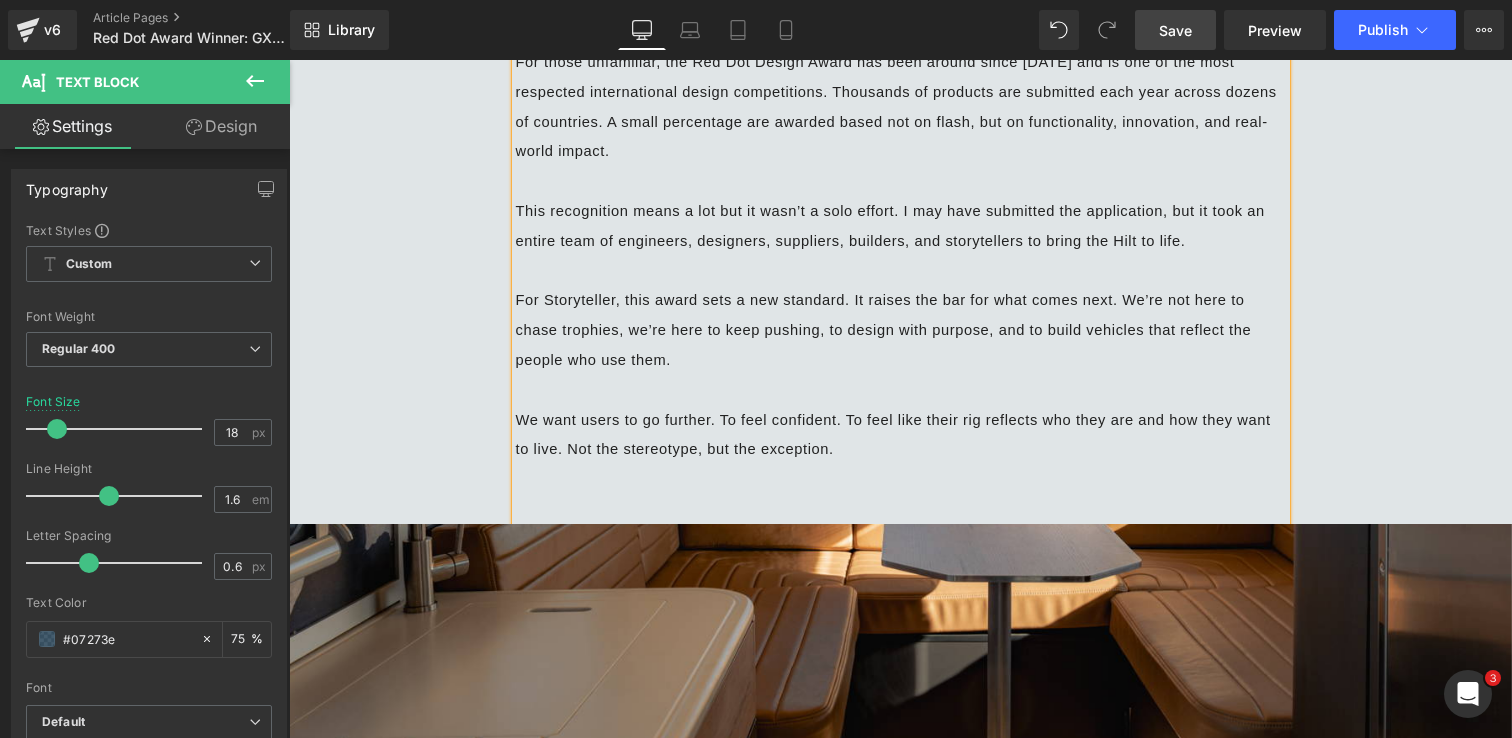 click on "This recognition means a lot but it wasn’t a solo effort. I may have submitted the application, but it took an entire team of engineers, designers, suppliers, builders, and storytellers to bring the Hilt to life." at bounding box center [893, 226] 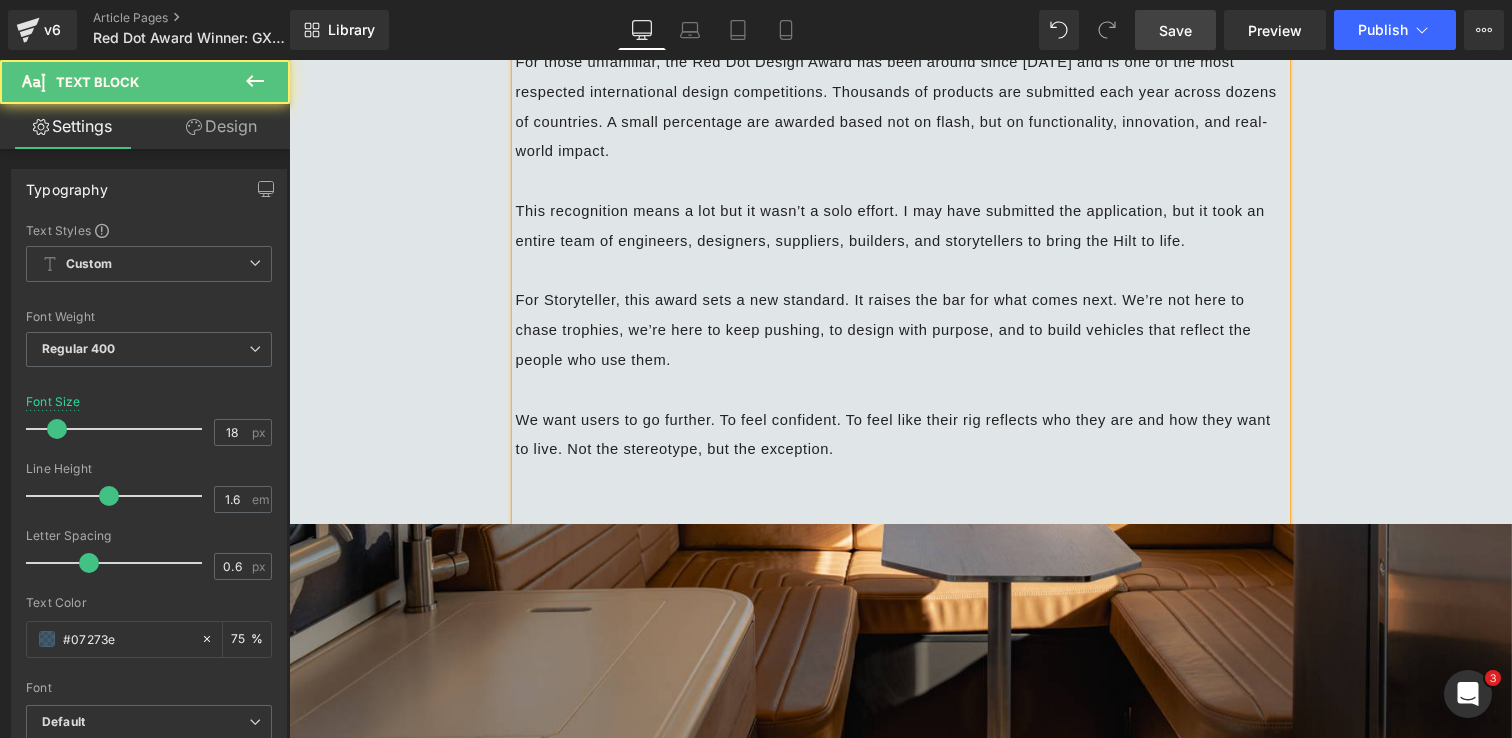 type 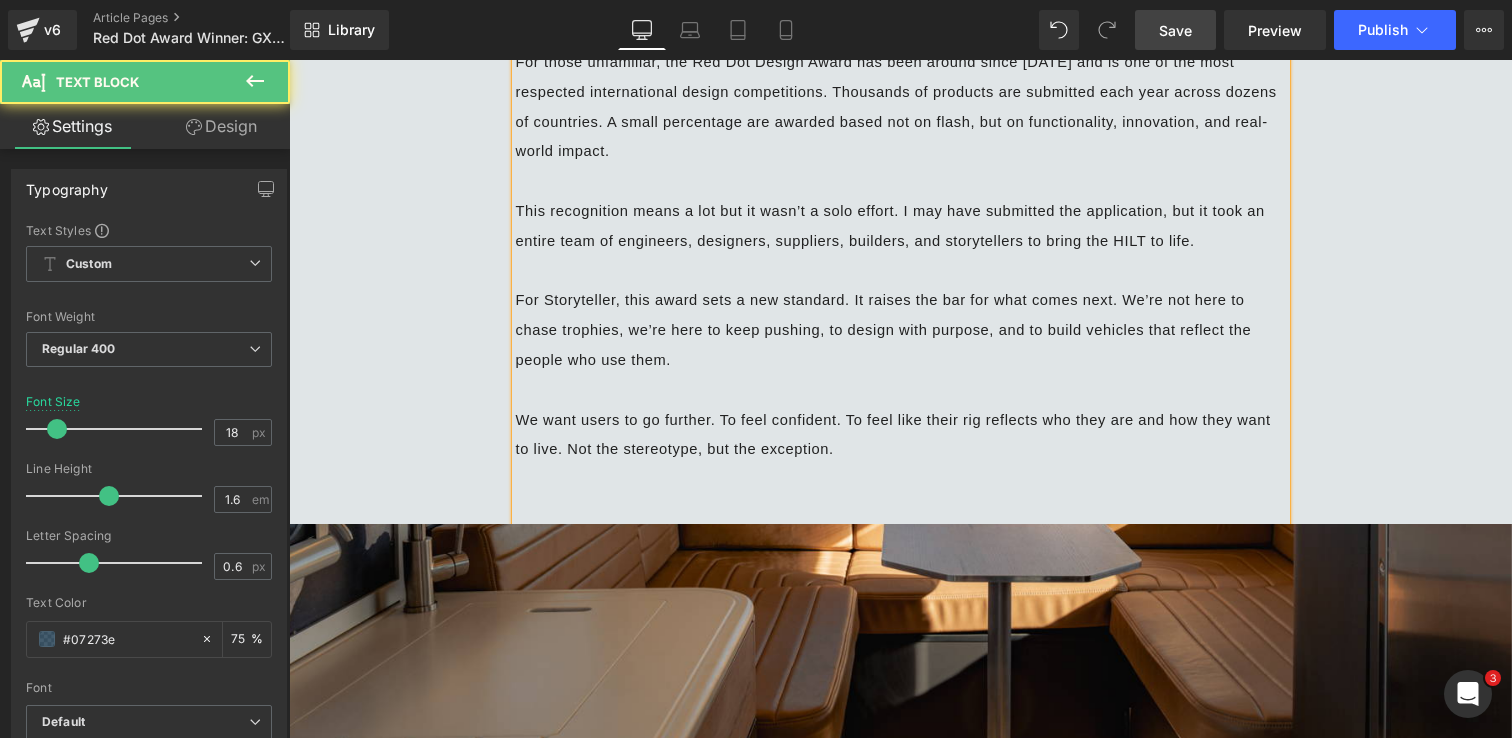 click on "We want users to go further. To feel confident. To feel like their rig reflects who they are and how they want to live. Not the stereotype, but the exception." at bounding box center (901, 435) 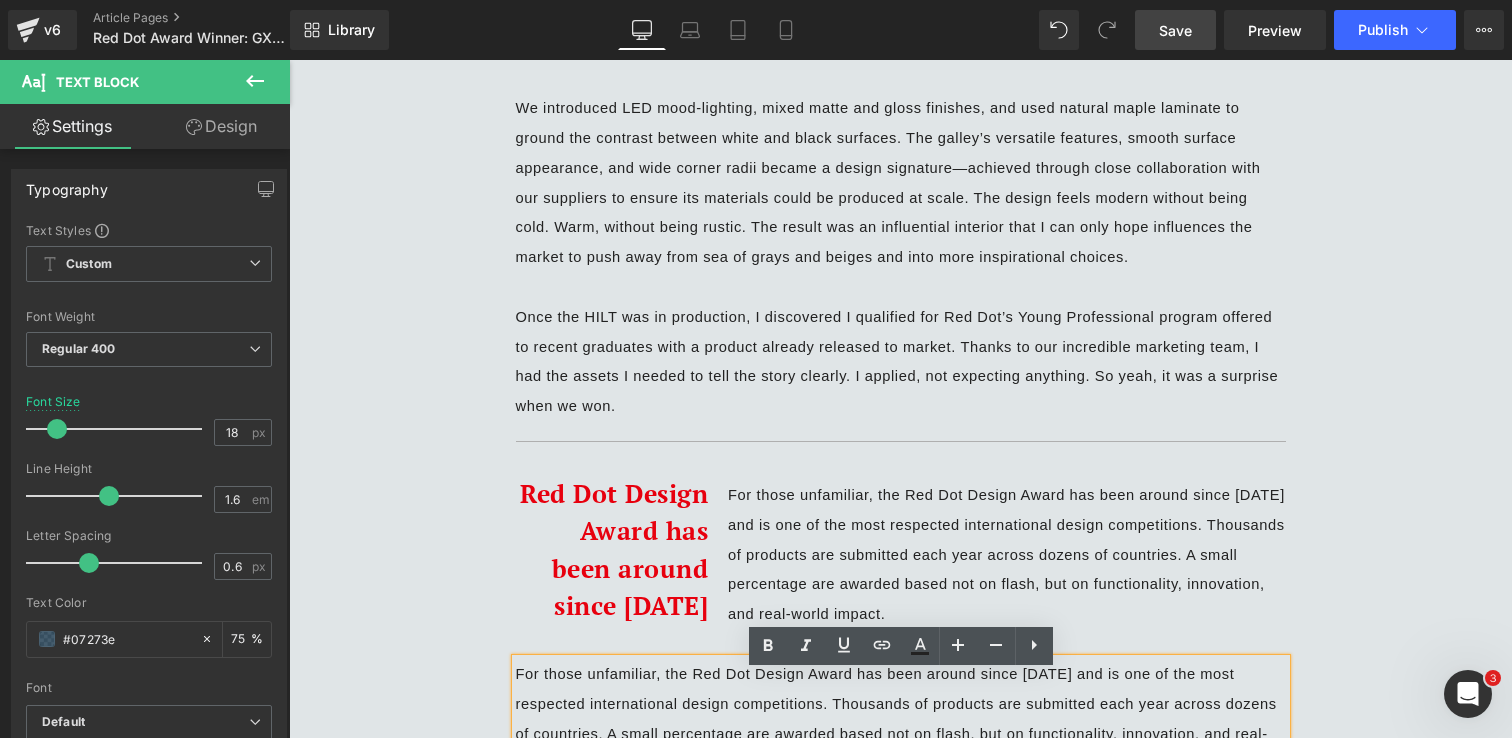 scroll, scrollTop: 2101, scrollLeft: 0, axis: vertical 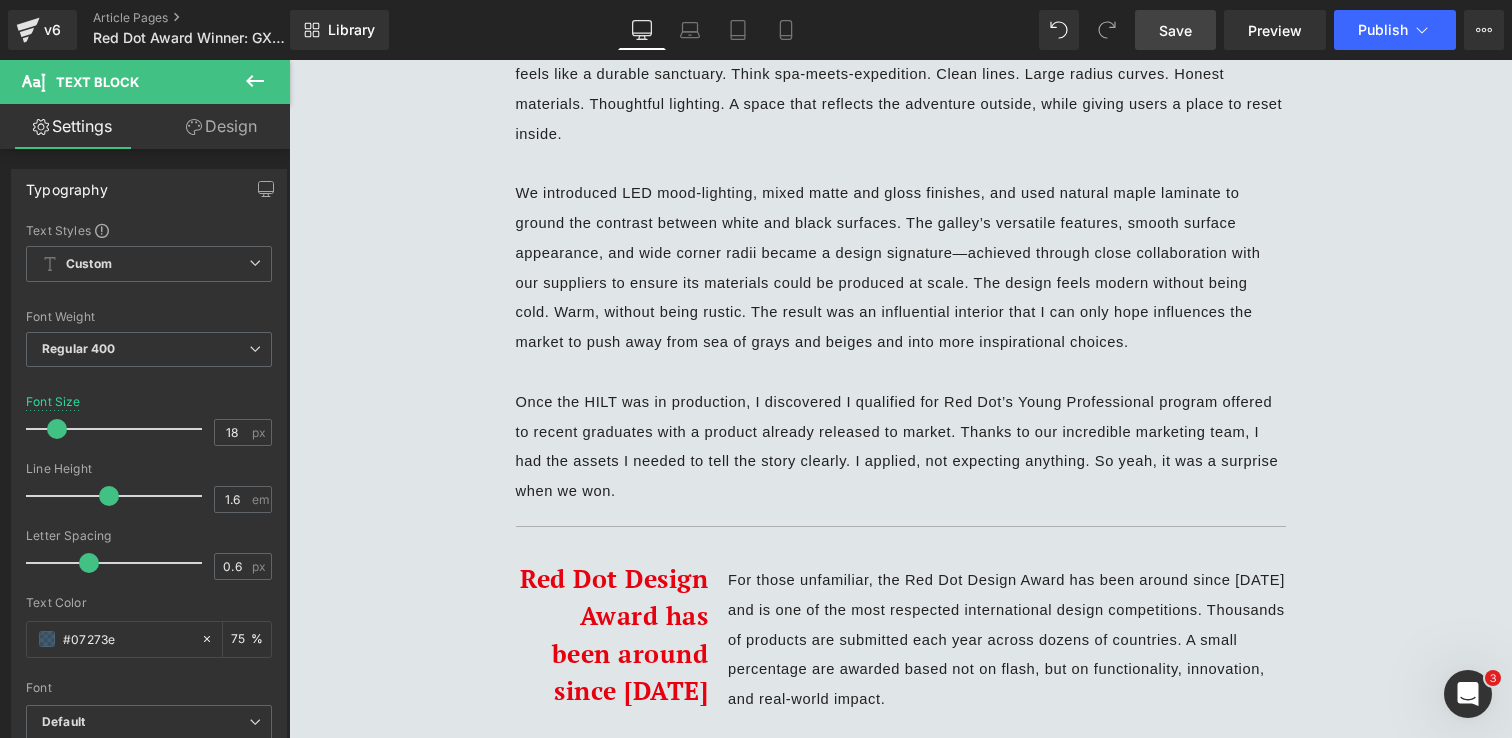 drag, startPoint x: 1174, startPoint y: 25, endPoint x: 1040, endPoint y: 233, distance: 247.42676 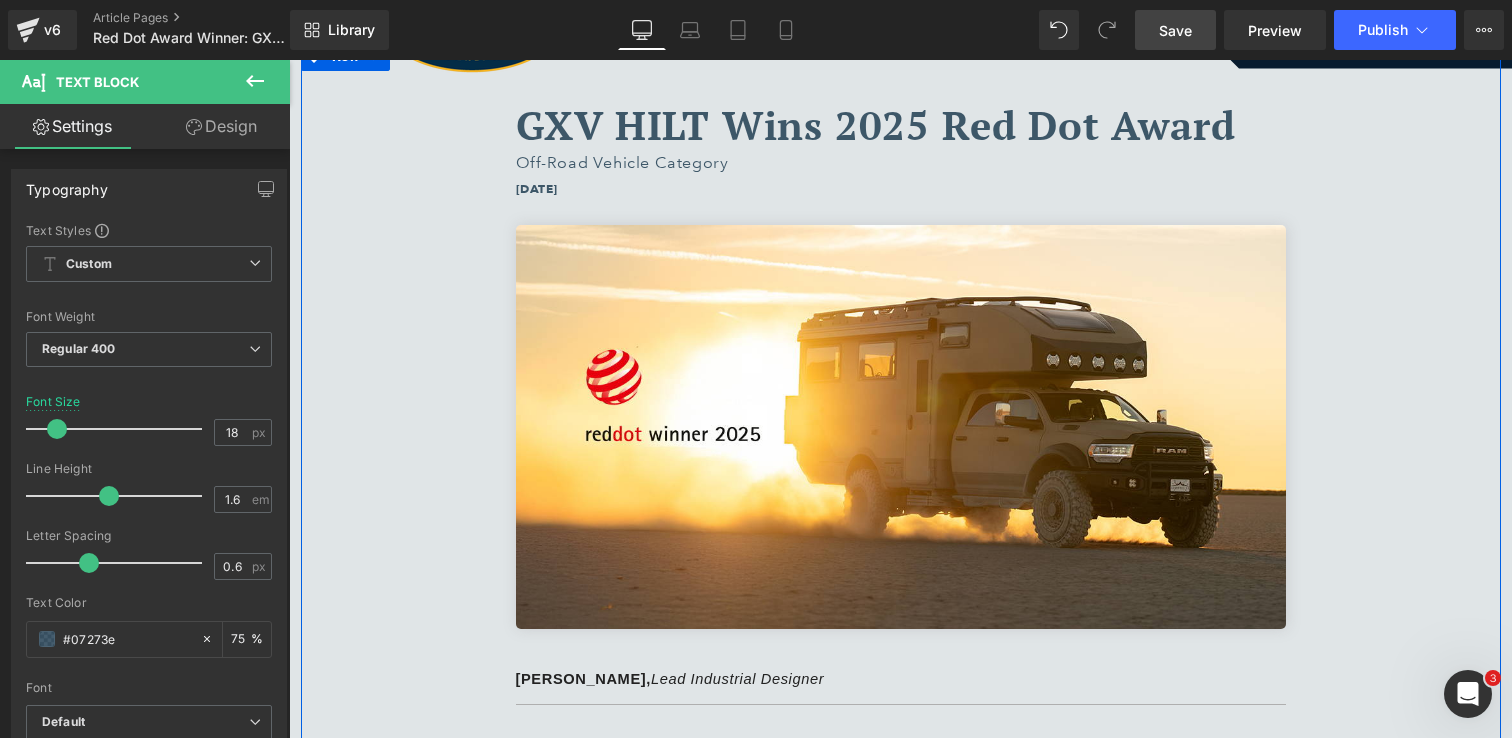 scroll, scrollTop: 141, scrollLeft: 0, axis: vertical 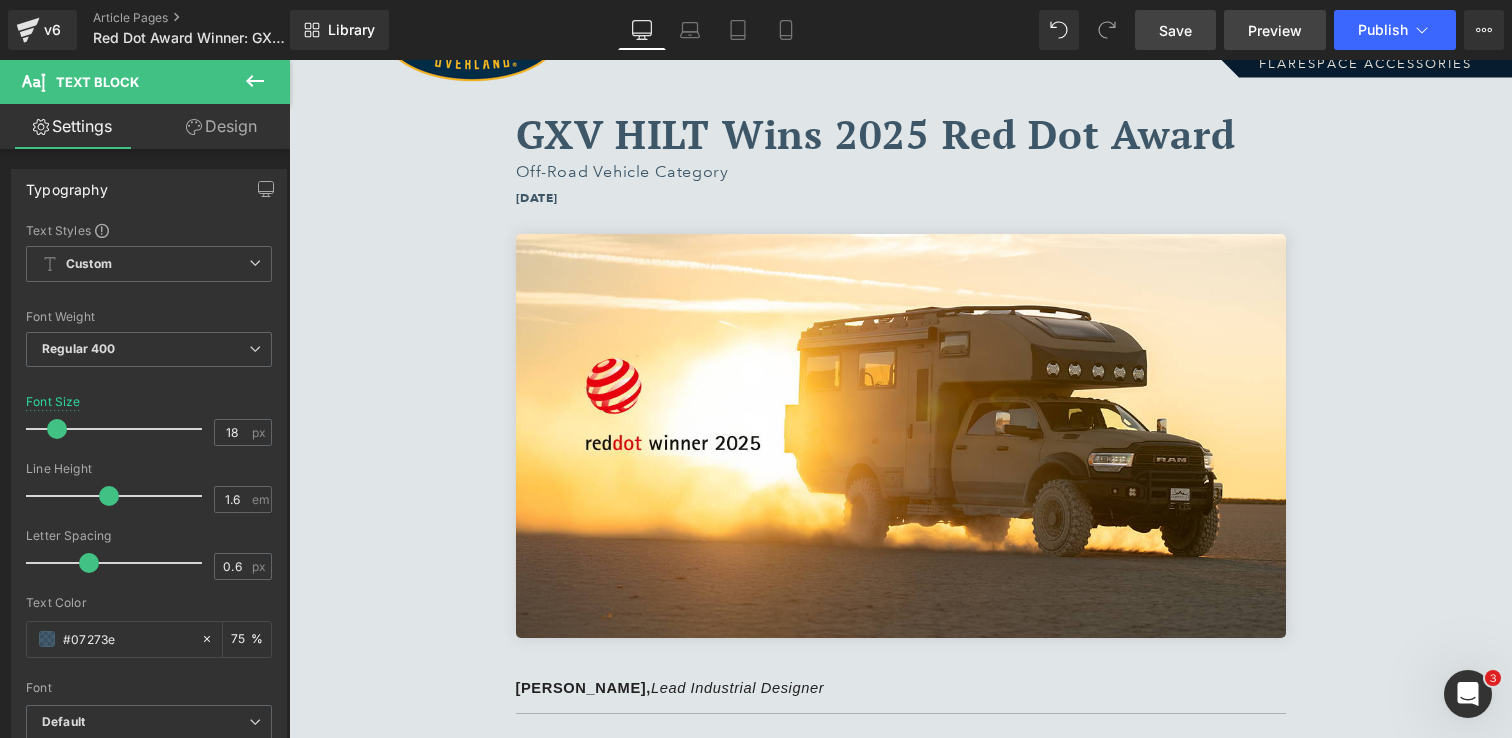 click on "Preview" at bounding box center [1275, 30] 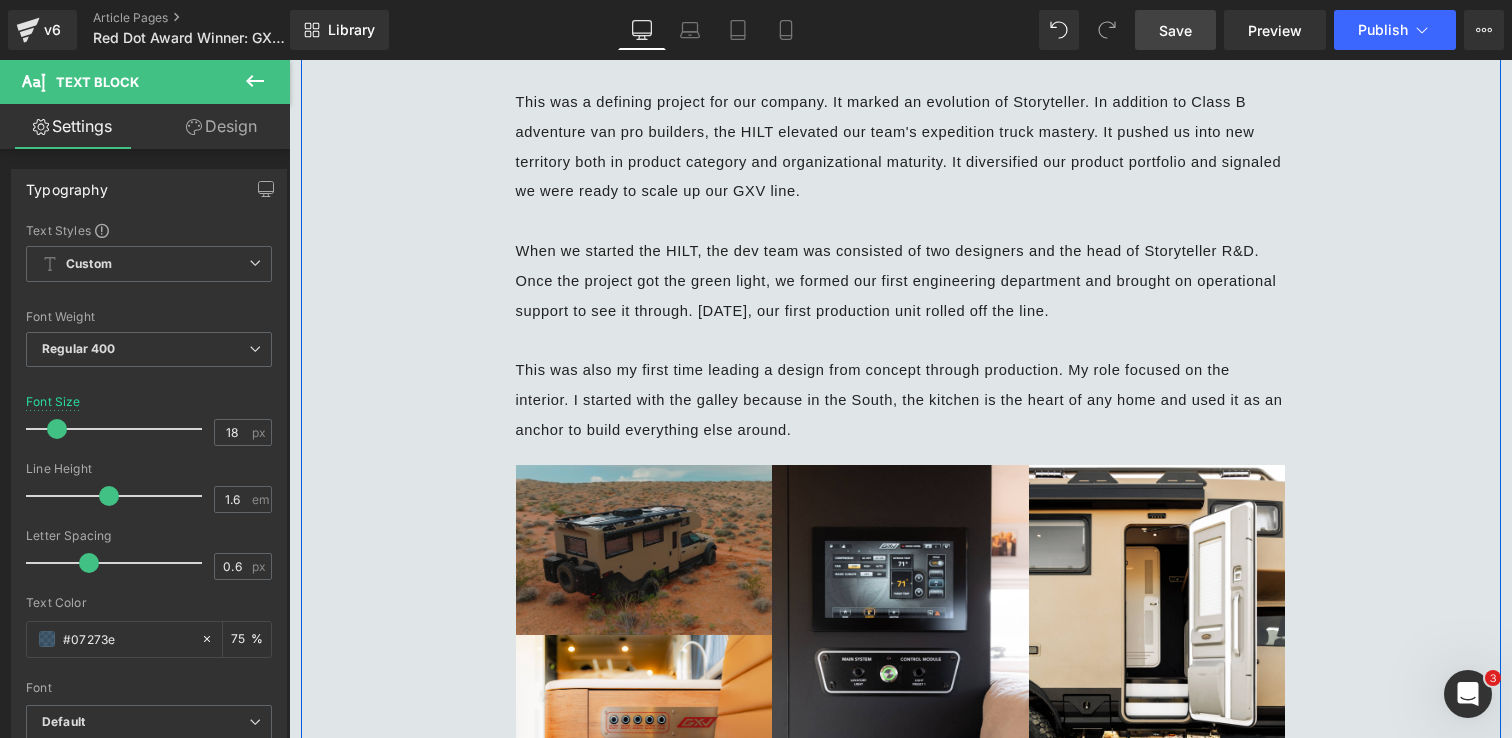 scroll, scrollTop: 1212, scrollLeft: 0, axis: vertical 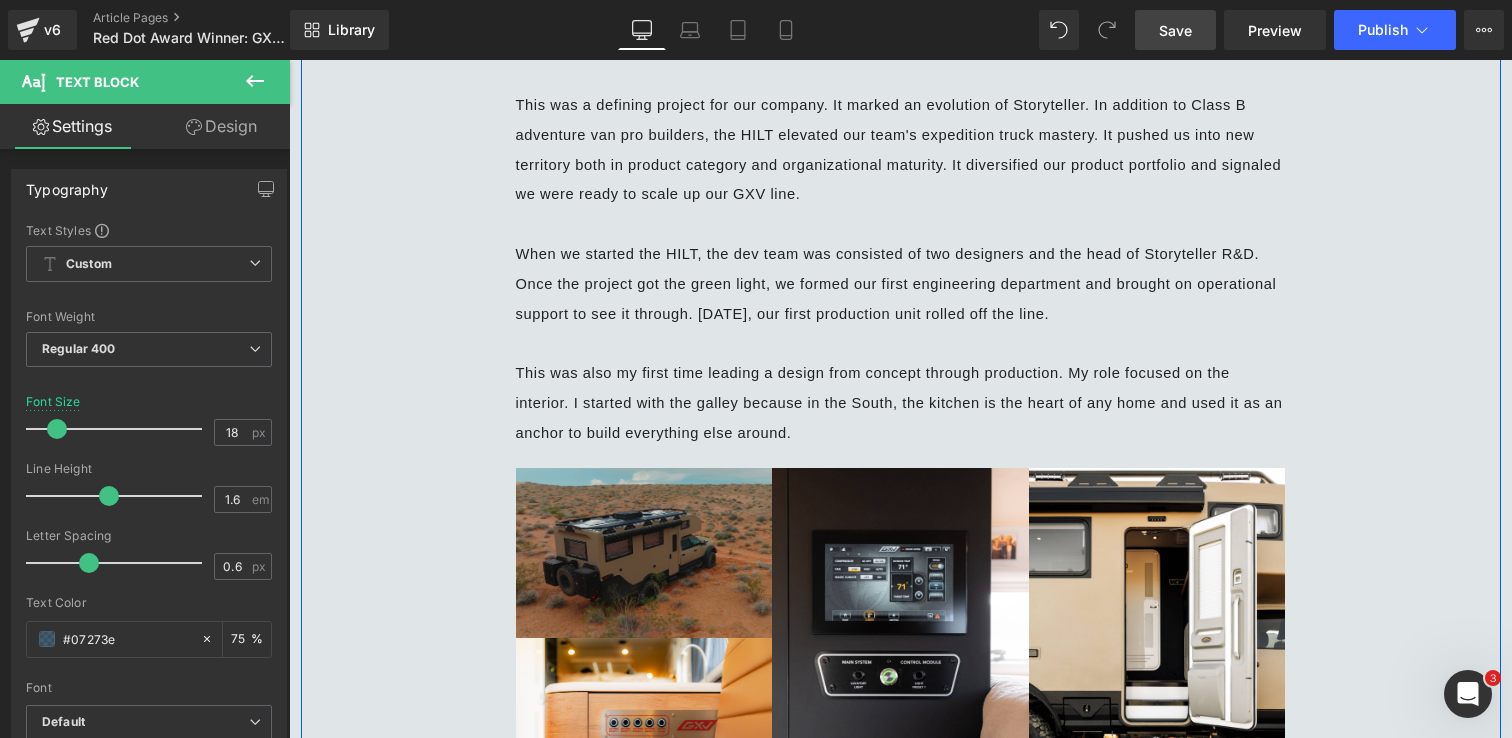 click on "When we started the HILT, the dev team was consisted of two designers and the head of Storyteller R&D. Once the project got the green light, we formed our first engineering department and brought on operational support to see it through. 18 months later, our first production unit rolled off the line." at bounding box center (899, 283) 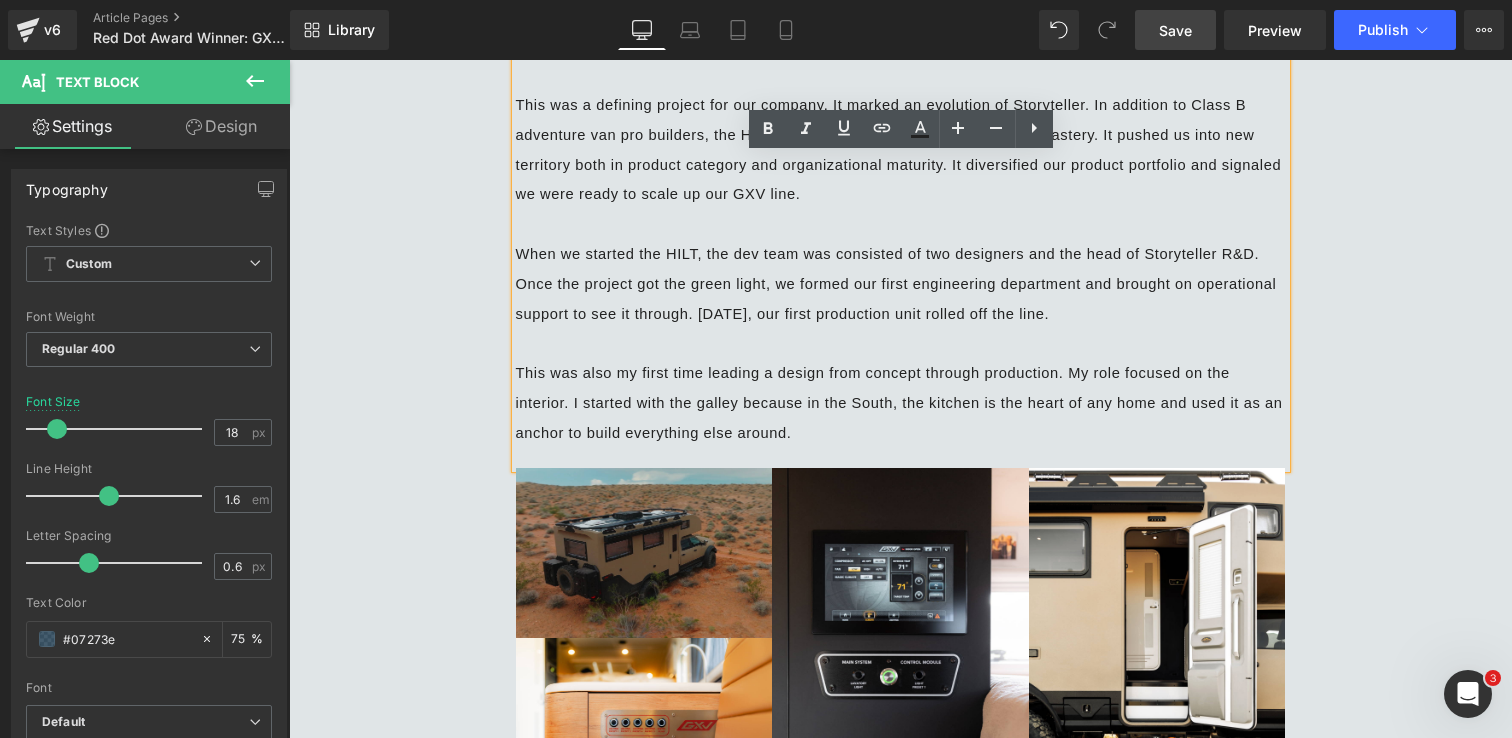 click on "When we started the HILT, the dev team was consisted of two designers and the head of Storyteller R&D. Once the project got the green light, we formed our first engineering department and brought on operational support to see it through. 18 months later, our first production unit rolled off the line." at bounding box center (899, 284) 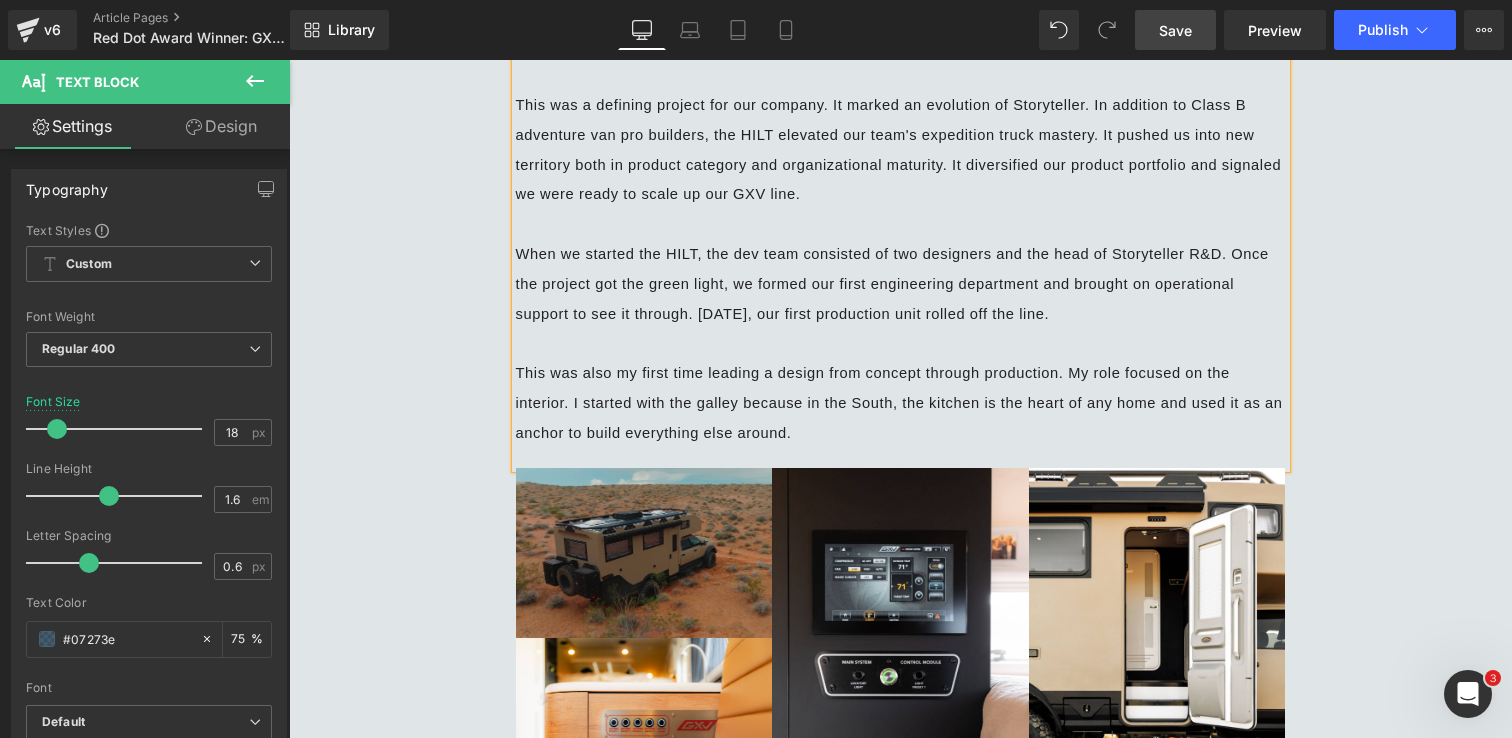drag, startPoint x: 1193, startPoint y: 32, endPoint x: 1122, endPoint y: 241, distance: 220.7306 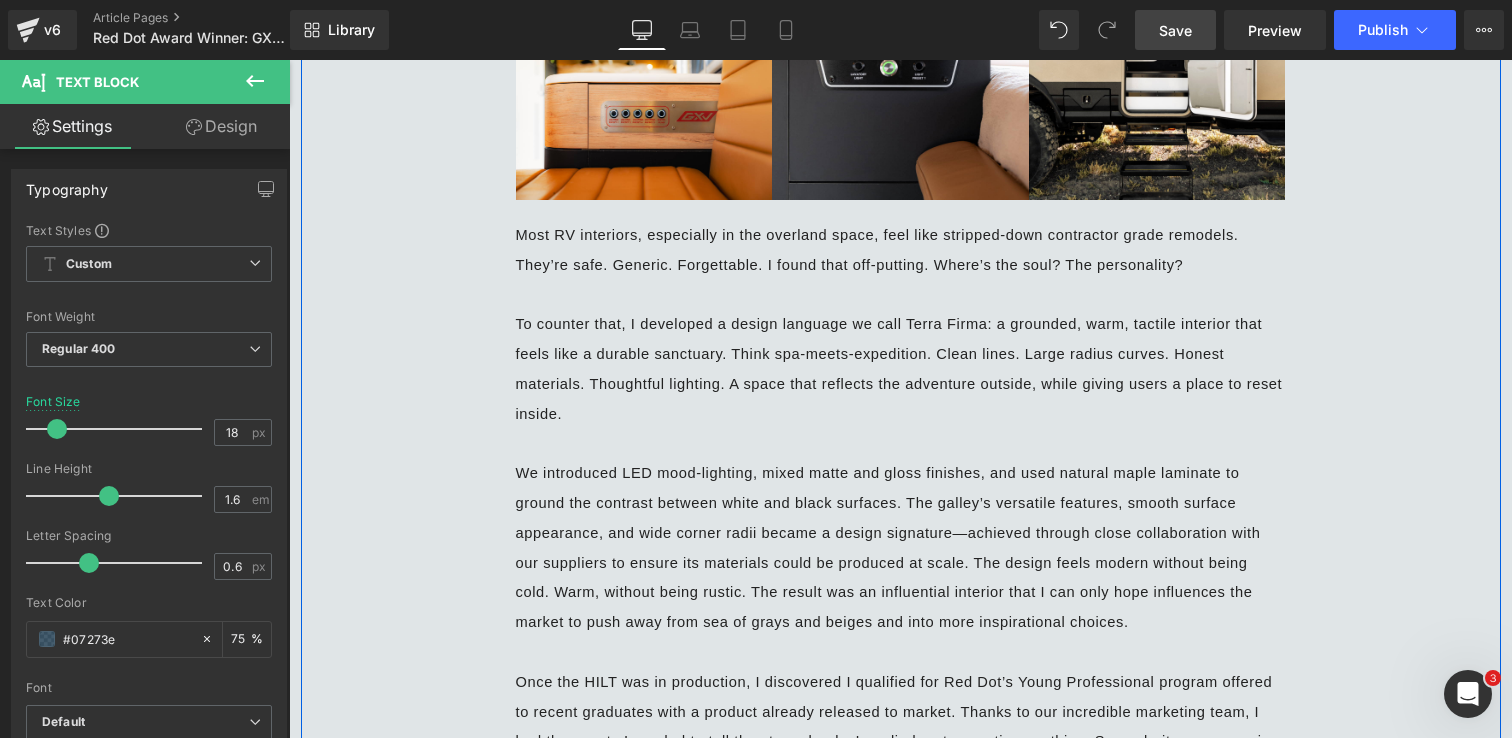 scroll, scrollTop: 1834, scrollLeft: 0, axis: vertical 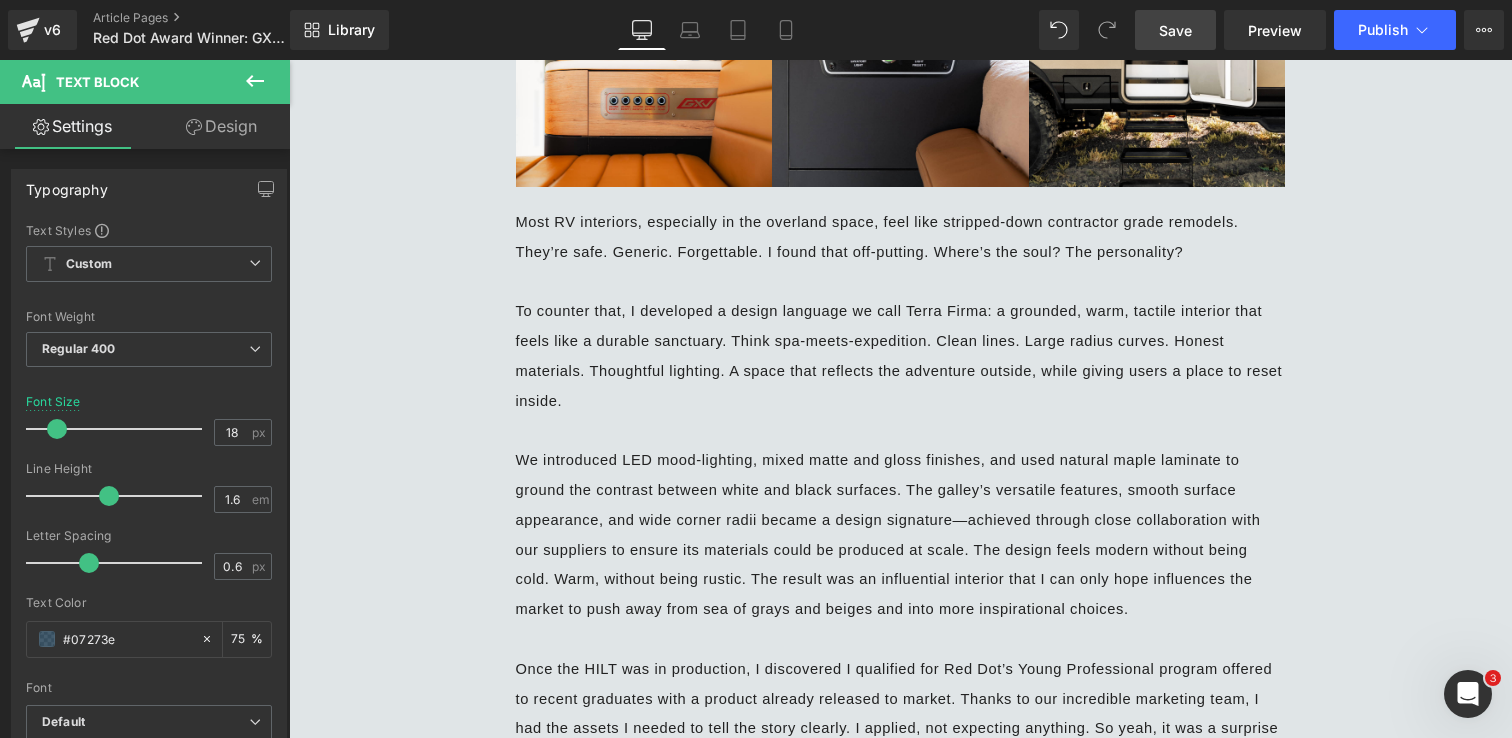click on "Save" at bounding box center (1175, 30) 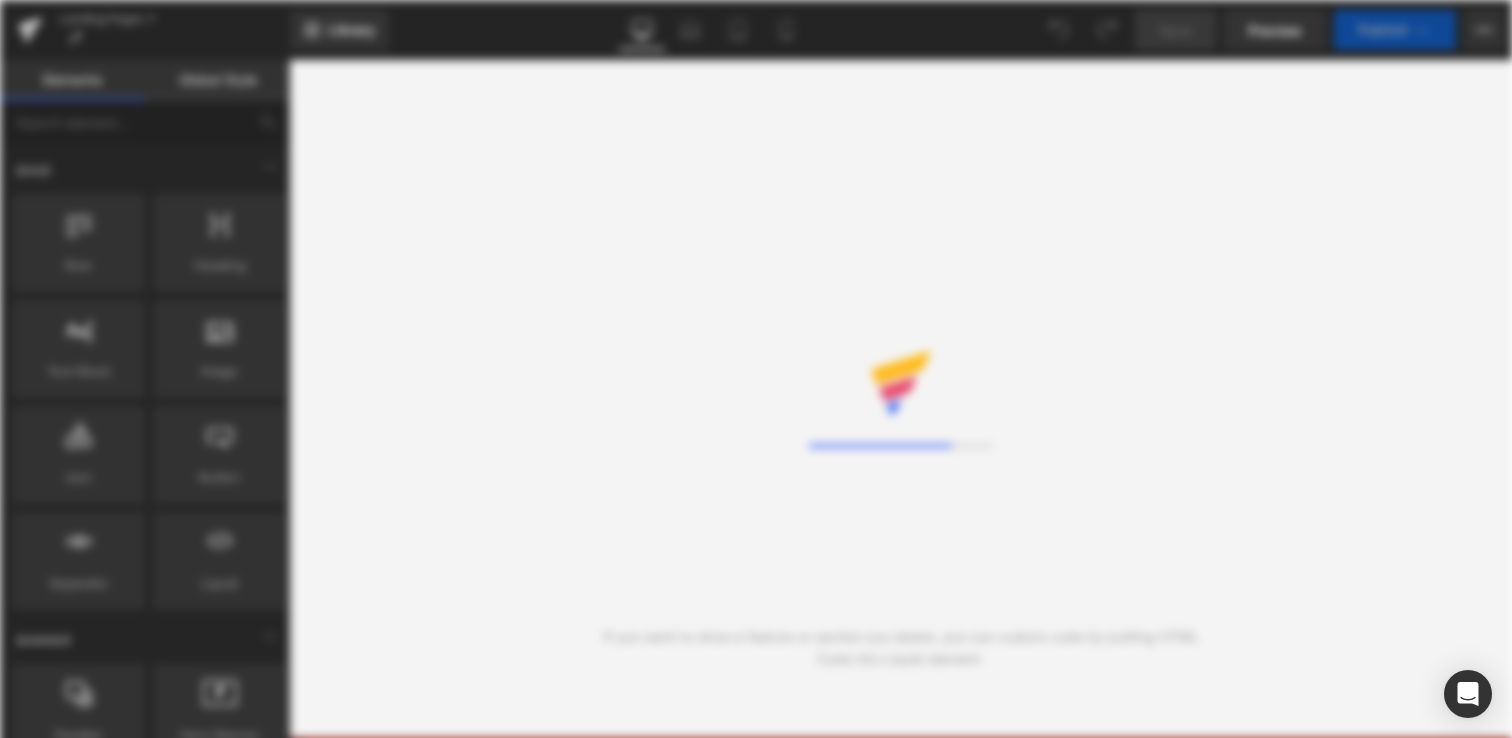 scroll, scrollTop: 0, scrollLeft: 0, axis: both 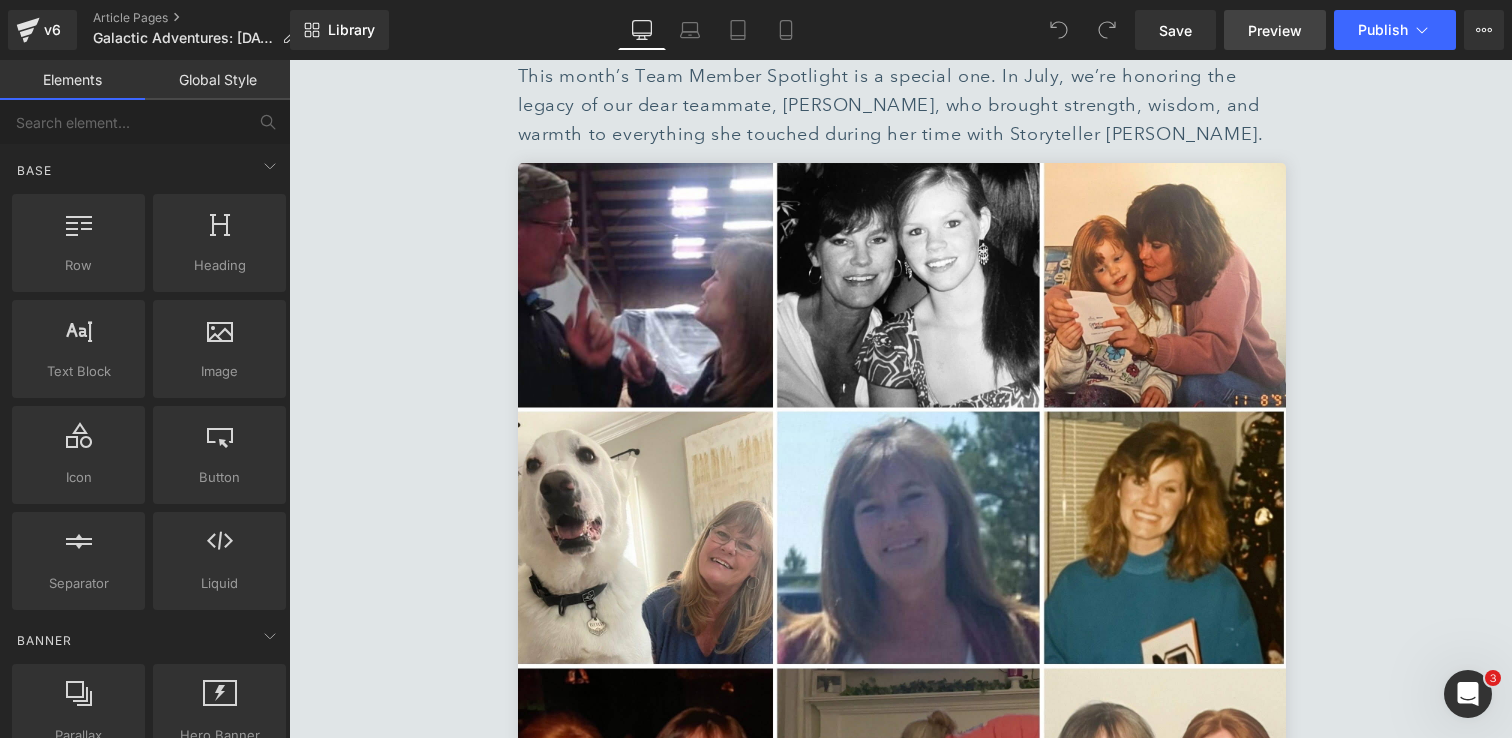 click on "Preview" at bounding box center (1275, 30) 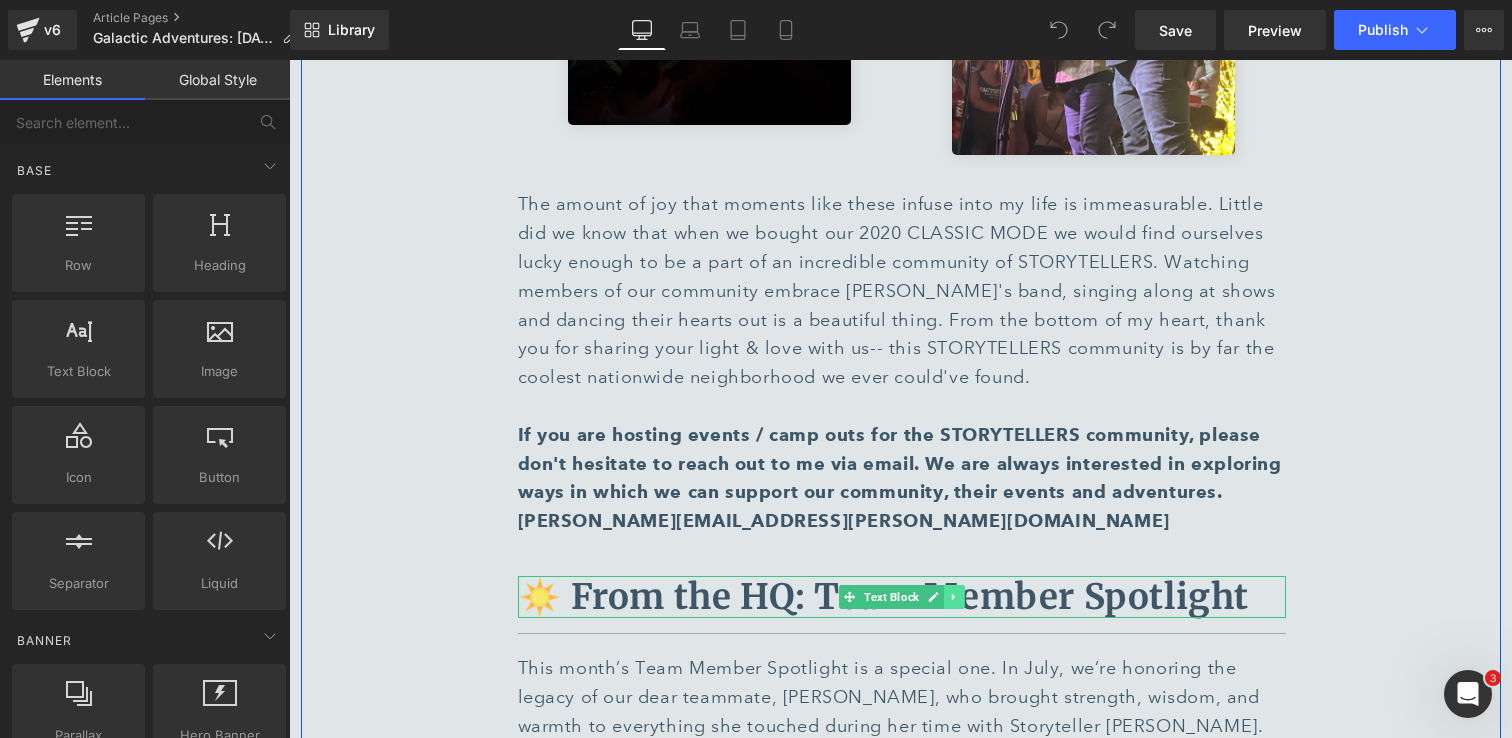 scroll, scrollTop: 4788, scrollLeft: 0, axis: vertical 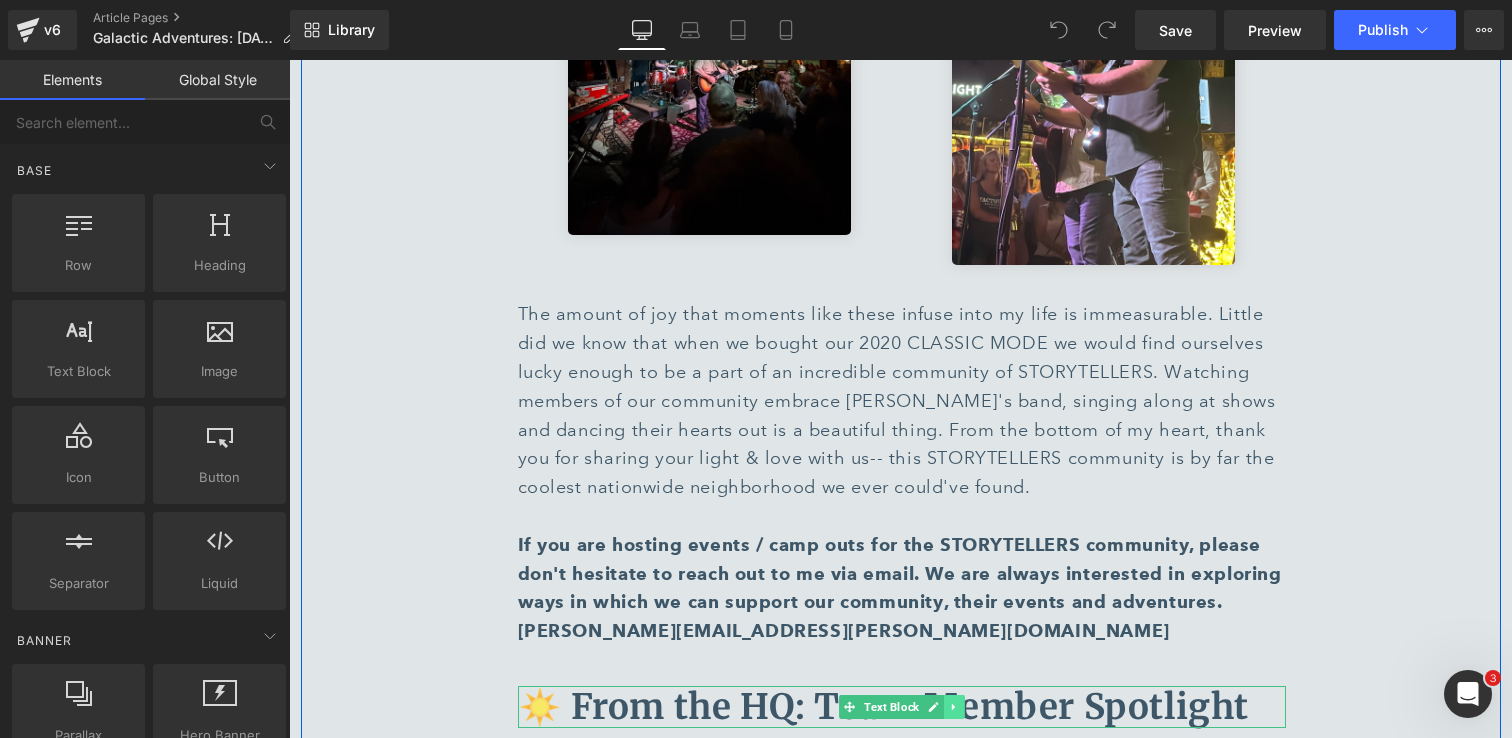 click 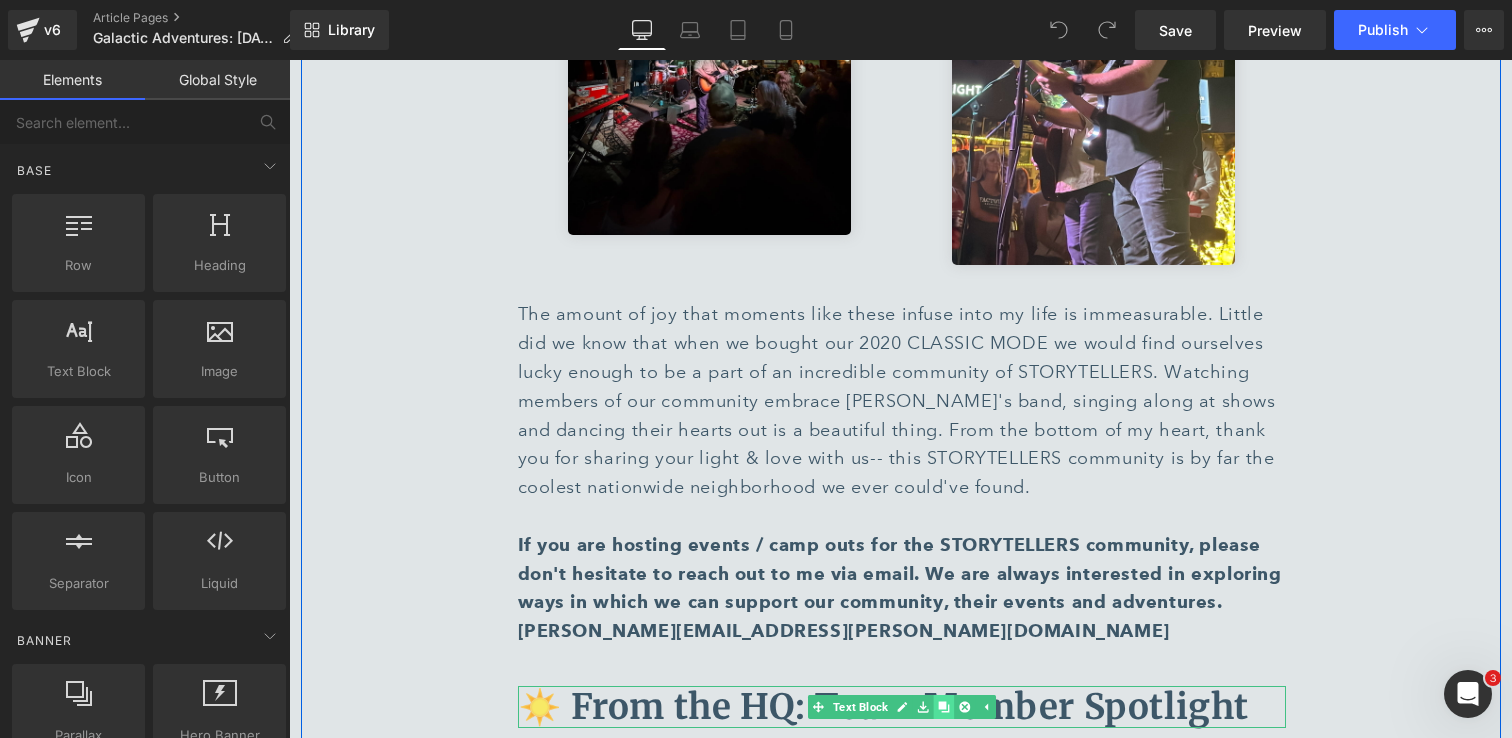 click 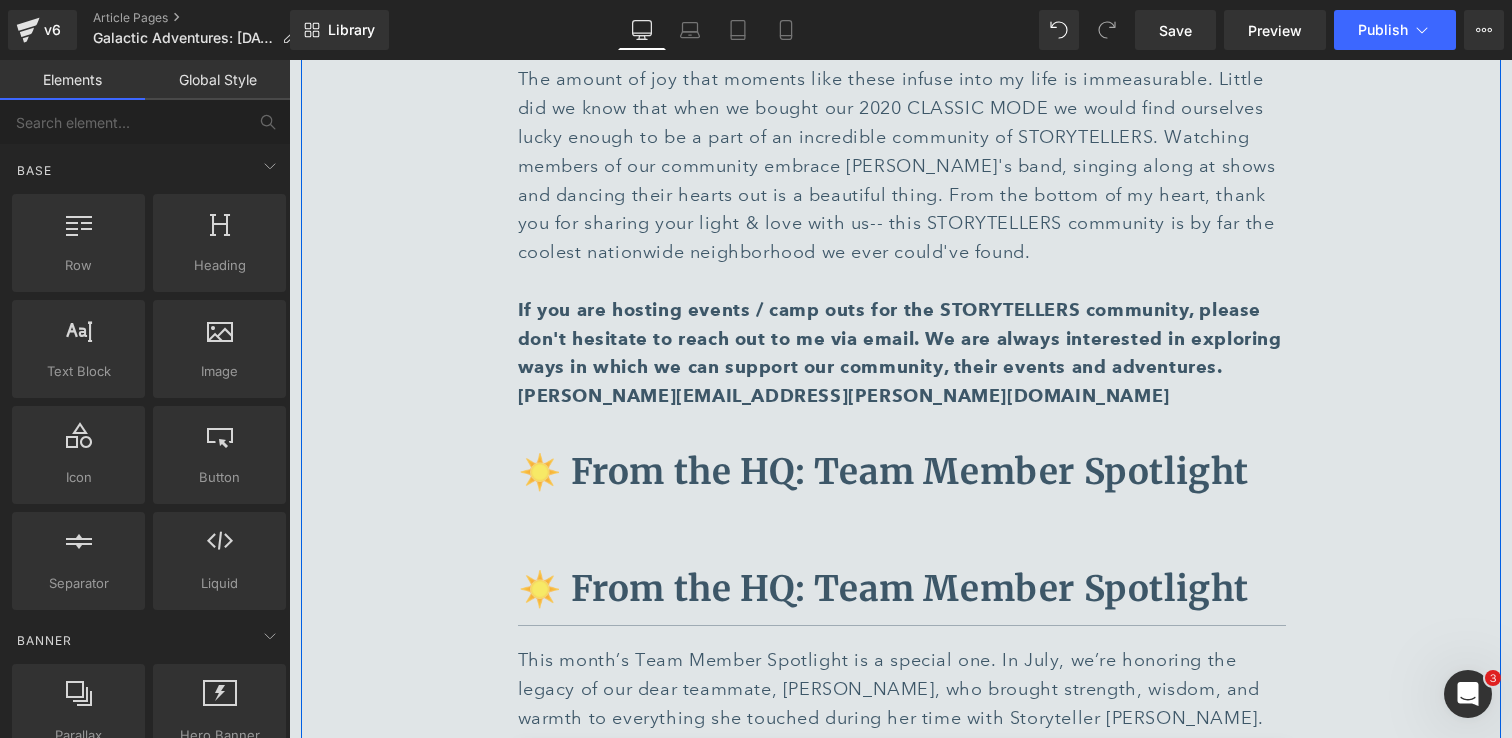 scroll, scrollTop: 5031, scrollLeft: 0, axis: vertical 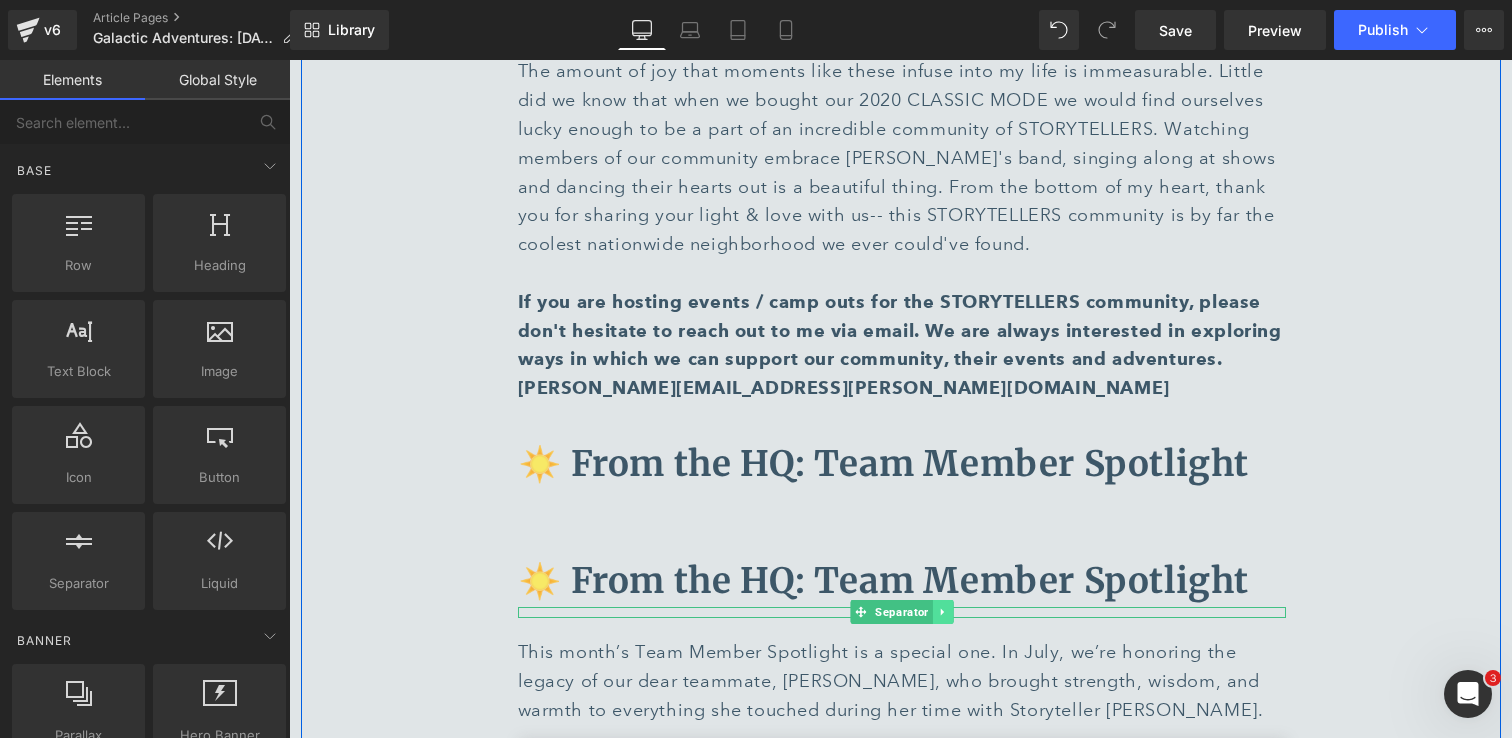 click 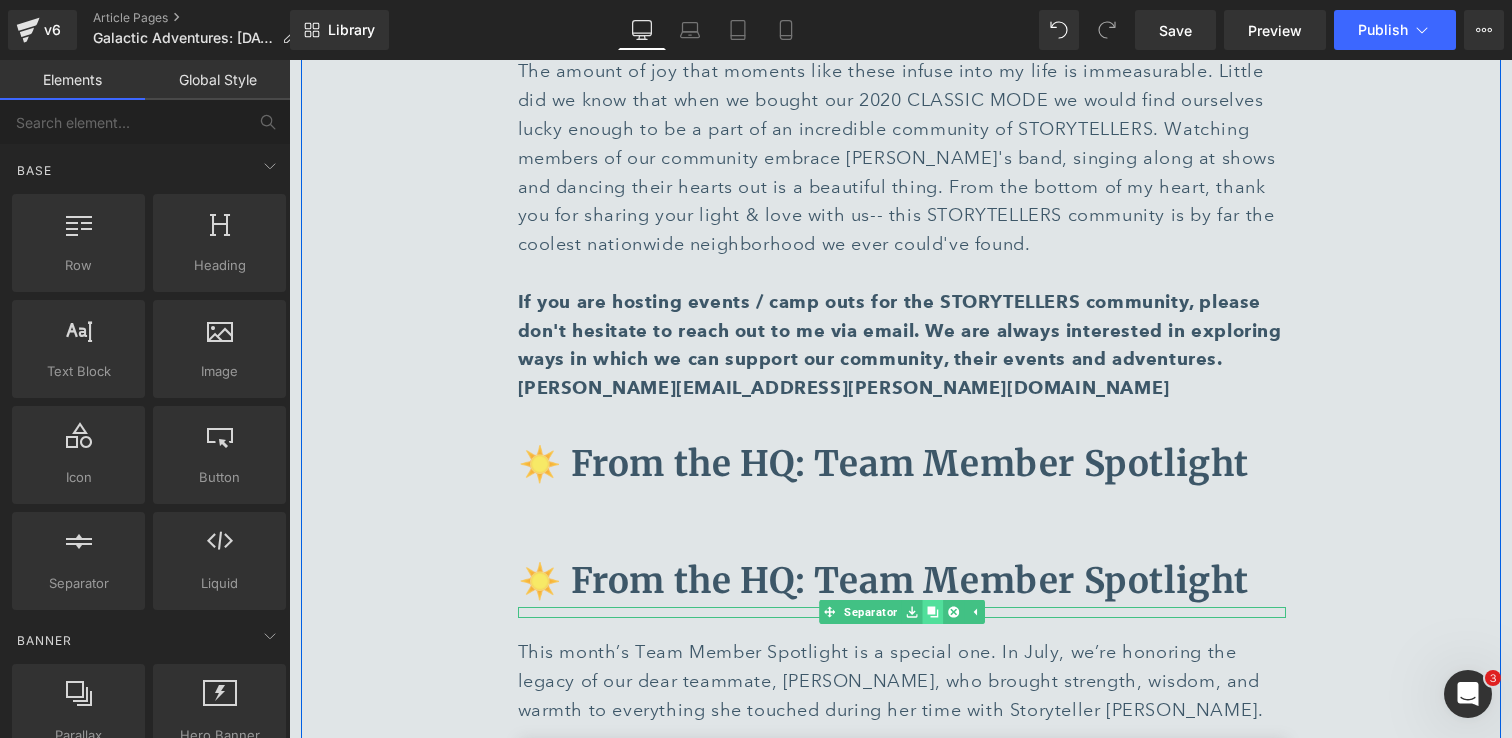 click 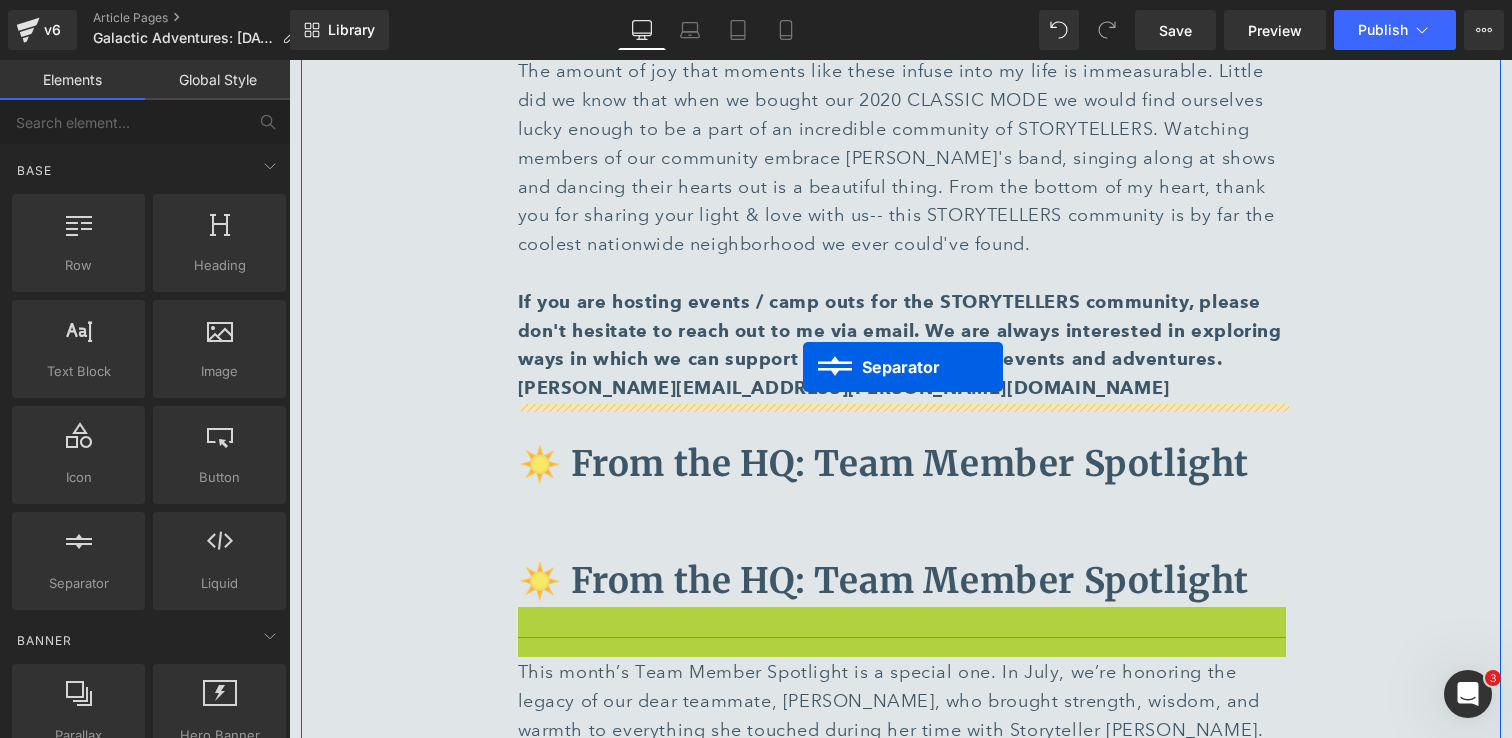 drag, startPoint x: 827, startPoint y: 497, endPoint x: 803, endPoint y: 367, distance: 132.19682 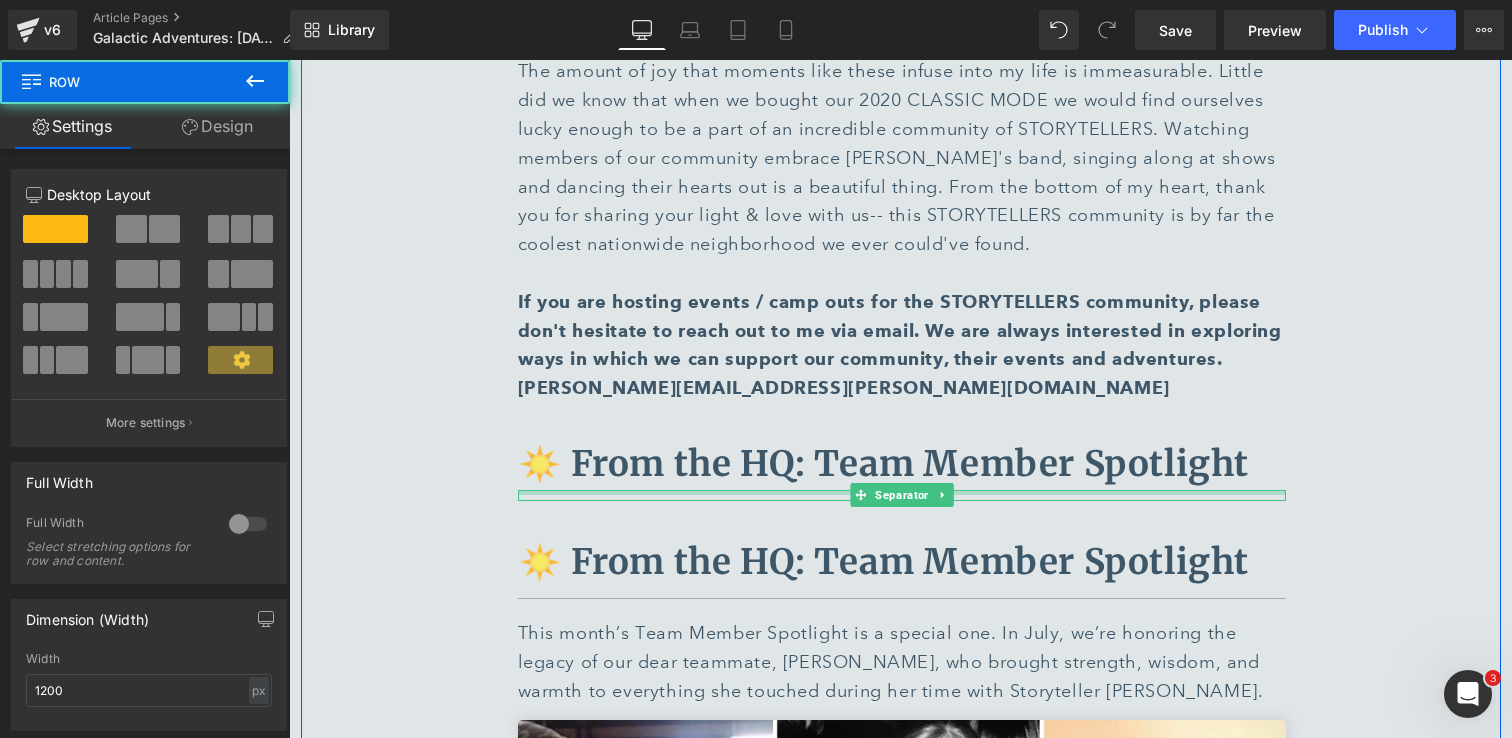 click on "🚐 Summer Camp with [PERSON_NAME] Storyteller Owners Text Block         Separator         [PERSON_NAME], MODElt Owner Text Block         Image         "It's gonna be the best weekend ever." -  The Nadas, "Best Weekend Ever" Note: I use the term "melting pot"- yes, because of our varied backgrounds but also, because The Little Bear gets a little warm and unless one seeks out the aggressive AC duct by the dance floor, you'll likely be doing a little melting 😅.  [PERSON_NAME] and I bought our first MODE in [DATE] and as you can imagine, the planned Summer Camp for that year was canceled. That being said, we did roll out to Evergreen and play a socially distanced, outdoor show for the fans who kept their previously booked cabins.  It was wonderful to share music and stories in a safe way during a time that felt so unpredictable.  Text Block         Image         Text Block         Image         Text Block         Image         Image         Image         Image         Image         Row         Text Block" at bounding box center (901, -701) 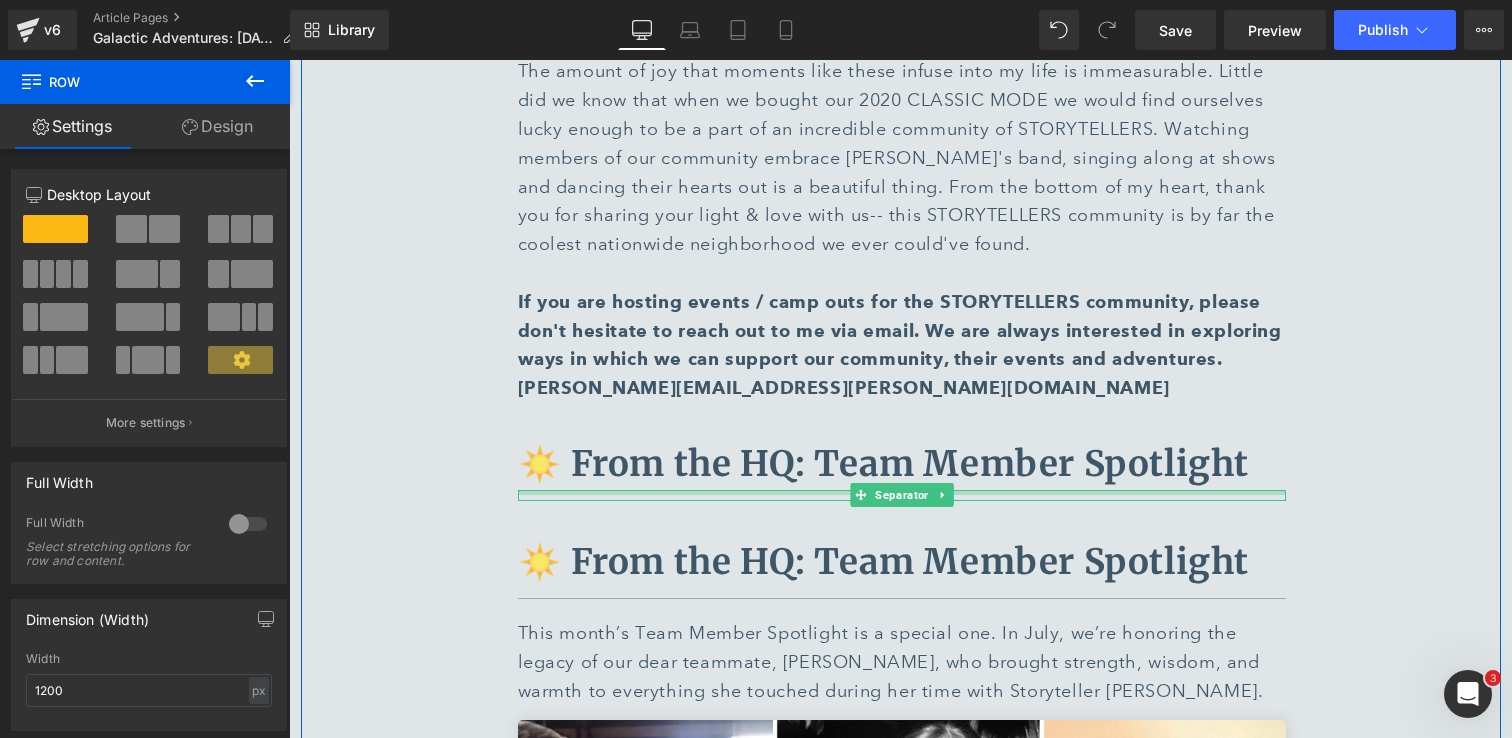 click on "🚐 Summer Camp with [PERSON_NAME] Storyteller Owners Text Block         Separator         [PERSON_NAME], MODElt Owner Text Block         Image         "It's gonna be the best weekend ever." -  The Nadas, "Best Weekend Ever" Note: I use the term "melting pot"- yes, because of our varied backgrounds but also, because The Little Bear gets a little warm and unless one seeks out the aggressive AC duct by the dance floor, you'll likely be doing a little melting 😅.  [PERSON_NAME] and I bought our first MODE in [DATE] and as you can imagine, the planned Summer Camp for that year was canceled. That being said, we did roll out to Evergreen and play a socially distanced, outdoor show for the fans who kept their previously booked cabins.  It was wonderful to share music and stories in a safe way during a time that felt so unpredictable.  Text Block         Image         Text Block         Image         Text Block         Image         Image         Image         Image         Image         Row         Text Block" at bounding box center (901, -701) 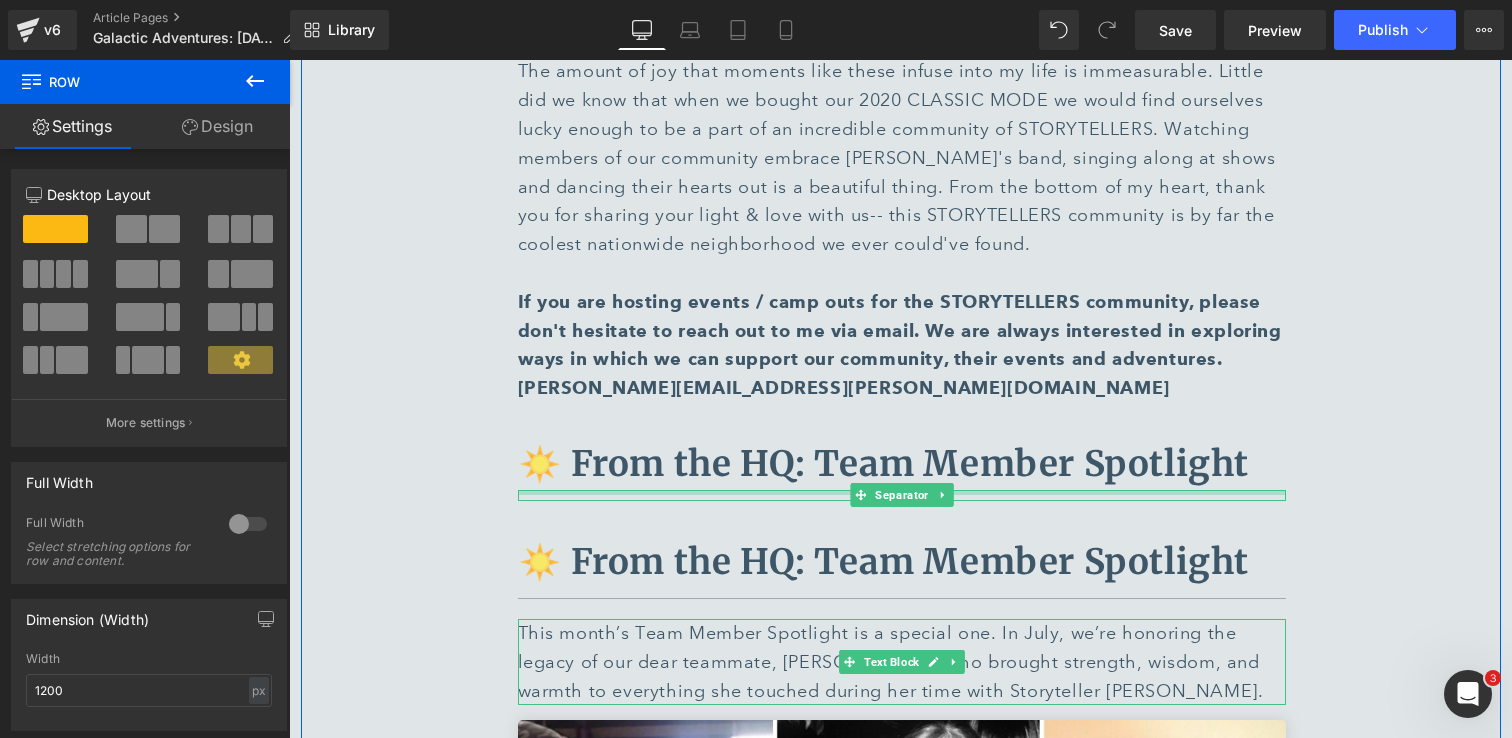 click on "This month’s Team Member Spotlight is a special one. In July, we’re honoring the legacy of our dear teammate, [PERSON_NAME], who brought strength, wisdom, and warmth to everything she touched during her time with Storyteller [PERSON_NAME]." at bounding box center [902, 662] 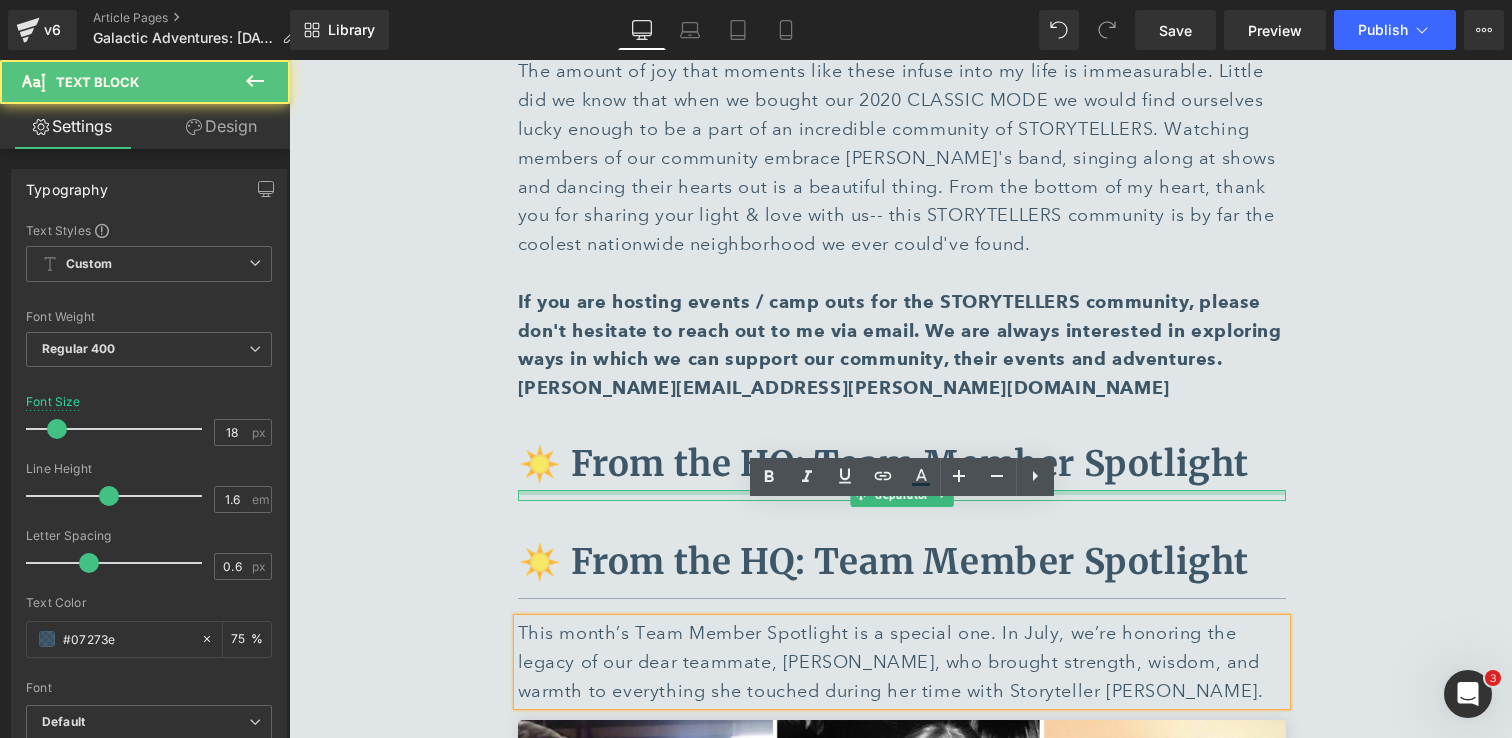 click on "🚐 Summer Camp with [PERSON_NAME] Storyteller Owners Text Block         Separator         [PERSON_NAME], MODElt Owner Text Block         Image         "It's gonna be the best weekend ever." -  The Nadas, "Best Weekend Ever" Note: I use the term "melting pot"- yes, because of our varied backgrounds but also, because The Little Bear gets a little warm and unless one seeks out the aggressive AC duct by the dance floor, you'll likely be doing a little melting 😅.  [PERSON_NAME] and I bought our first MODE in [DATE] and as you can imagine, the planned Summer Camp for that year was canceled. That being said, we did roll out to Evergreen and play a socially distanced, outdoor show for the fans who kept their previously booked cabins.  It was wonderful to share music and stories in a safe way during a time that felt so unpredictable.  Text Block         Image         Text Block         Image         Text Block         Image         Image         Image         Image         Image         Row         Text Block" at bounding box center (901, -701) 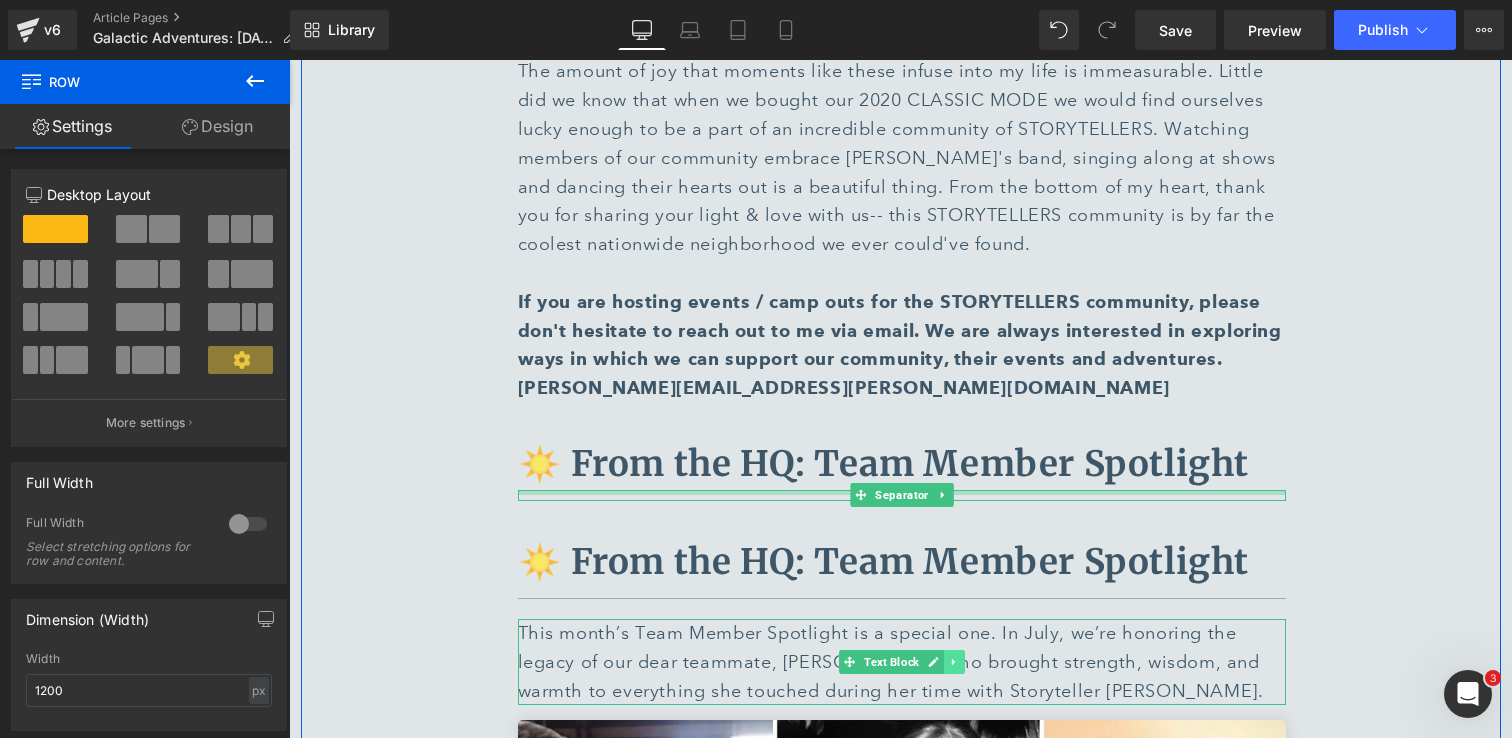 click at bounding box center (954, 662) 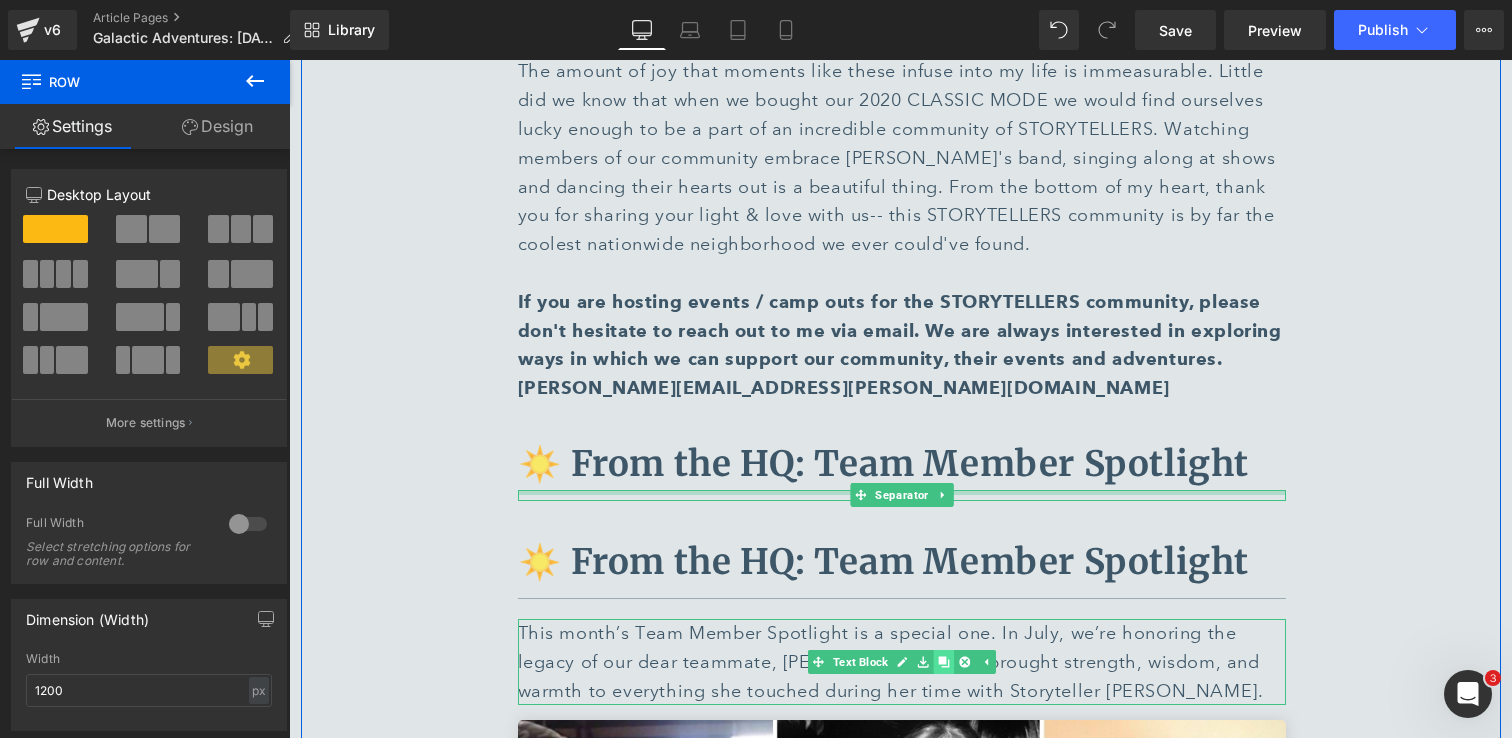 click 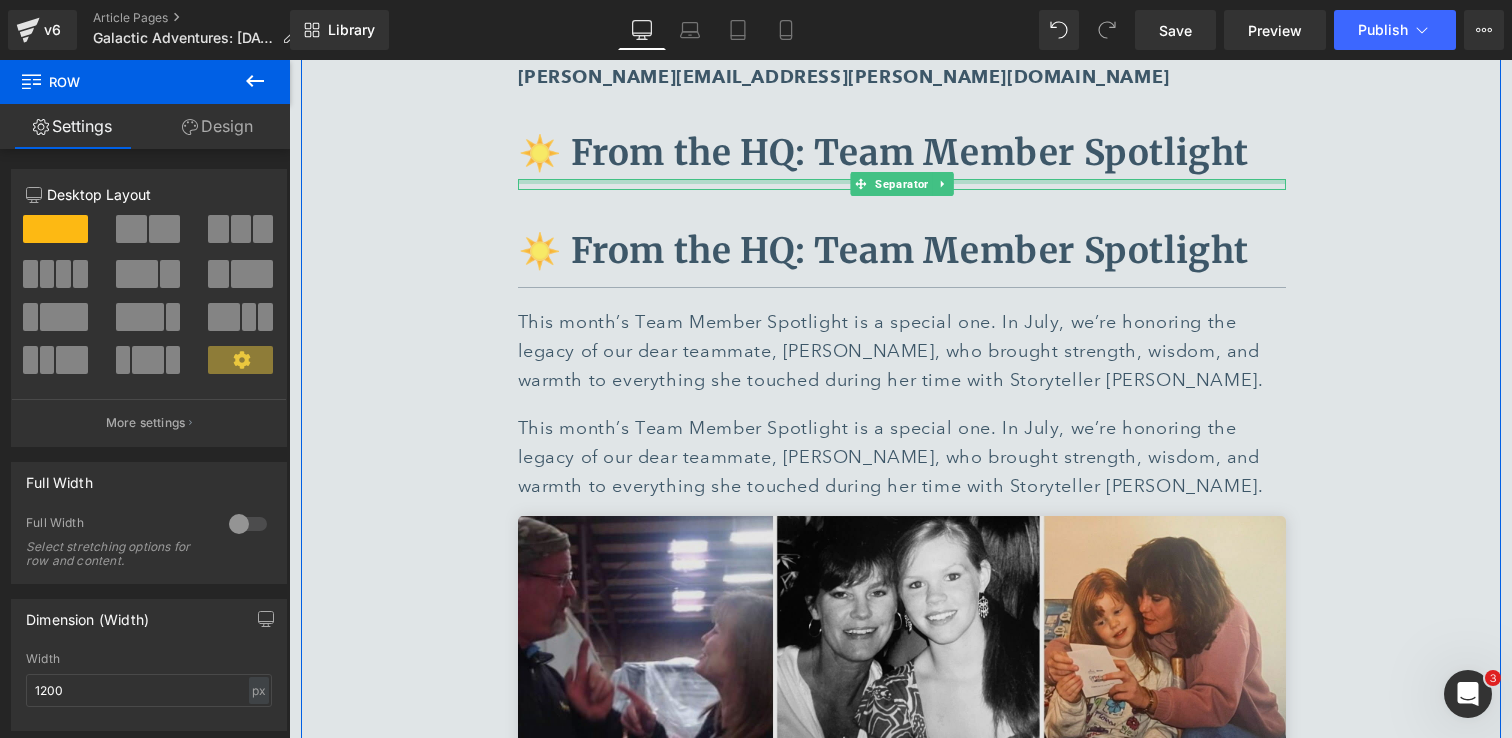 scroll, scrollTop: 5172, scrollLeft: 0, axis: vertical 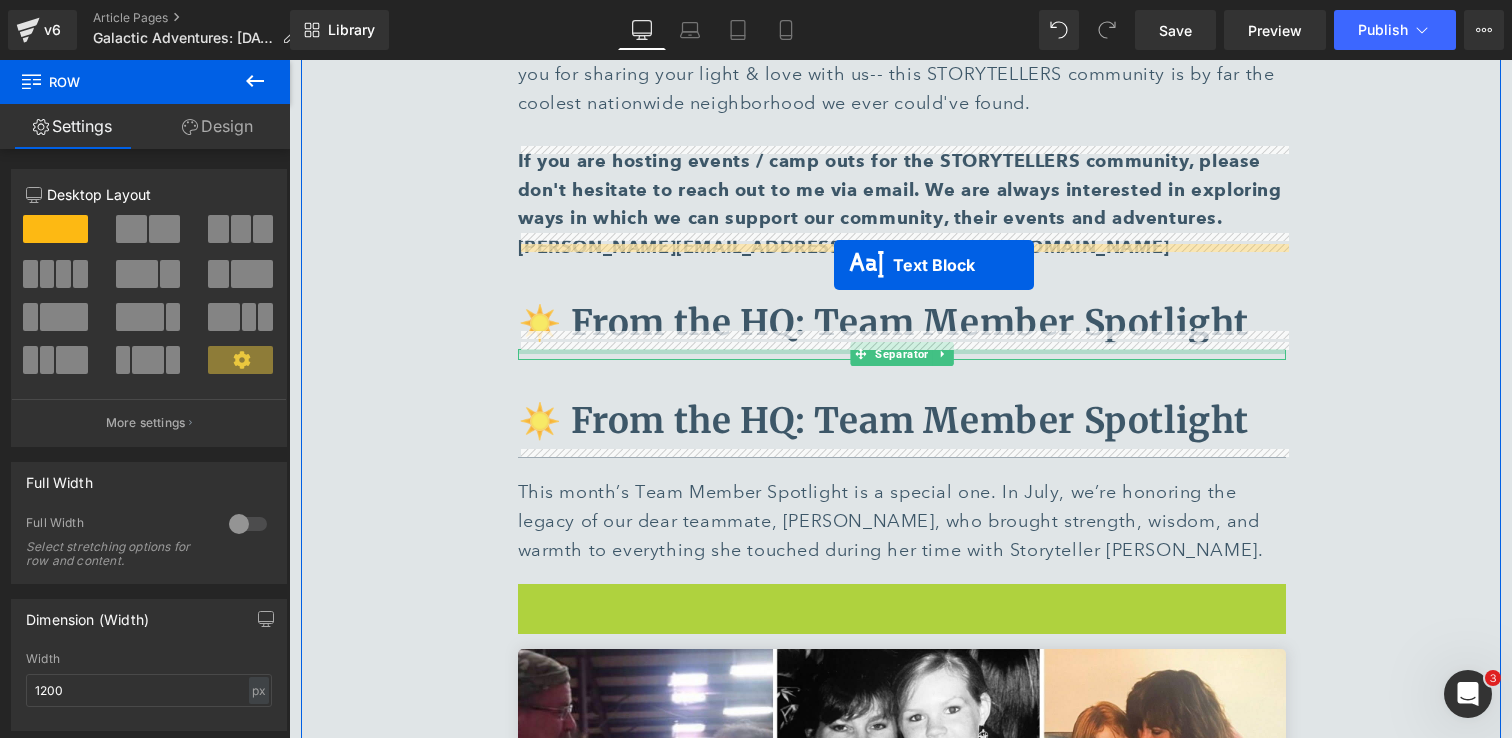 drag, startPoint x: 849, startPoint y: 513, endPoint x: 834, endPoint y: 265, distance: 248.45322 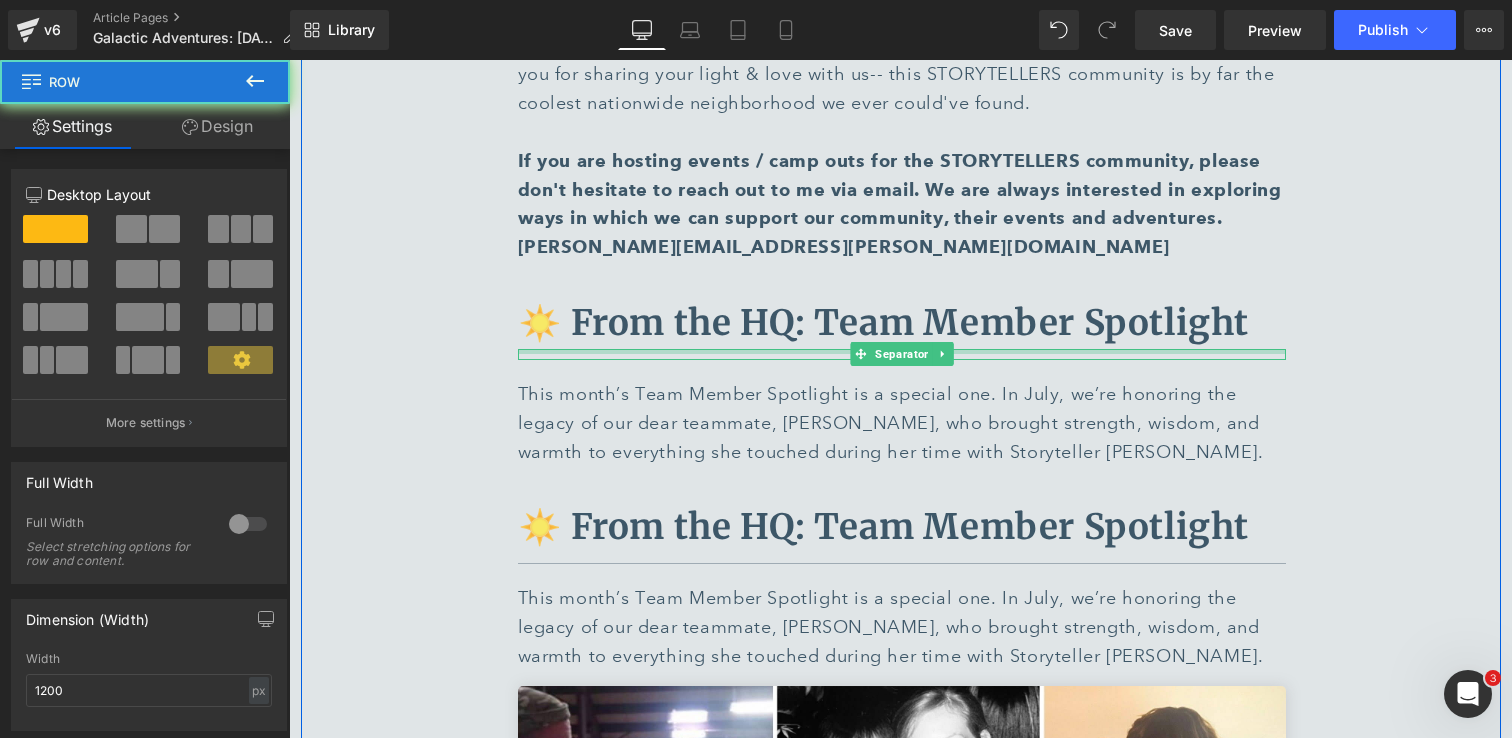 click on "🚐 Summer Camp with [PERSON_NAME] Storyteller Owners Text Block         Separator         [PERSON_NAME], MODElt Owner Text Block         Image         "It's gonna be the best weekend ever." -  The Nadas, "Best Weekend Ever" Note: I use the term "melting pot"- yes, because of our varied backgrounds but also, because The Little Bear gets a little warm and unless one seeks out the aggressive AC duct by the dance floor, you'll likely be doing a little melting 😅.  [PERSON_NAME] and I bought our first MODE in [DATE] and as you can imagine, the planned Summer Camp for that year was canceled. That being said, we did roll out to Evergreen and play a socially distanced, outdoor show for the fans who kept their previously booked cabins.  It was wonderful to share music and stories in a safe way during a time that felt so unpredictable.  Text Block         Image         Text Block         Image         Text Block         Image         Image         Image         Image         Image         Row         Text Block" at bounding box center (901, -788) 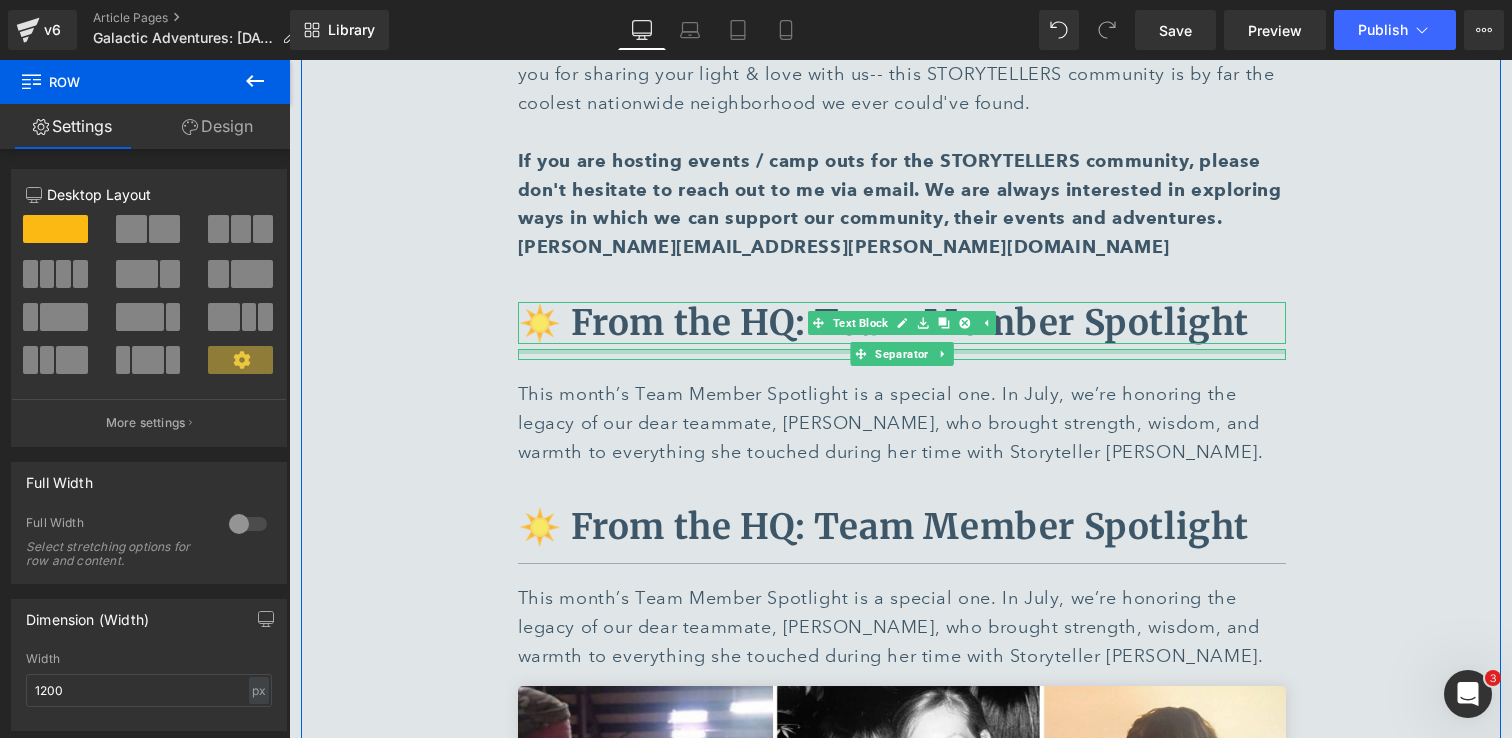 click on "☀️ From the HQ: Team Member Spotlight" at bounding box center [884, 323] 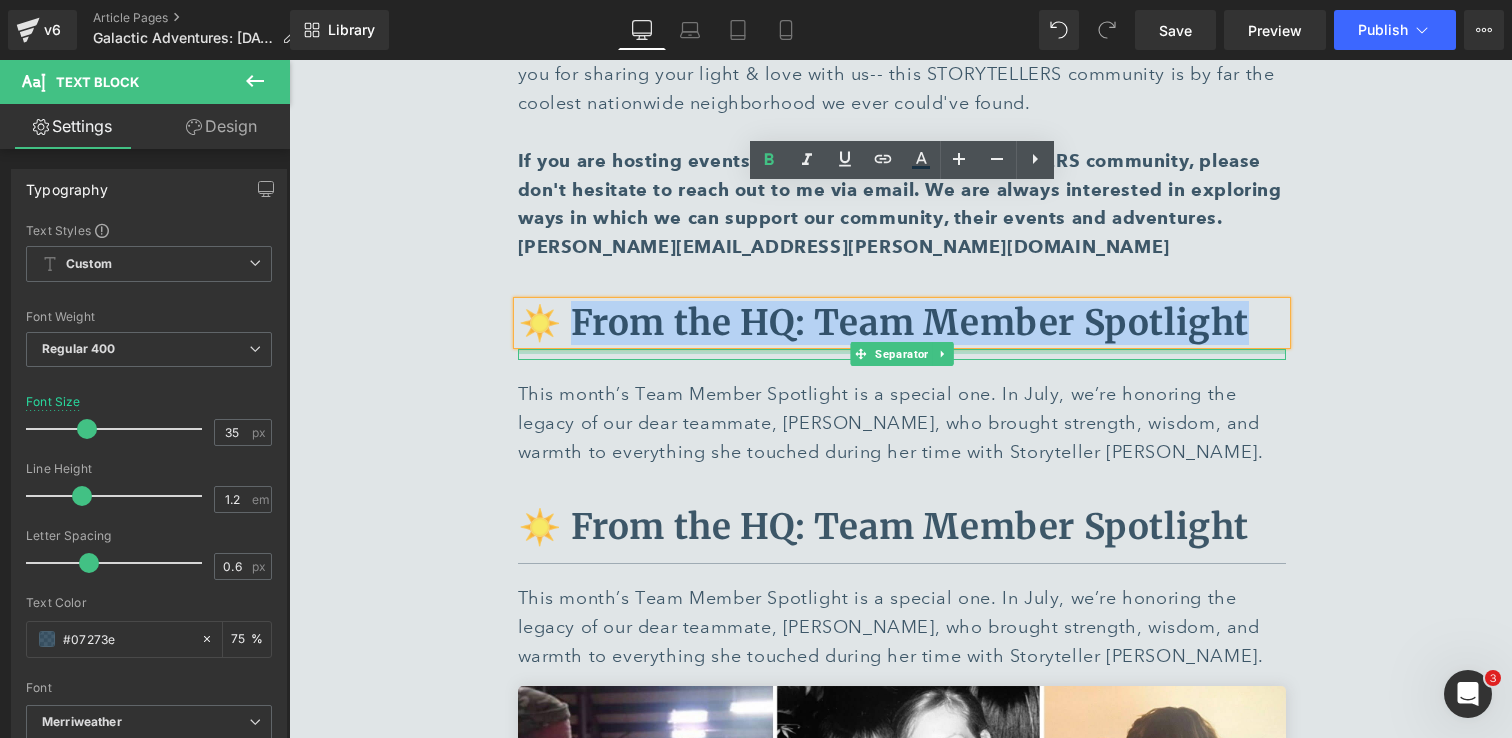 drag, startPoint x: 1257, startPoint y: 209, endPoint x: 572, endPoint y: 207, distance: 685.0029 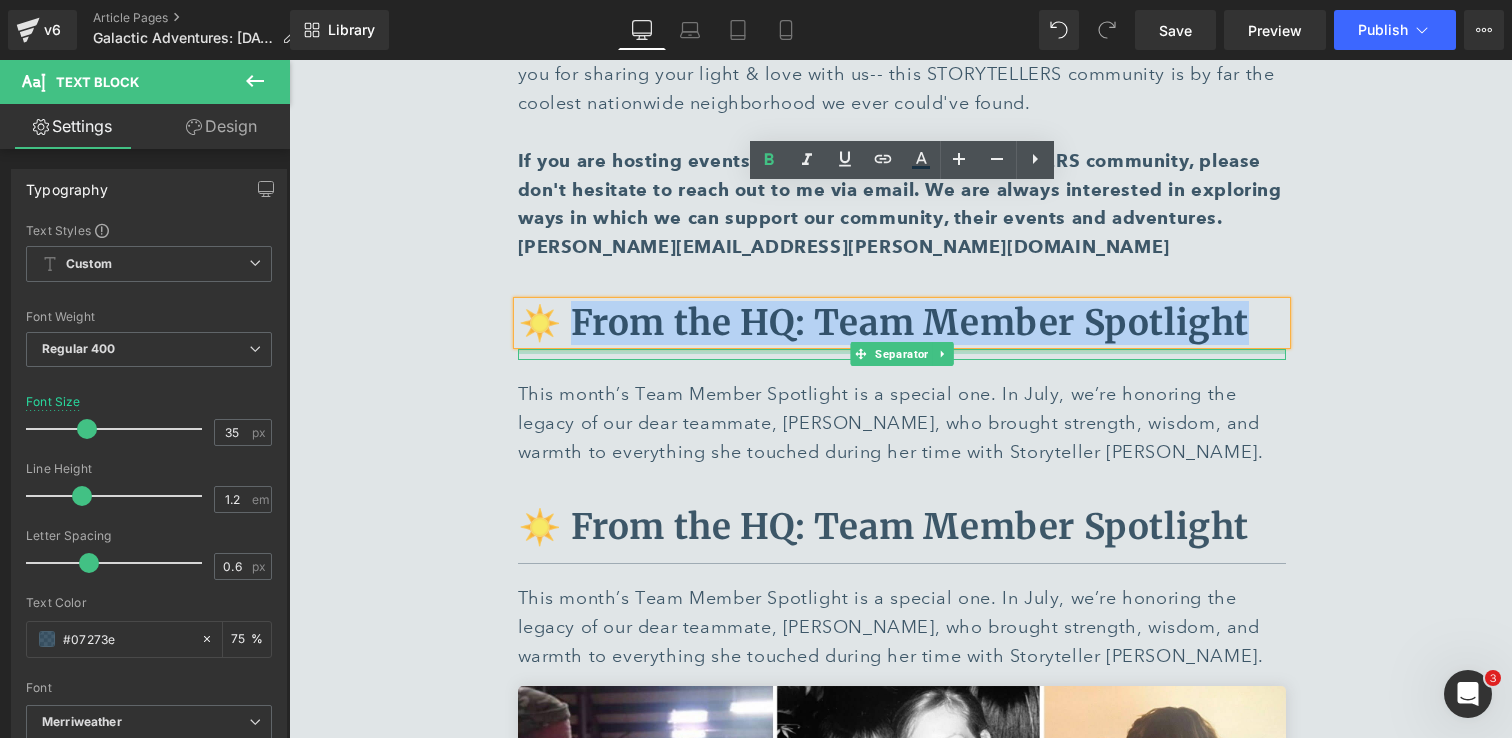 click on "☀️ From the HQ: Team Member Spotlight" at bounding box center [902, 323] 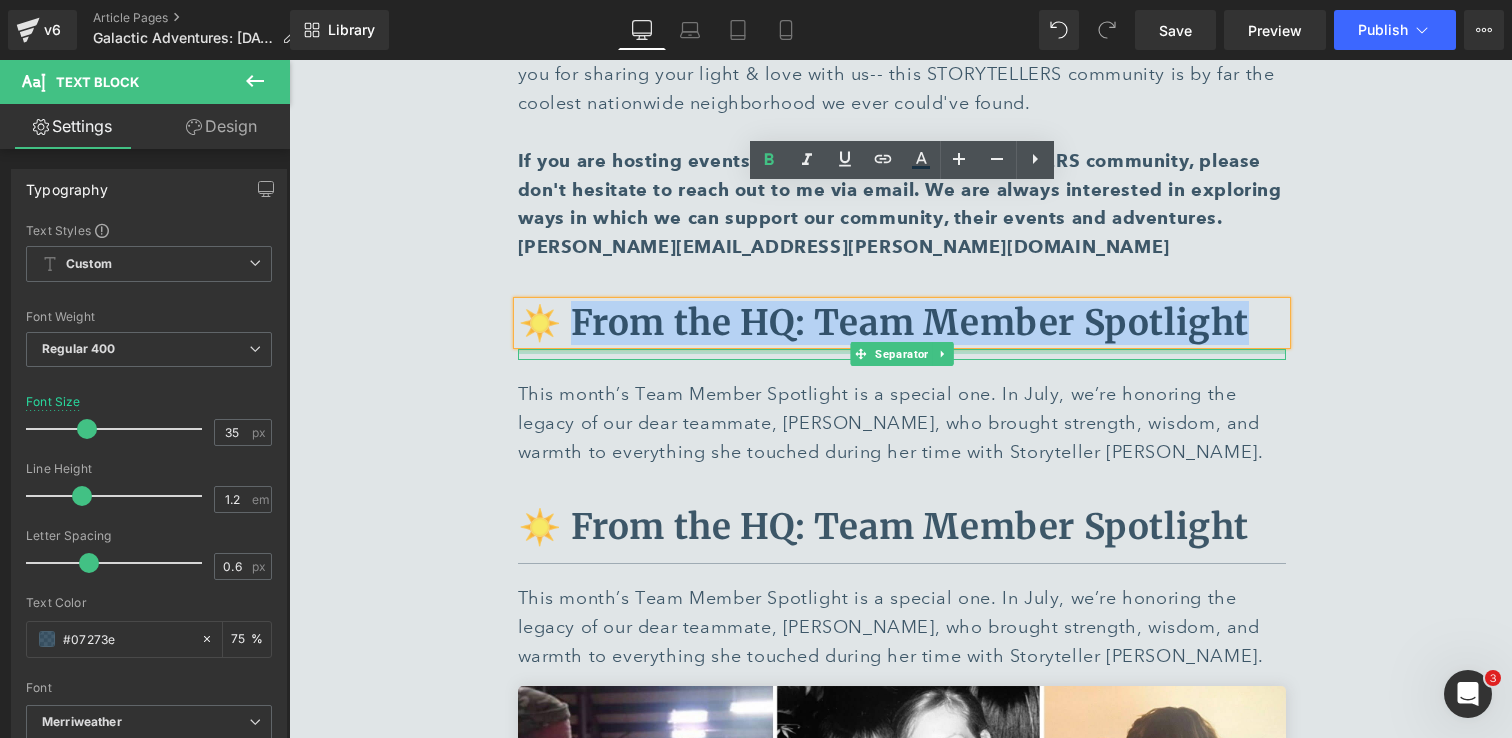type 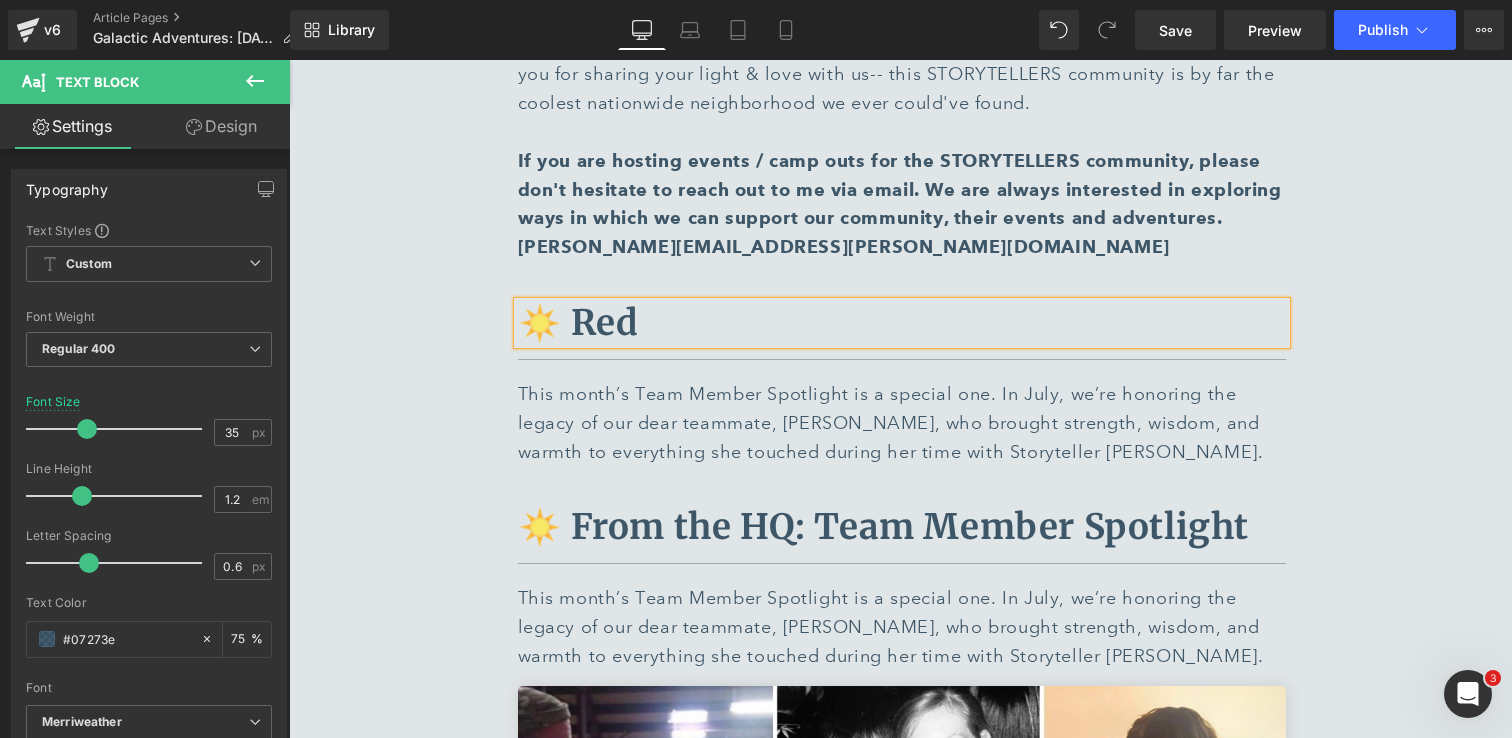 click on "☀️ Red" at bounding box center [902, 323] 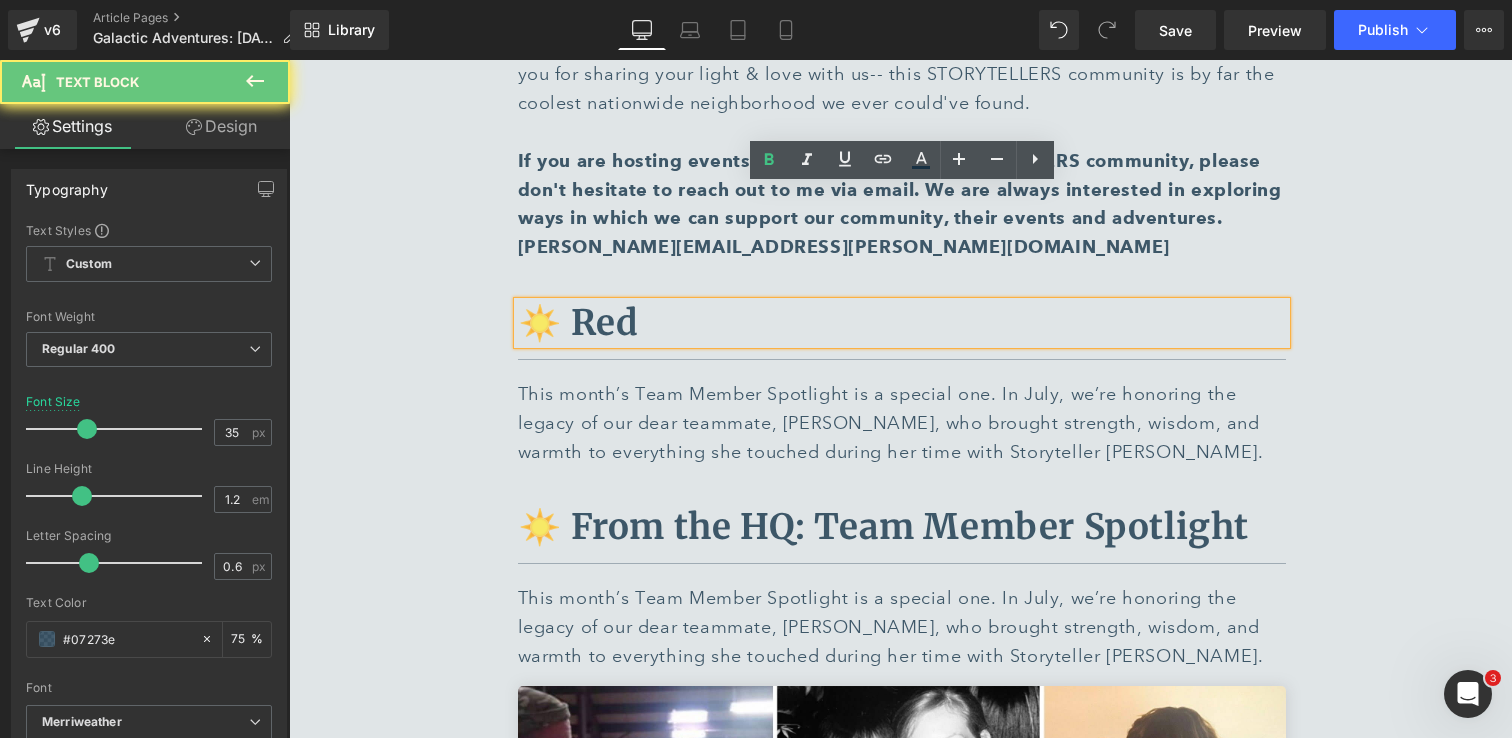 click on "☀️ Red" at bounding box center [902, 323] 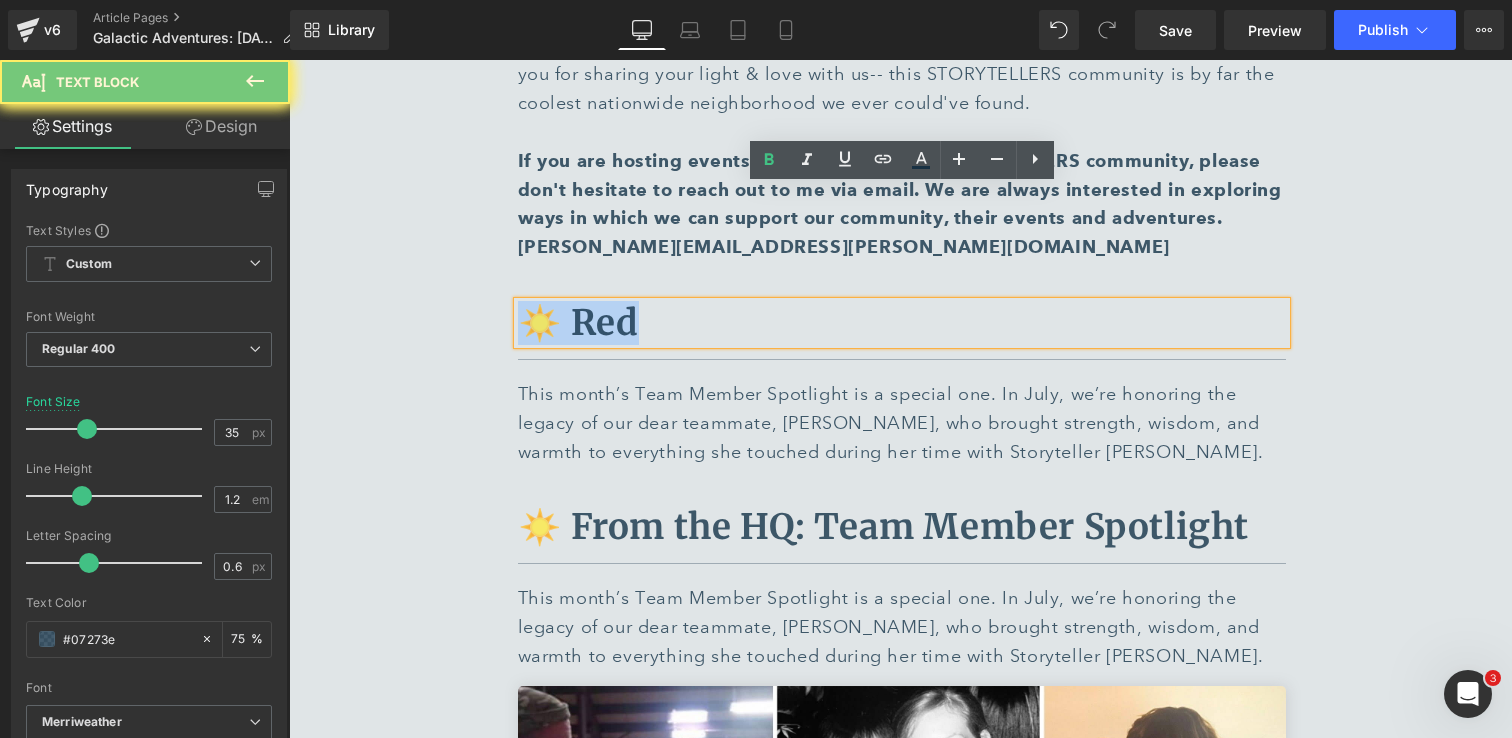 click on "☀️ Red" at bounding box center (902, 323) 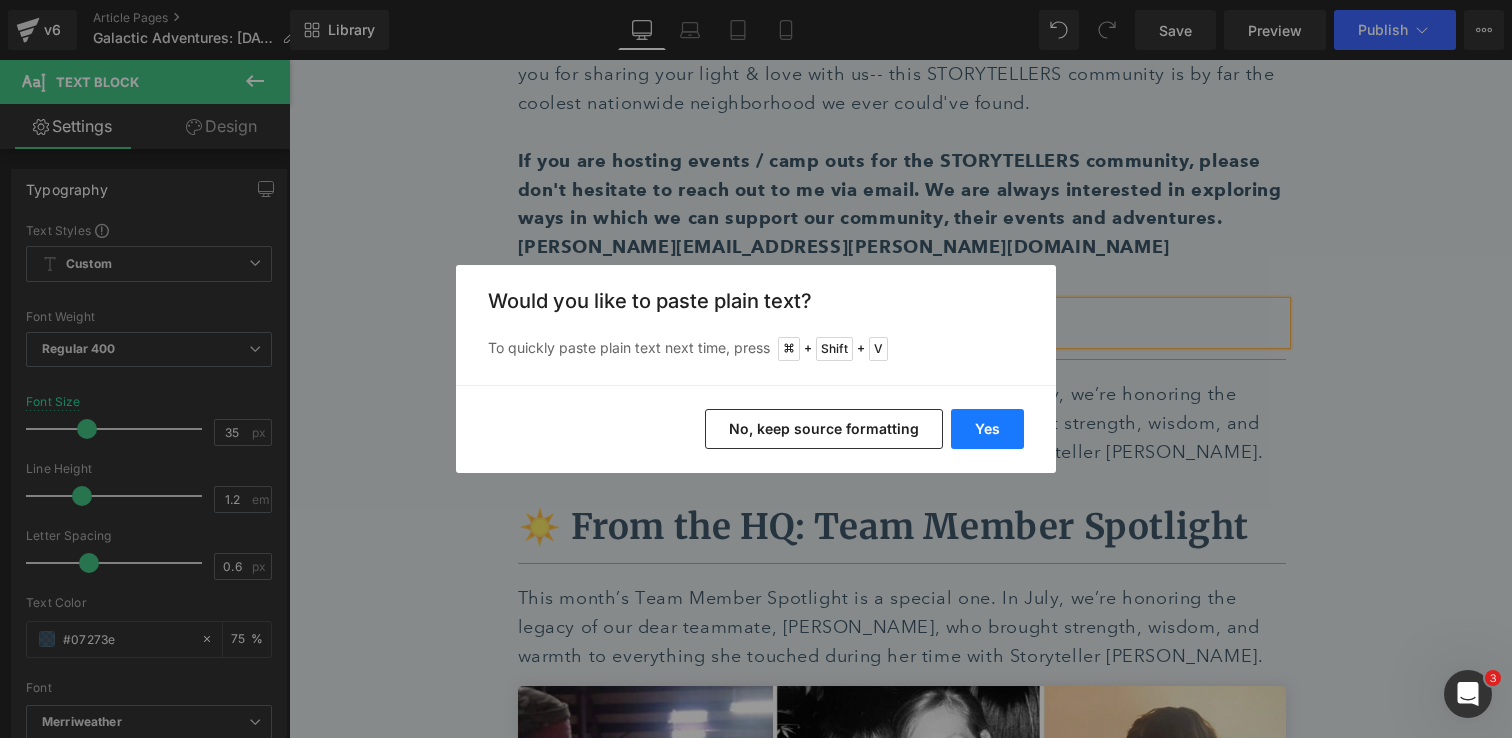 click on "Yes" at bounding box center (987, 429) 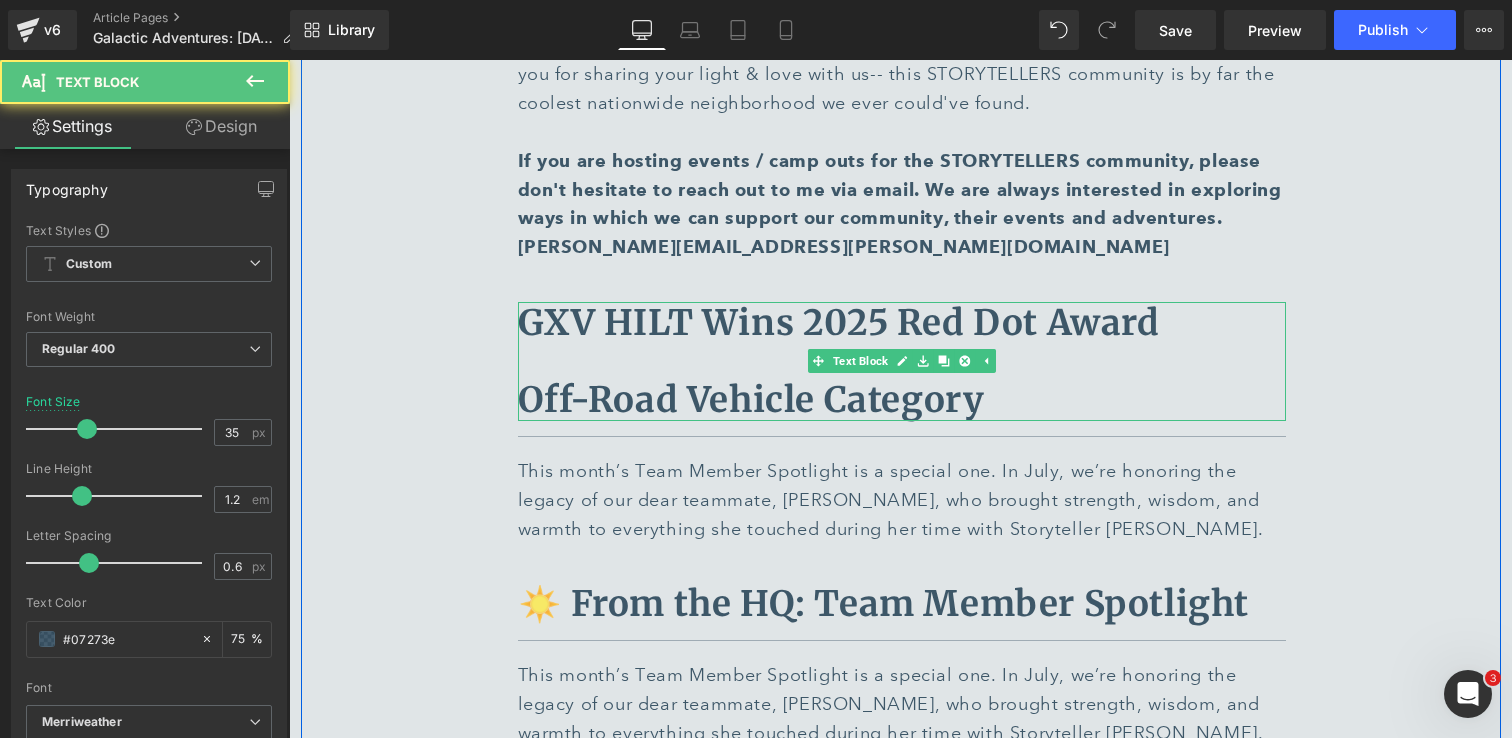 click on "Off-Road Vehicle Category" at bounding box center [751, 400] 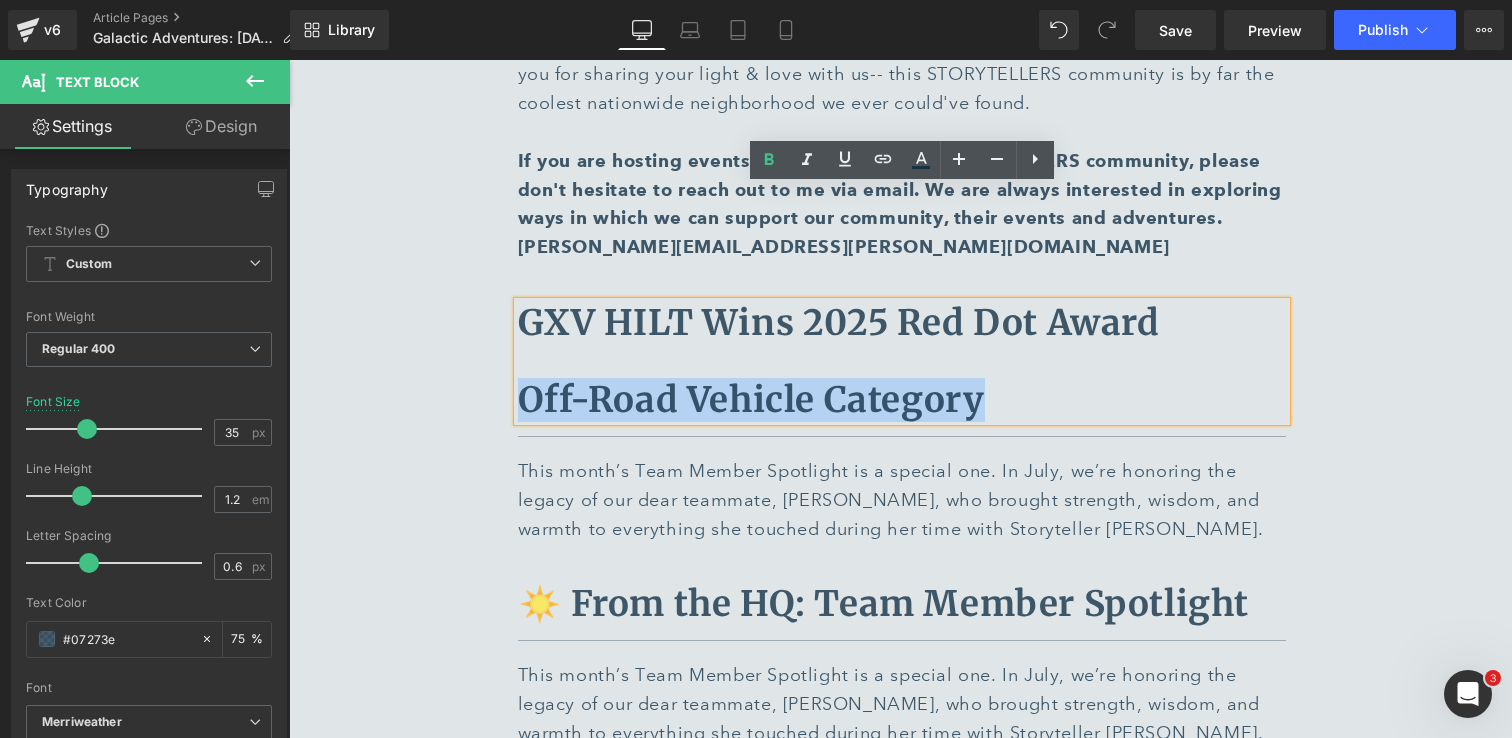 drag, startPoint x: 1010, startPoint y: 289, endPoint x: 524, endPoint y: 278, distance: 486.12448 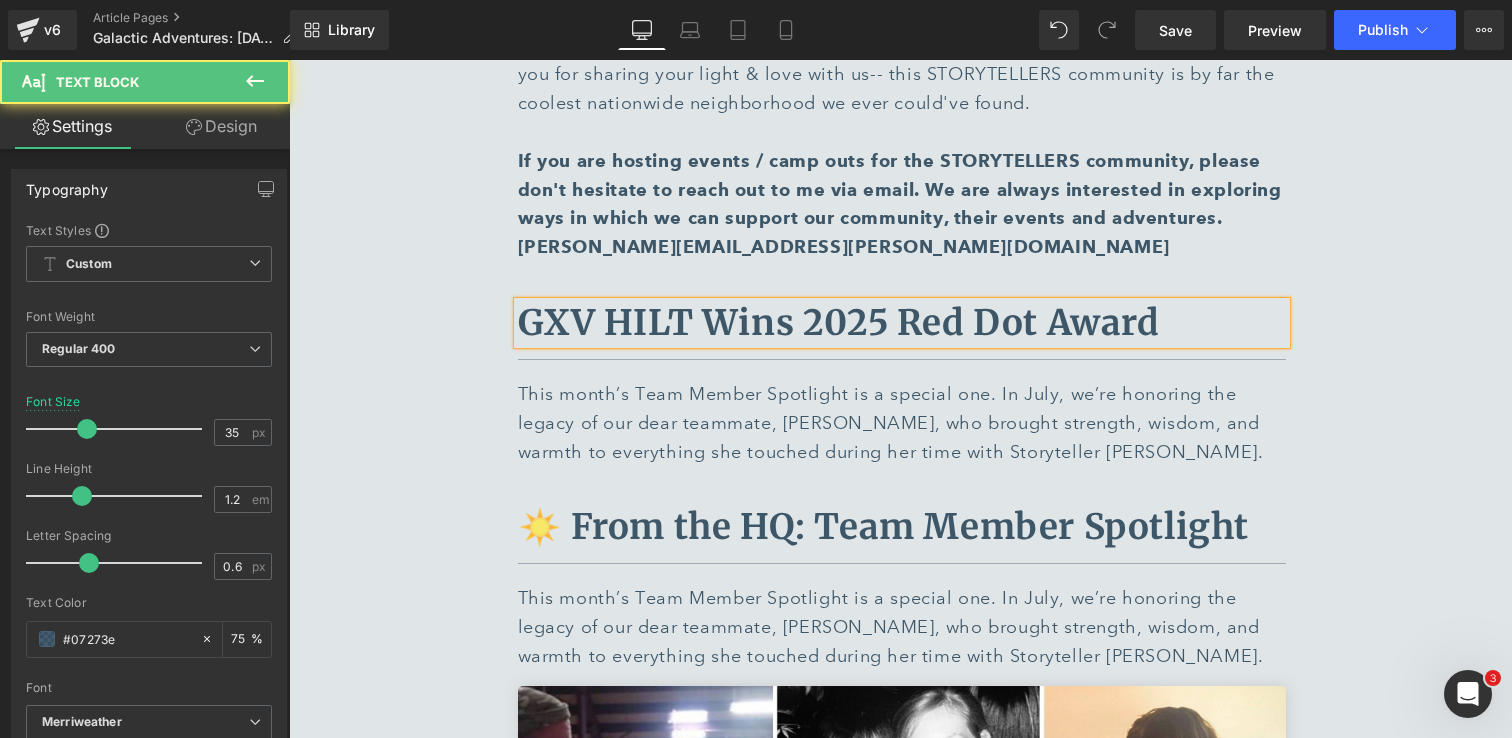 click on "GXV HILT Wins 2025 Red Dot Award" at bounding box center [839, 323] 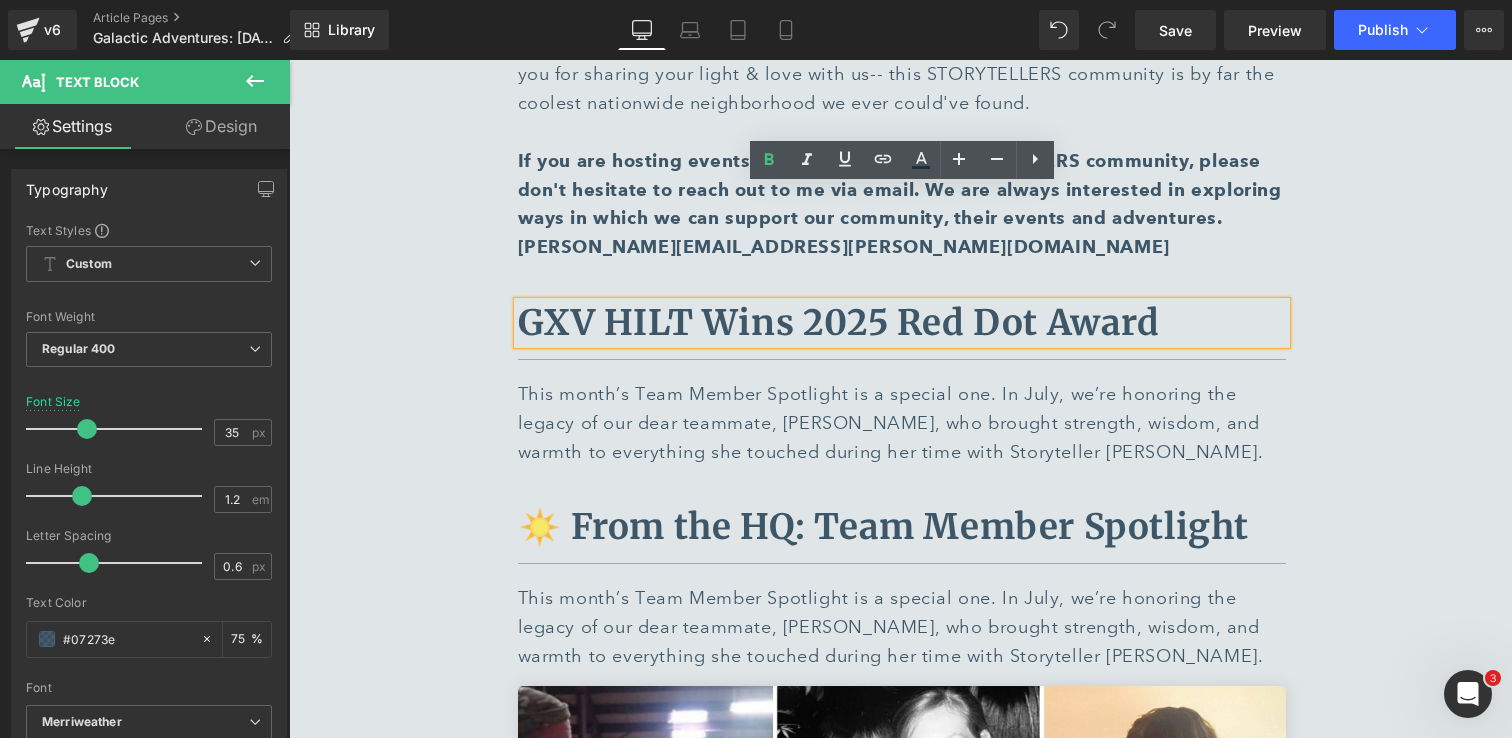 scroll, scrollTop: 5185, scrollLeft: 0, axis: vertical 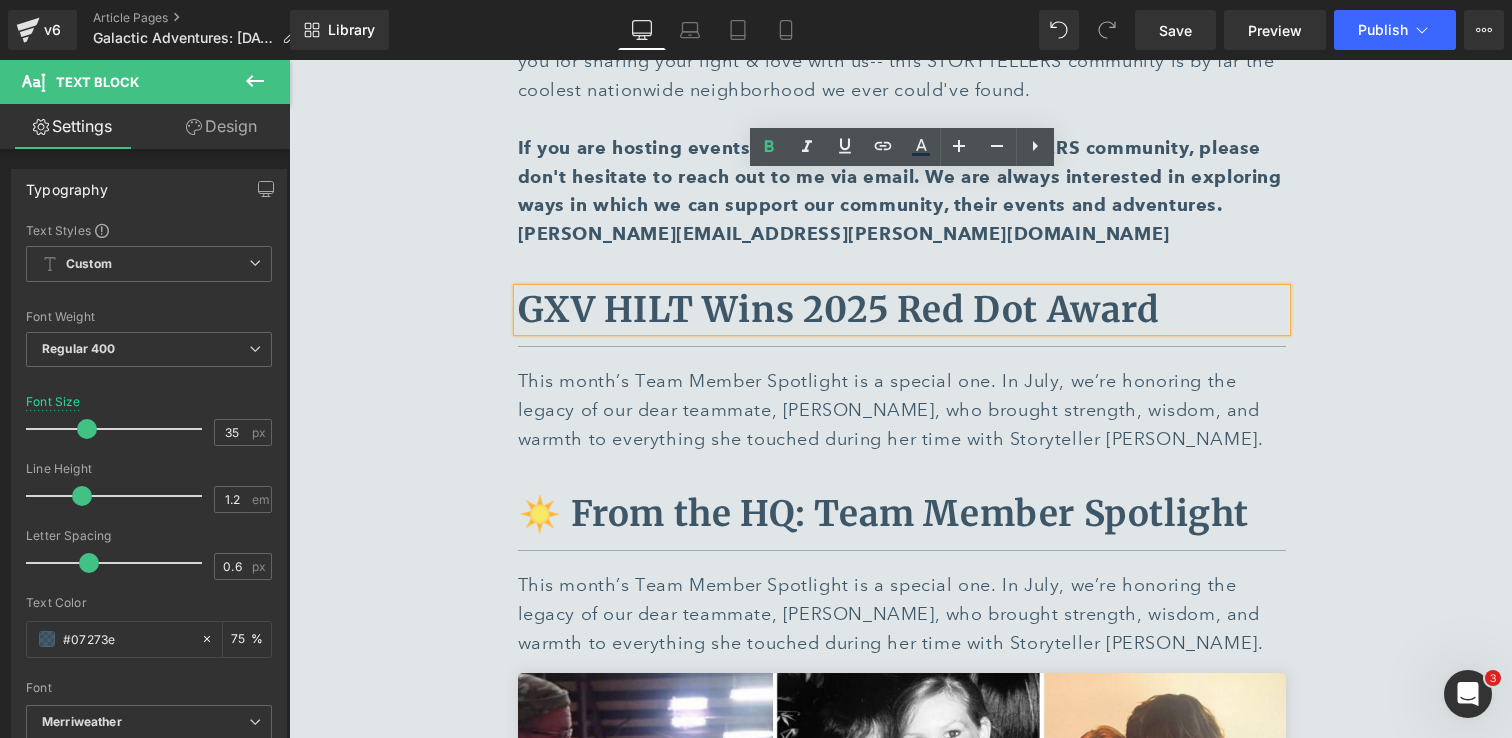 click on "GXV HILT Wins 2025 Red Dot Award" at bounding box center (839, 310) 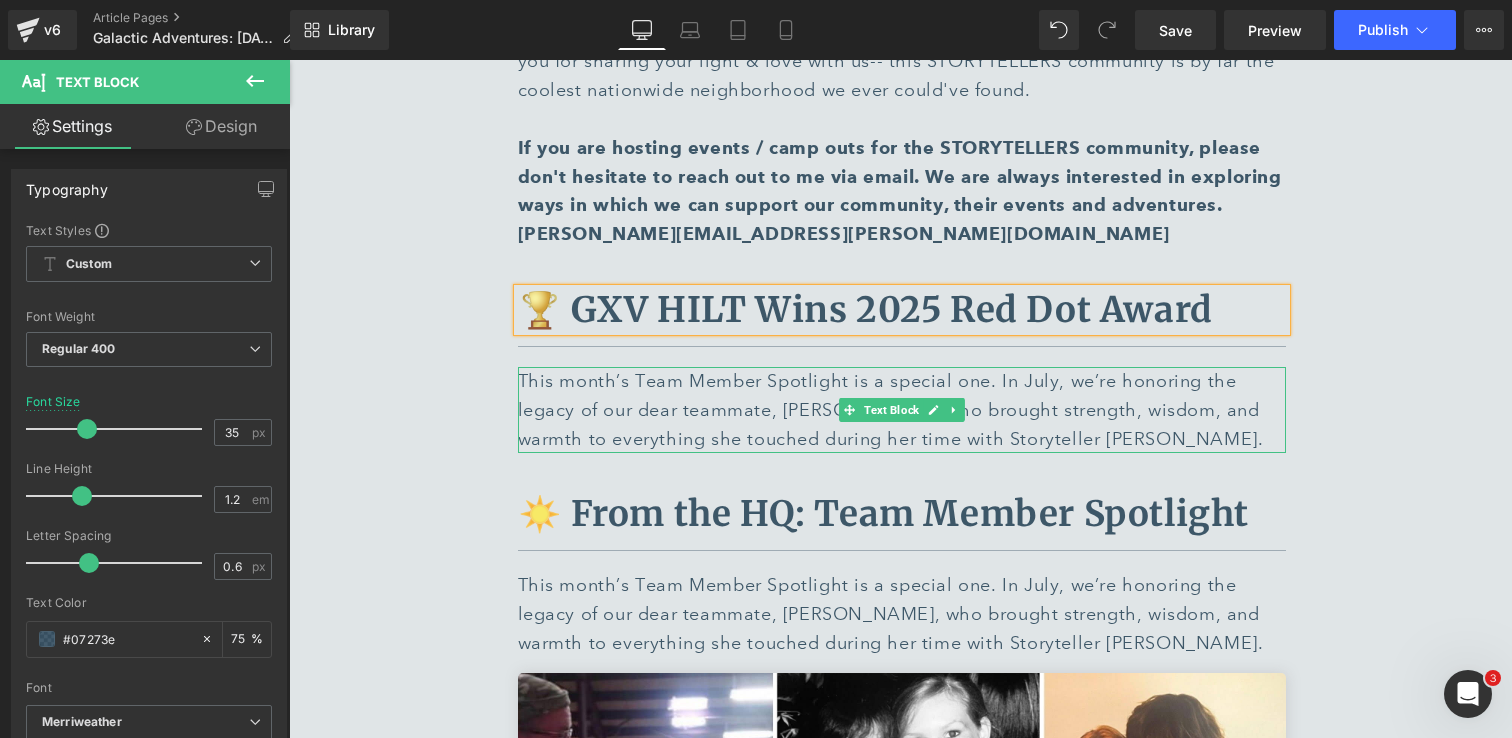 click on "This month’s Team Member Spotlight is a special one. In July, we’re honoring the legacy of our dear teammate, [PERSON_NAME], who brought strength, wisdom, and warmth to everything she touched during her time with Storyteller [PERSON_NAME]." at bounding box center [902, 410] 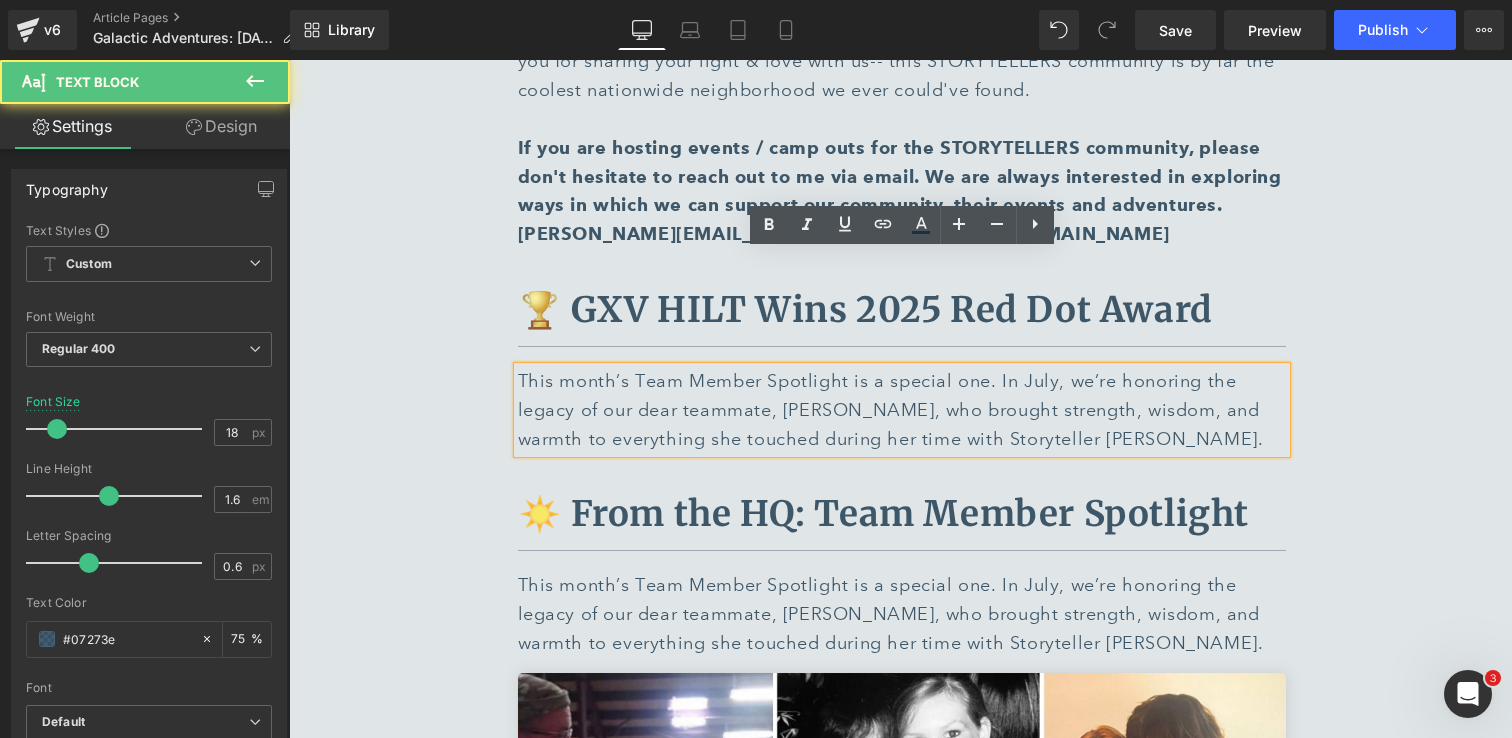 click on "This month’s Team Member Spotlight is a special one. In July, we’re honoring the legacy of our dear teammate, [PERSON_NAME], who brought strength, wisdom, and warmth to everything she touched during her time with Storyteller [PERSON_NAME]." at bounding box center (902, 410) 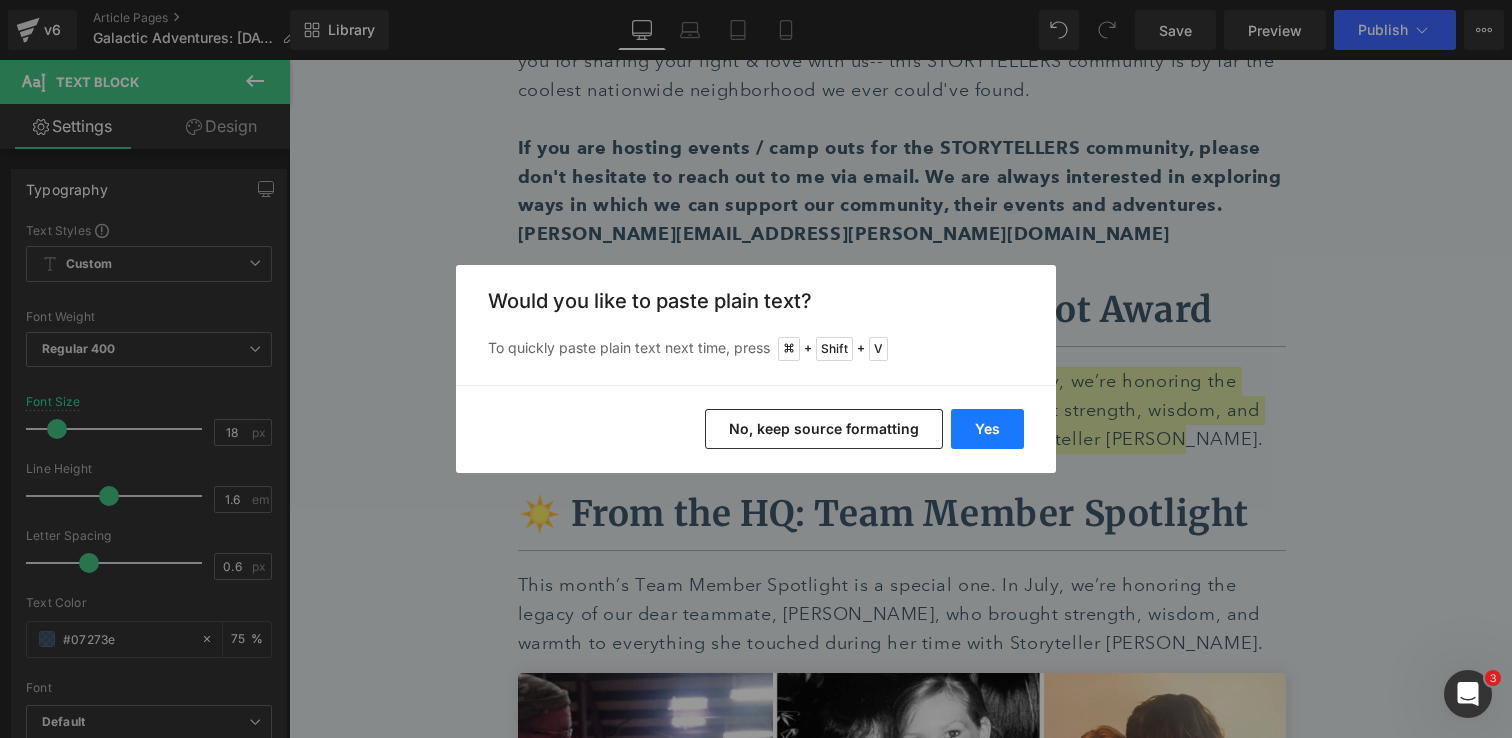 click on "Yes" at bounding box center (987, 429) 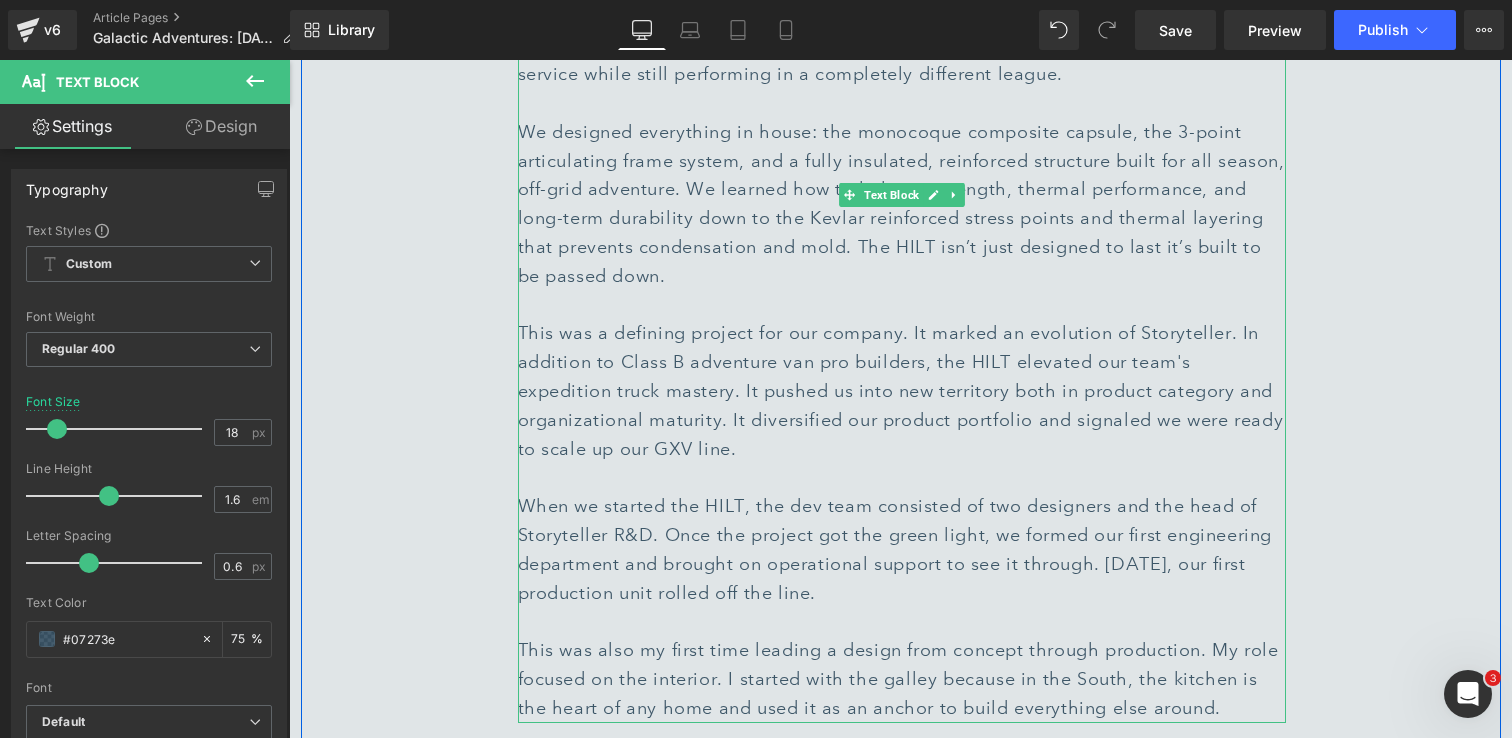 scroll, scrollTop: 5729, scrollLeft: 0, axis: vertical 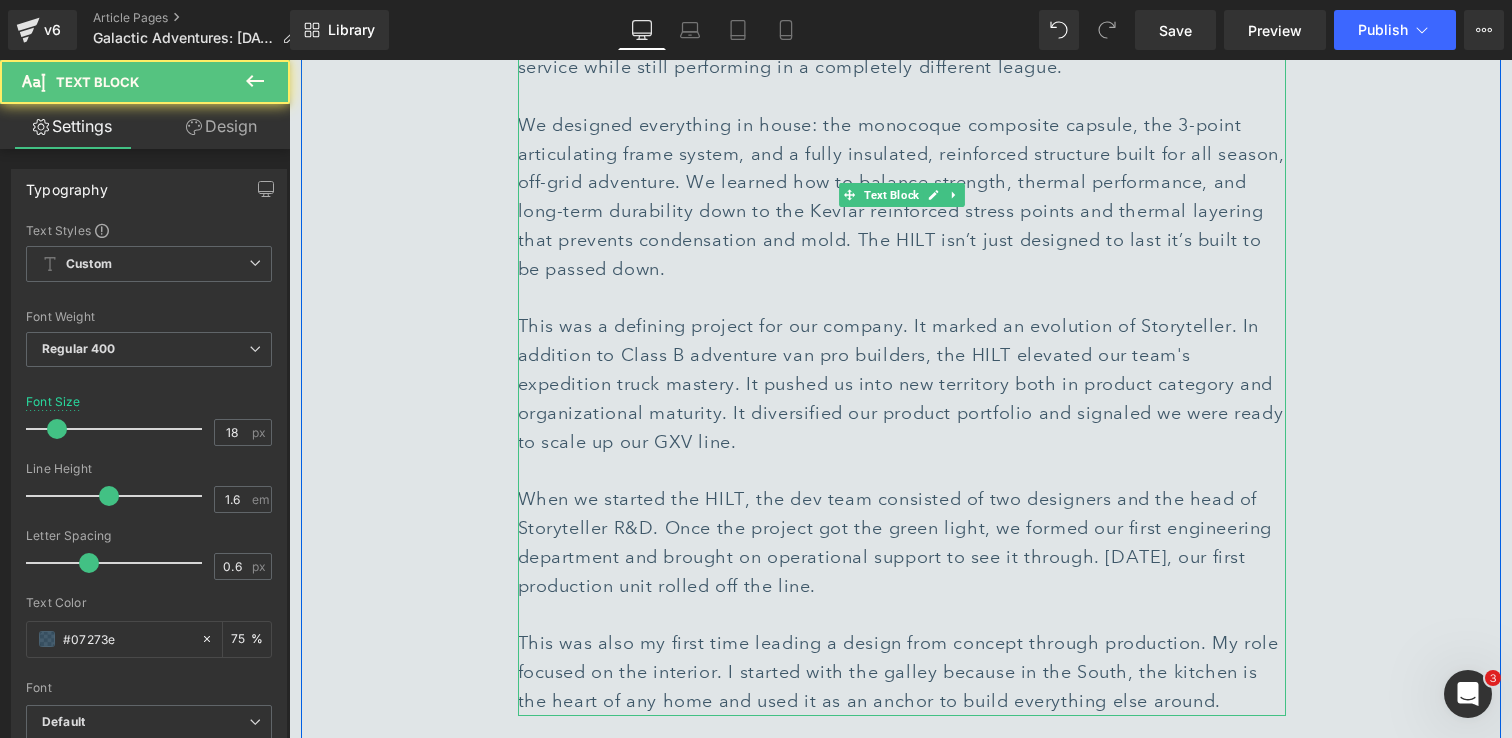 click on "This was also my first time leading a design from concept through production. My role focused on the interior. I started with the galley because in the South, the kitchen is the heart of any home and used it as an anchor to build everything else around." at bounding box center (902, 672) 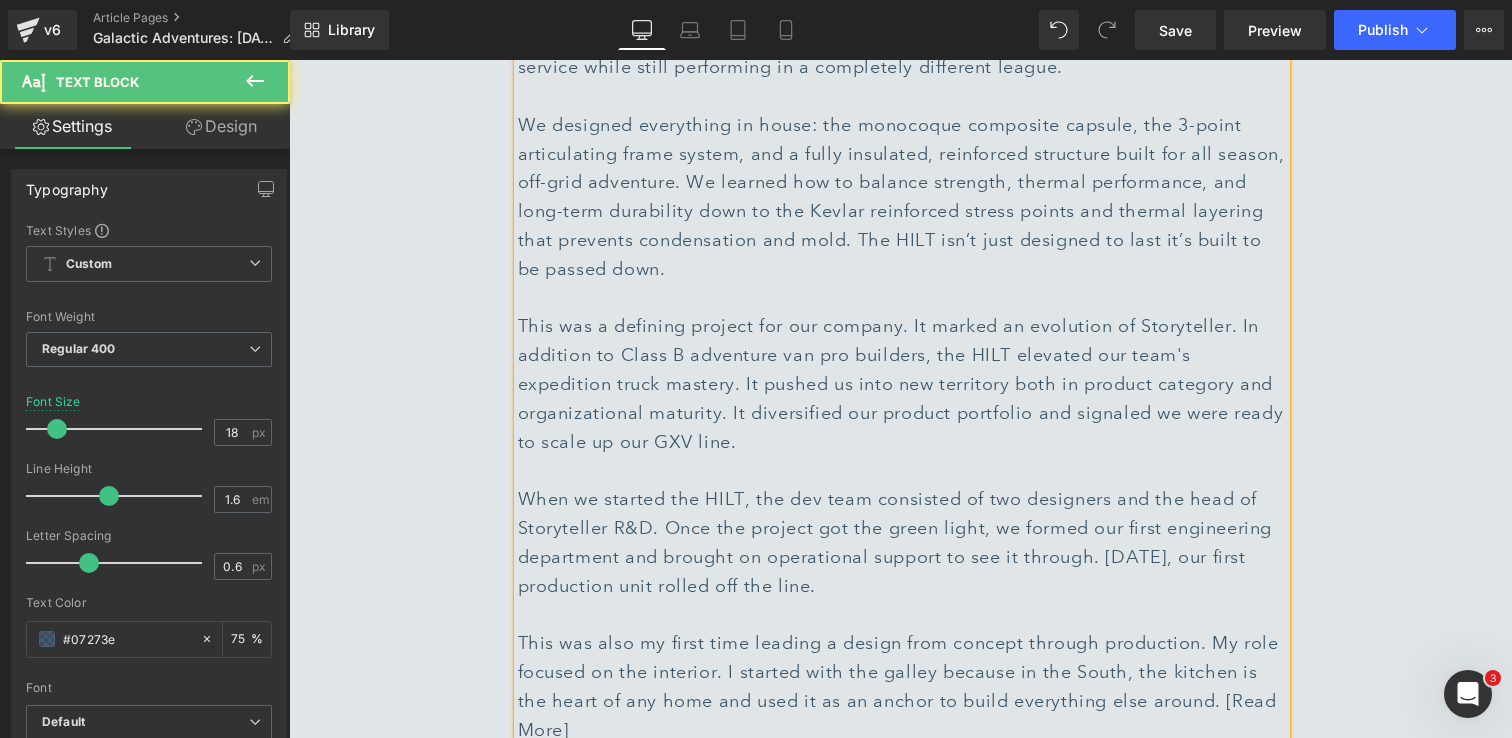 click on "This was also my first time leading a design from concept through production. My role focused on the interior. I started with the galley because in the South, the kitchen is the heart of any home and used it as an anchor to build everything else around. [Read More]" at bounding box center [902, 686] 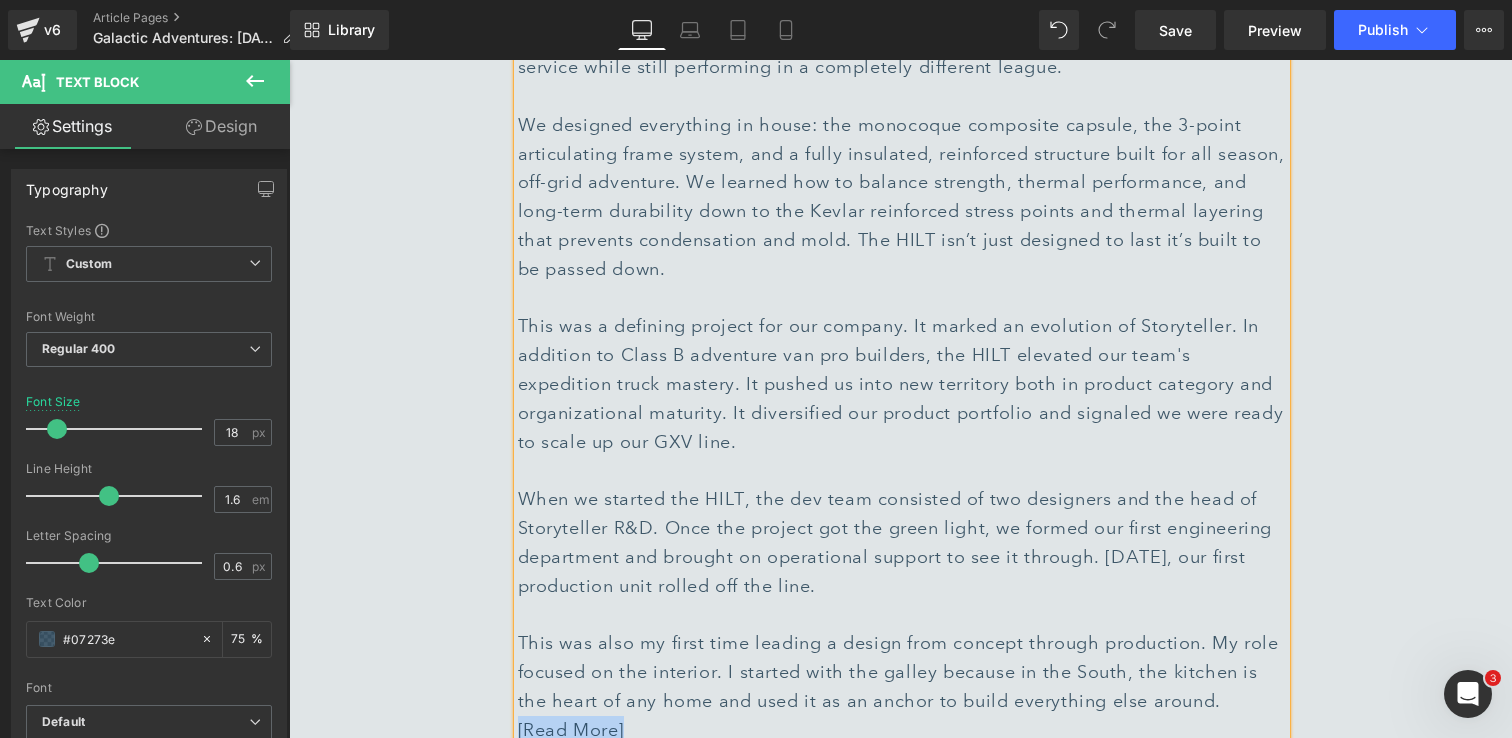 drag, startPoint x: 653, startPoint y: 617, endPoint x: 517, endPoint y: 613, distance: 136.0588 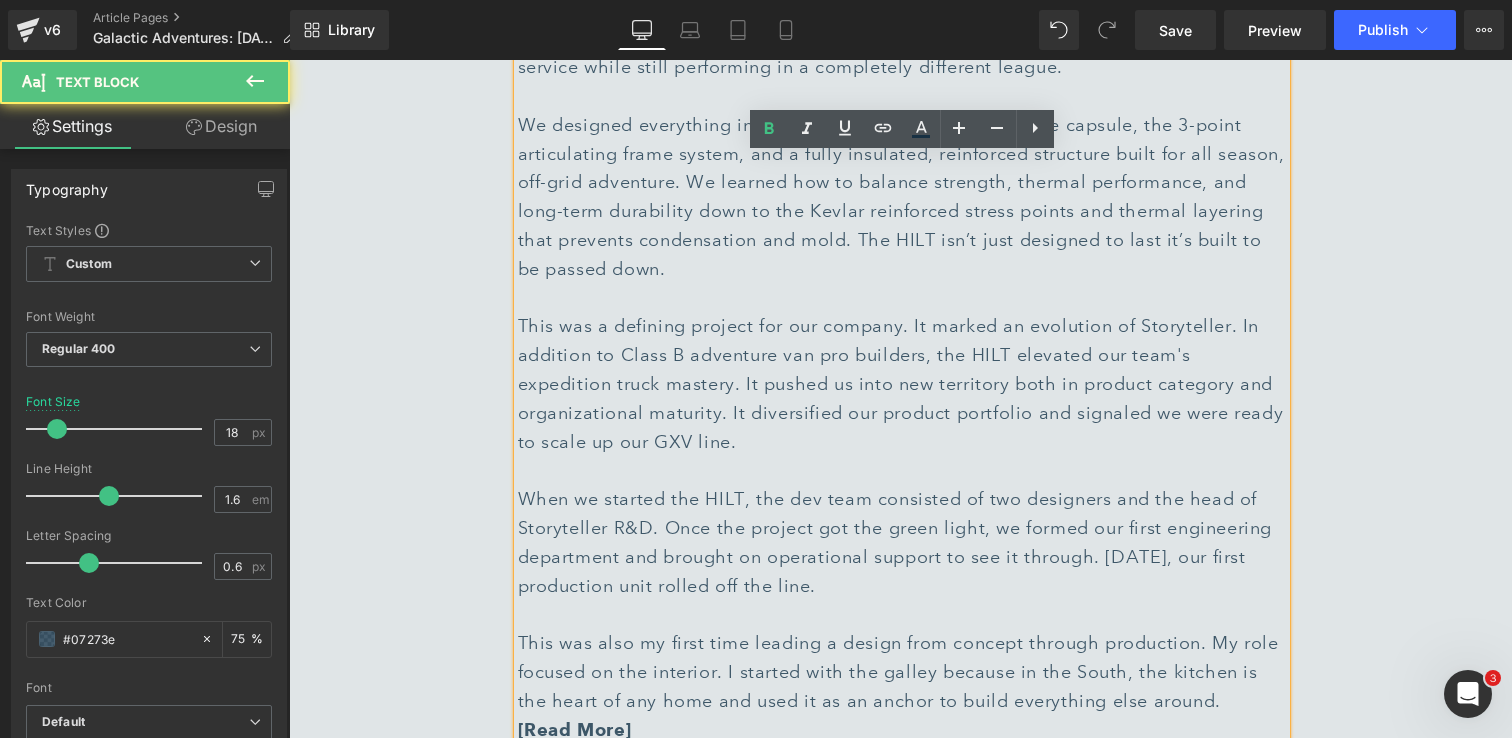 click on "This was also my first time leading a design from concept through production. My role focused on the interior. I started with the galley because in the South, the kitchen is the heart of any home and used it as an anchor to build everything else around.  [Read More]" at bounding box center [902, 686] 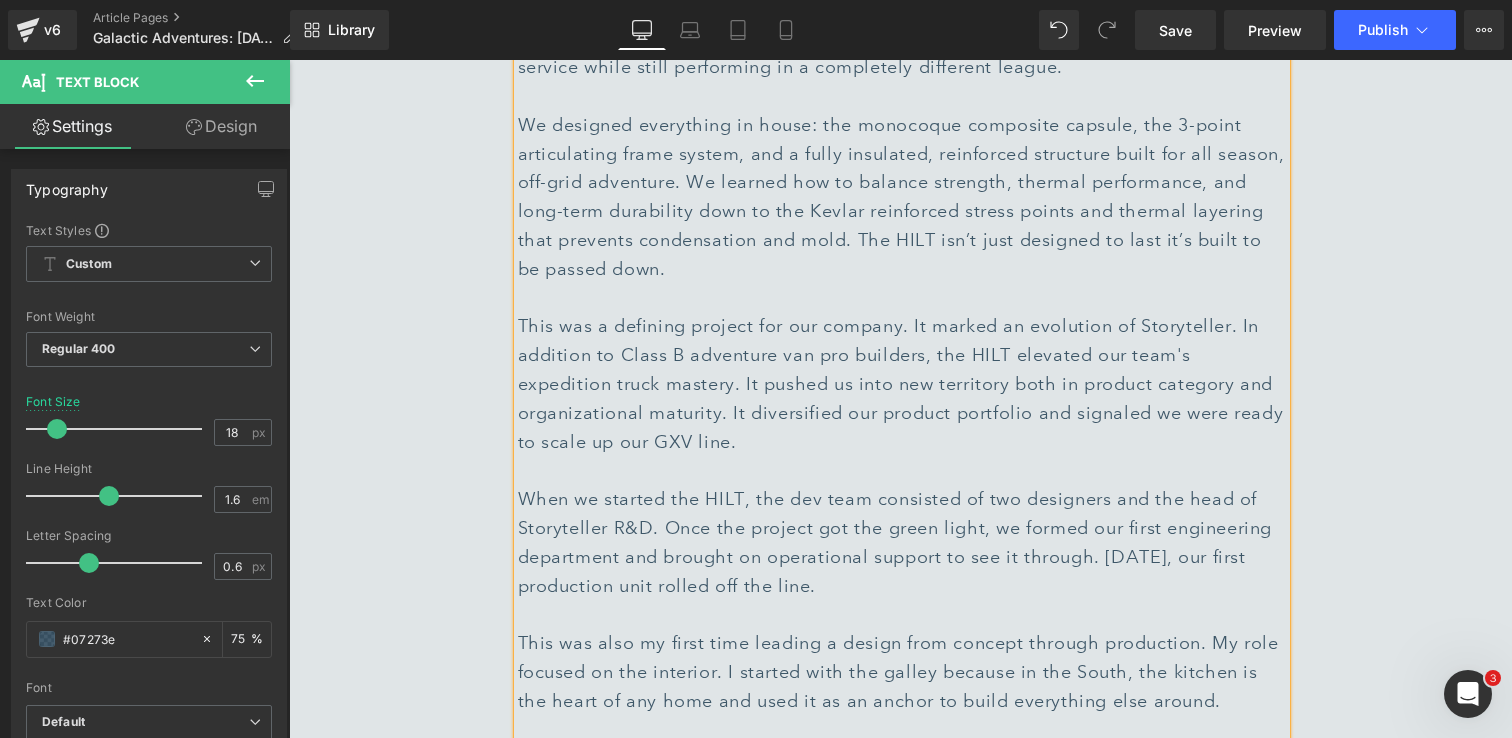 click on "🚐 Summer Camp with [PERSON_NAME] Storyteller Owners Text Block         Separator         [PERSON_NAME], MODElt Owner Text Block         Image         "It's gonna be the best weekend ever." -  The Nadas, "Best Weekend Ever" Note: I use the term "melting pot"- yes, because of our varied backgrounds but also, because The Little Bear gets a little warm and unless one seeks out the aggressive AC duct by the dance floor, you'll likely be doing a little melting 😅.  [PERSON_NAME] and I bought our first MODE in [DATE] and as you can imagine, the planned Summer Camp for that year was canceled. That being said, we did roll out to Evergreen and play a socially distanced, outdoor show for the fans who kept their previously booked cabins.  It was wonderful to share music and stories in a safe way during a time that felt so unpredictable.  Text Block         Image         Text Block         Image         Text Block         Image         Image         Image         Image         Image         Row         Text Block" at bounding box center [901, -913] 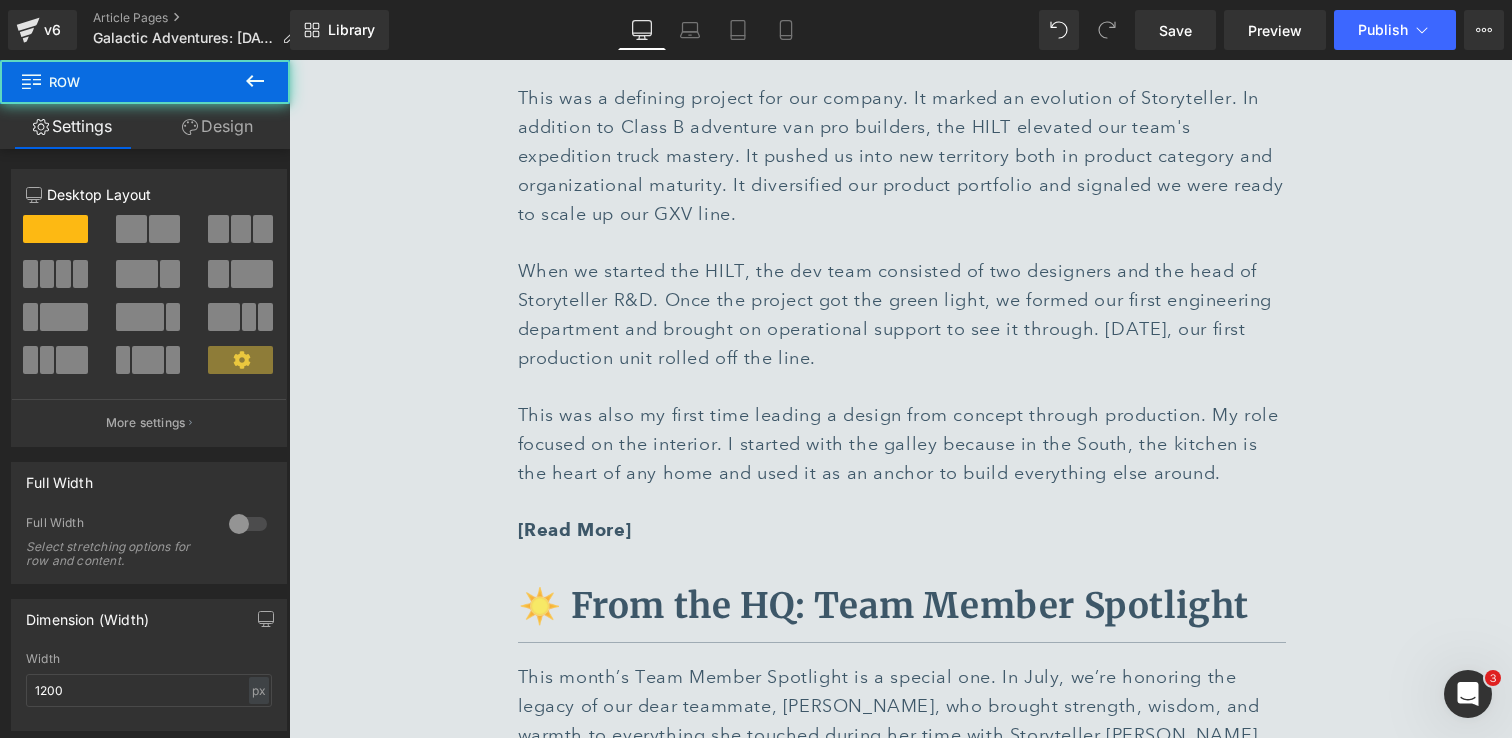 scroll, scrollTop: 5960, scrollLeft: 0, axis: vertical 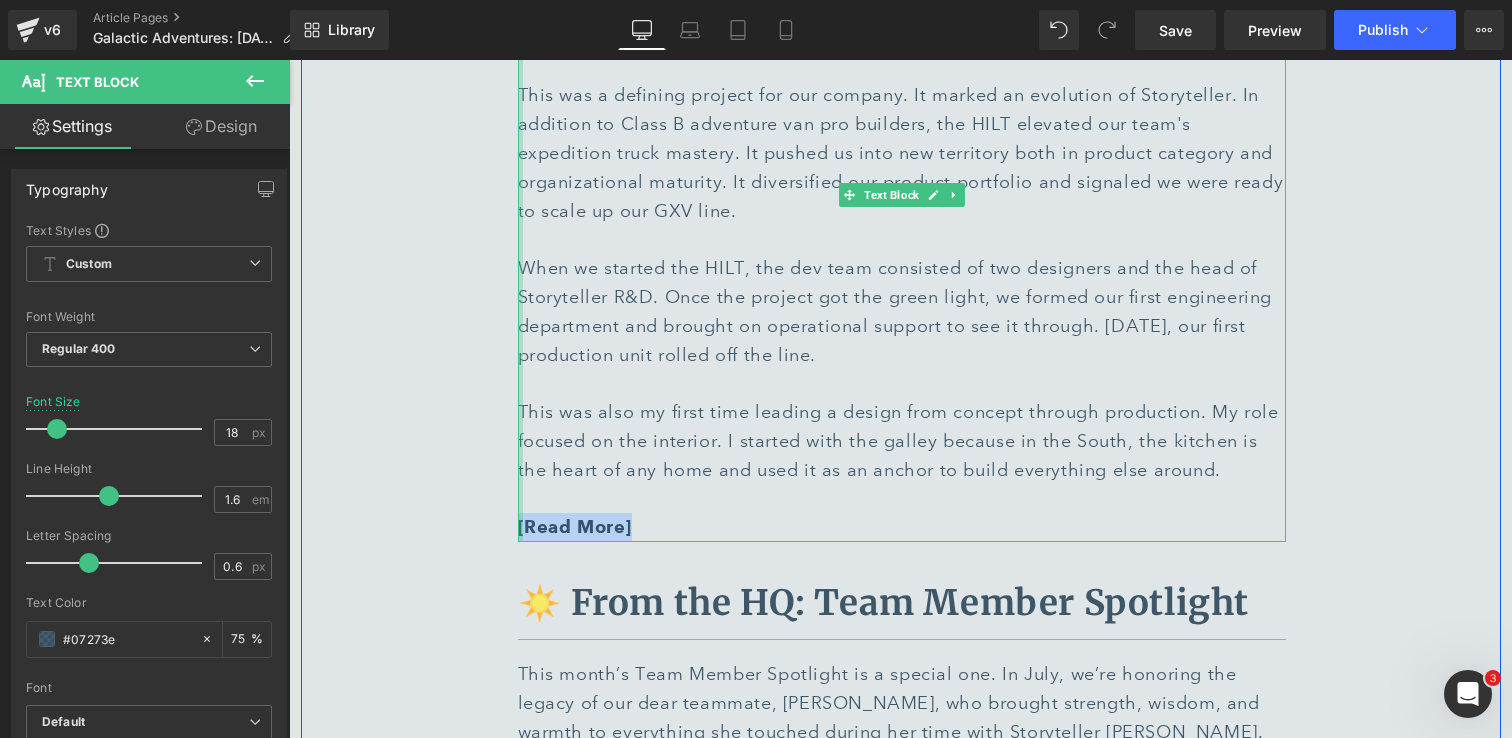 drag, startPoint x: 635, startPoint y: 410, endPoint x: 520, endPoint y: 419, distance: 115.35164 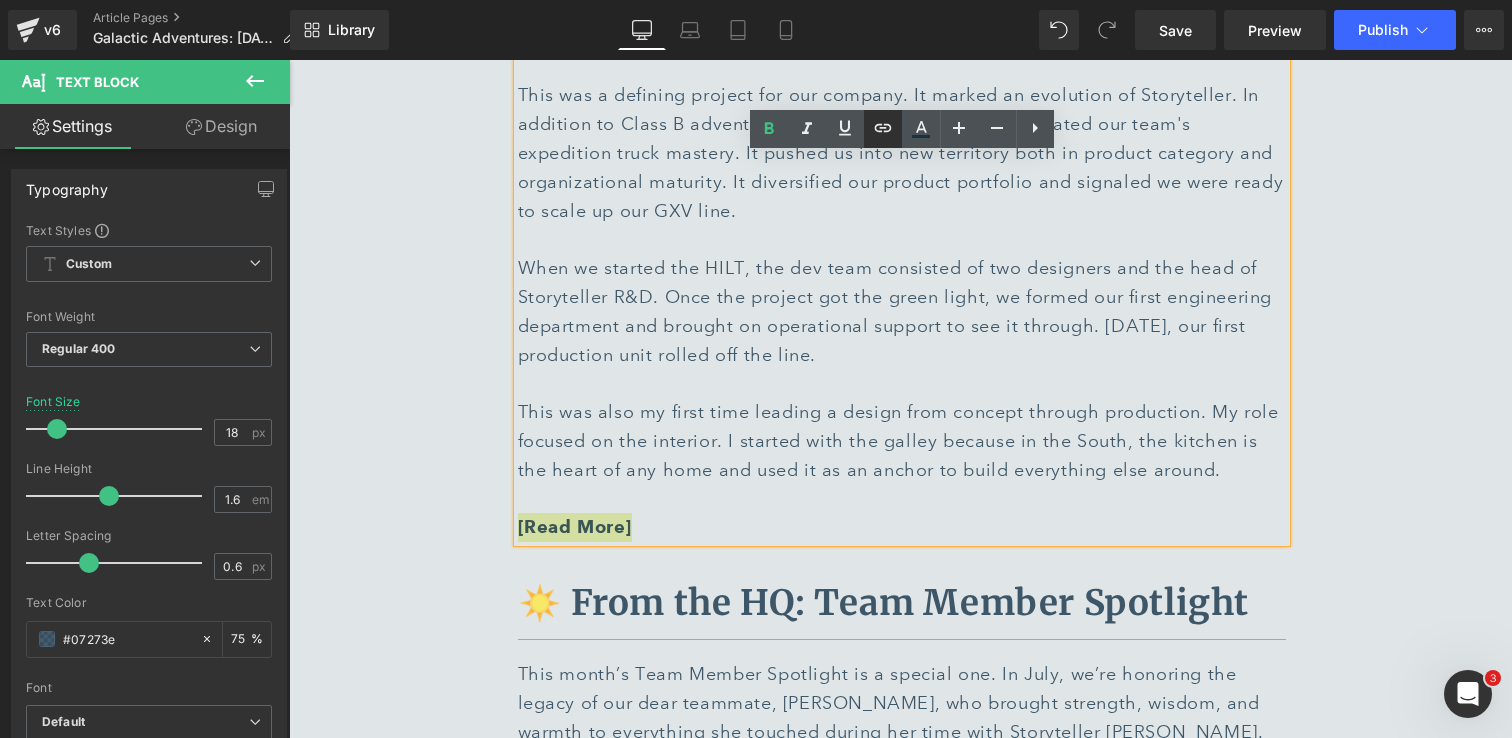 click 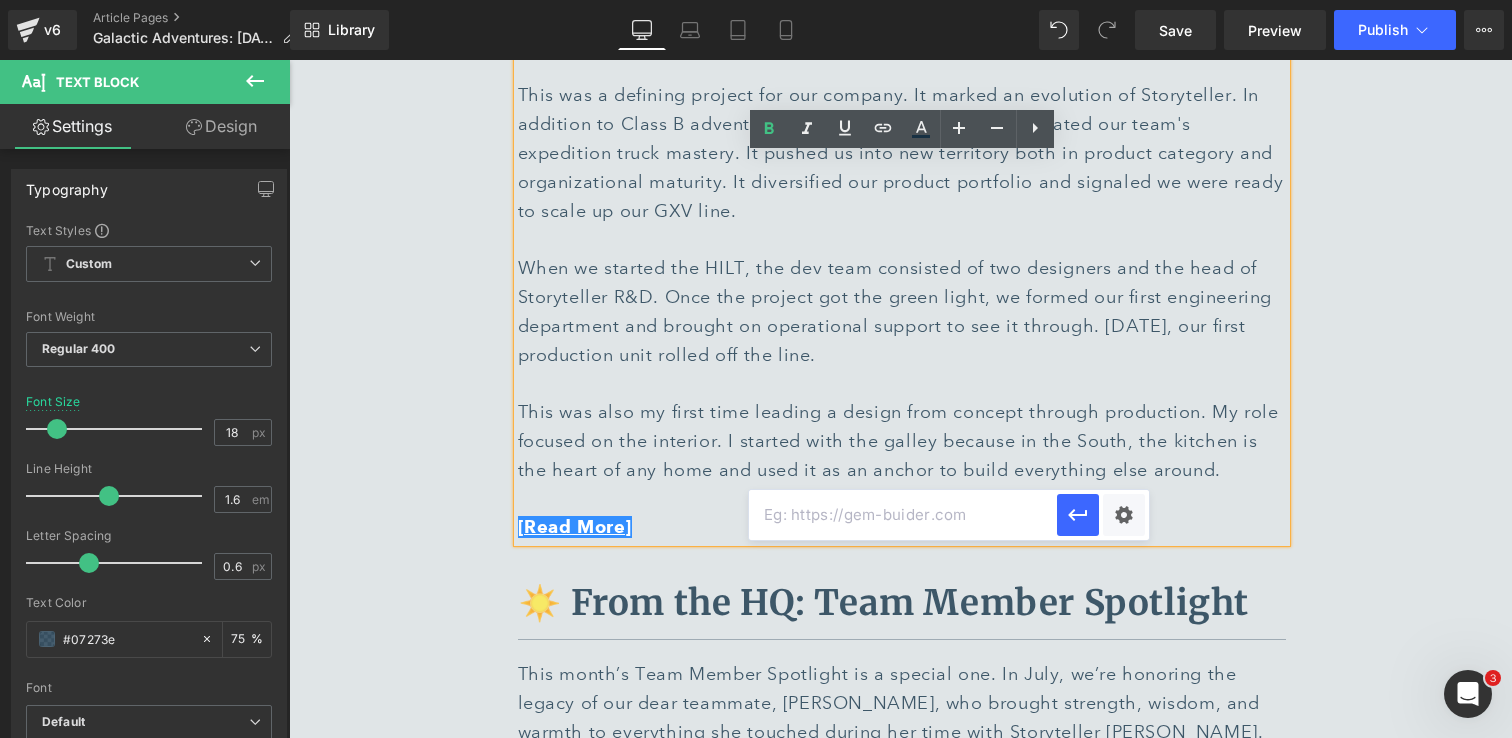 click at bounding box center [903, 515] 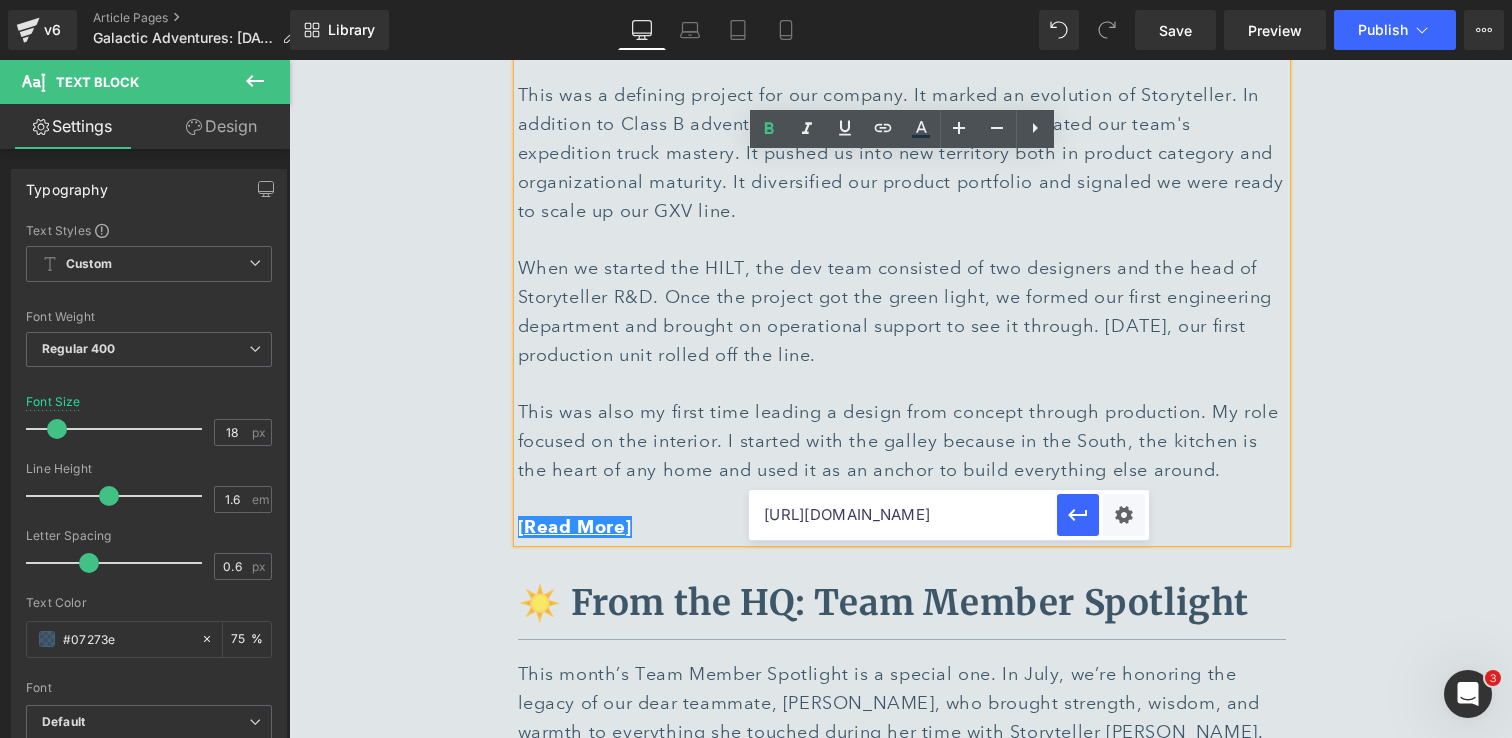 scroll, scrollTop: 0, scrollLeft: 316, axis: horizontal 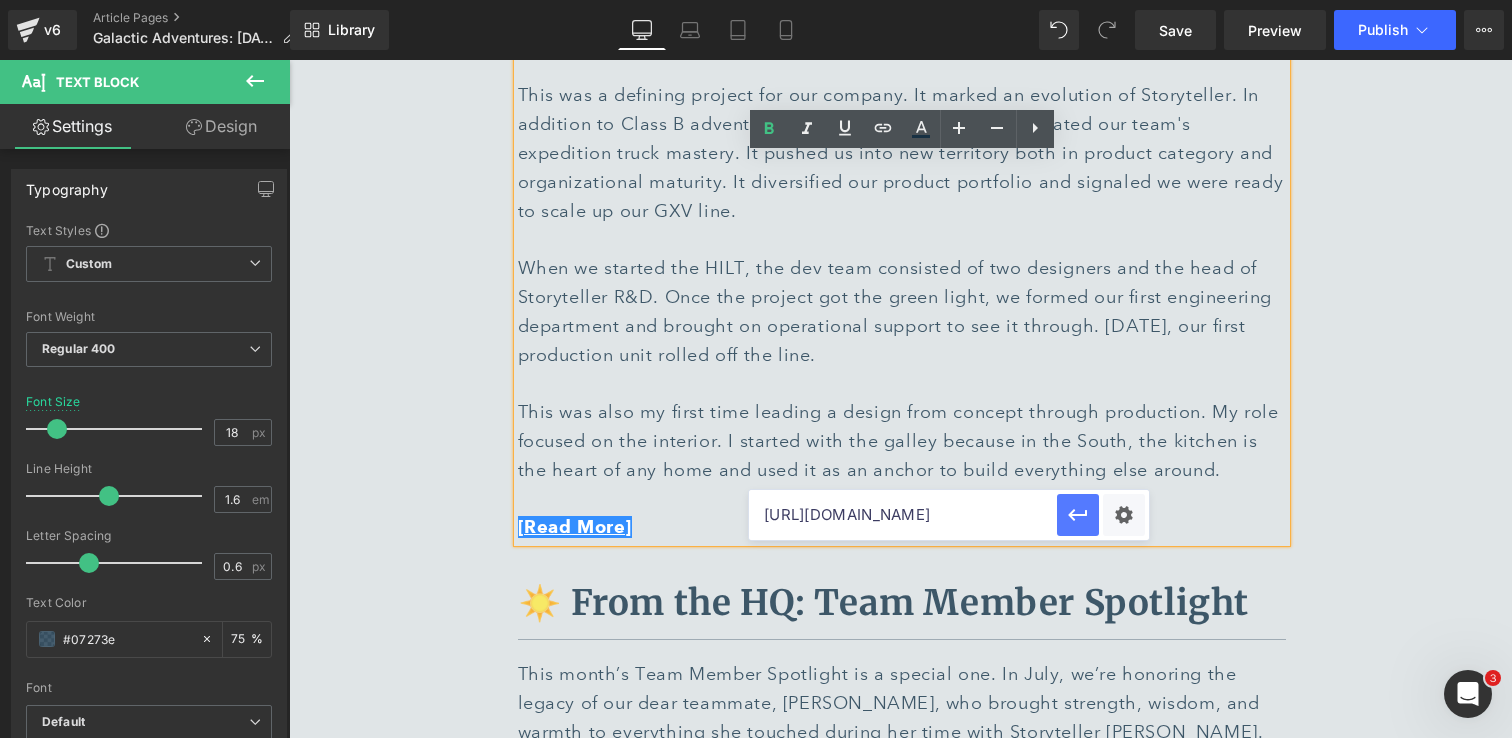 type on "https://www.storytelleroverland.com/blogs/news/red-dot-award-winner-gxv-hilt" 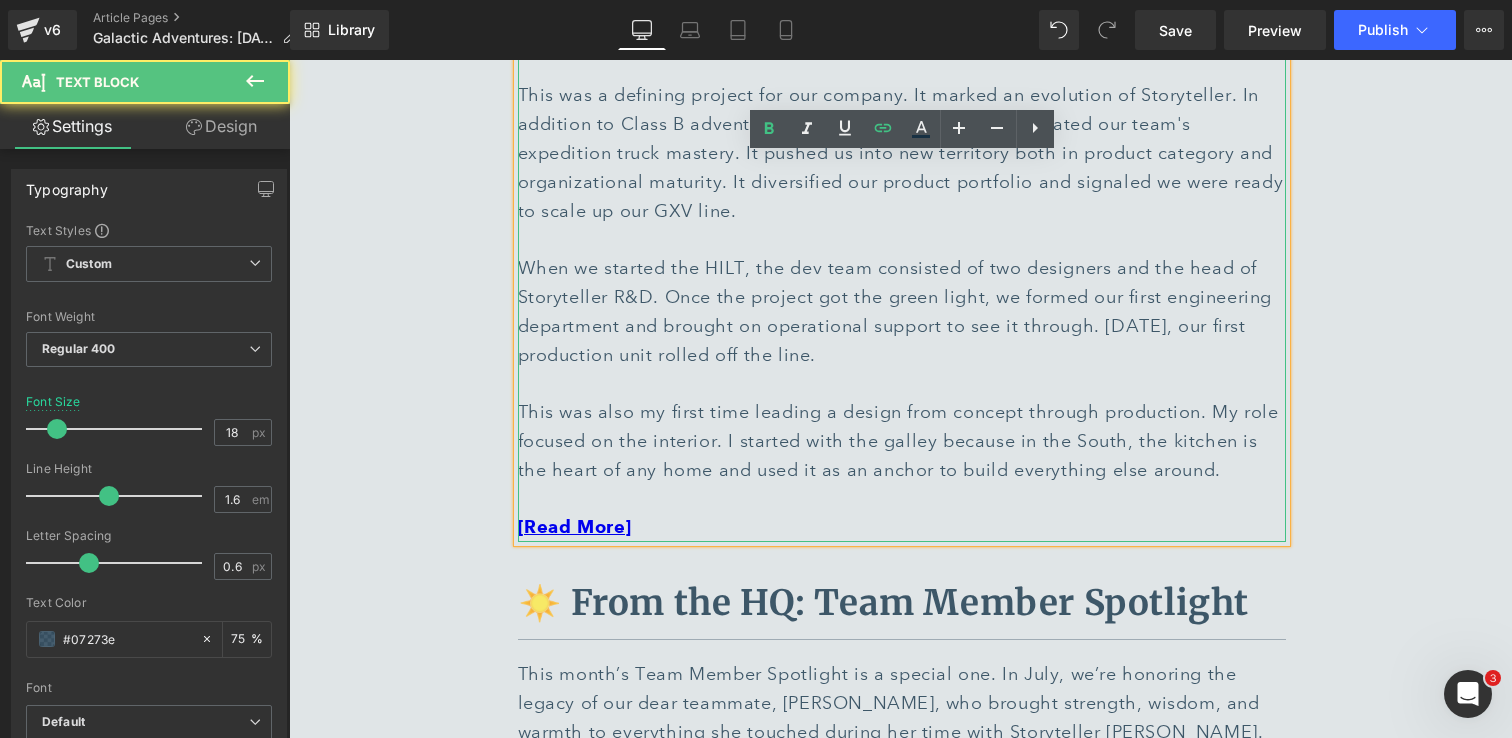 click on "This was also my first time leading a design from concept through production. My role focused on the interior. I started with the galley because in the South, the kitchen is the heart of any home and used it as an anchor to build everything else around.  [Read More]" at bounding box center (902, 470) 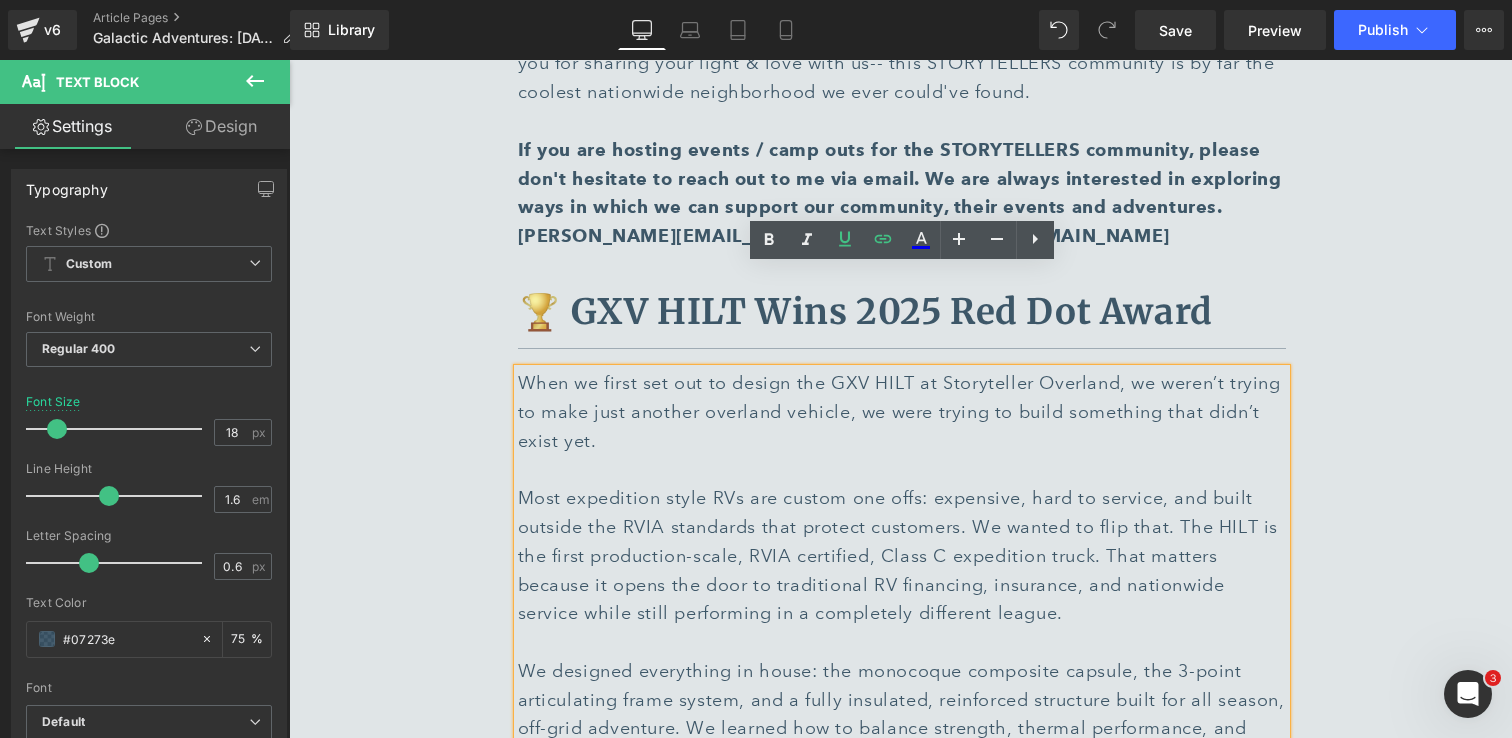 scroll, scrollTop: 5061, scrollLeft: 0, axis: vertical 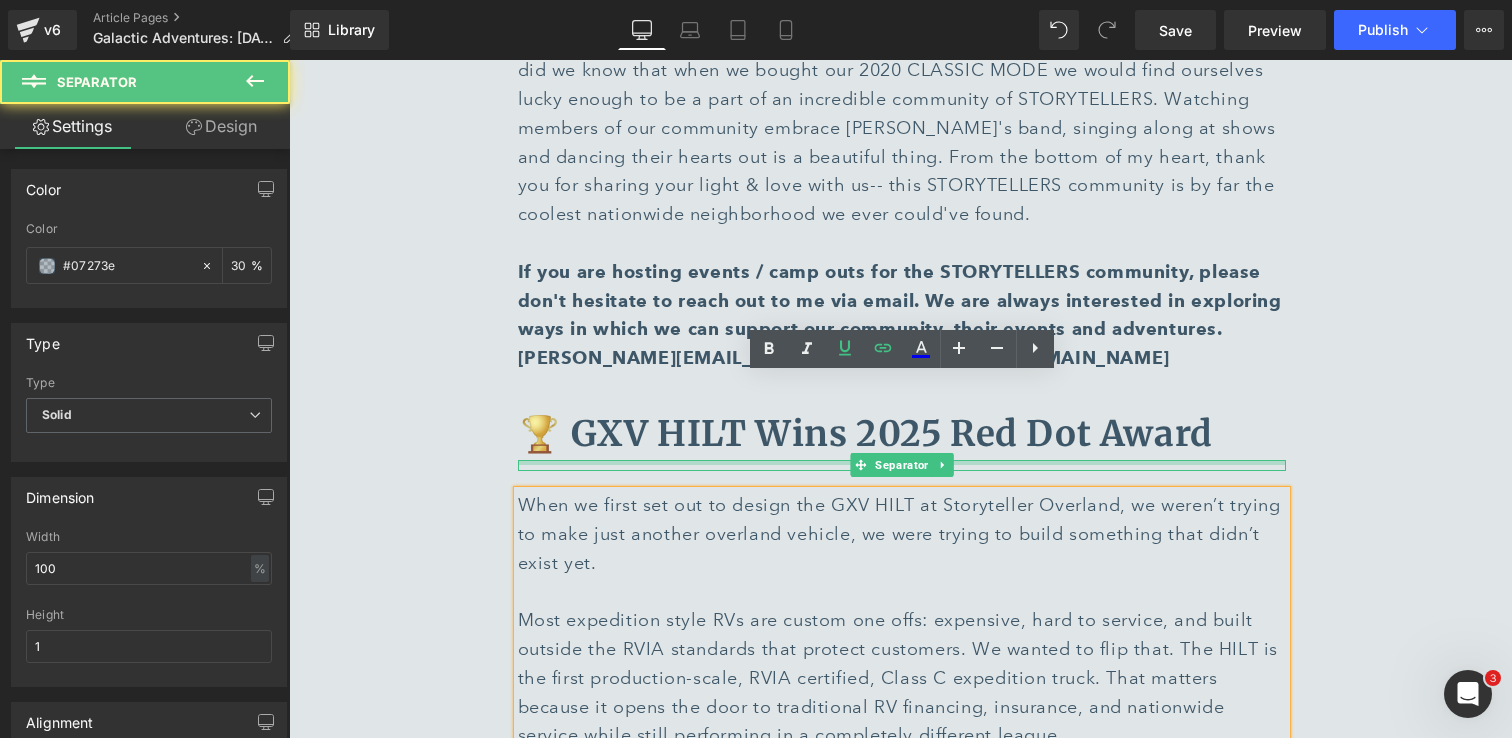 click at bounding box center (902, 462) 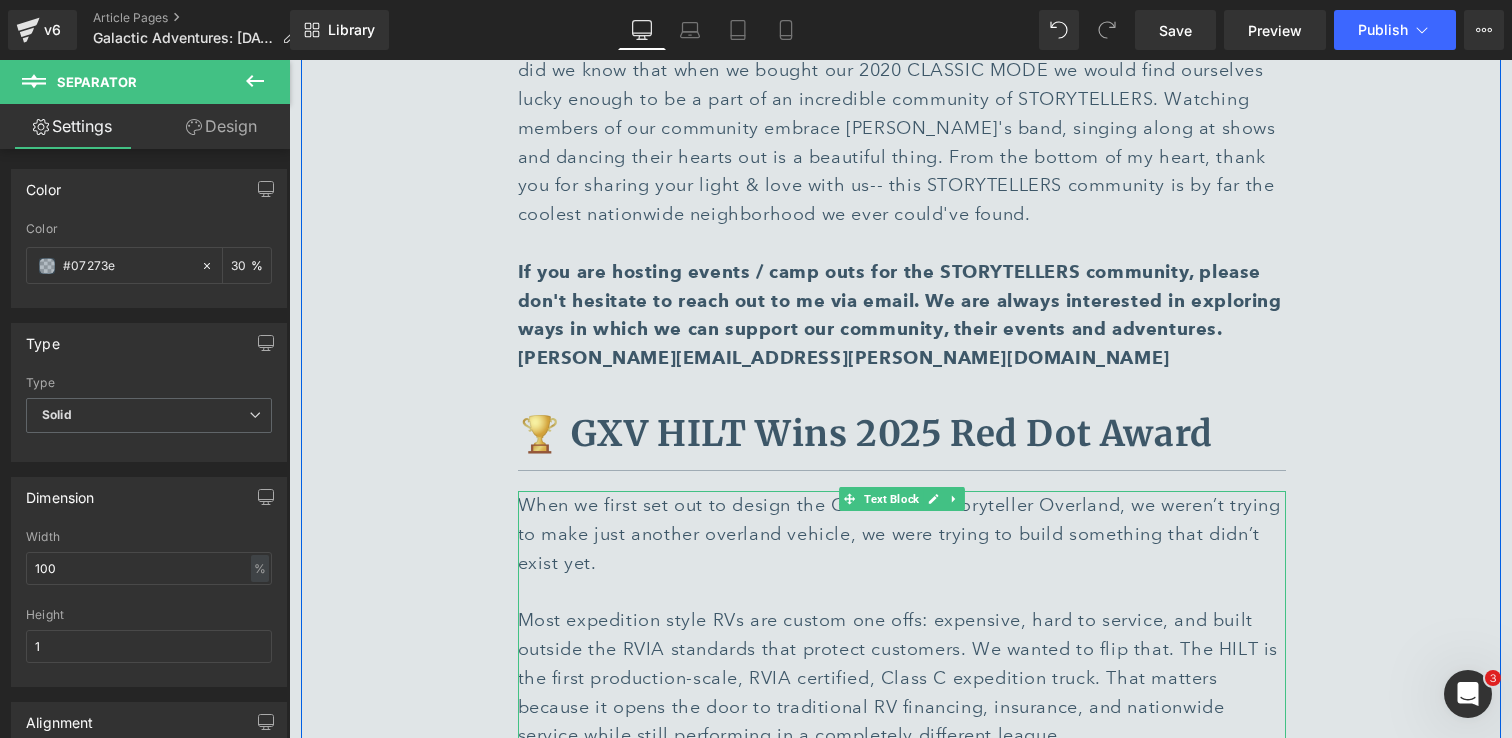 click on "When we first set out to design the GXV HILT at Storyteller Overland, we weren’t trying to make just another overland vehicle, we were trying to build something that didn’t exist yet." at bounding box center [902, 534] 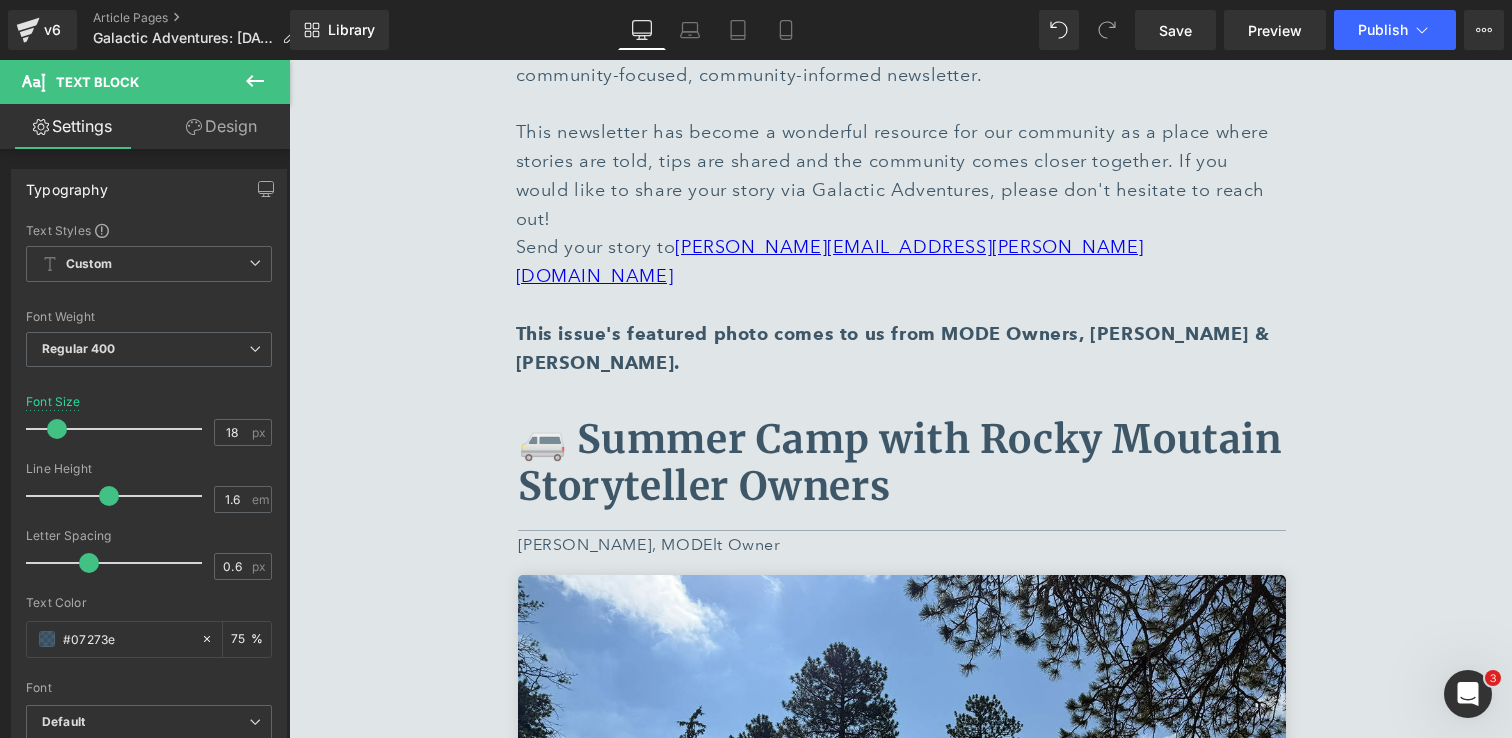 scroll, scrollTop: 884, scrollLeft: 0, axis: vertical 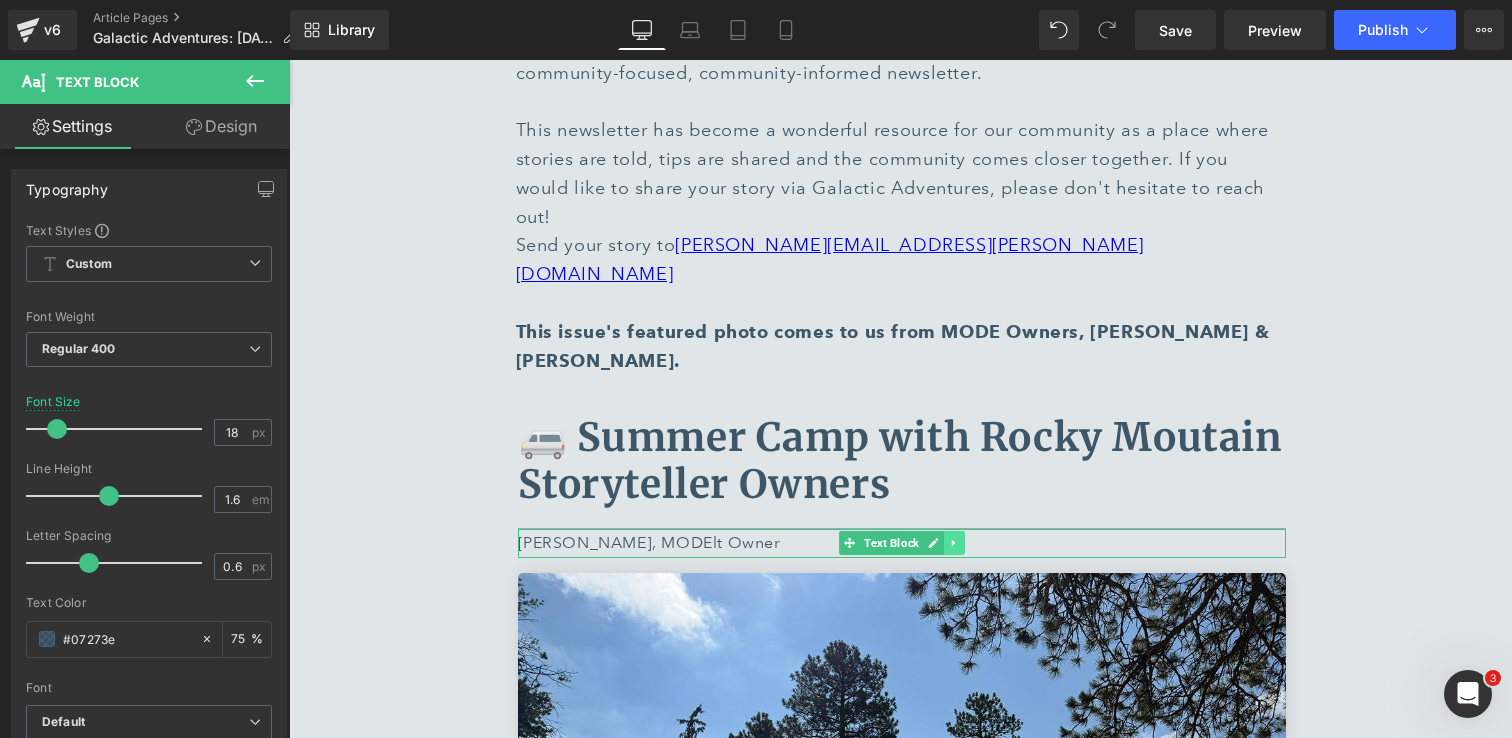 click 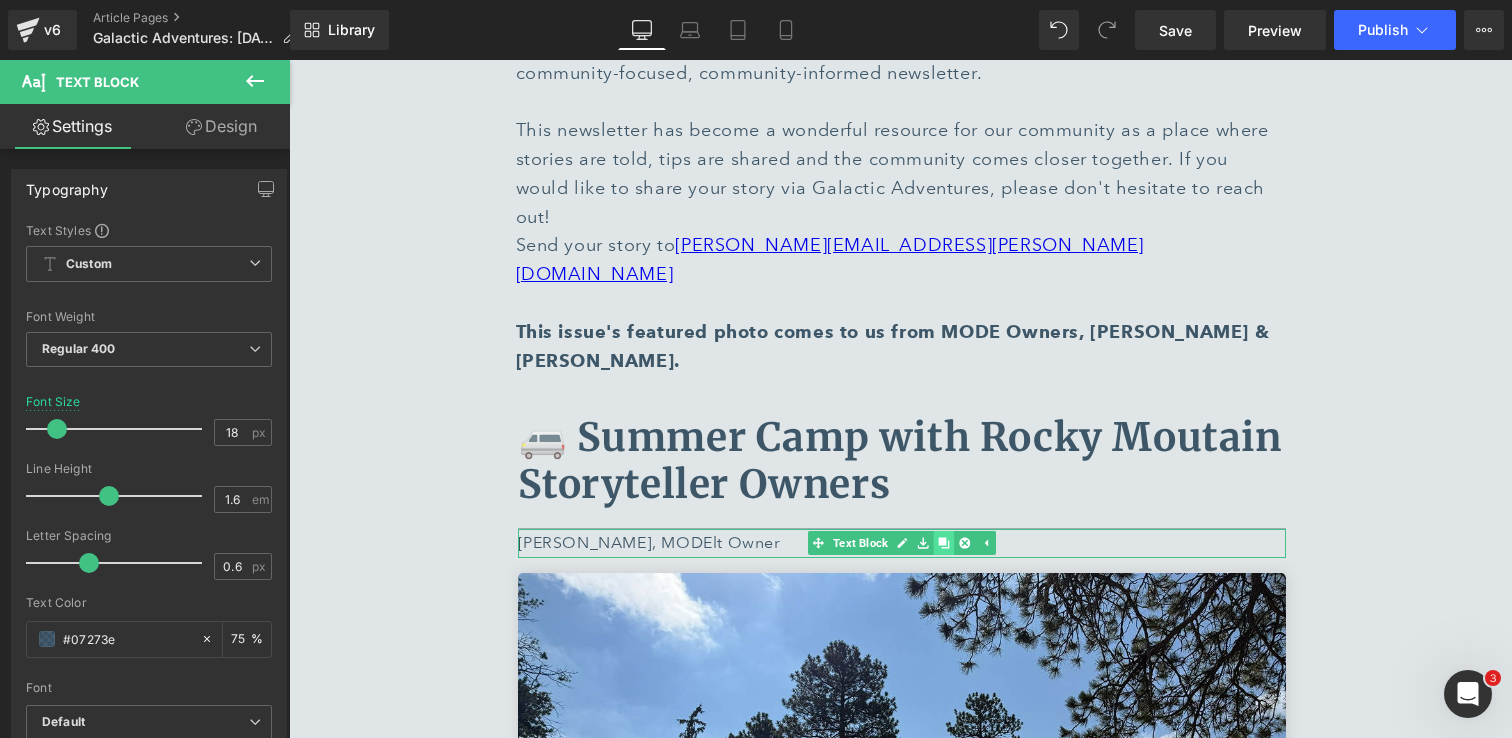 click at bounding box center [943, 543] 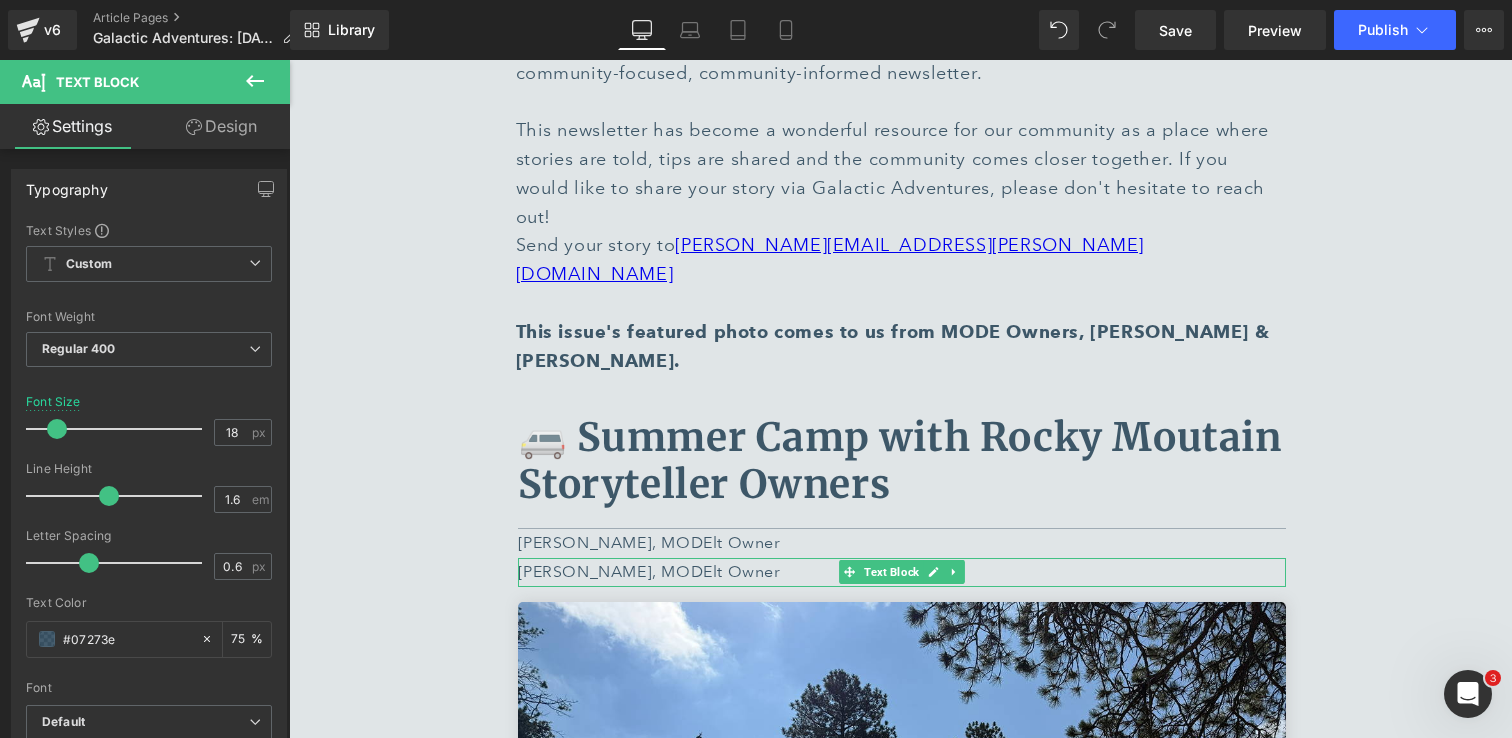 click on "[PERSON_NAME], MODElt Owner" at bounding box center [902, 572] 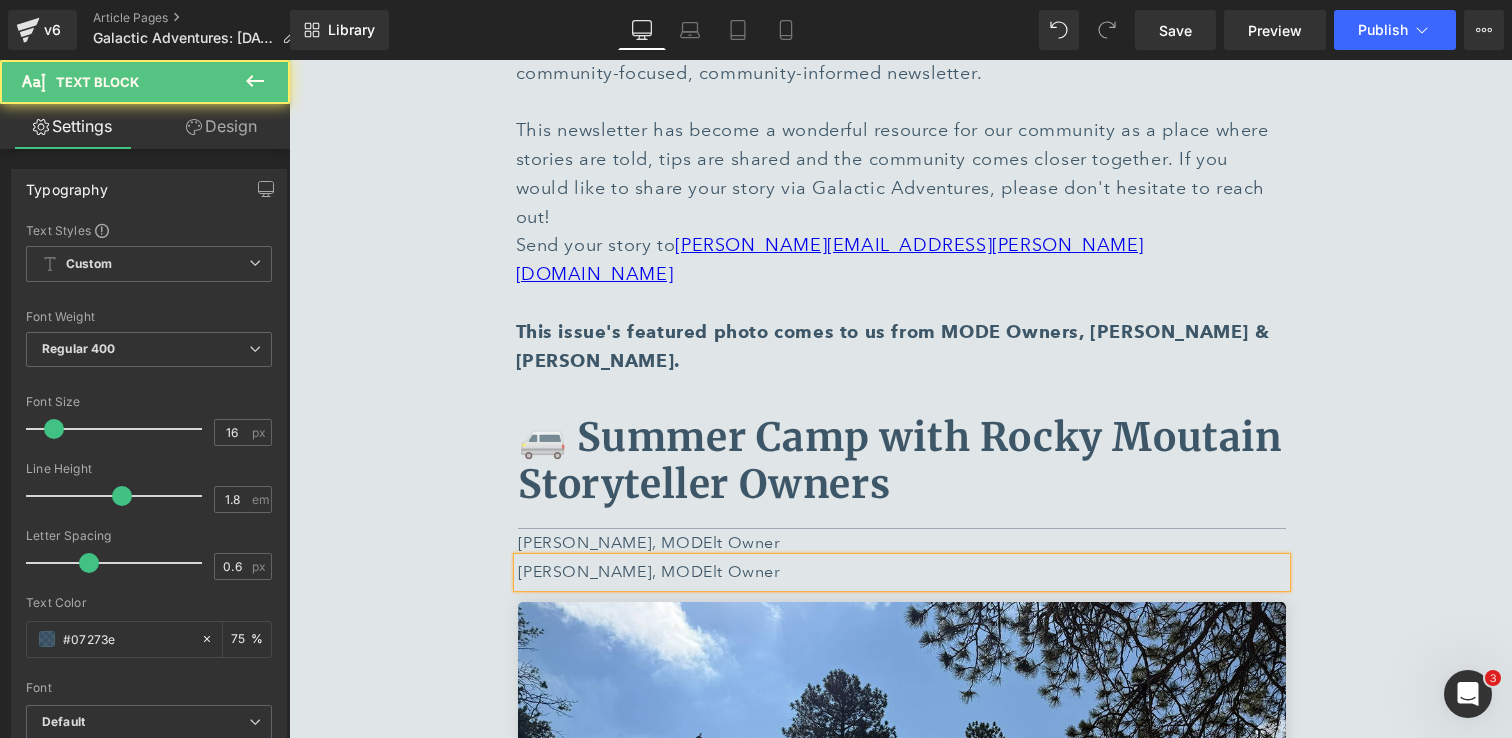 click on "[PERSON_NAME], MODElt Owner" at bounding box center (902, 572) 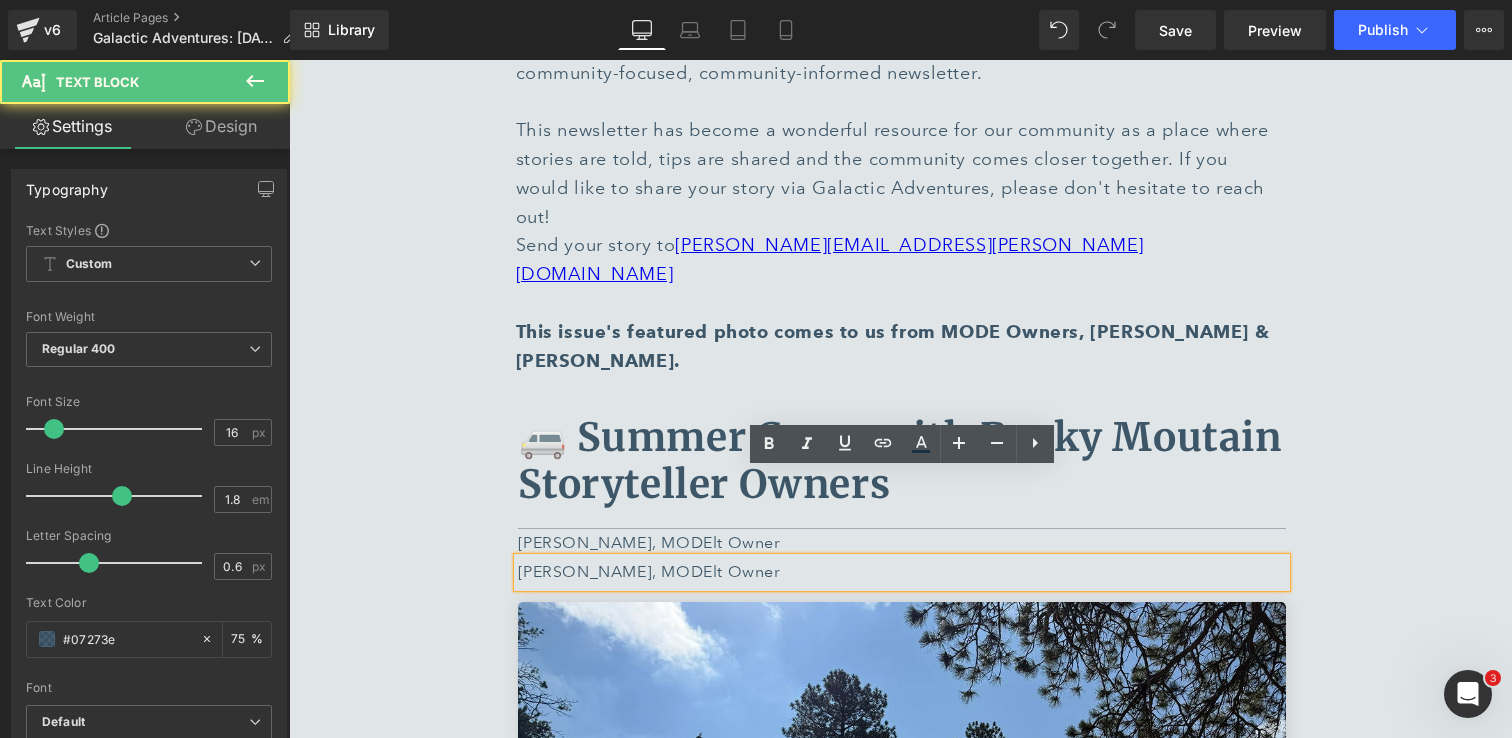 click on "[PERSON_NAME], MODElt Owner" at bounding box center (902, 572) 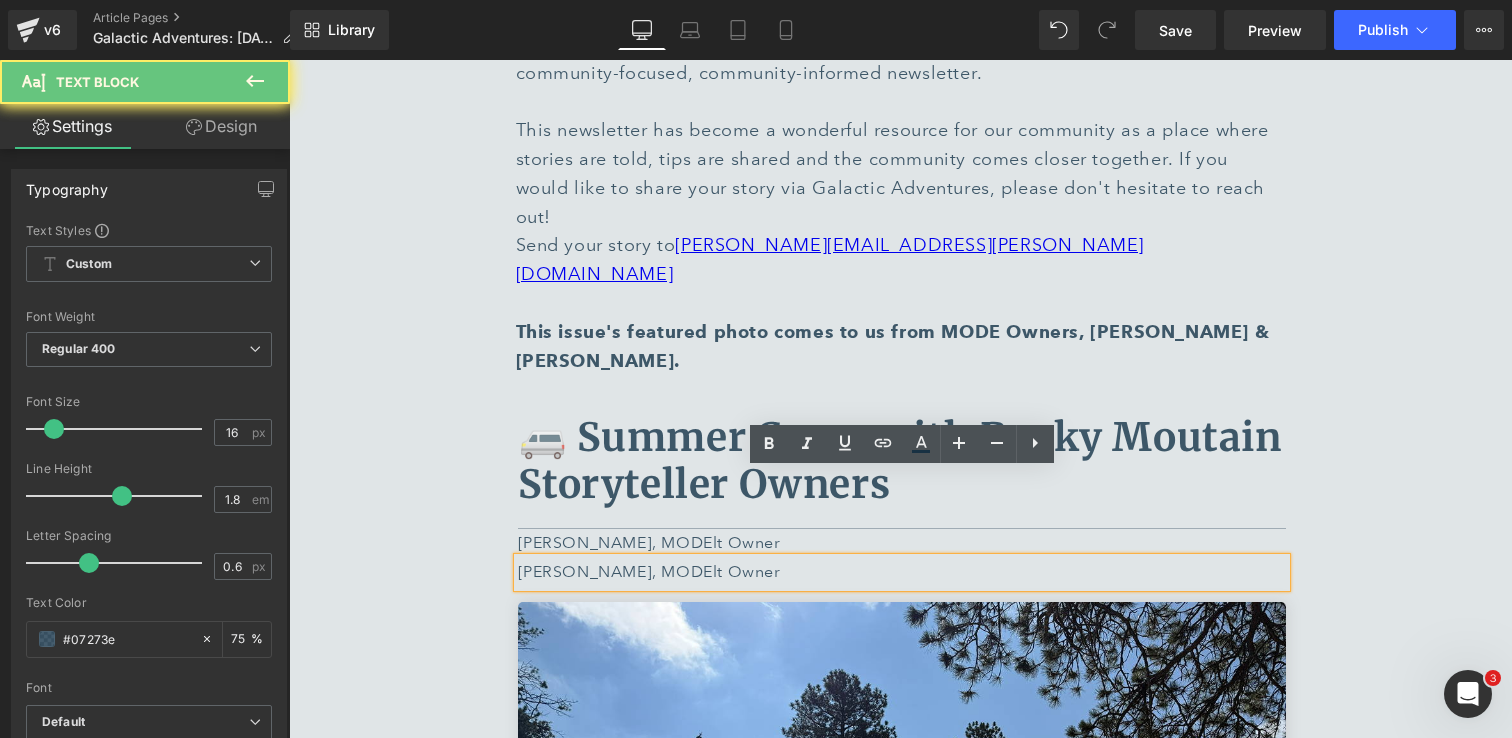 click on "[PERSON_NAME], MODElt Owner" at bounding box center [902, 572] 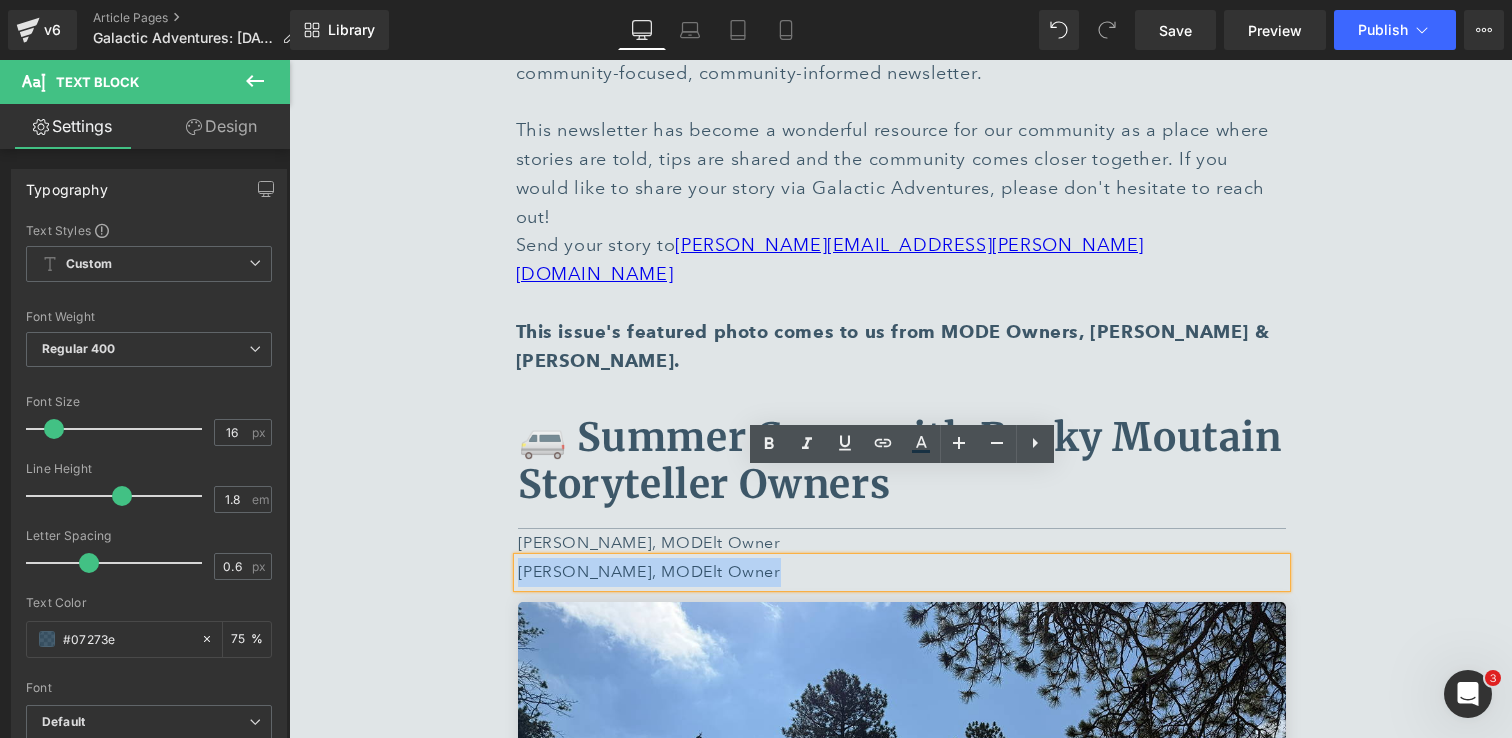 click on "[PERSON_NAME], MODElt Owner" at bounding box center [902, 572] 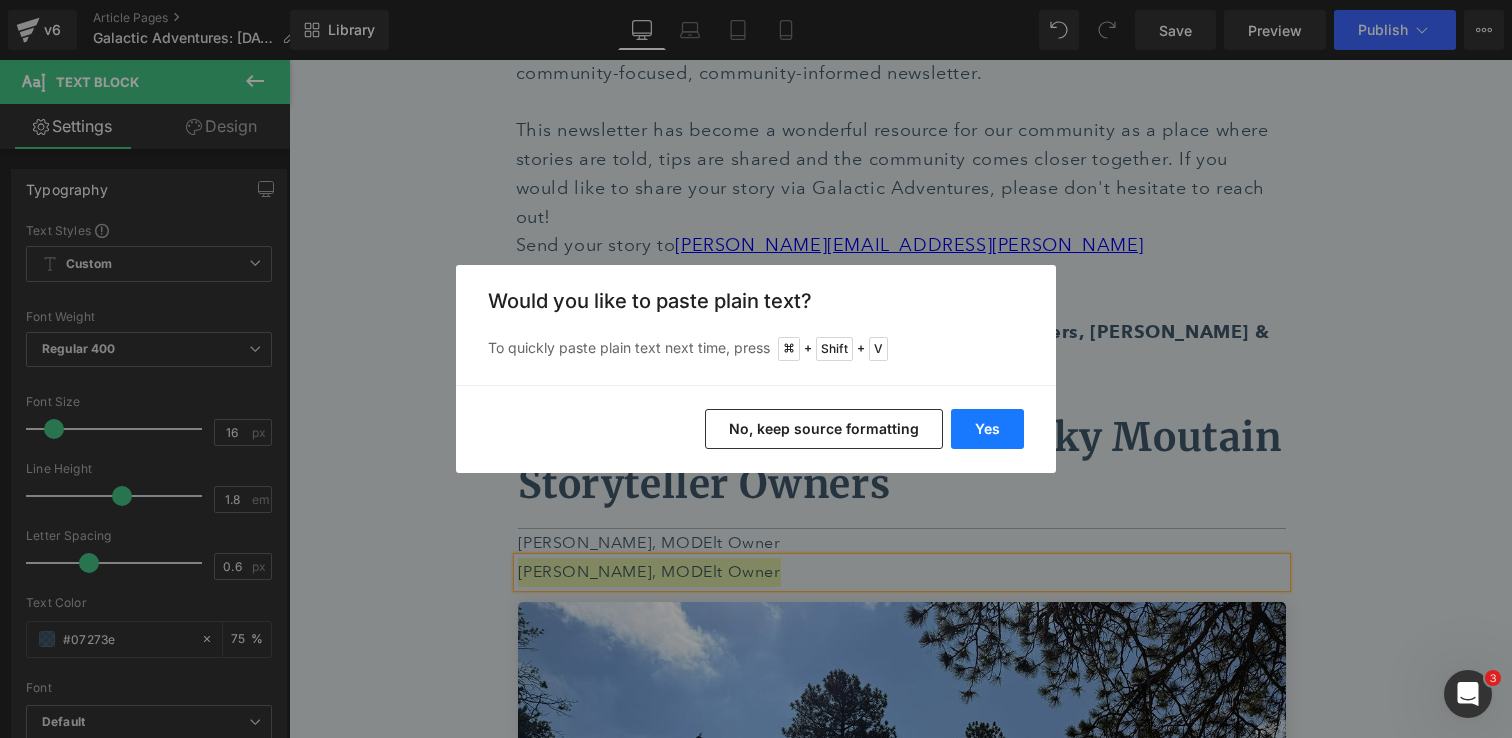 click on "Yes" at bounding box center (987, 429) 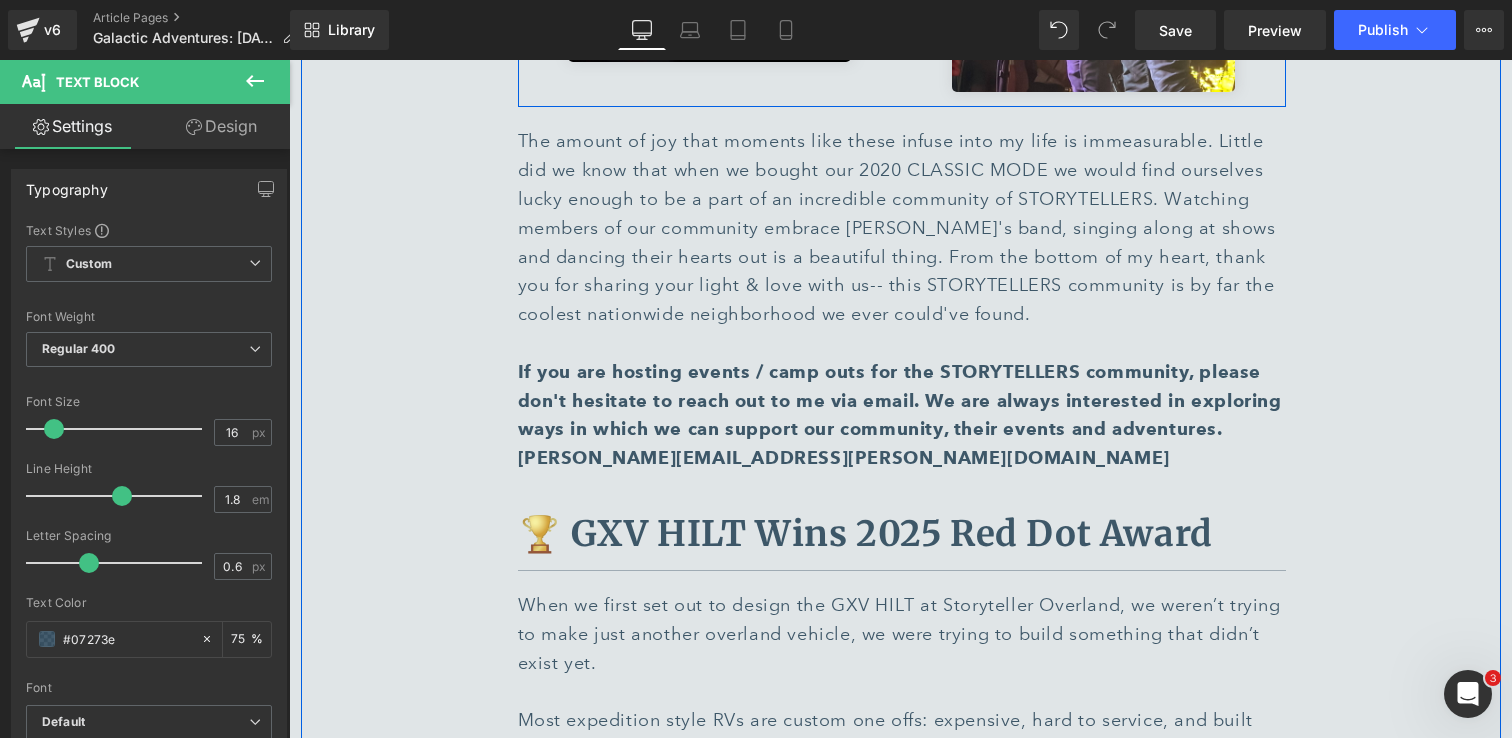 scroll, scrollTop: 5045, scrollLeft: 0, axis: vertical 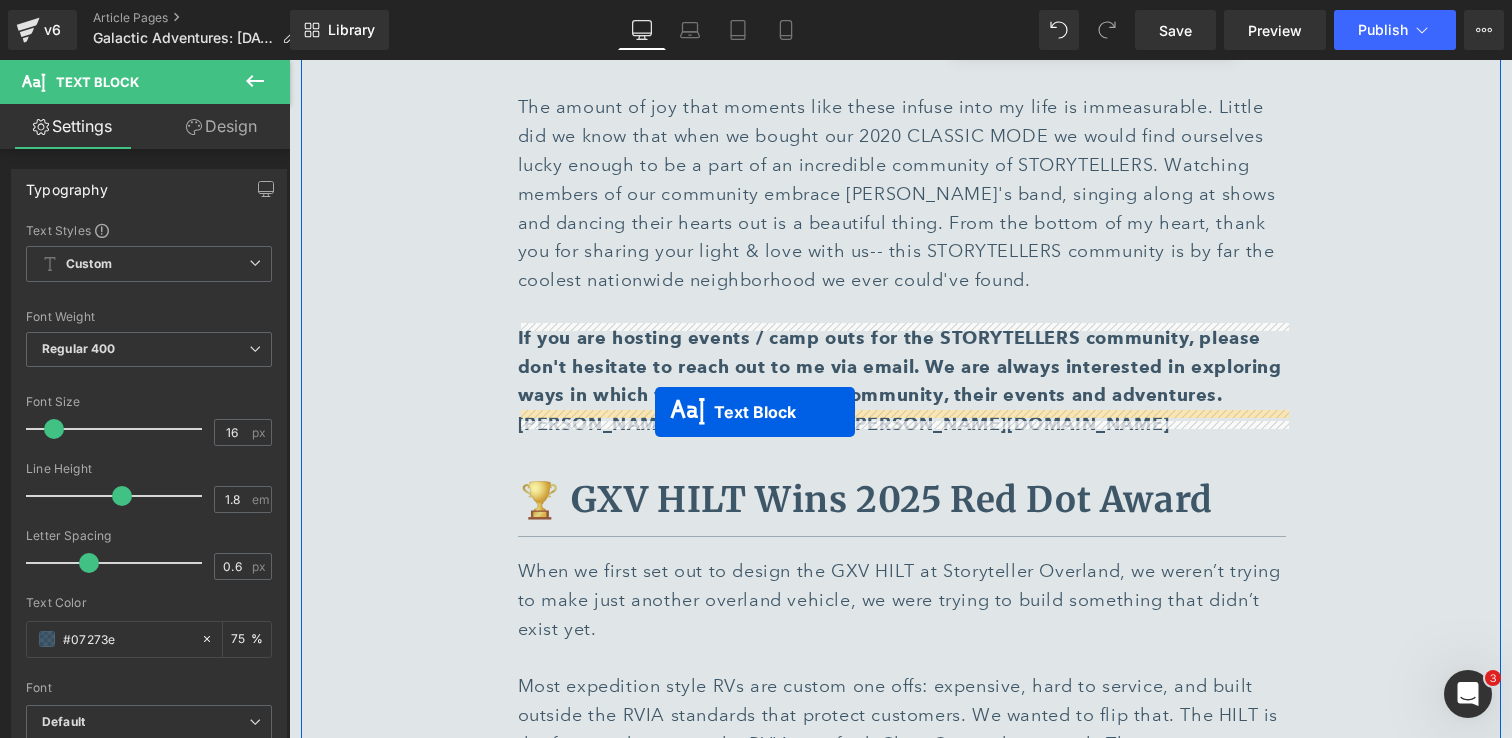 drag, startPoint x: 849, startPoint y: 490, endPoint x: 655, endPoint y: 412, distance: 209.09328 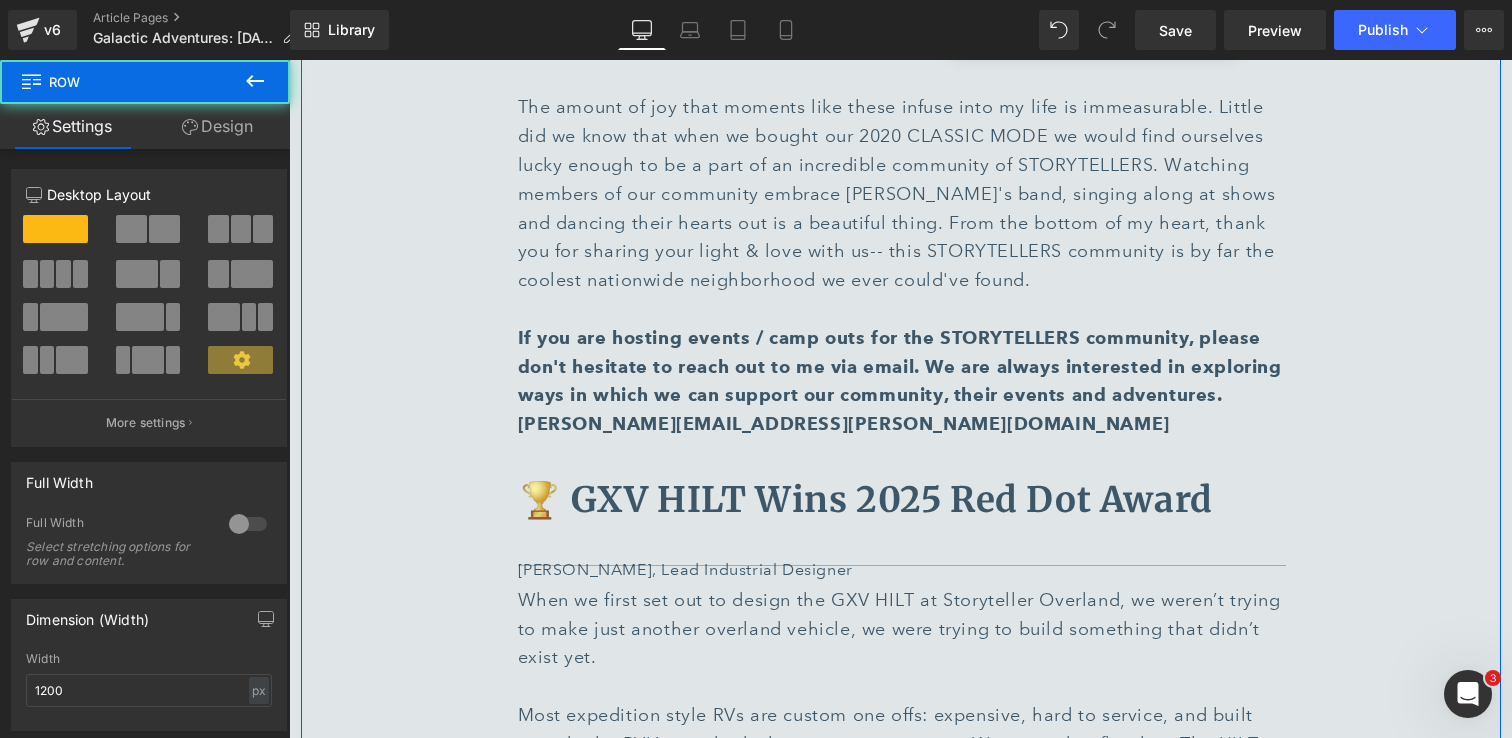 click on "🚐 Summer Camp with [PERSON_NAME] Storyteller Owners Text Block         Separator         [PERSON_NAME], MODElt Owner Text Block         Image         "It's gonna be the best weekend ever." -  The Nadas, "Best Weekend Ever" Note: I use the term "melting pot"- yes, because of our varied backgrounds but also, because The Little Bear gets a little warm and unless one seeks out the aggressive AC duct by the dance floor, you'll likely be doing a little melting 😅.  [PERSON_NAME] and I bought our first MODE in [DATE] and as you can imagine, the planned Summer Camp for that year was canceled. That being said, we did roll out to Evergreen and play a socially distanced, outdoor show for the fans who kept their previously booked cabins.  It was wonderful to share music and stories in a safe way during a time that felt so unpredictable.  Text Block         Image         Text Block         Image         Text Block         Image         Image         Image         Image         Image         Row         Text Block" at bounding box center [901, -165] 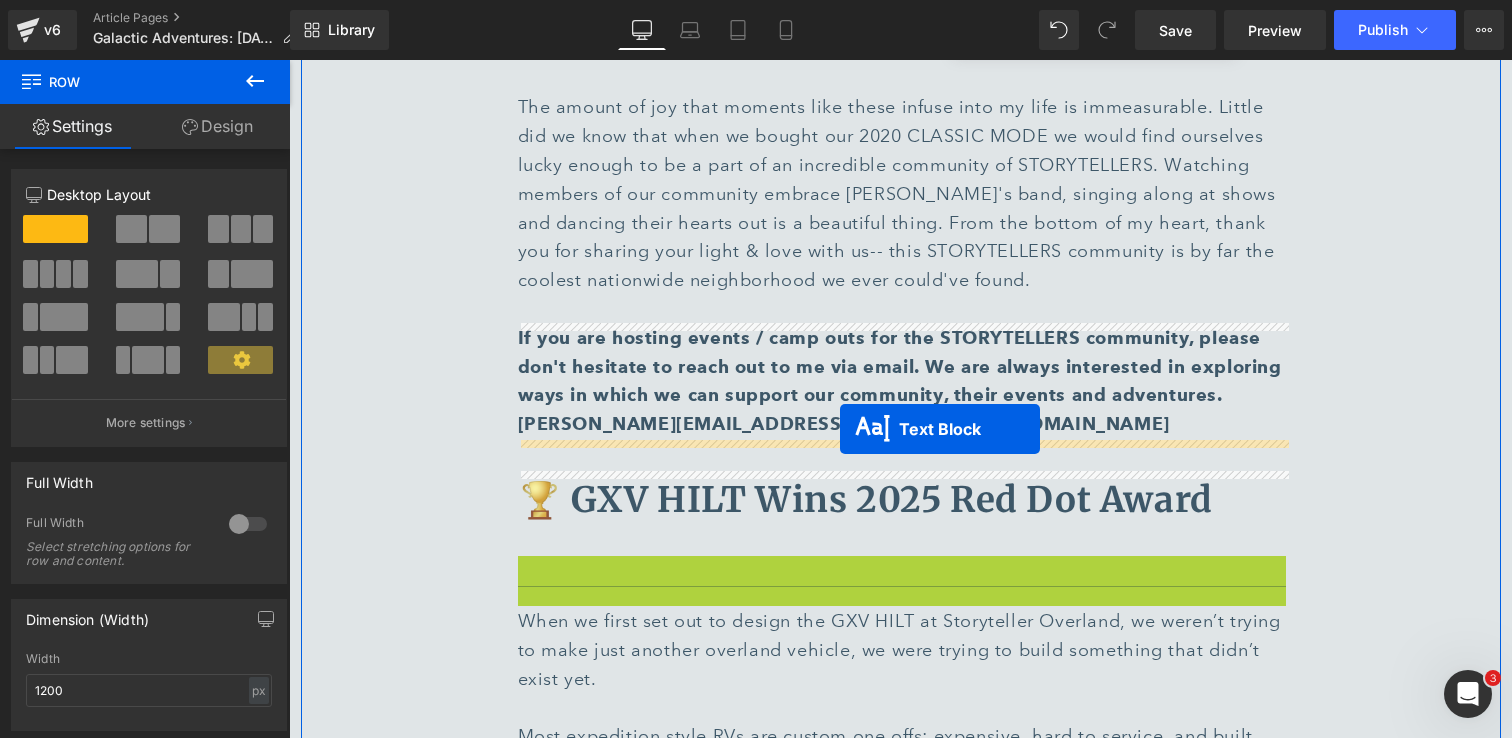 drag, startPoint x: 850, startPoint y: 461, endPoint x: 840, endPoint y: 429, distance: 33.526108 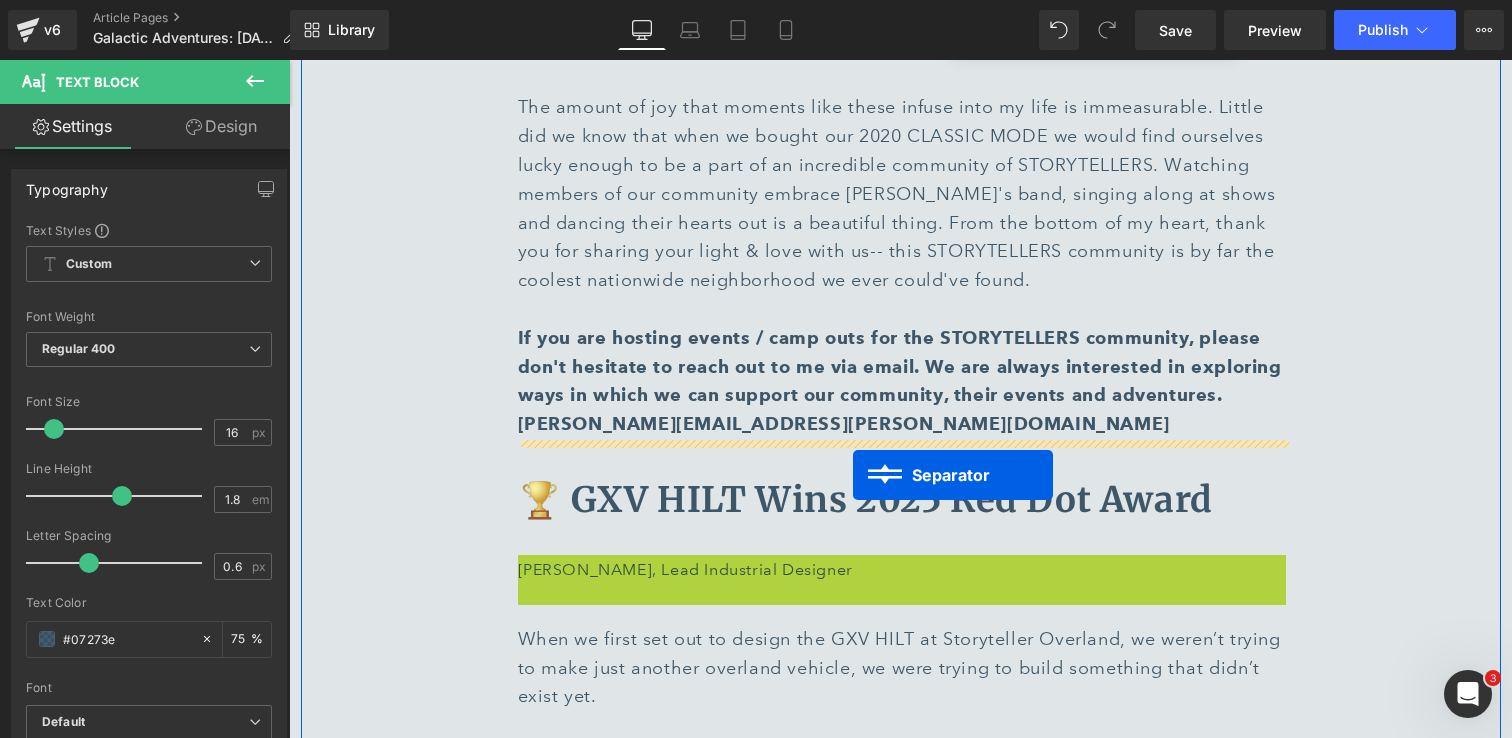 drag, startPoint x: 861, startPoint y: 440, endPoint x: 853, endPoint y: 475, distance: 35.902645 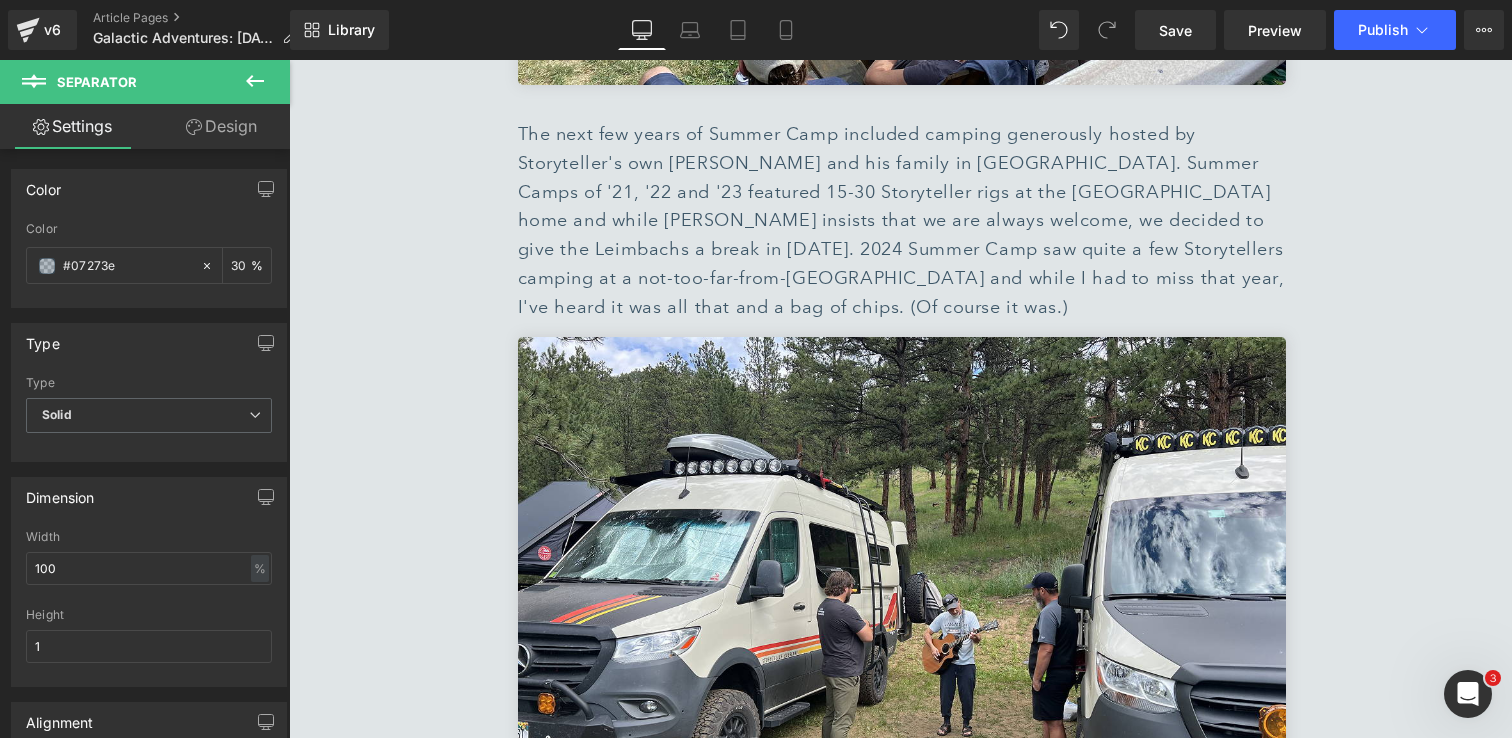 scroll, scrollTop: 2967, scrollLeft: 0, axis: vertical 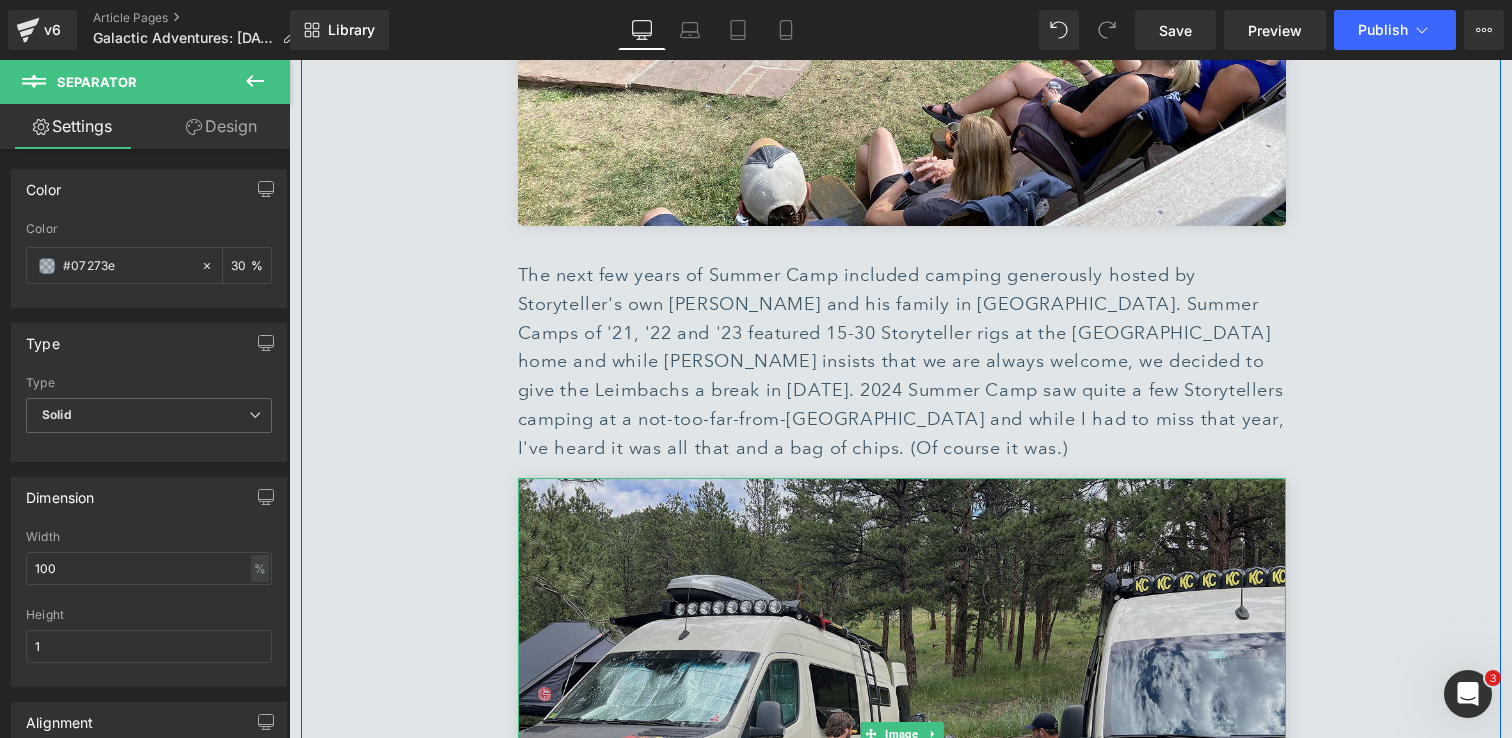 click at bounding box center [902, 734] 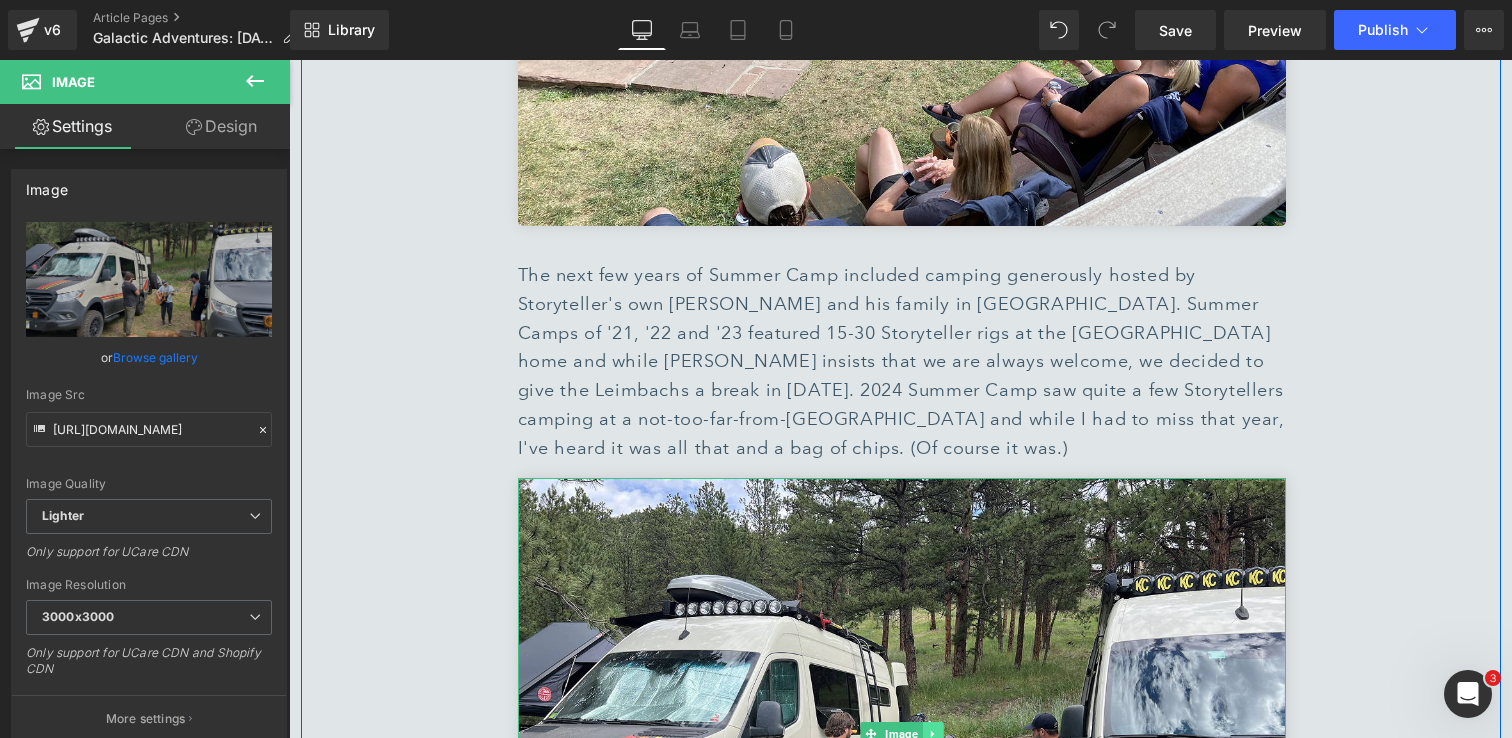 click at bounding box center (932, 734) 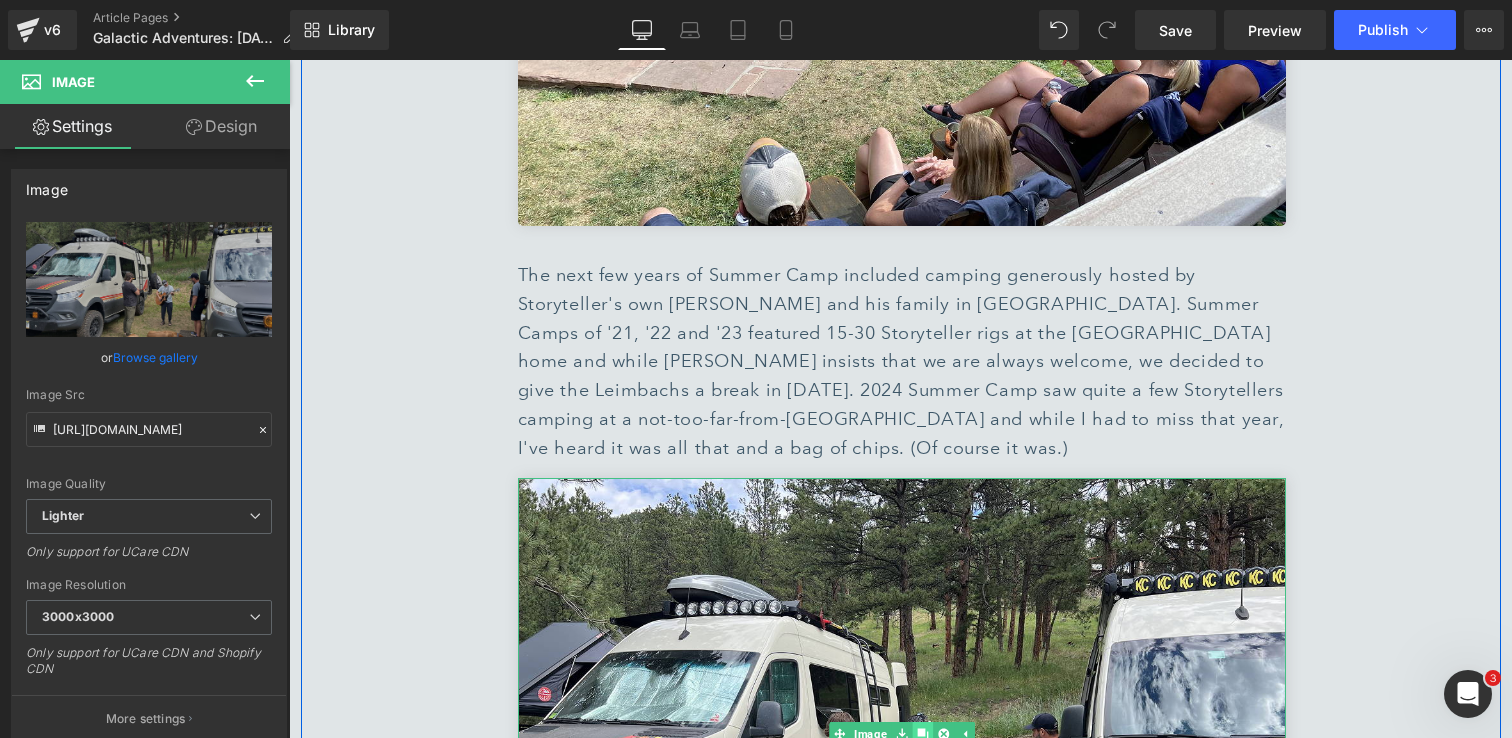 click 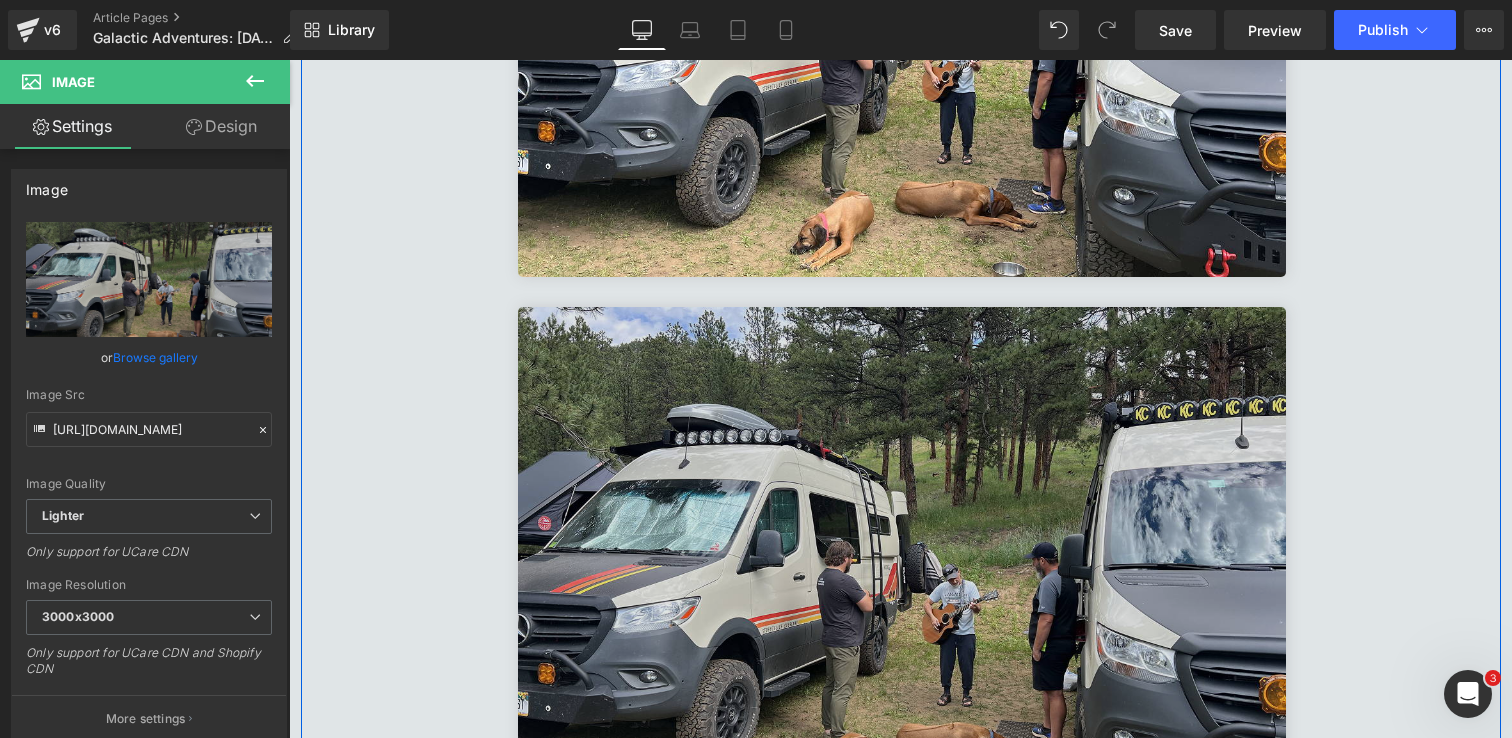 scroll, scrollTop: 3731, scrollLeft: 0, axis: vertical 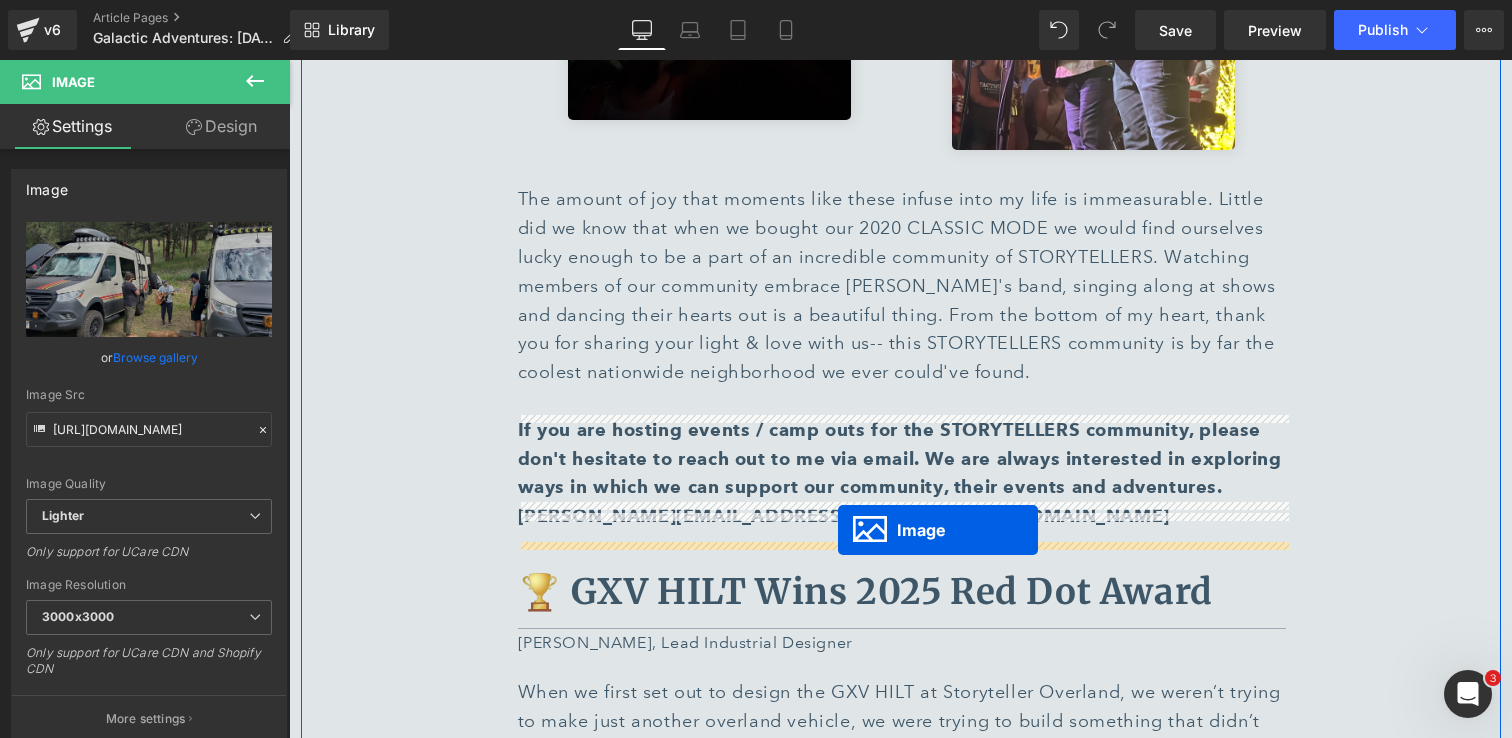 drag, startPoint x: 873, startPoint y: 396, endPoint x: 838, endPoint y: 530, distance: 138.49548 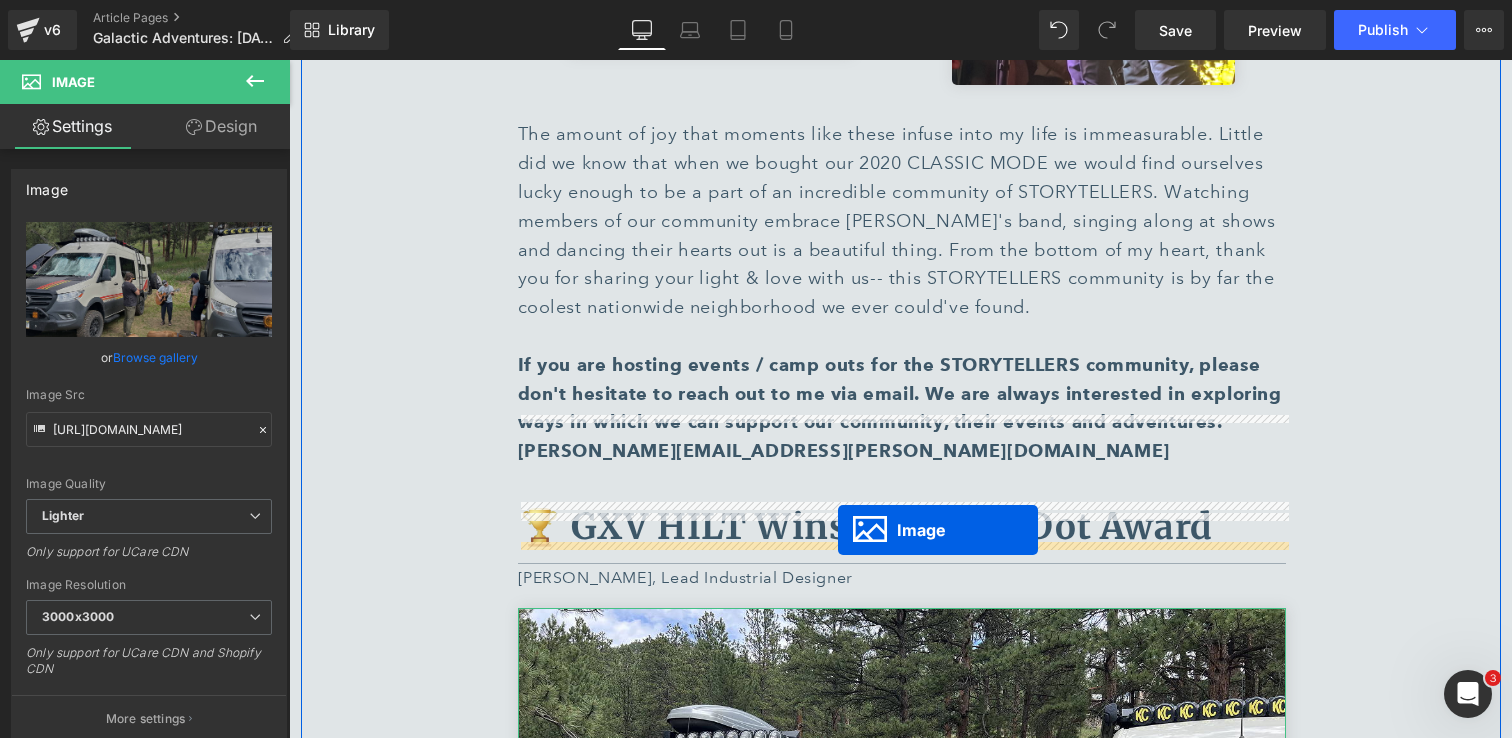 scroll, scrollTop: 4903, scrollLeft: 0, axis: vertical 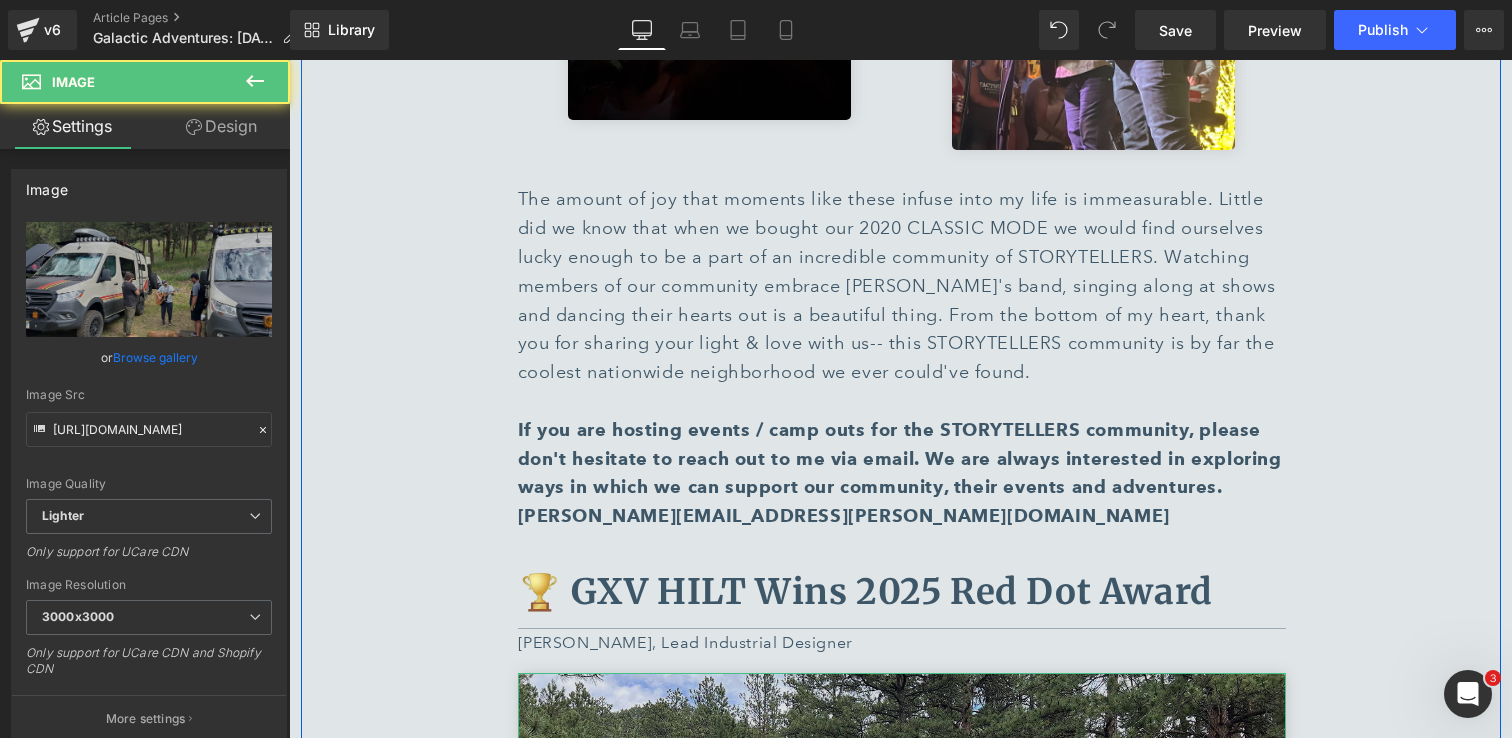 click at bounding box center [902, 929] 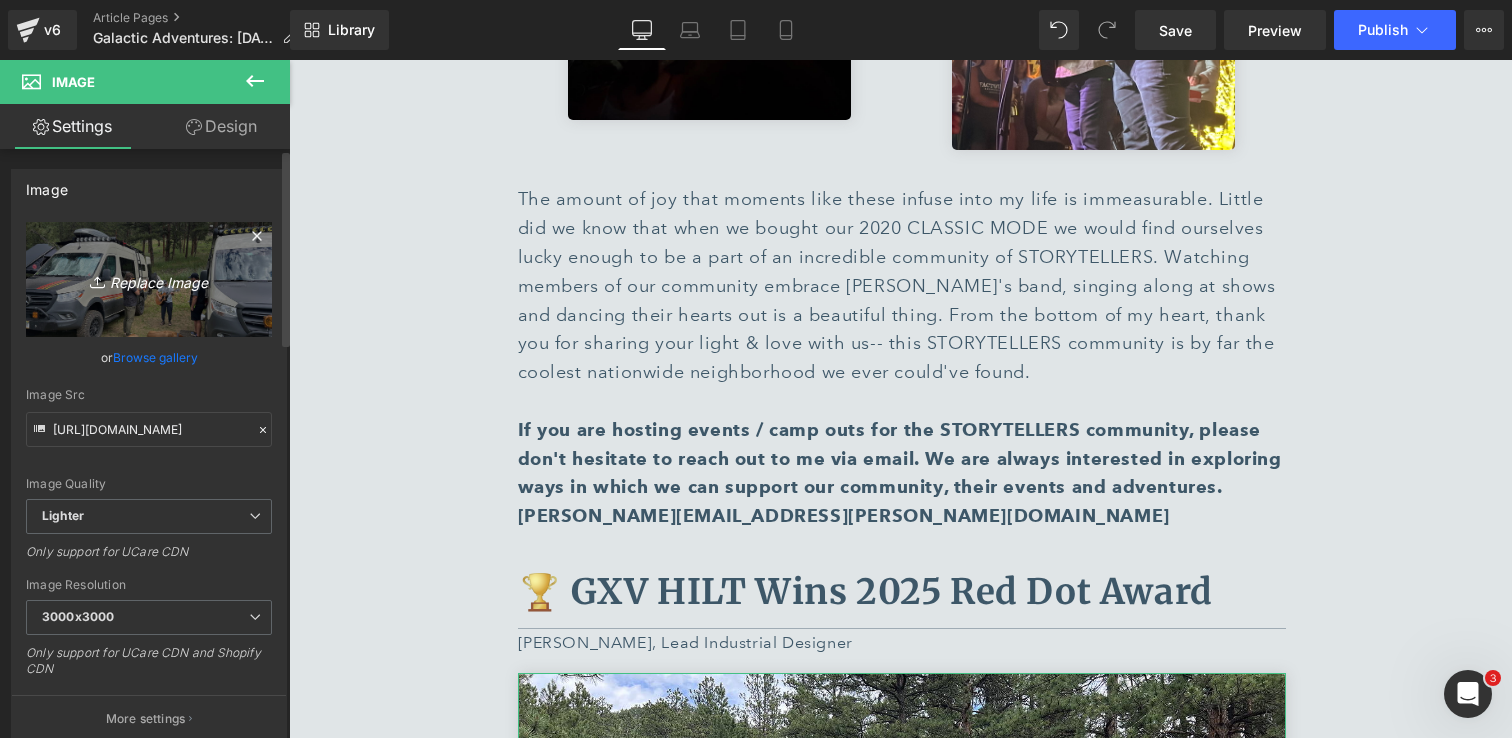 click on "Replace Image" at bounding box center (149, 279) 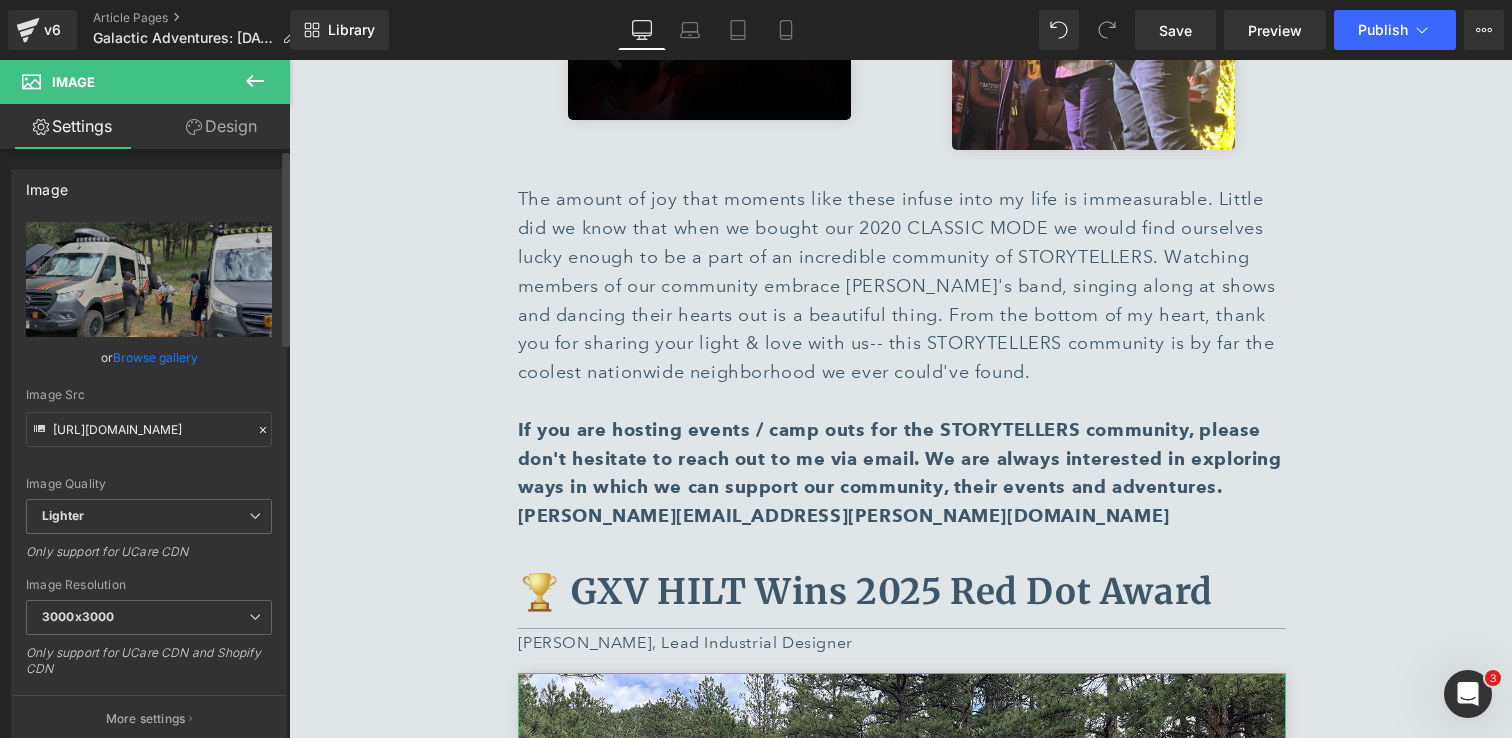 click on "Browse gallery" at bounding box center (155, 357) 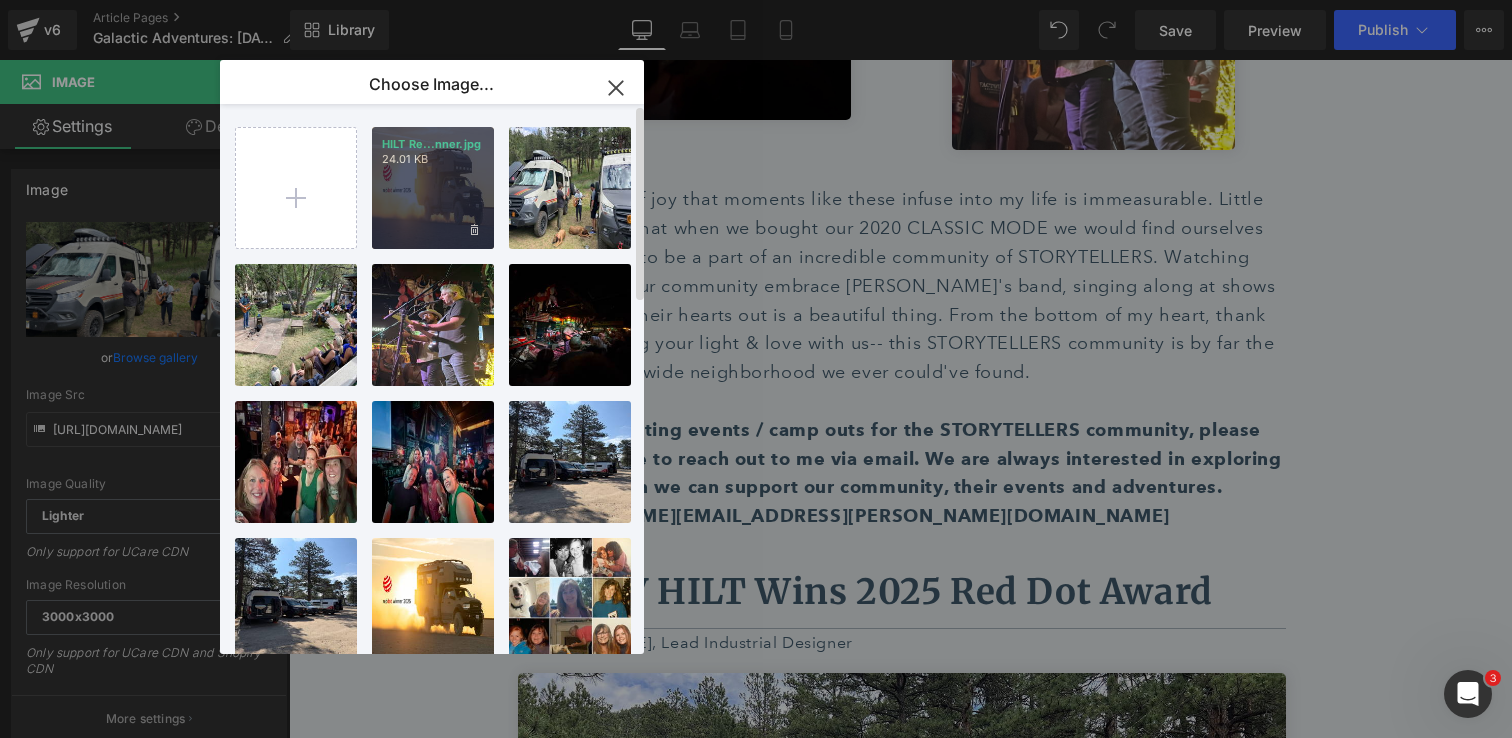 click on "HILT Re...nner.jpg 24.01 KB" at bounding box center [433, 188] 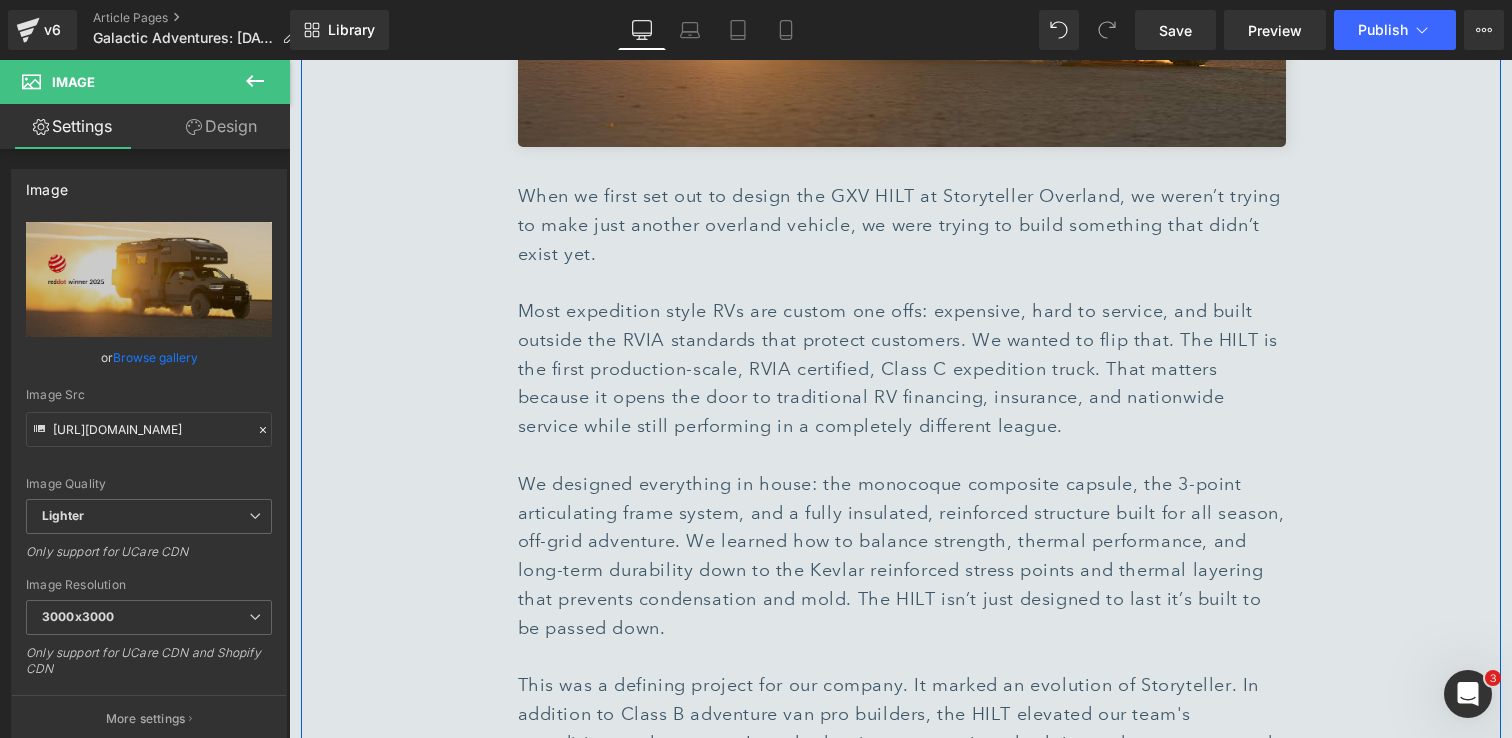 scroll, scrollTop: 5829, scrollLeft: 0, axis: vertical 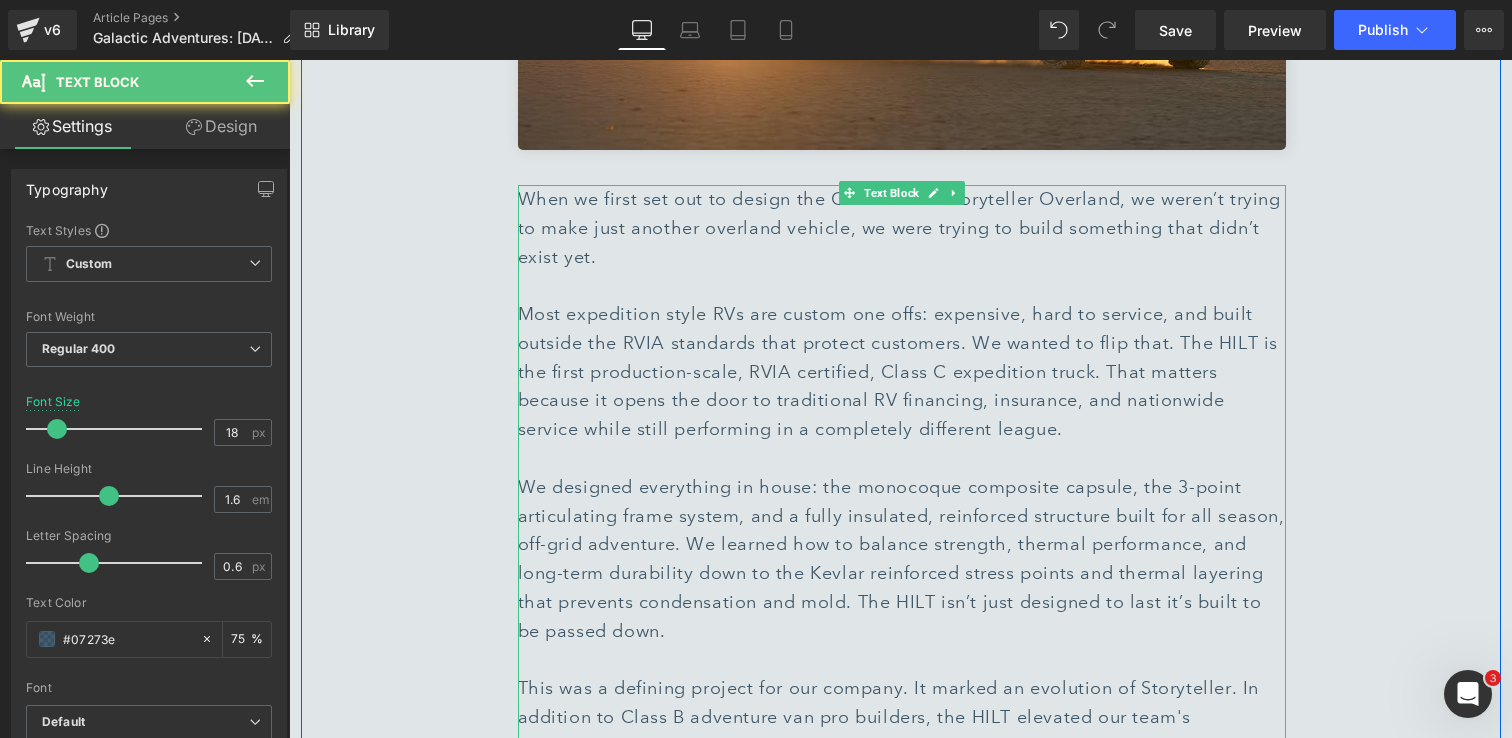 click at bounding box center (902, 285) 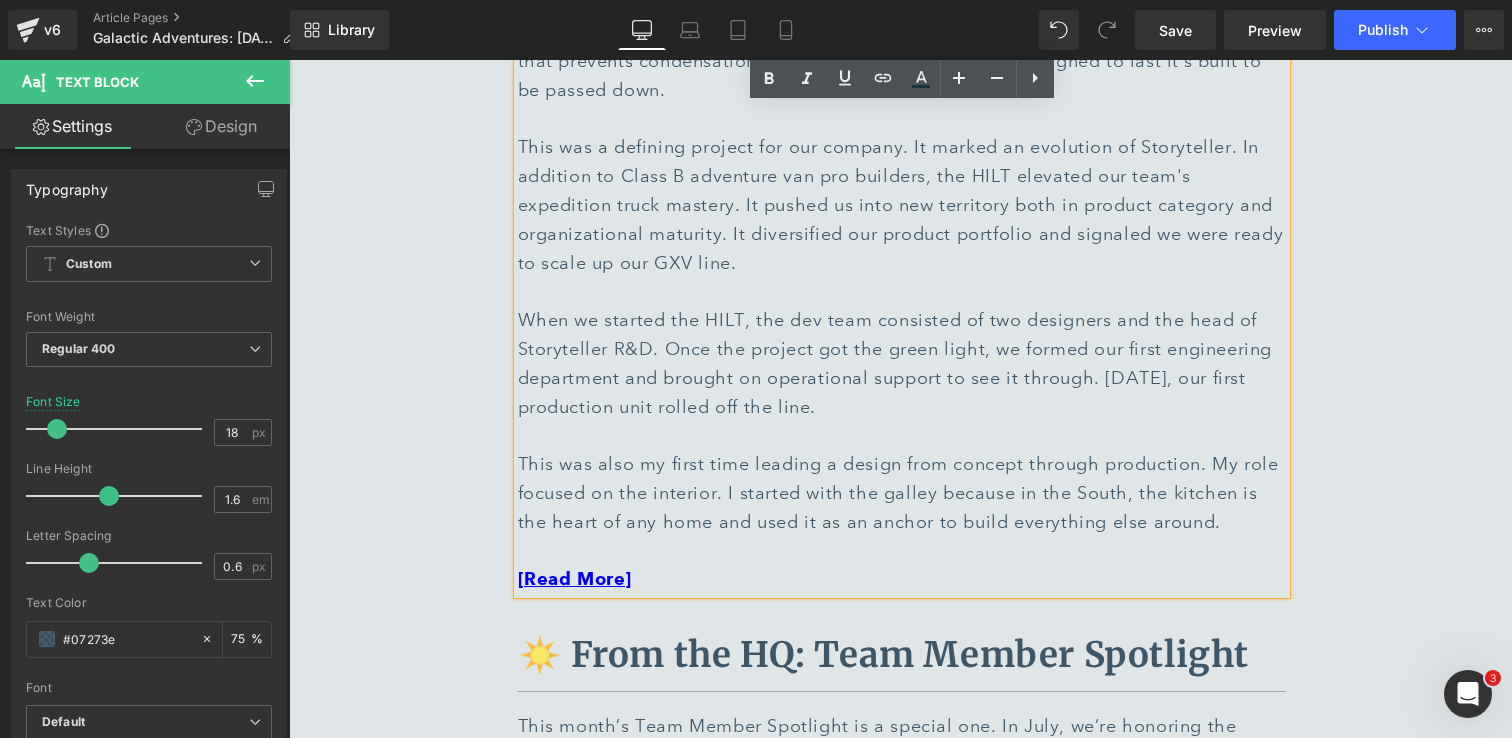 scroll, scrollTop: 6382, scrollLeft: 0, axis: vertical 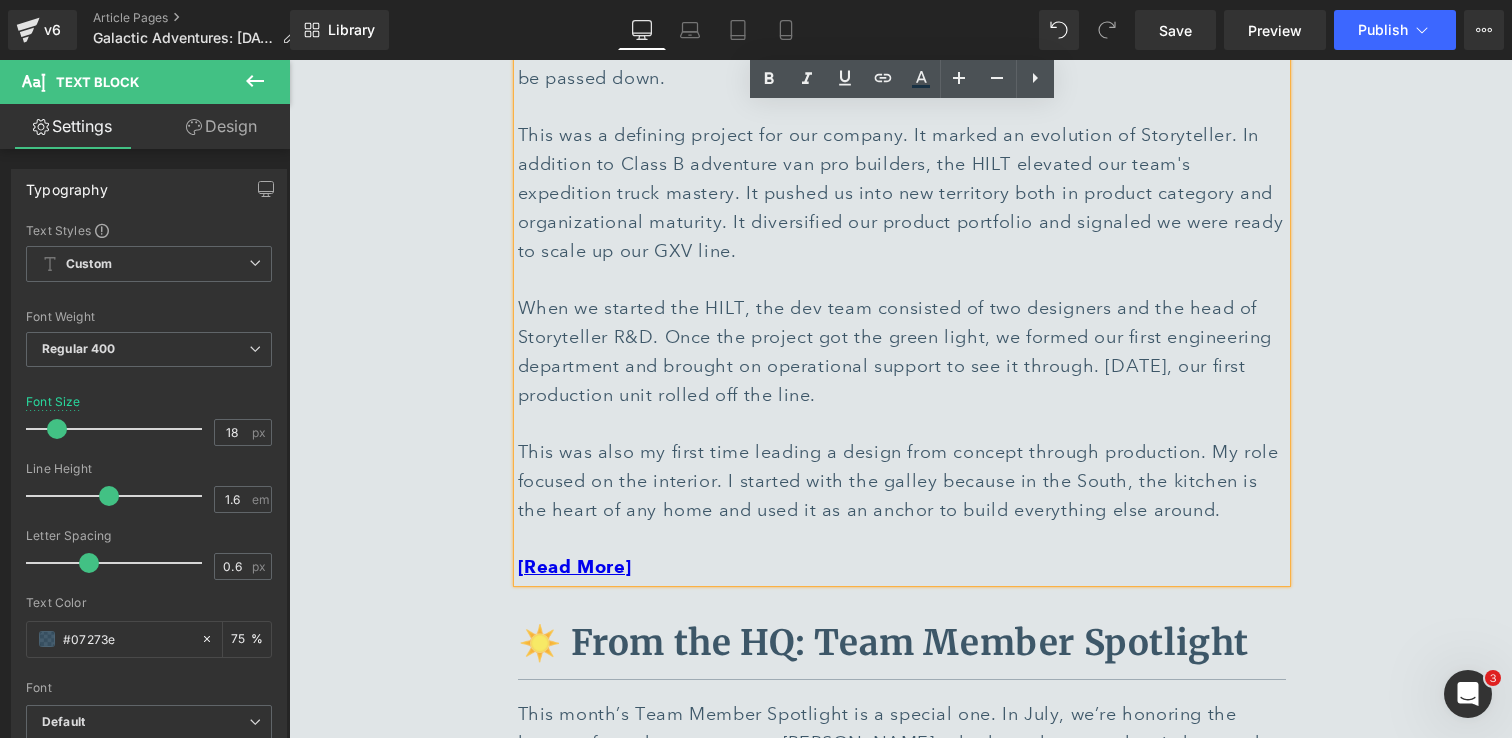 click on "🚐 Summer Camp with [PERSON_NAME] Storyteller Owners Text Block         Separator         [PERSON_NAME], MODElt Owner Text Block         Image         "It's gonna be the best weekend ever." -  The Nadas, "Best Weekend Ever" Note: I use the term "melting pot"- yes, because of our varied backgrounds but also, because The Little Bear gets a little warm and unless one seeks out the aggressive AC duct by the dance floor, you'll likely be doing a little melting 😅.  [PERSON_NAME] and I bought our first MODE in [DATE] and as you can imagine, the planned Summer Camp for that year was canceled. That being said, we did roll out to Evergreen and play a socially distanced, outdoor show for the fans who kept their previously booked cabins.  It was wonderful to share music and stories in a safe way during a time that felt so unpredictable.  Text Block         Image         Text Block         Image         Text Block         Image         Image         Image         Image         Image         Row         Text Block" at bounding box center [901, -1335] 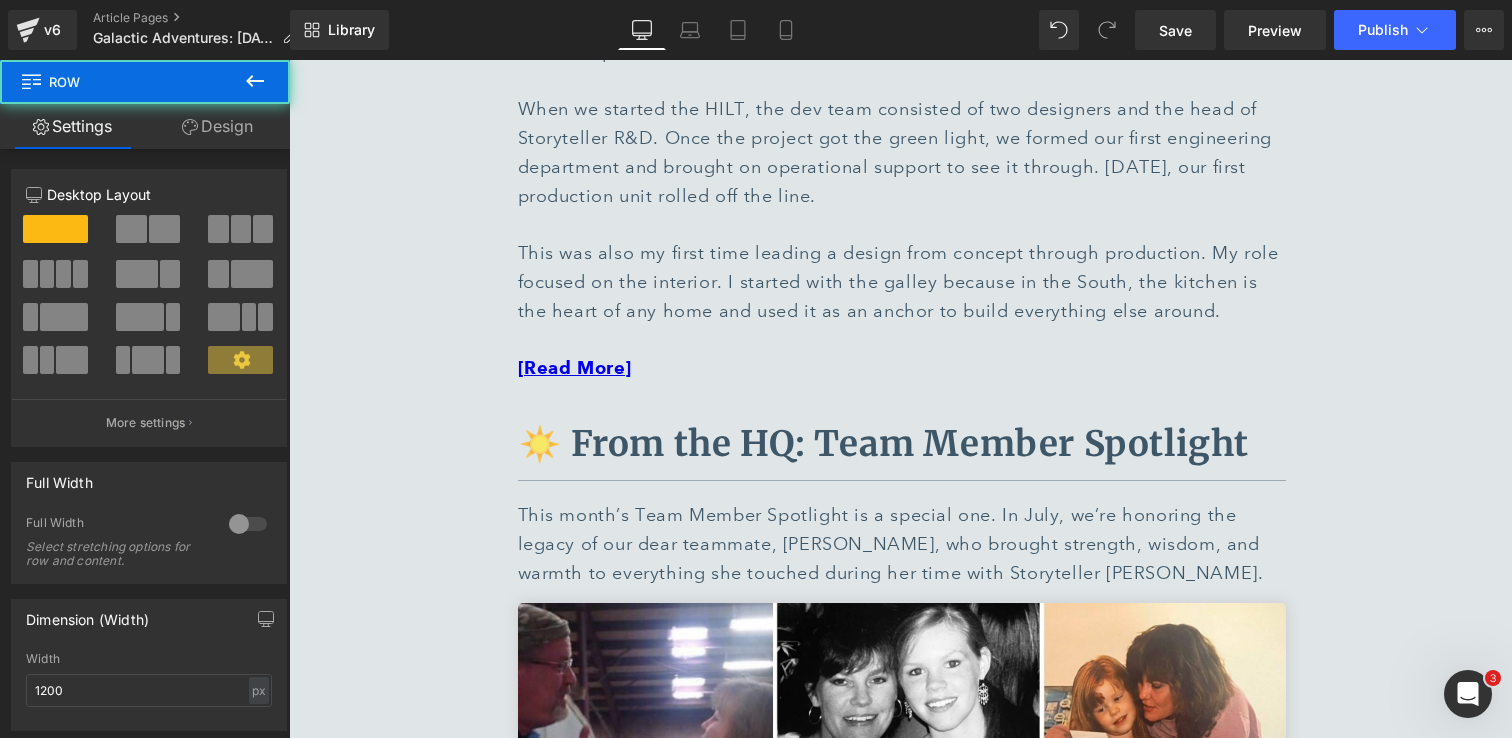 scroll, scrollTop: 6872, scrollLeft: 0, axis: vertical 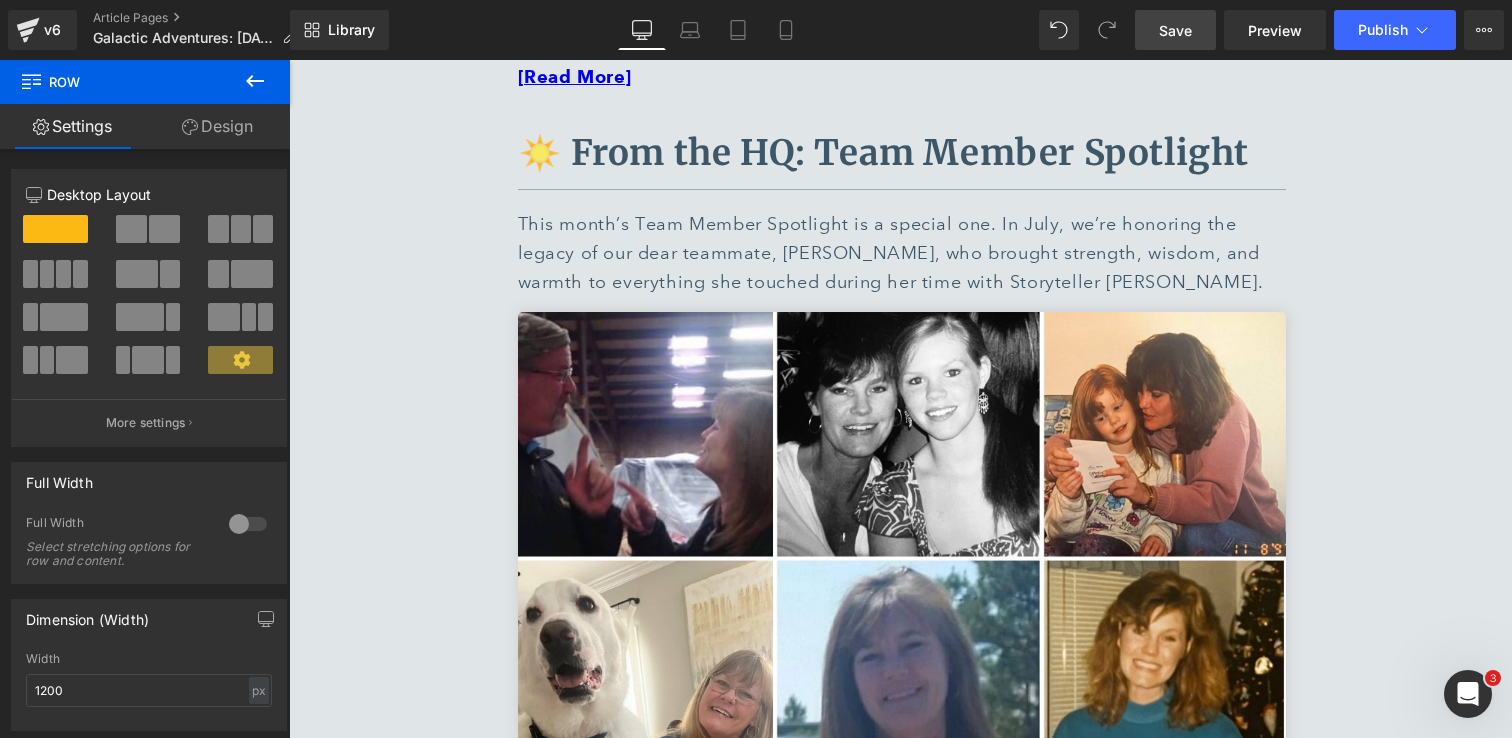 drag, startPoint x: 1160, startPoint y: 38, endPoint x: 1008, endPoint y: 271, distance: 278.19598 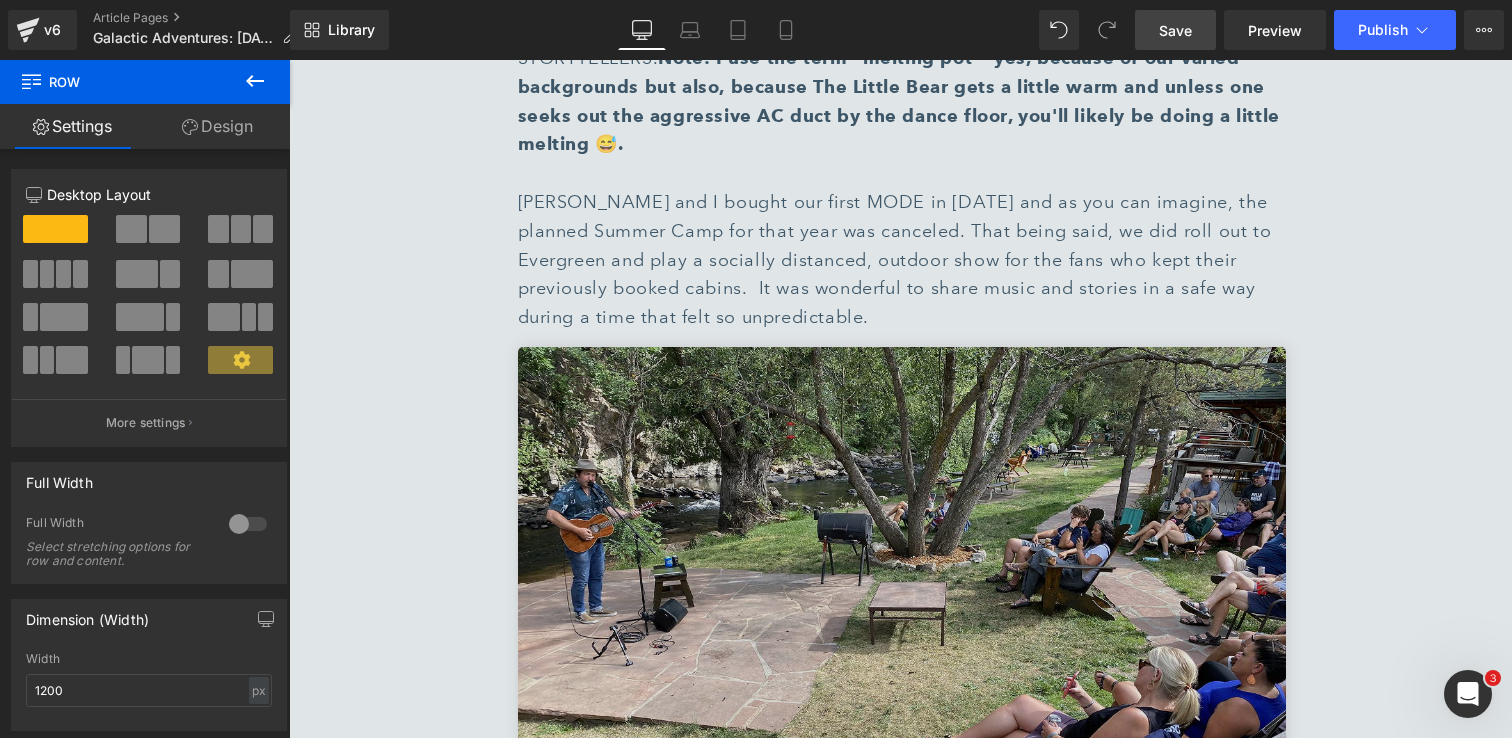 scroll, scrollTop: 2314, scrollLeft: 0, axis: vertical 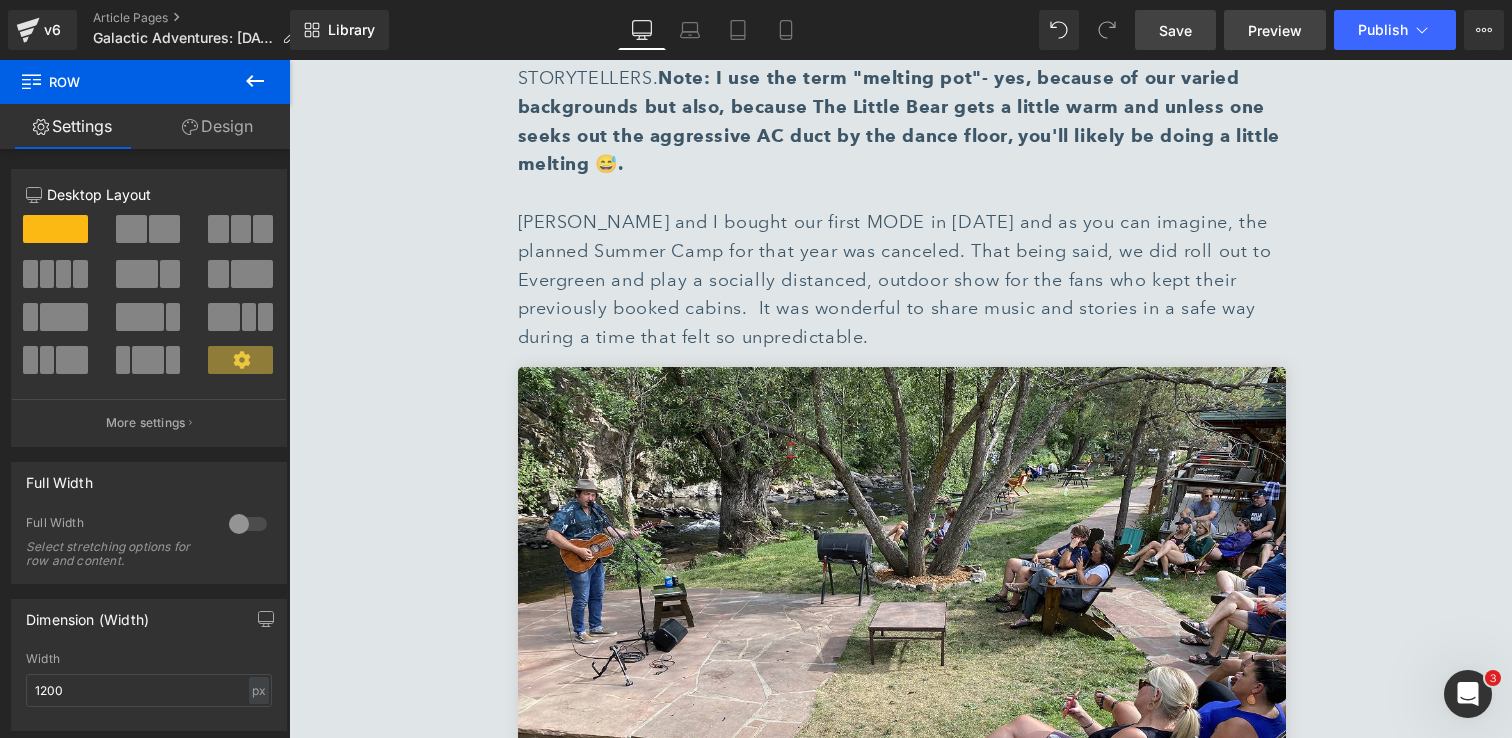 click on "Preview" at bounding box center (1275, 30) 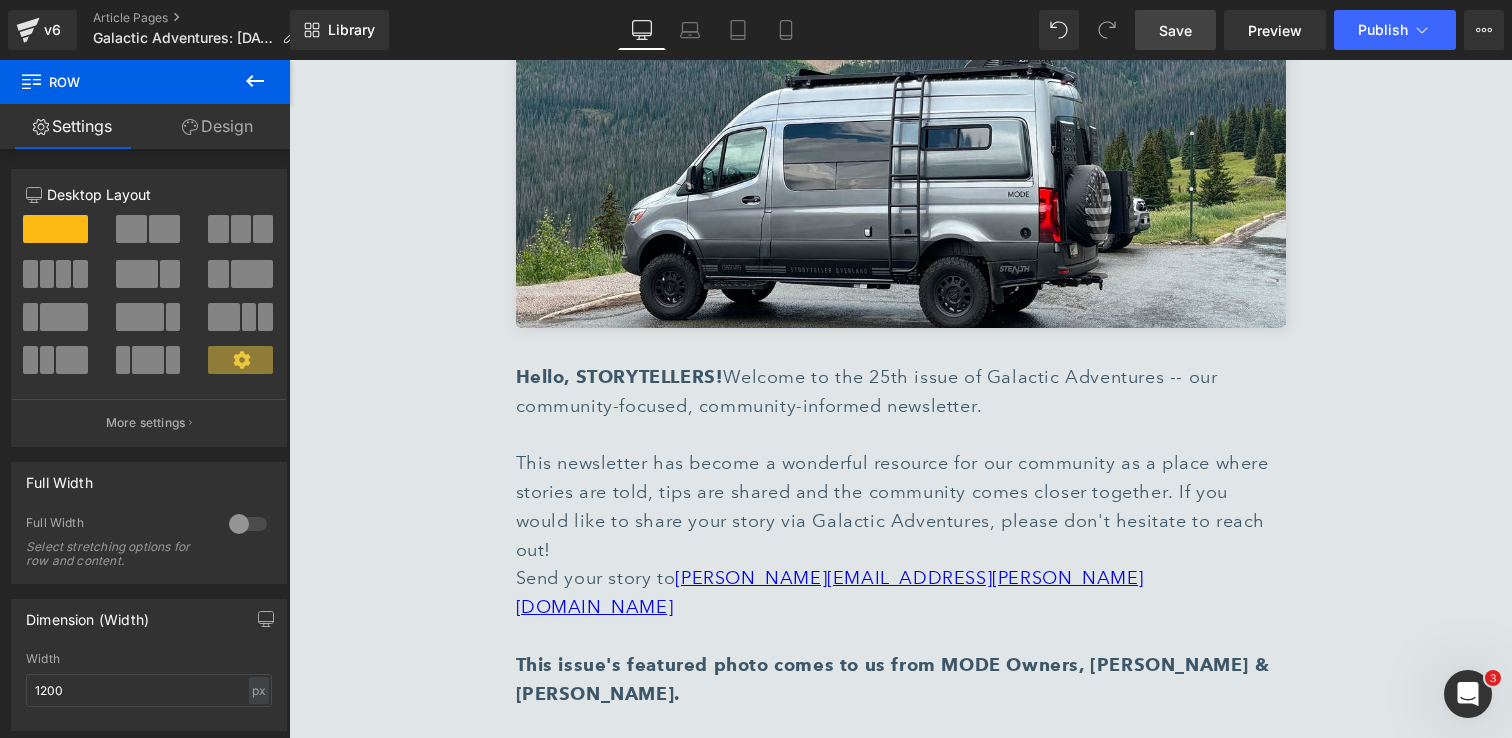 scroll, scrollTop: 541, scrollLeft: 0, axis: vertical 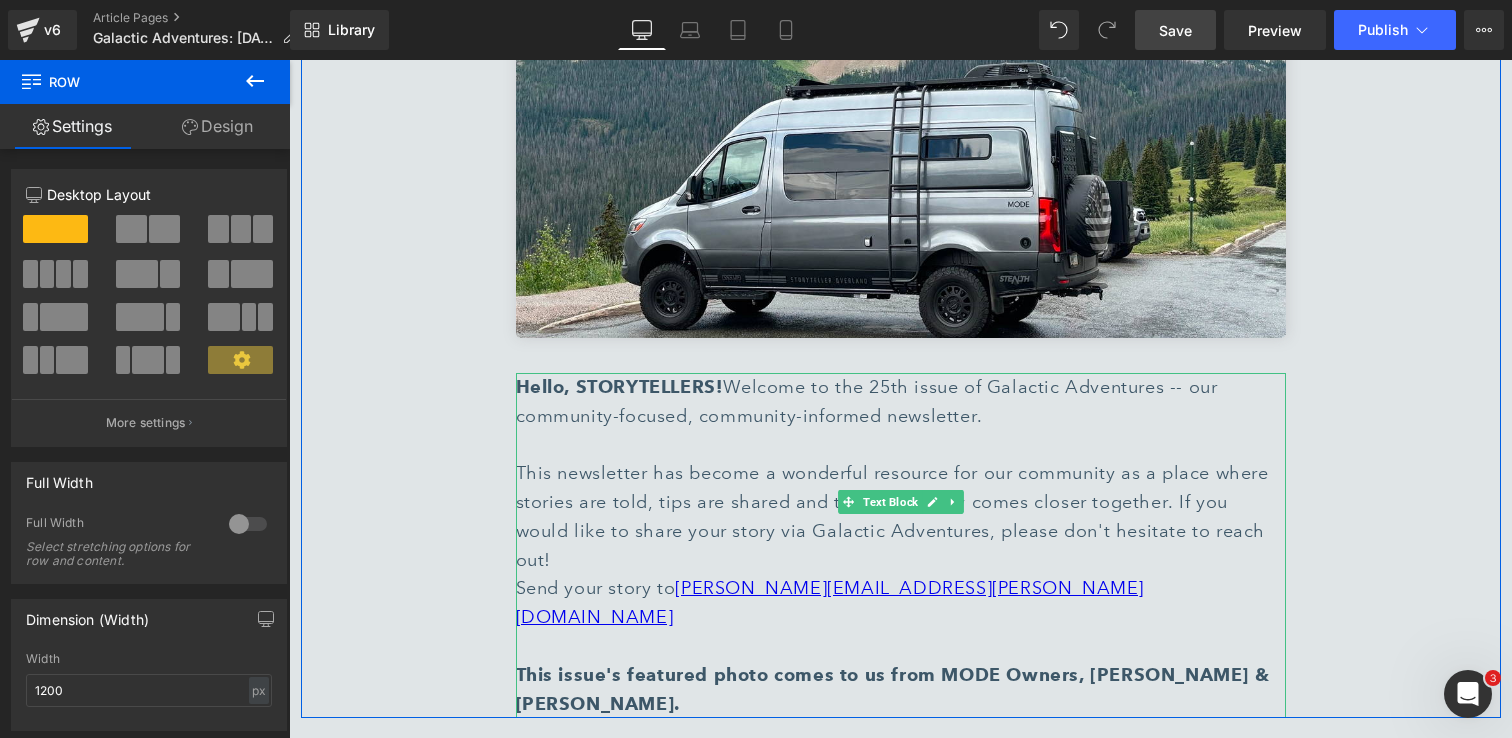 click on "Hello, STORYTELLERS!  Welcome to the 25th issue of Galactic Adventures -- our community-focused, community-informed newsletter.  This newsletter has become a wonderful resource for our community as a place where stories are told, tips are shared and the community comes closer together. If you would like to share your story via Galactic Adventures, please don't hesitate to reach out!  Send your story to  emma.walsmith@storytelleroverland.com" at bounding box center (901, 502) 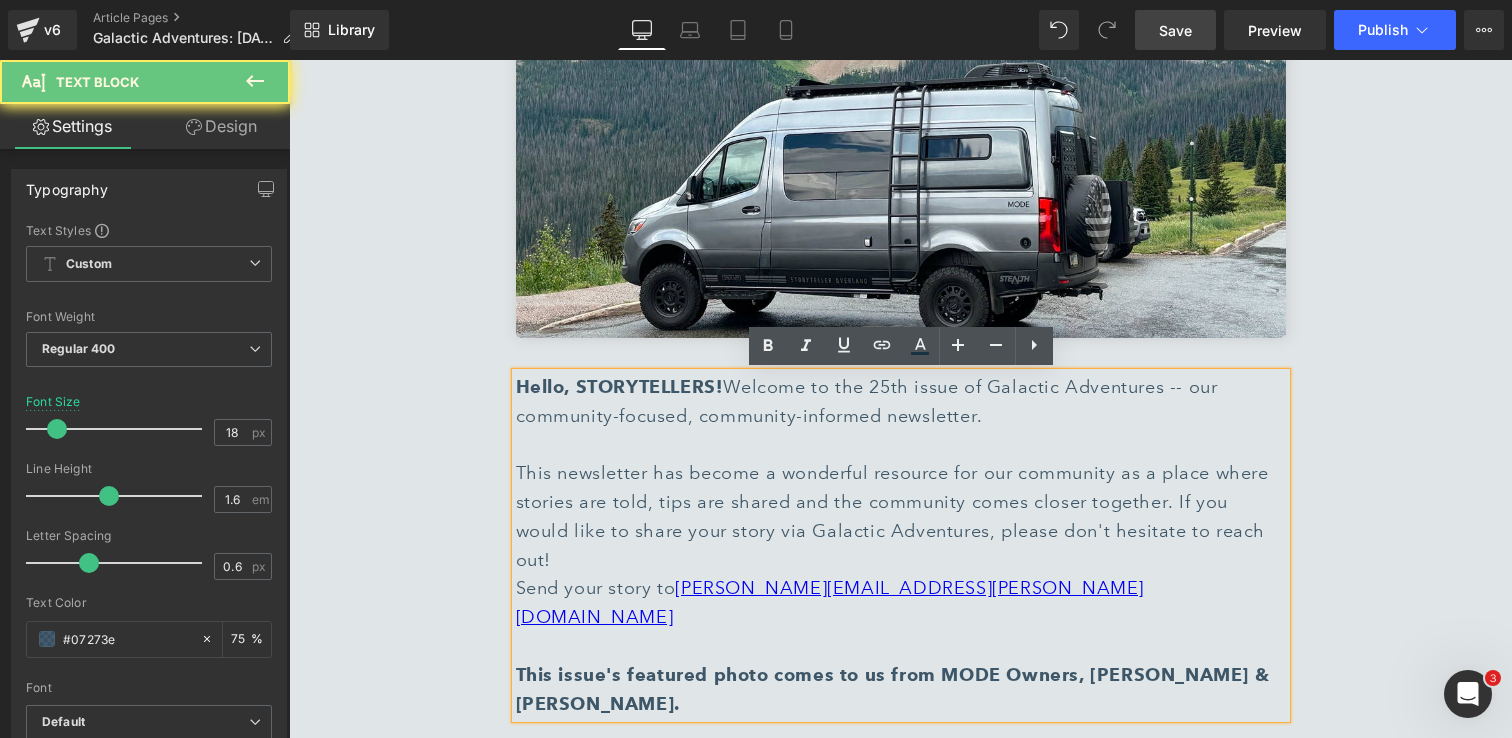 click on "Hello, STORYTELLERS!  Welcome to the 25th issue of Galactic Adventures -- our community-focused, community-informed newsletter.  This newsletter has become a wonderful resource for our community as a place where stories are told, tips are shared and the community comes closer together. If you would like to share your story via Galactic Adventures, please don't hesitate to reach out!  Send your story to  emma.walsmith@storytelleroverland.com" at bounding box center (901, 502) 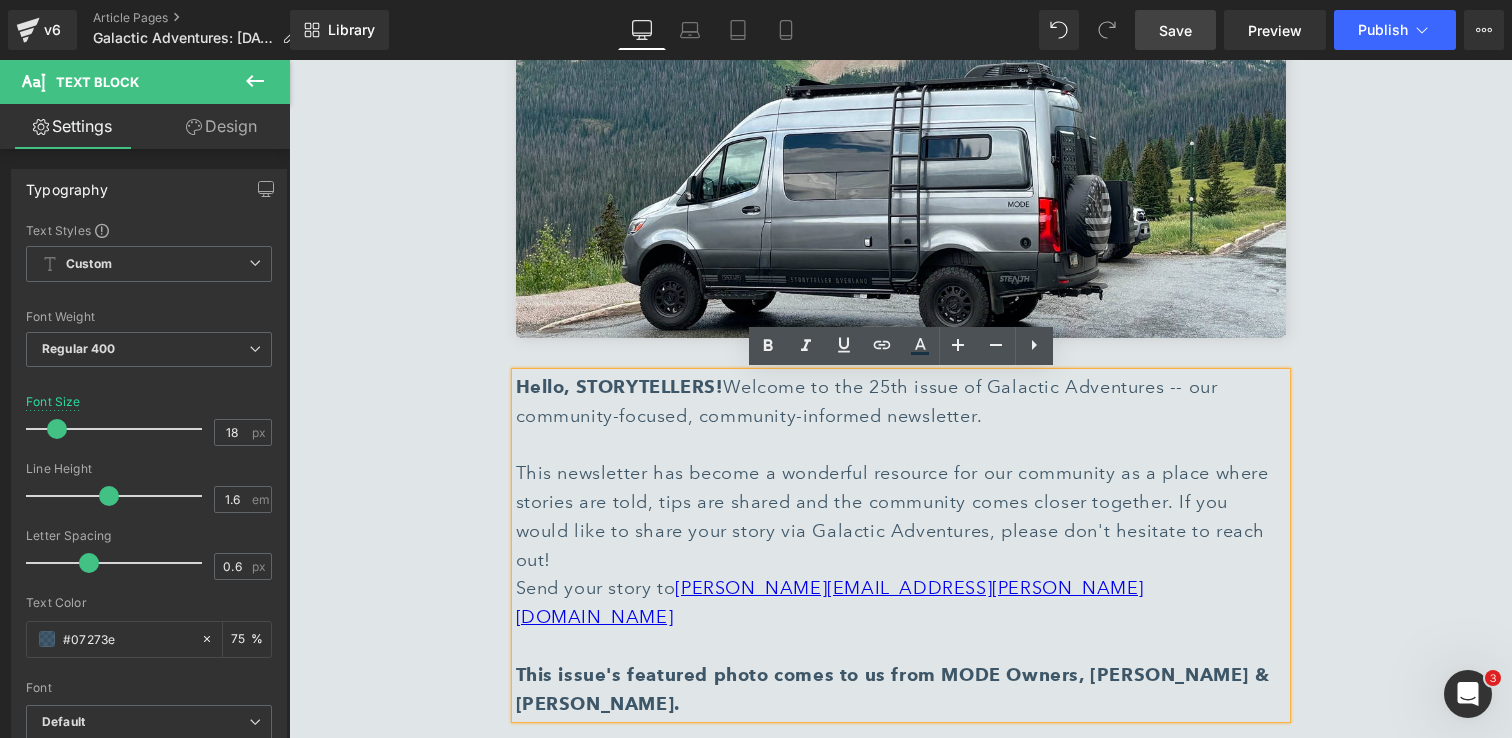 type 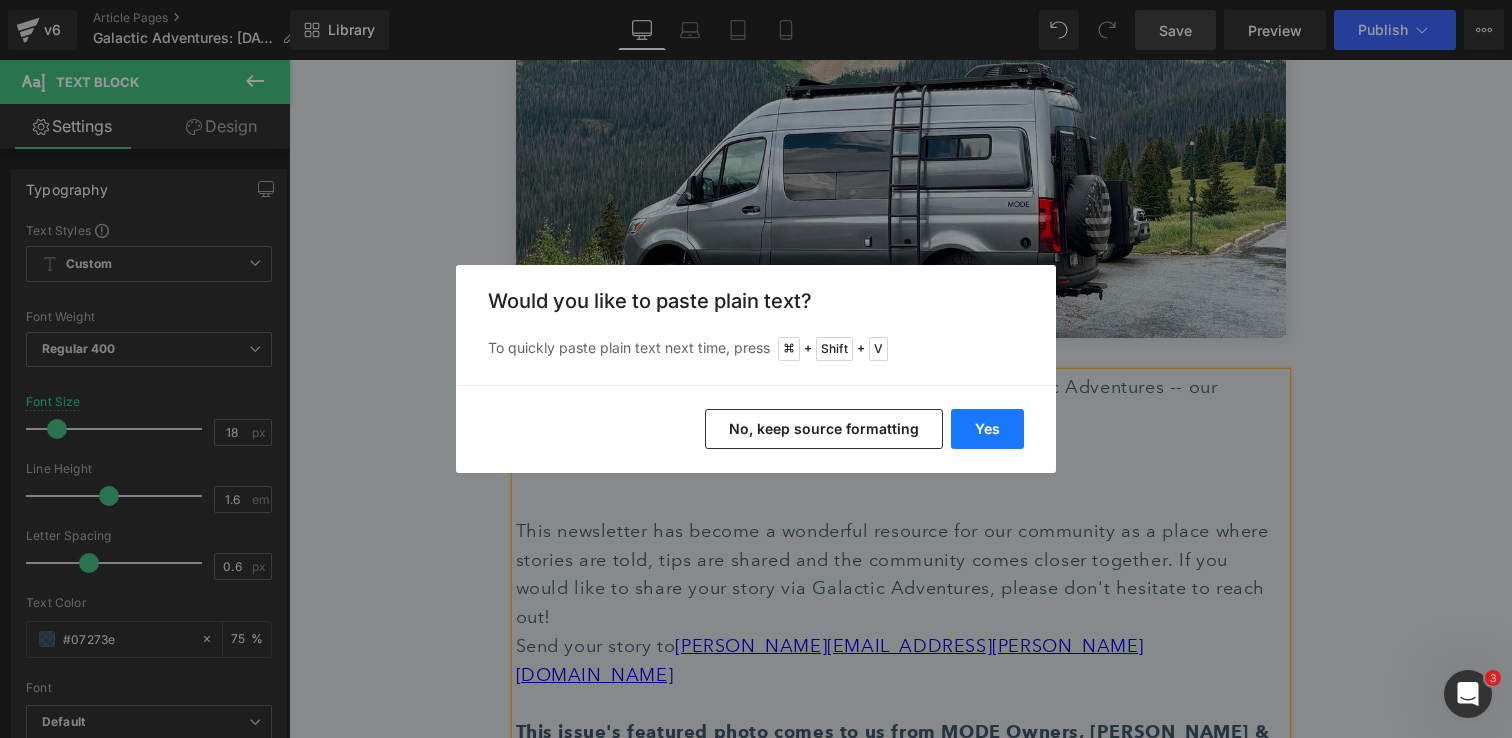 click on "Yes" at bounding box center [987, 429] 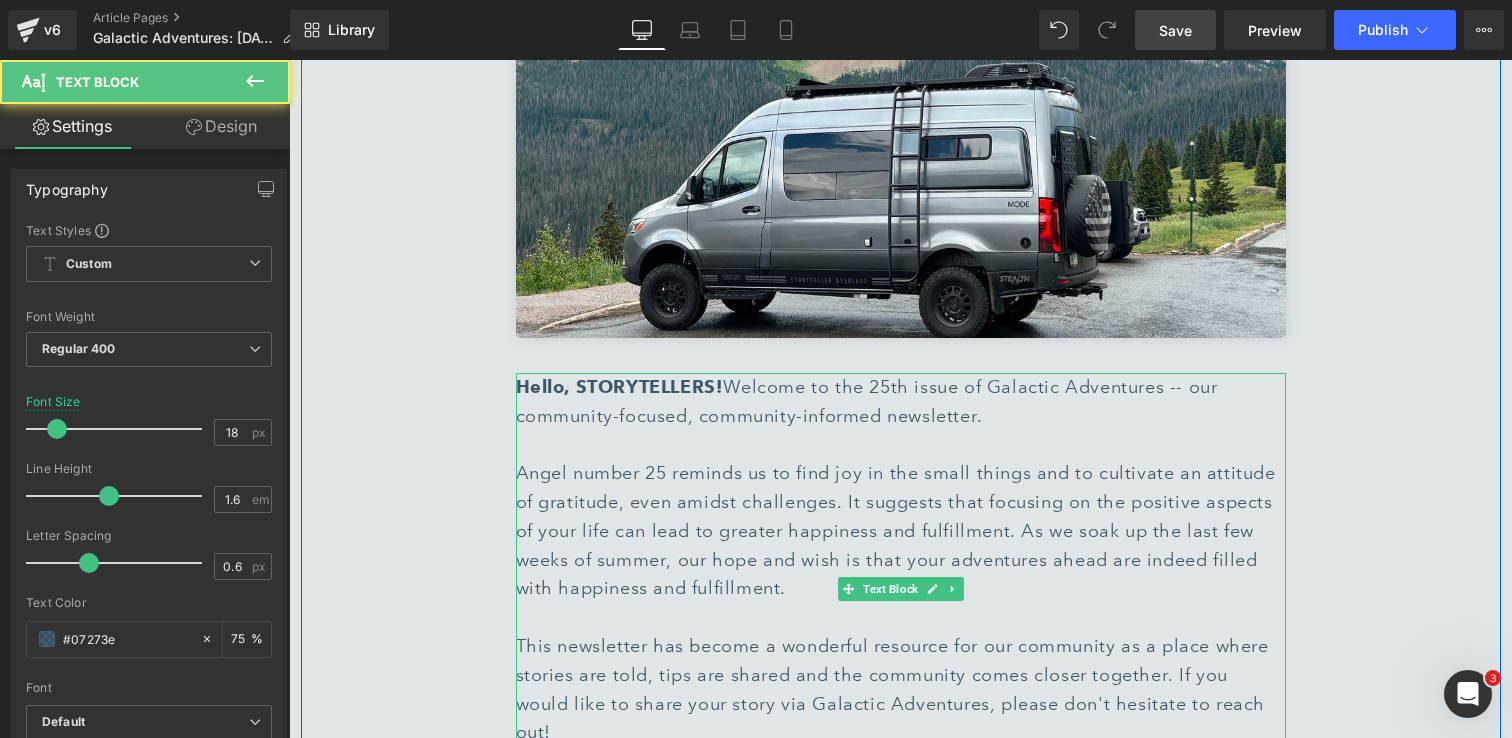click on "Hello, STORYTELLERS!  Welcome to the 25th issue of Galactic Adventures -- our community-focused, community-informed newsletter.  Angel number 25 reminds us to find joy in the small things and to cultivate an attitude of gratitude, even amidst challenges. It suggests that focusing on the positive aspects of your life can lead to greater happiness and fulfillment. As we soak up the last few weeks of summer, our hope and wish is that your adventures ahead are indeed filled with happiness and fulfillment. This newsletter has become a wonderful resource for our community as a place where stories are told, tips are shared and the community comes closer together. If you would like to share your story via Galactic Adventures, please don't hesitate to reach out!  Send your story to  emma.walsmith@storytelleroverland.com" at bounding box center (901, 589) 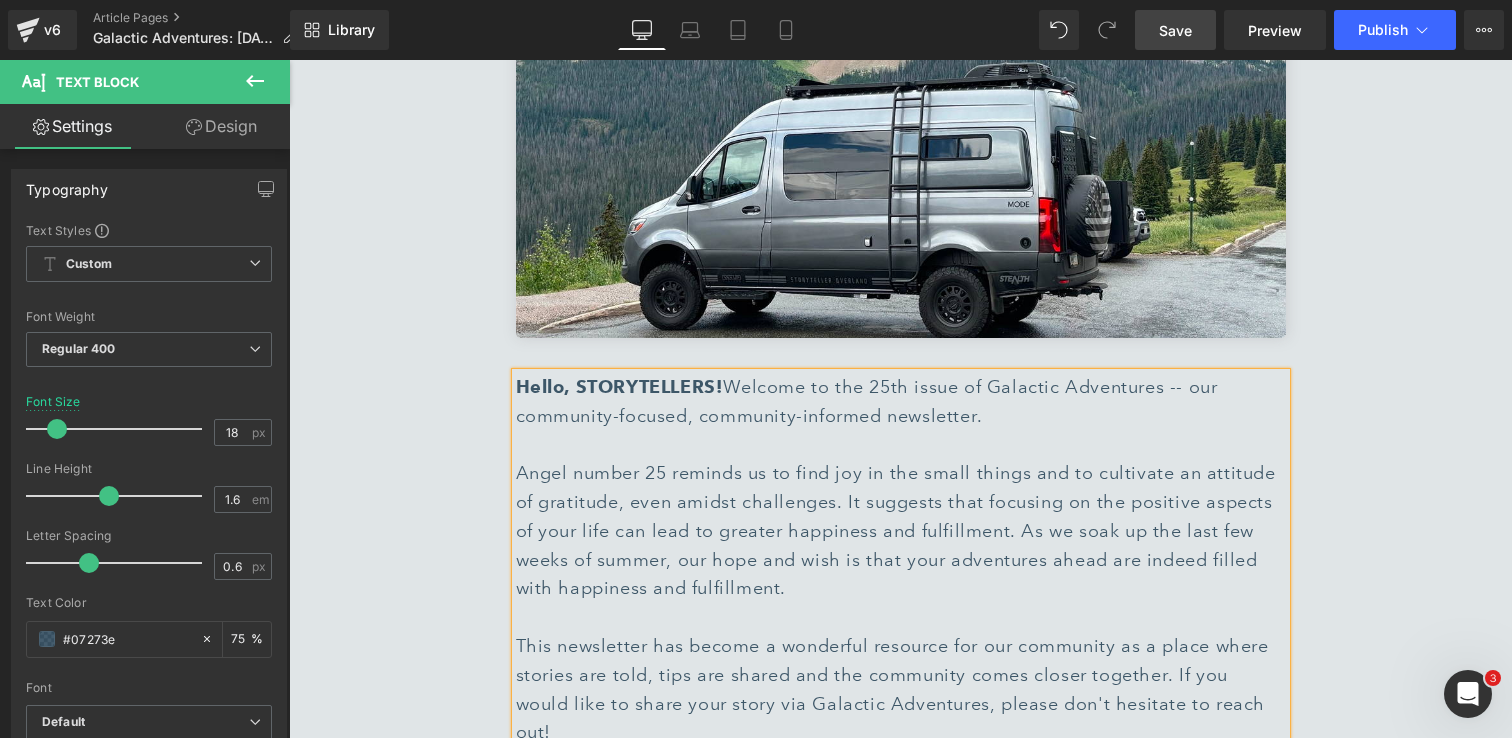 click on "Hello, STORYTELLERS!  Welcome to the 25th issue of Galactic Adventures -- our community-focused, community-informed newsletter.  Angel number 25 reminds us to find joy in the small things and to cultivate an attitude of gratitude, even amidst challenges. It suggests that focusing on the positive aspects of your life can lead to greater happiness and fulfillment. As we soak up the last few weeks of summer, our hope and wish is that your adventures ahead are indeed filled with happiness and fulfillment. This newsletter has become a wonderful resource for our community as a place where stories are told, tips are shared and the community comes closer together. If you would like to share your story via Galactic Adventures, please don't hesitate to reach out!  Send your story to  emma.walsmith@storytelleroverland.com" at bounding box center [901, 589] 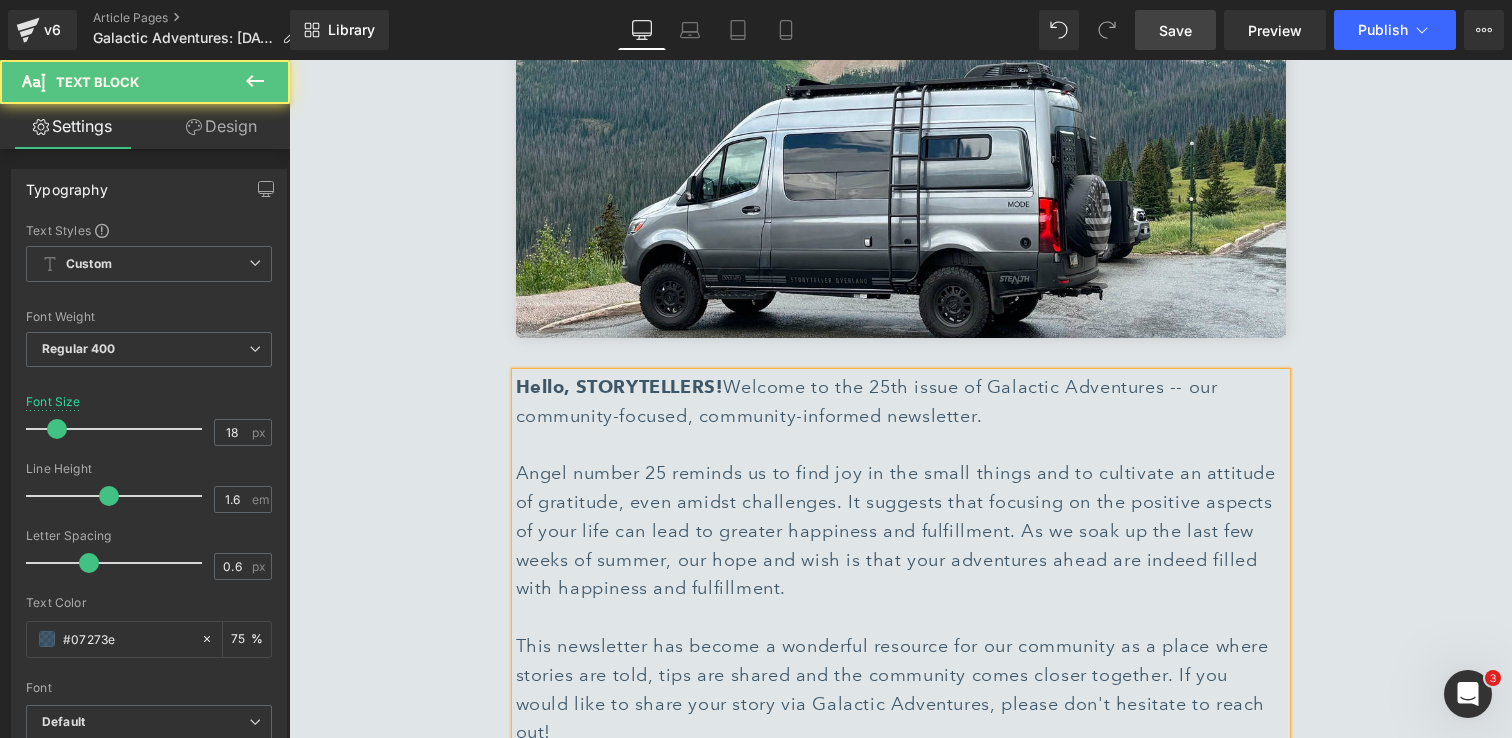 click on "Hello, STORYTELLERS!  Welcome to the 25th issue of Galactic Adventures -- our community-focused, community-informed newsletter.  Angel number 25 reminds us to find joy in the small things and to cultivate an attitude of gratitude, even amidst challenges. It suggests that focusing on the positive aspects of your life can lead to greater happiness and fulfillment. As we soak up the last few weeks of summer, our hope and wish is that your adventures ahead are indeed filled with happiness and fulfillment. This newsletter has become a wonderful resource for our community as a place where stories are told, tips are shared and the community comes closer together. If you would like to share your story via Galactic Adventures, please don't hesitate to reach out!  Send your story to  emma.walsmith@storytelleroverland.com" at bounding box center [901, 589] 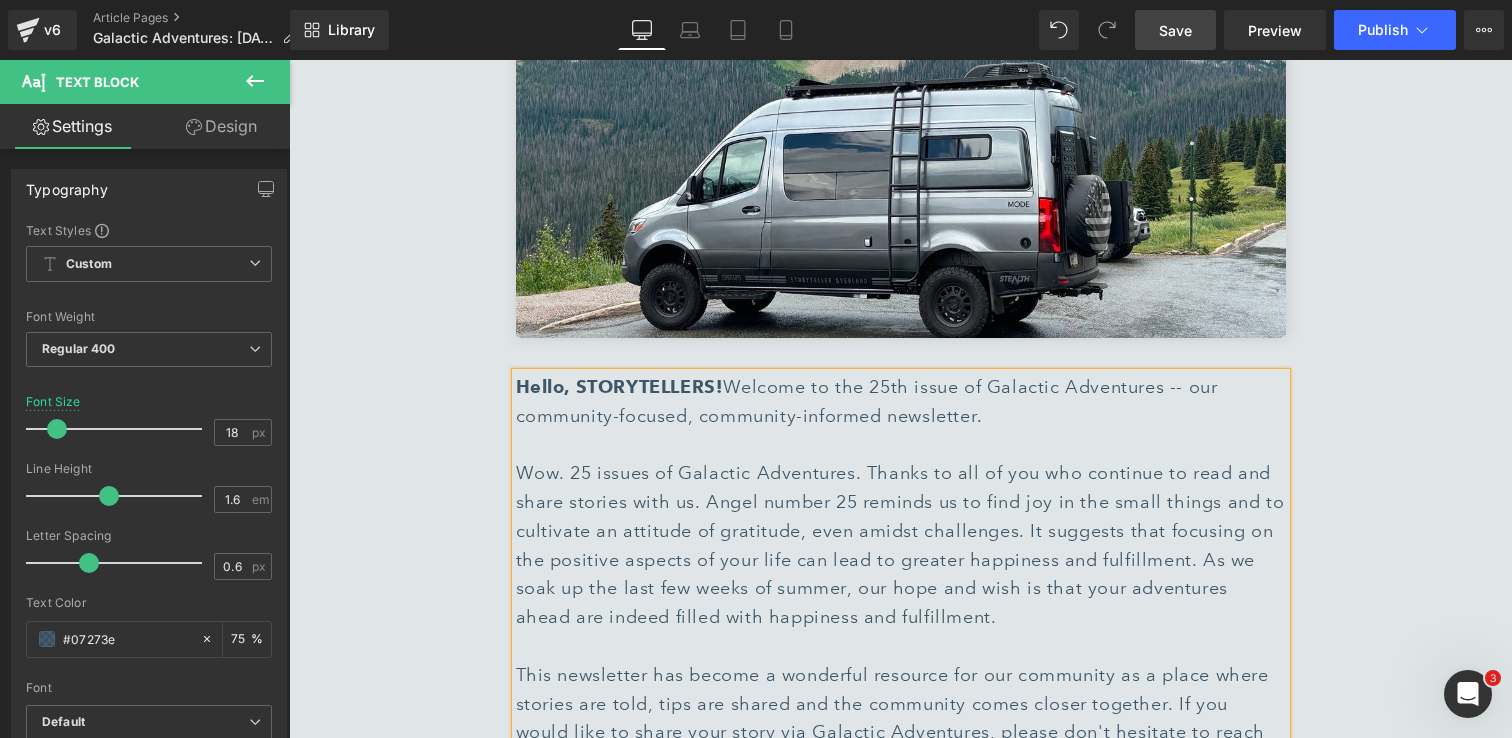 click on "Hello, STORYTELLERS!  Welcome to the 25th issue of Galactic Adventures -- our community-focused, community-informed newsletter.  Wow. 25 issues of Galactic Adventures. Thanks to all of you who continue to read and share stories with us. Angel number 25 reminds us to find joy in the small things and to cultivate an attitude of gratitude, even amidst challenges. It suggests that focusing on the positive aspects of your life can lead to greater happiness and fulfillment. As we soak up the last few weeks of summer, our hope and wish is that your adventures ahead are indeed filled with happiness and fulfillment. This newsletter has become a wonderful resource for our community as a place where stories are told, tips are shared and the community comes closer together. If you would like to share your story via Galactic Adventures, please don't hesitate to reach out!  Send your story to  emma.walsmith@storytelleroverland.com" at bounding box center [901, 603] 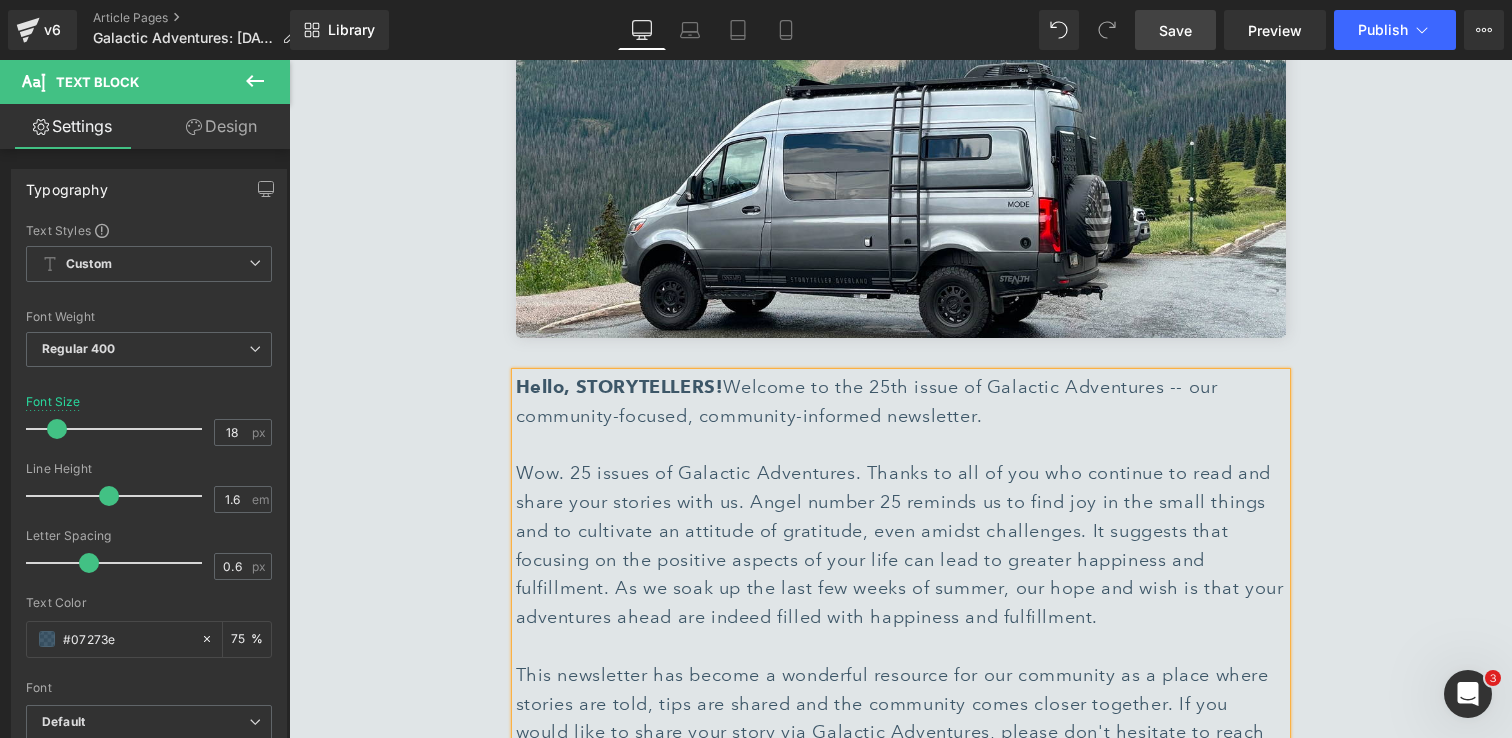 click on "Hello, STORYTELLERS!  Welcome to the 25th issue of Galactic Adventures -- our community-focused, community-informed newsletter.  Wow. 25 issues of Galactic Adventures. Thanks to all of you who continue to read and share your stories with us. Angel number 25 reminds us to find joy in the small things and to cultivate an attitude of gratitude, even amidst challenges. It suggests that focusing on the positive aspects of your life can lead to greater happiness and fulfillment. As we soak up the last few weeks of summer, our hope and wish is that your adventures ahead are indeed filled with happiness and fulfillment. This newsletter has become a wonderful resource for our community as a place where stories are told, tips are shared and the community comes closer together. If you would like to share your story via Galactic Adventures, please don't hesitate to reach out!  Send your story to  emma.walsmith@storytelleroverland.com" at bounding box center [901, 603] 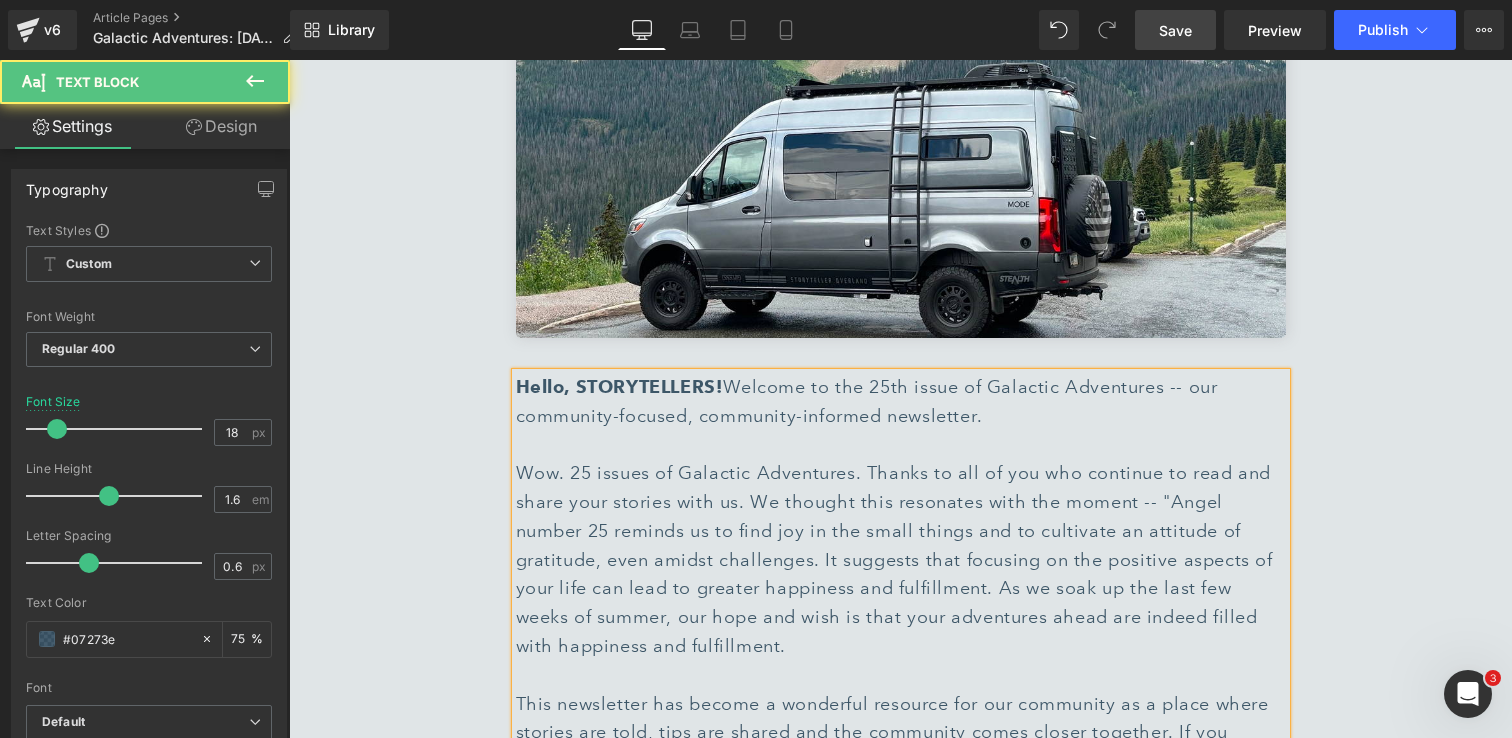 click on "Hello, STORYTELLERS!  Welcome to the 25th issue of Galactic Adventures -- our community-focused, community-informed newsletter.  Wow. 25 issues of Galactic Adventures. Thanks to all of you who continue to read and share your stories with us. We thought this resonates with the moment -- "Angel number 25 reminds us to find joy in the small things and to cultivate an attitude of gratitude, even amidst challenges. It suggests that focusing on the positive aspects of your life can lead to greater happiness and fulfillment. As we soak up the last few weeks of summer, our hope and wish is that your adventures ahead are indeed filled with happiness and fulfillment. This newsletter has become a wonderful resource for our community as a place where stories are told, tips are shared and the community comes closer together. If you would like to share your story via Galactic Adventures, please don't hesitate to reach out!  Send your story to  emma.walsmith@storytelleroverland.com" at bounding box center (901, 618) 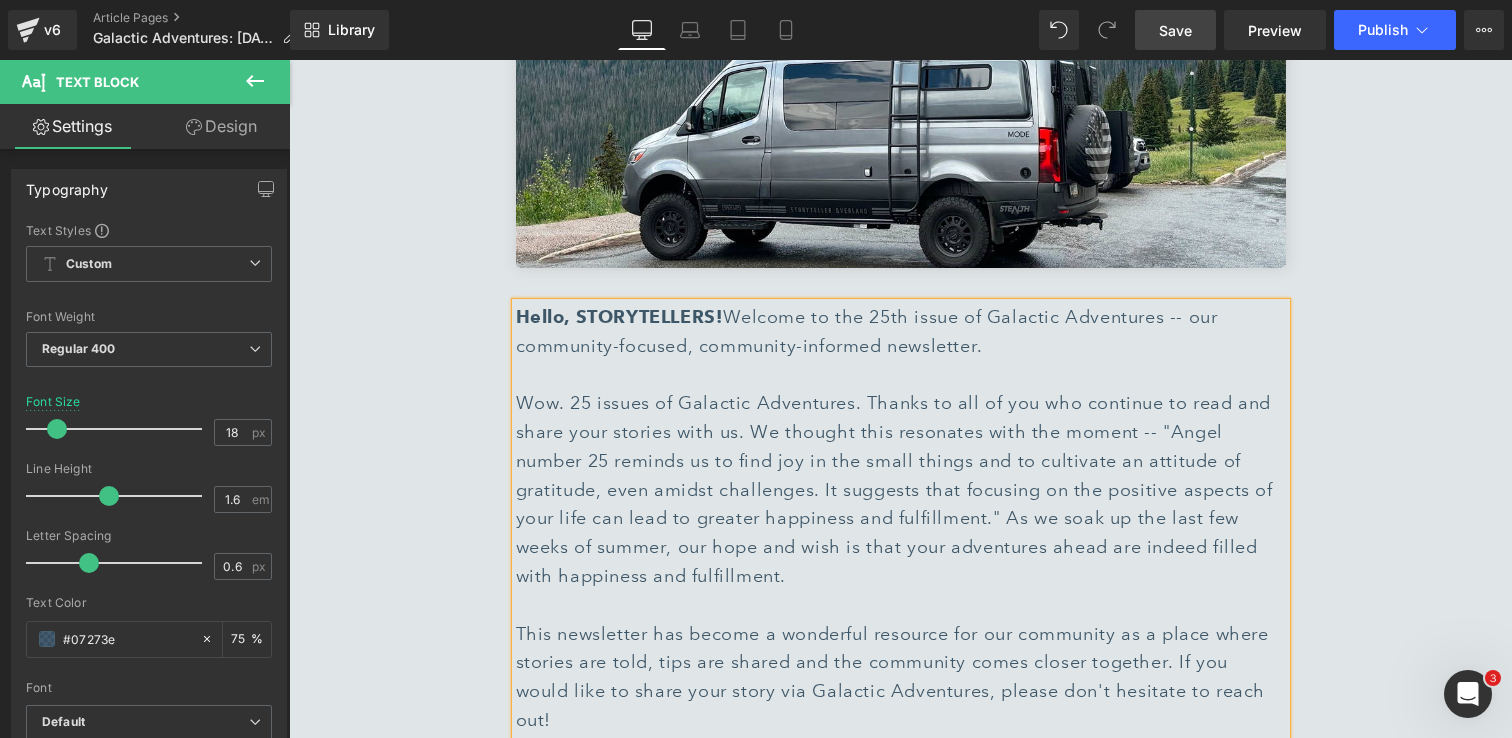 scroll, scrollTop: 619, scrollLeft: 0, axis: vertical 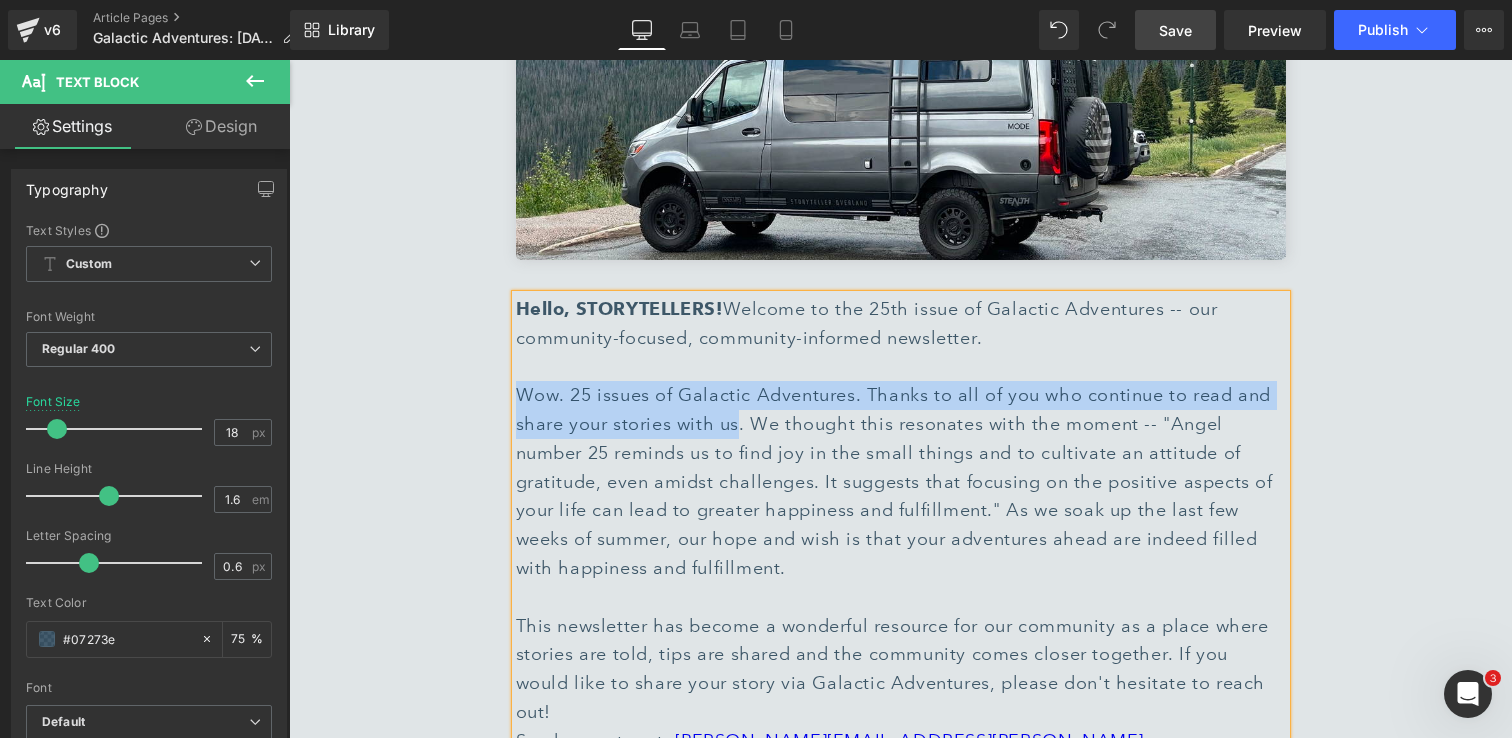 drag, startPoint x: 521, startPoint y: 396, endPoint x: 735, endPoint y: 434, distance: 217.34764 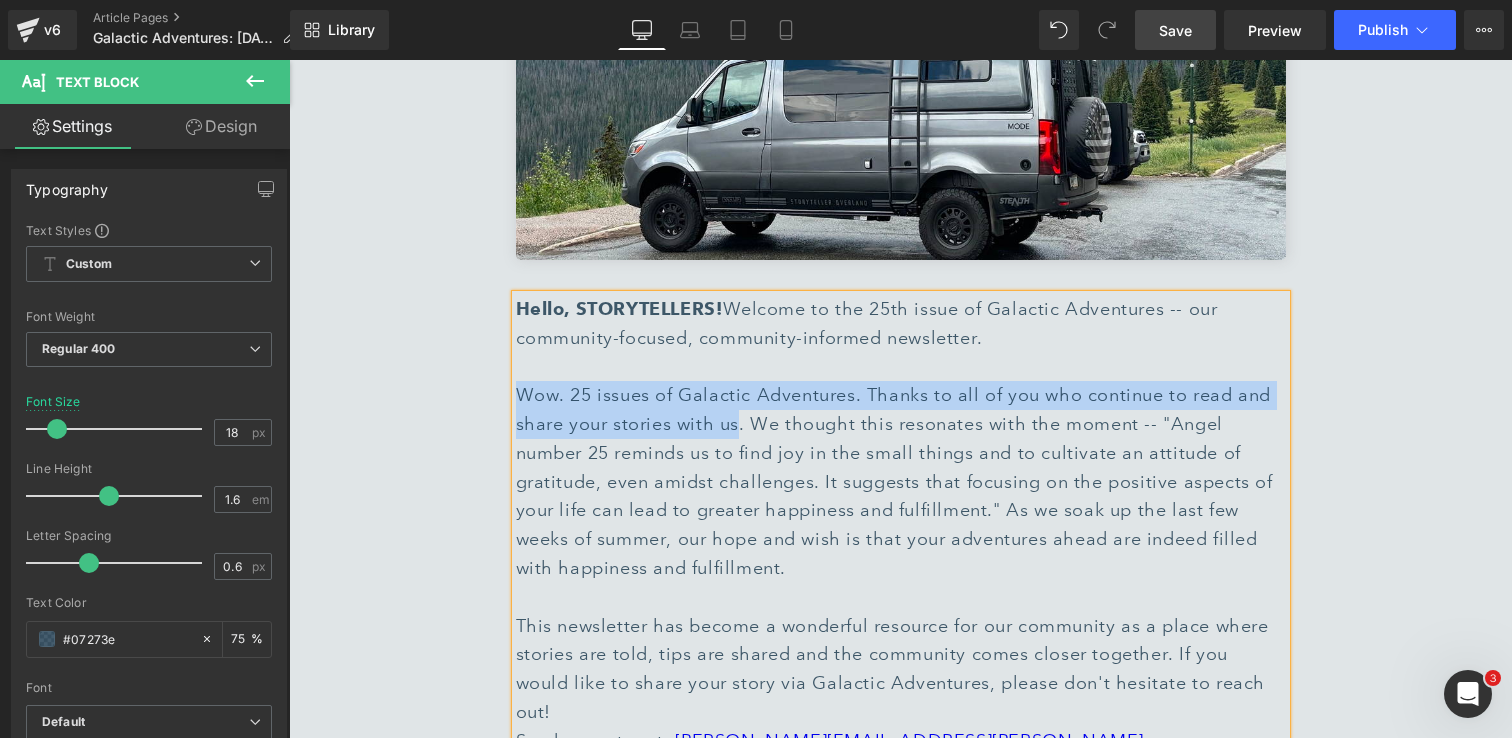 click on "Hello, STORYTELLERS!  Welcome to the 25th issue of Galactic Adventures -- our community-focused, community-informed newsletter.  Wow. 25 issues of Galactic Adventures. Thanks to all of you who continue to read and share your stories with us. We thought this resonates with the moment -- "Angel number 25 reminds us to find joy in the small things and to cultivate an attitude of gratitude, even amidst challenges. It suggests that focusing on the positive aspects of your life can lead to greater happiness and fulfillment." As we soak up the last few weeks of summer, our hope and wish is that your adventures ahead are indeed filled with happiness and fulfillment. This newsletter has become a wonderful resource for our community as a place where stories are told, tips are shared and the community comes closer together. If you would like to share your story via Galactic Adventures, please don't hesitate to reach out!  Send your story to  emma.walsmith@storytelleroverland.com" at bounding box center [901, 540] 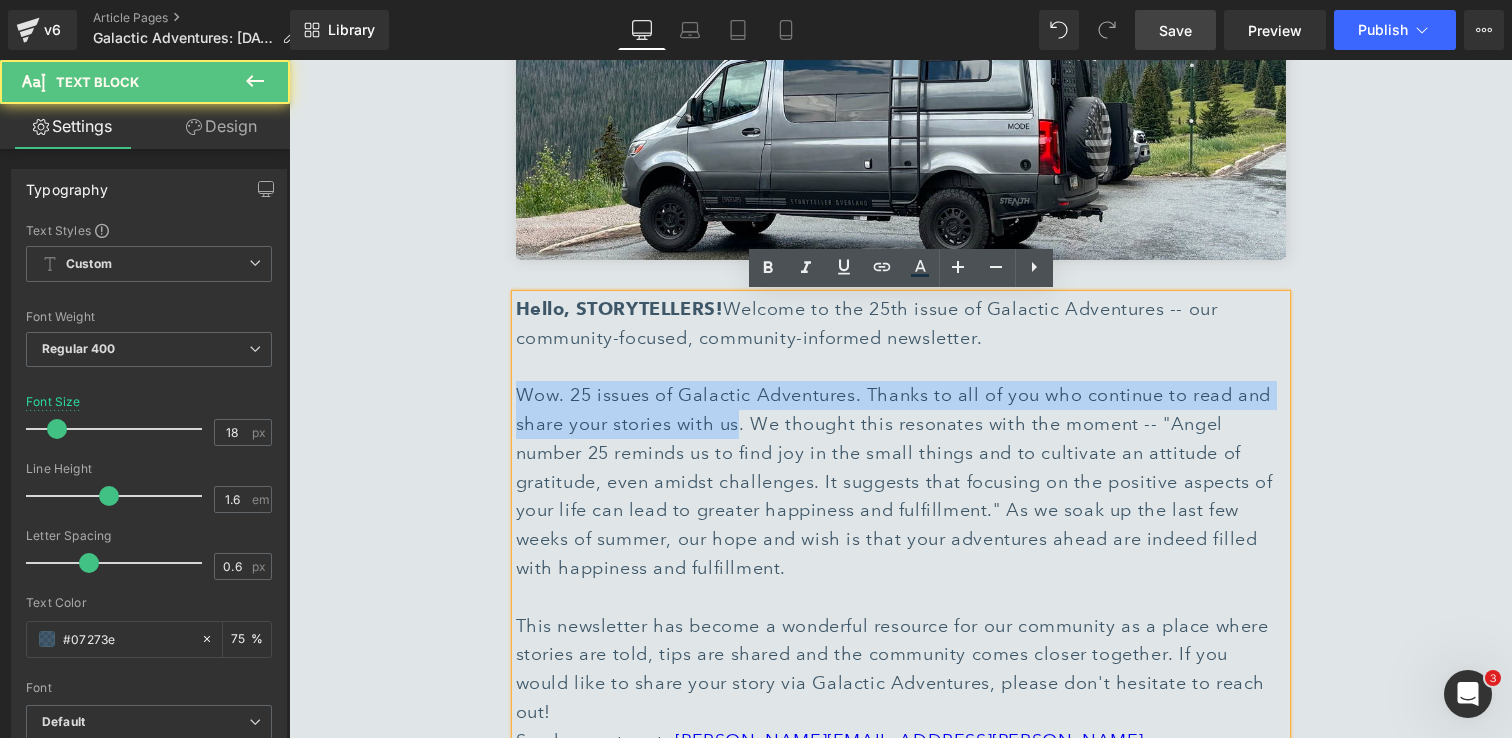 click on "Hello, STORYTELLERS!  Welcome to the 25th issue of Galactic Adventures -- our community-focused, community-informed newsletter.  Wow. 25 issues of Galactic Adventures. Thanks to all of you who continue to read and share your stories with us. We thought this resonates with the moment -- "Angel number 25 reminds us to find joy in the small things and to cultivate an attitude of gratitude, even amidst challenges. It suggests that focusing on the positive aspects of your life can lead to greater happiness and fulfillment." As we soak up the last few weeks of summer, our hope and wish is that your adventures ahead are indeed filled with happiness and fulfillment. This newsletter has become a wonderful resource for our community as a place where stories are told, tips are shared and the community comes closer together. If you would like to share your story via Galactic Adventures, please don't hesitate to reach out!  Send your story to  emma.walsmith@storytelleroverland.com" at bounding box center (901, 540) 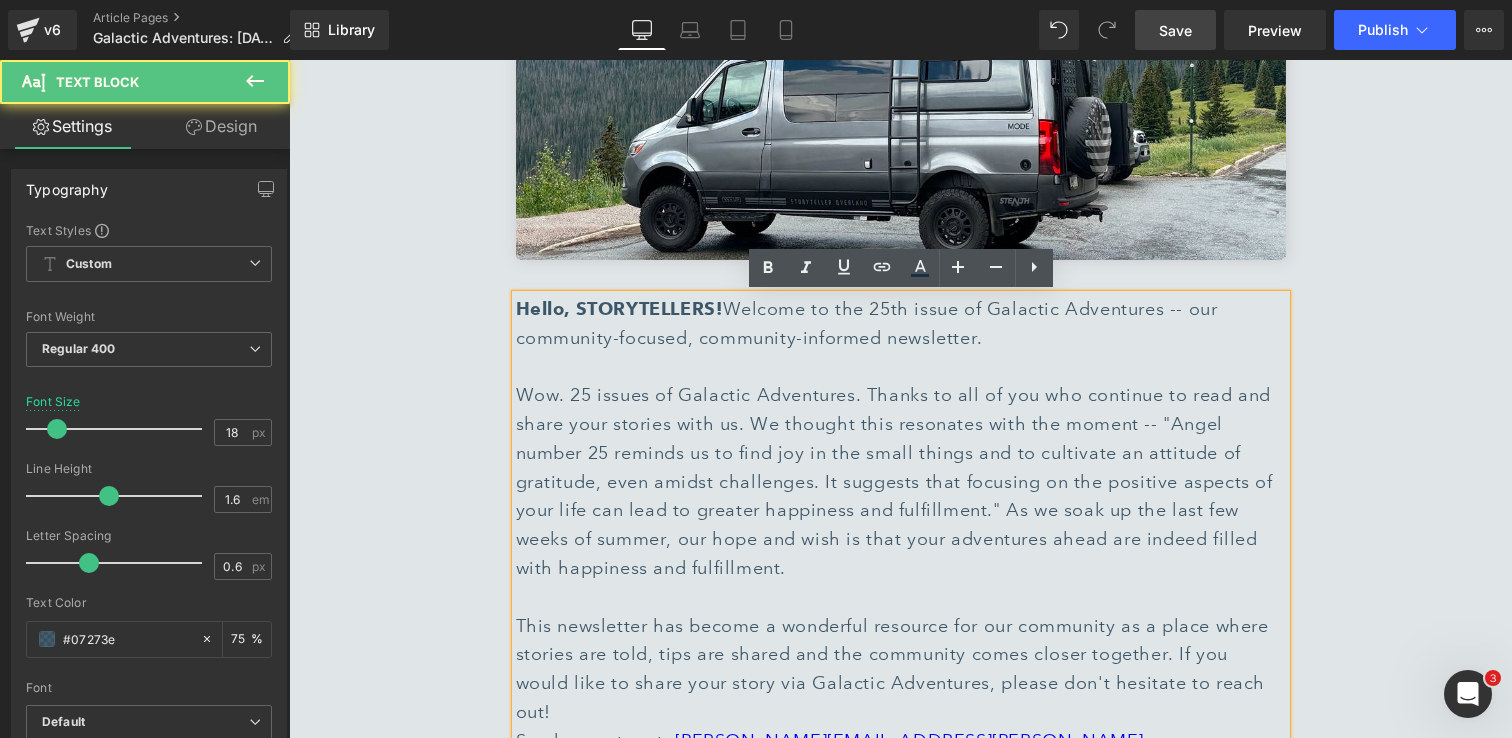 click on "Hello, STORYTELLERS!  Welcome to the 25th issue of Galactic Adventures -- our community-focused, community-informed newsletter.  Wow. 25 issues of Galactic Adventures. Thanks to all of you who continue to read and share your stories with us. We thought this resonates with the moment -- "Angel number 25 reminds us to find joy in the small things and to cultivate an attitude of gratitude, even amidst challenges. It suggests that focusing on the positive aspects of your life can lead to greater happiness and fulfillment." As we soak up the last few weeks of summer, our hope and wish is that your adventures ahead are indeed filled with happiness and fulfillment. This newsletter has become a wonderful resource for our community as a place where stories are told, tips are shared and the community comes closer together. If you would like to share your story via Galactic Adventures, please don't hesitate to reach out!  Send your story to  emma.walsmith@storytelleroverland.com" at bounding box center (901, 540) 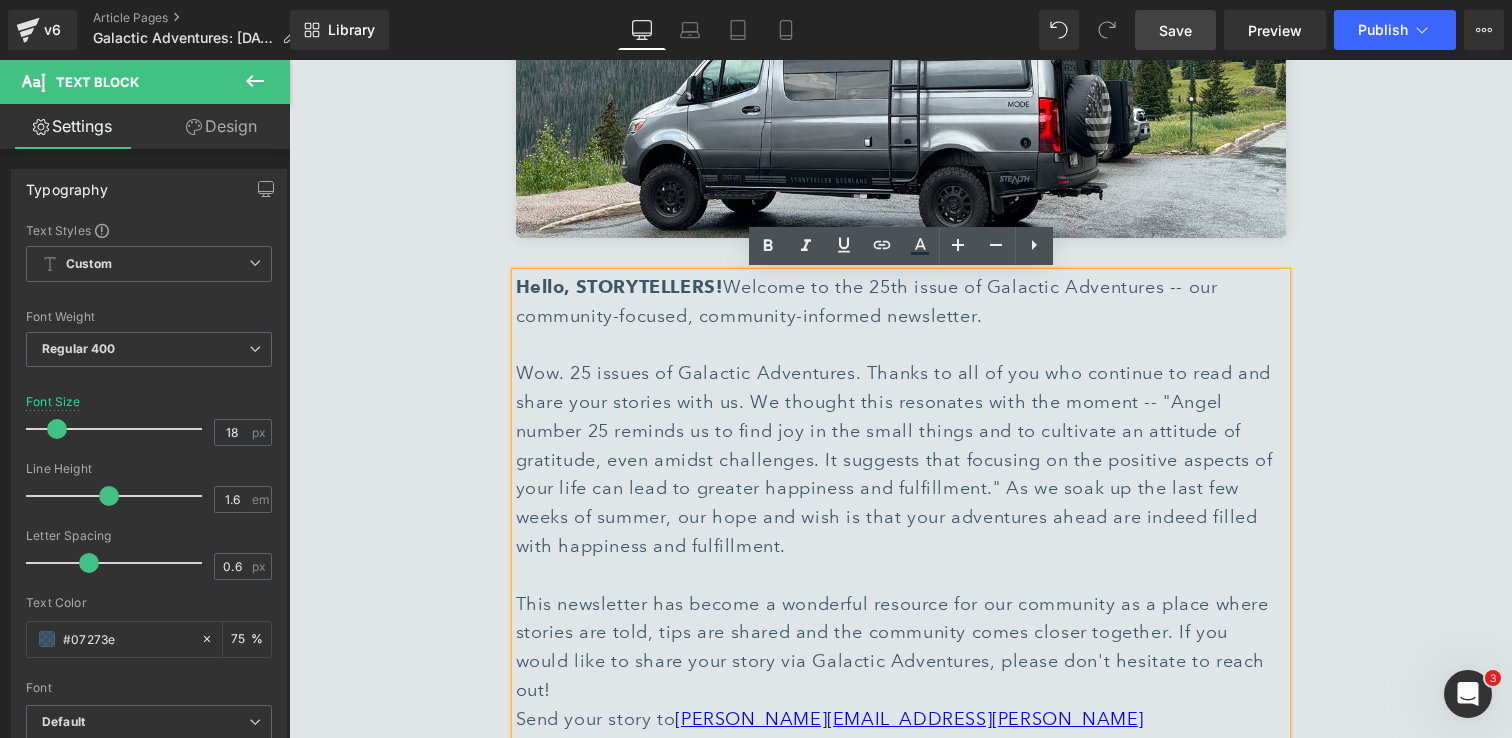 scroll, scrollTop: 554, scrollLeft: 0, axis: vertical 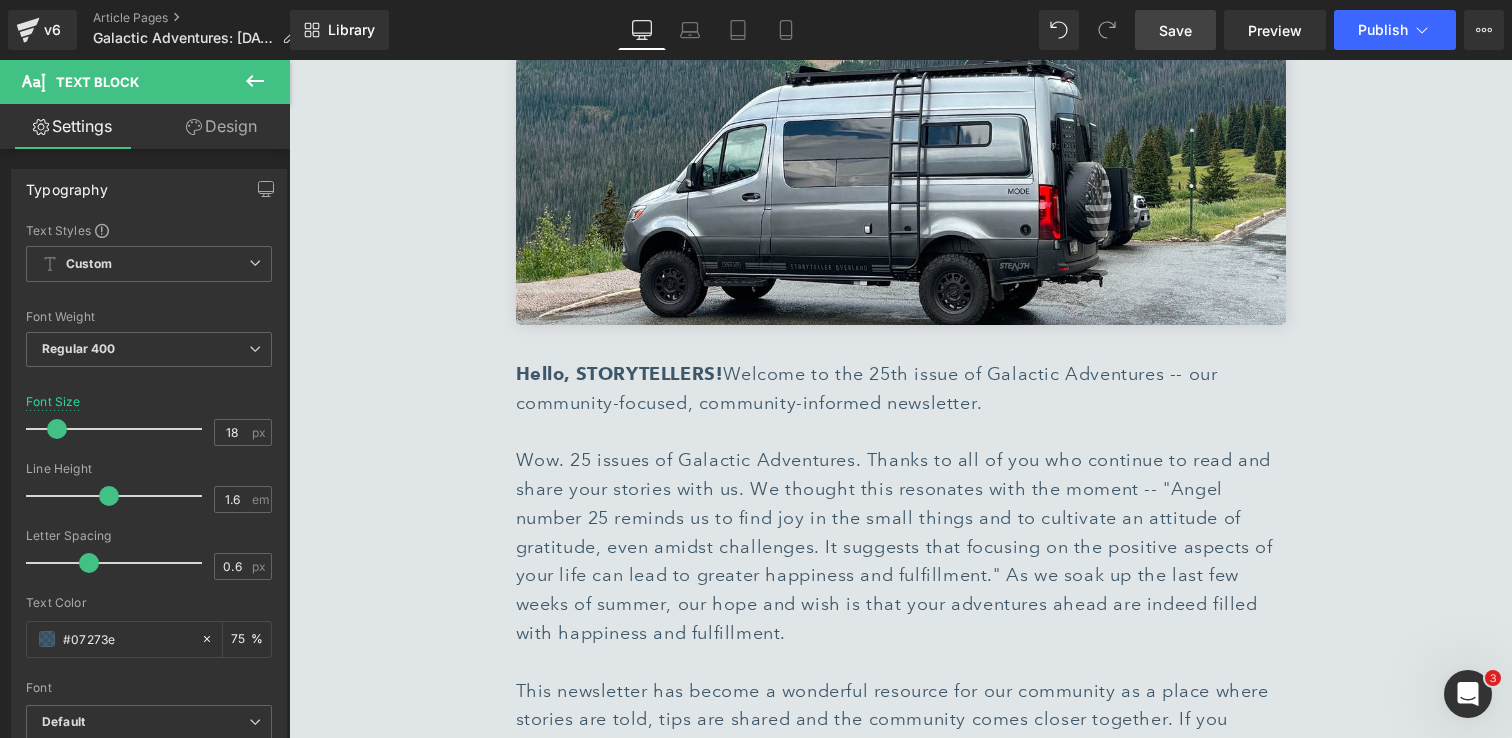 drag, startPoint x: 1179, startPoint y: 22, endPoint x: 848, endPoint y: 43, distance: 331.6655 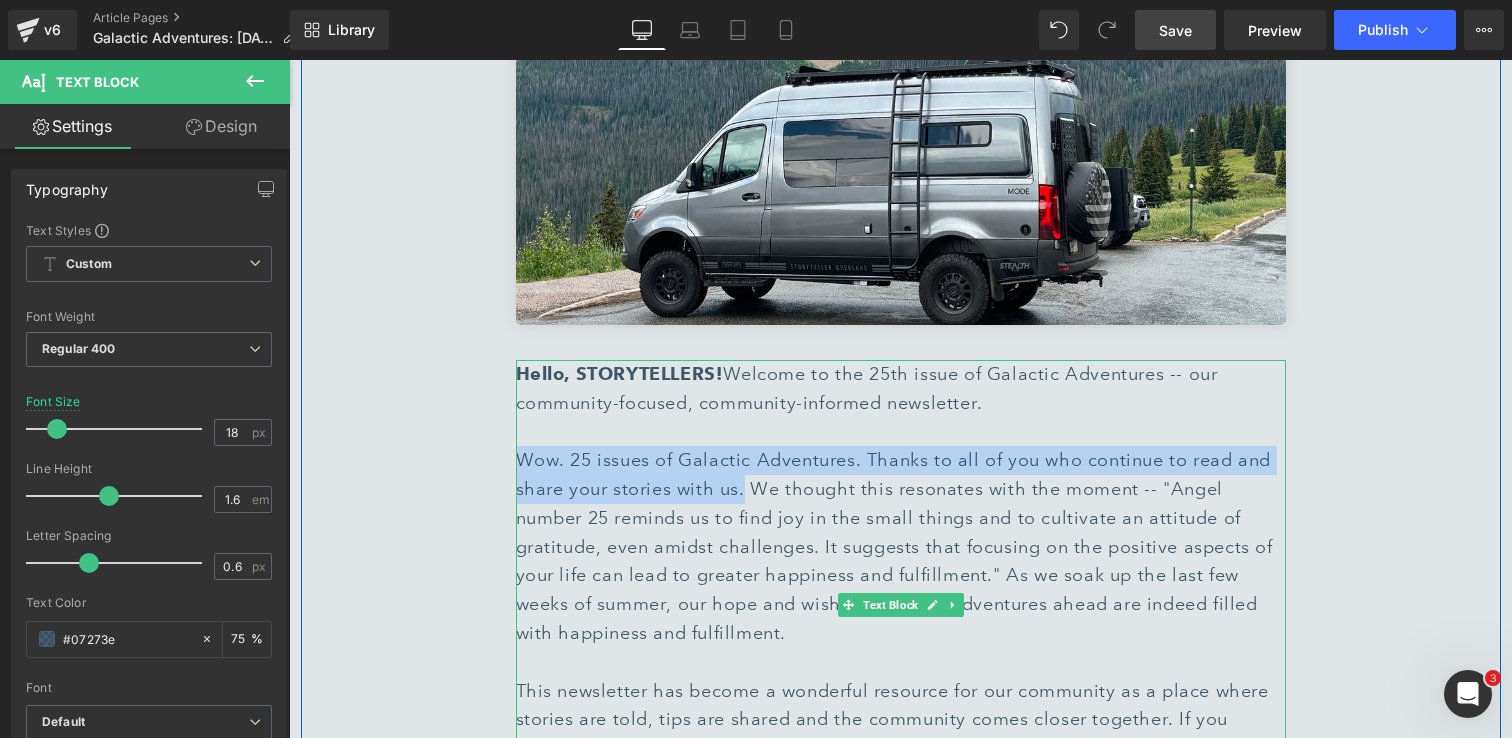 drag, startPoint x: 742, startPoint y: 491, endPoint x: 522, endPoint y: 459, distance: 222.3151 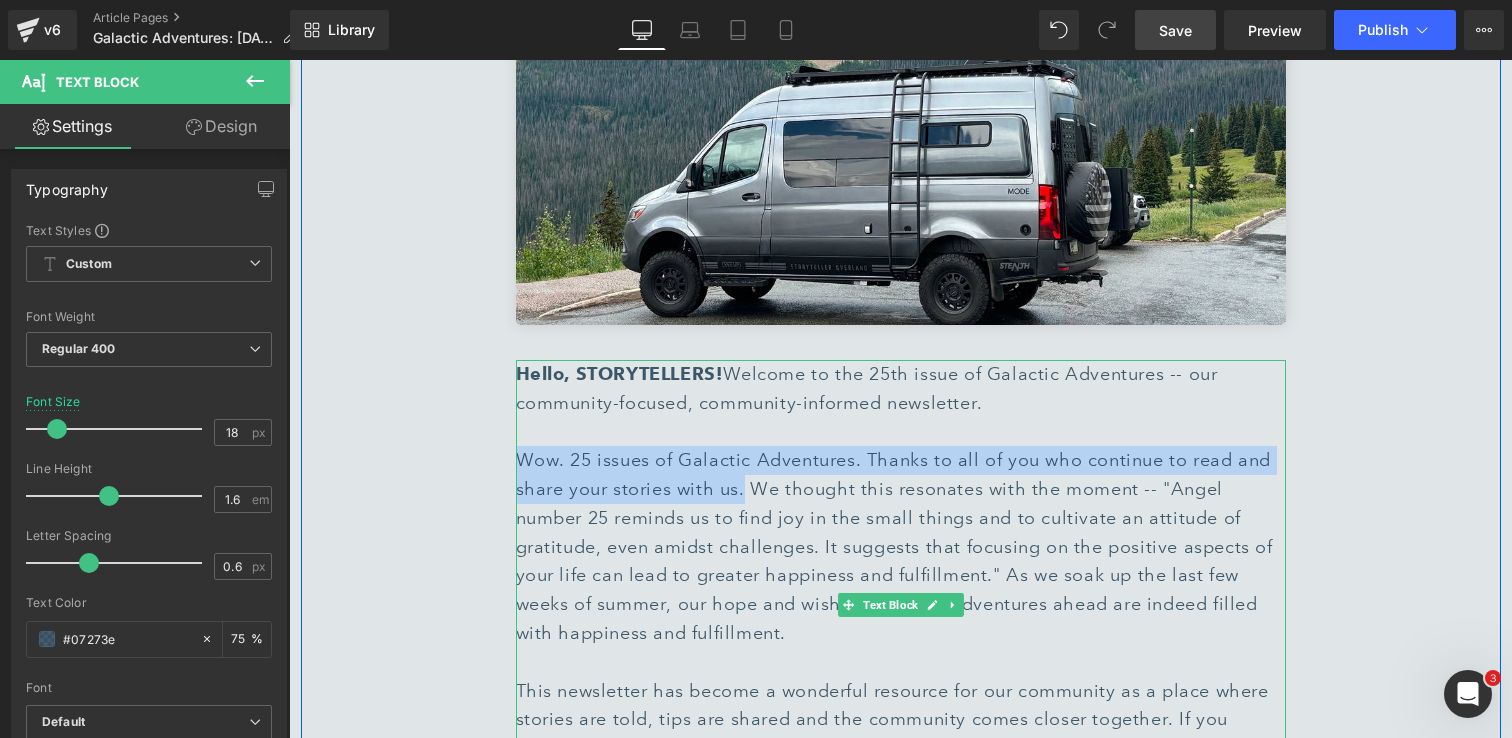 click on "Hello, STORYTELLERS!  Welcome to the 25th issue of Galactic Adventures -- our community-focused, community-informed newsletter.  Wow. 25 issues of Galactic Adventures. Thanks to all of you who continue to read and share your stories with us. We thought this resonates with the moment -- "Angel number 25 reminds us to find joy in the small things and to cultivate an attitude of gratitude, even amidst challenges. It suggests that focusing on the positive aspects of your life can lead to greater happiness and fulfillment." As we soak up the last few weeks of summer, our hope and wish is that your adventures ahead are indeed filled with happiness and fulfillment. This newsletter has become a wonderful resource for our community as a place where stories are told, tips are shared and the community comes closer together. If you would like to share your story via Galactic Adventures, please don't hesitate to reach out!  Send your story to  emma.walsmith@storytelleroverland.com" at bounding box center [901, 605] 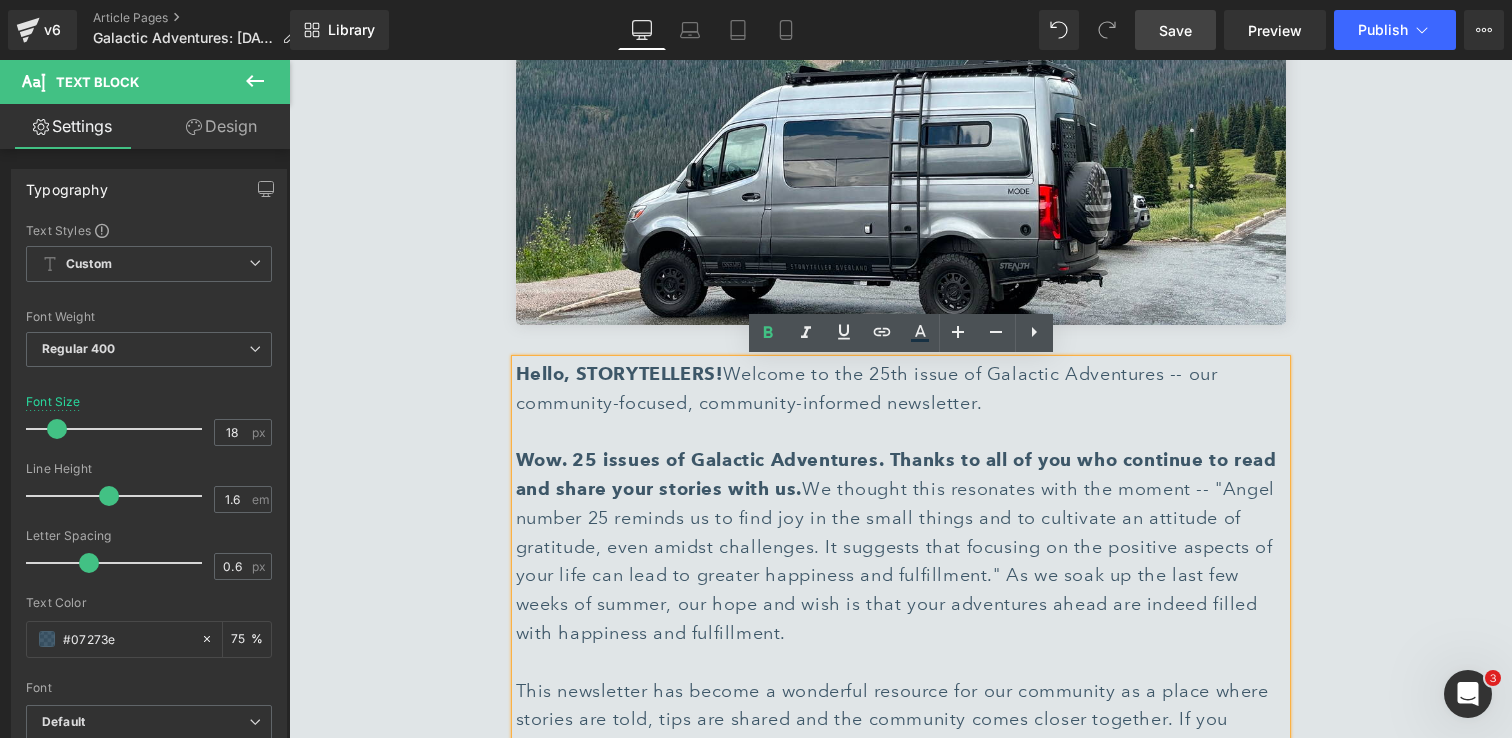drag, startPoint x: 926, startPoint y: 627, endPoint x: 1002, endPoint y: 586, distance: 86.35392 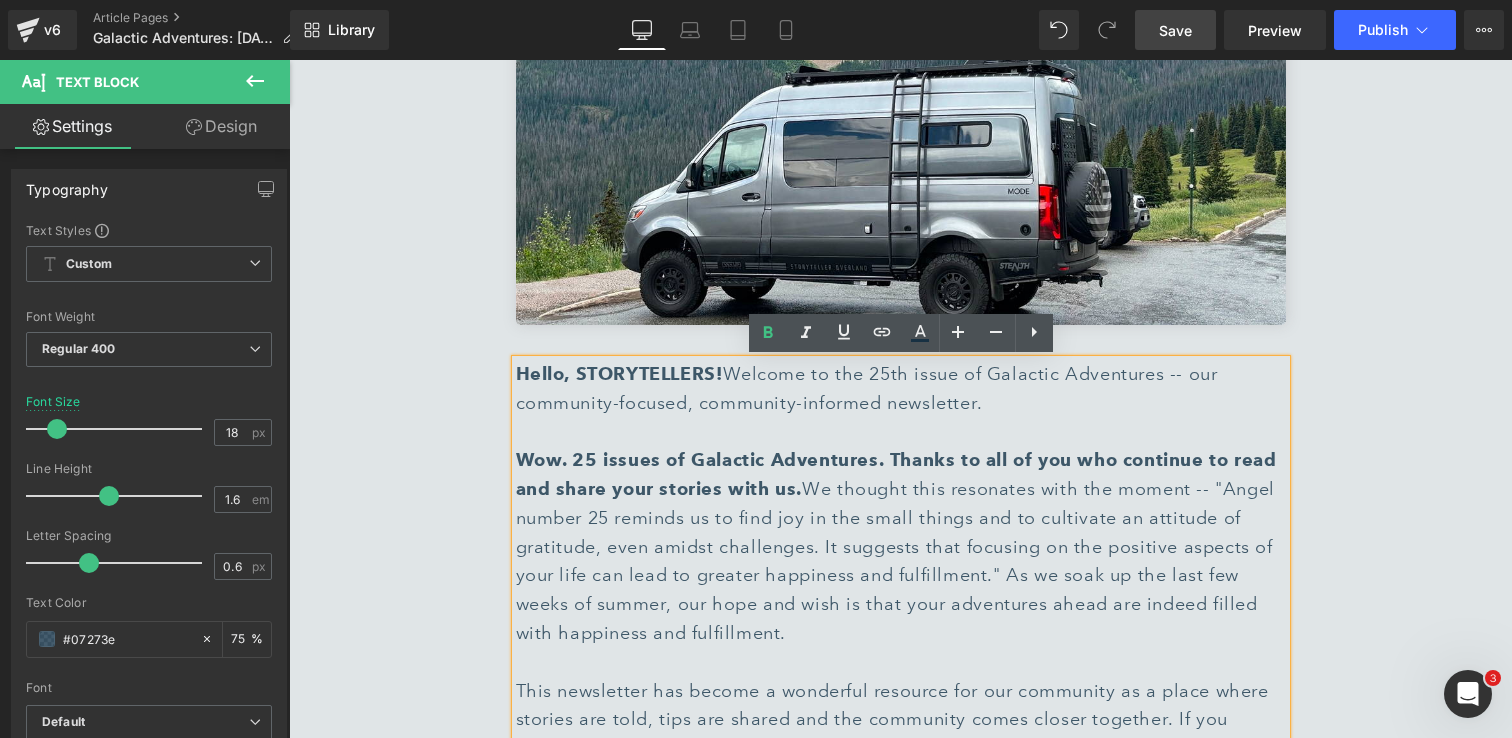 click on "Hello, STORYTELLERS!  Welcome to the 25th issue of Galactic Adventures -- our community-focused, community-informed newsletter.  Wow. 25 issues of Galactic Adventures. Thanks to all of you who continue to read and share your stories with us.  We thought this resonates with the moment -- "Angel number 25 reminds us to find joy in the small things and to cultivate an attitude of gratitude, even amidst challenges. It suggests that focusing on the positive aspects of your life can lead to greater happiness and fulfillment." As we soak up the last few weeks of summer, our hope and wish is that your adventures ahead are indeed filled with happiness and fulfillment. This newsletter has become a wonderful resource for our community as a place where stories are told, tips are shared and the community comes closer together. If you would like to share your story via Galactic Adventures, please don't hesitate to reach out!  Send your story to  emma.walsmith@storytelleroverland.com" at bounding box center (901, 605) 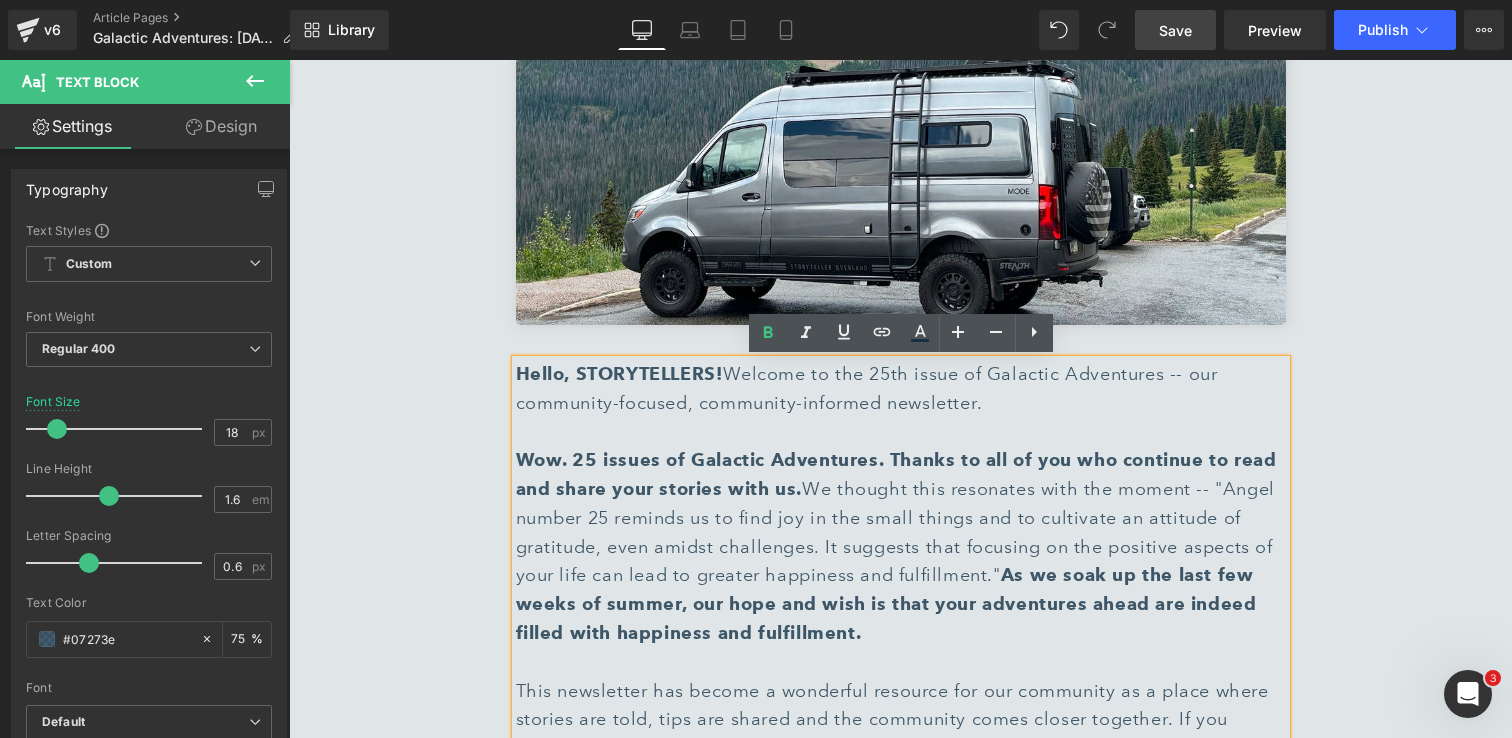 click on "Galactic Adventures Heading         ISSUE 25  |  July 18, 2025 Heading         Image         Hello, STORYTELLERS!  Welcome to the 25th issue of Galactic Adventures -- our community-focused, community-informed newsletter.  Wow. 25 issues of Galactic Adventures. Thanks to all of you who continue to read and share your stories with us.  We thought this resonates with the moment -- "Angel number 25 reminds us to find joy in the small things and to cultivate an attitude of gratitude, even amidst challenges. It suggests that focusing on the positive aspects of your life can lead to greater happiness and fulfillment."  As we soak up the last few weeks of summer, our hope and wish is that your adventures ahead are indeed filled with happiness and fulfillment. This newsletter has become a wonderful resource for our community as a place where stories are told, tips are shared and the community comes closer together. If you would like to share your story via Galactic Adventures, please don't hesitate to reach out!" at bounding box center (901, 286) 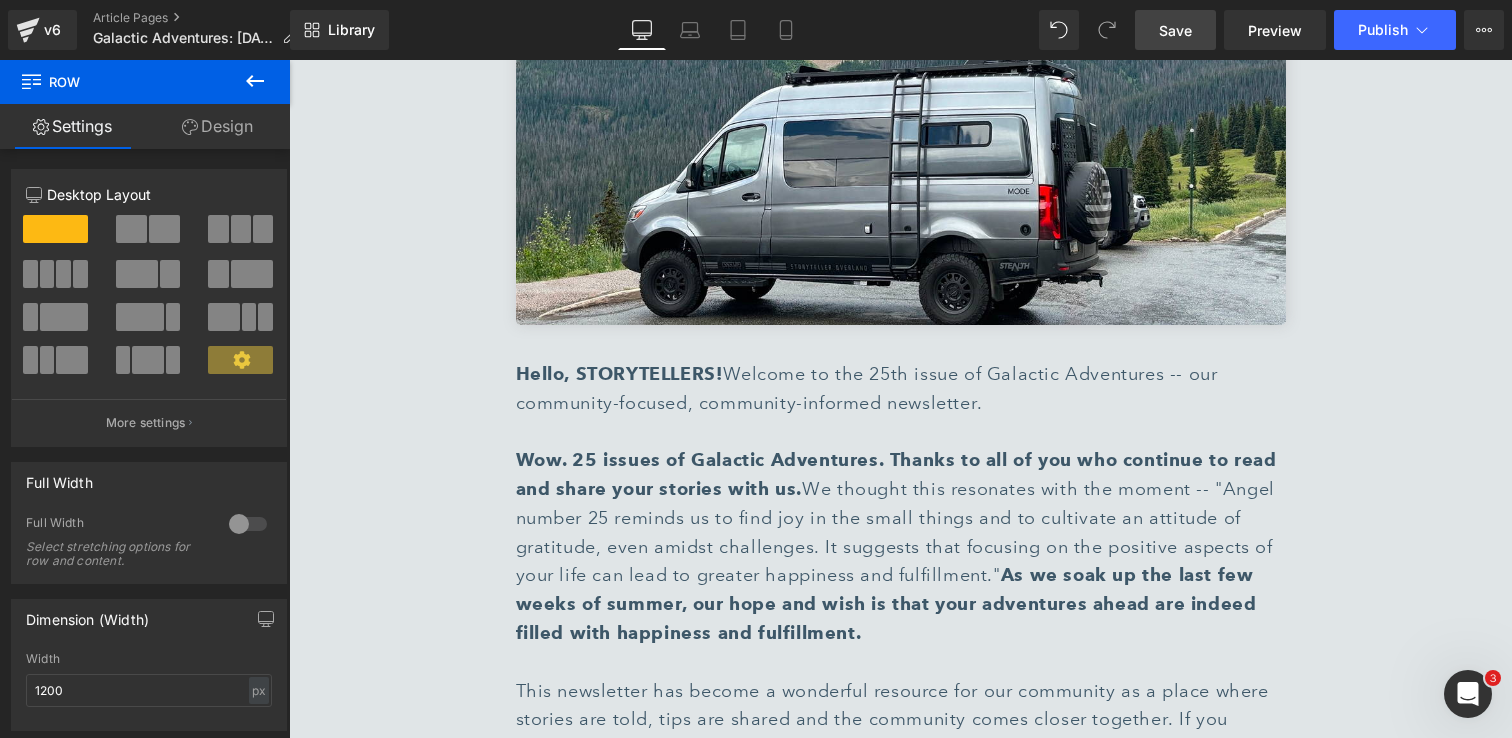 click on "Save" at bounding box center (1175, 30) 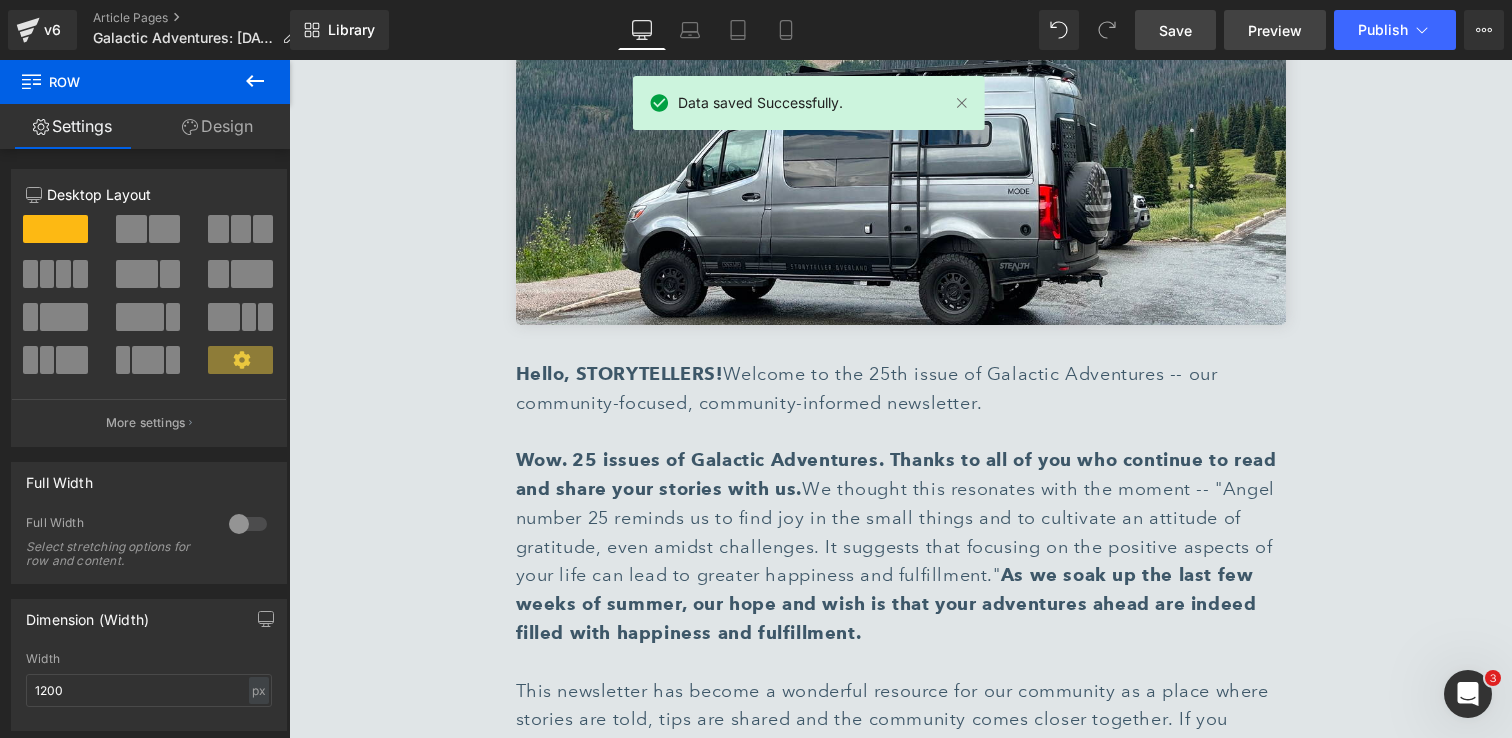 click on "Preview" at bounding box center [1275, 30] 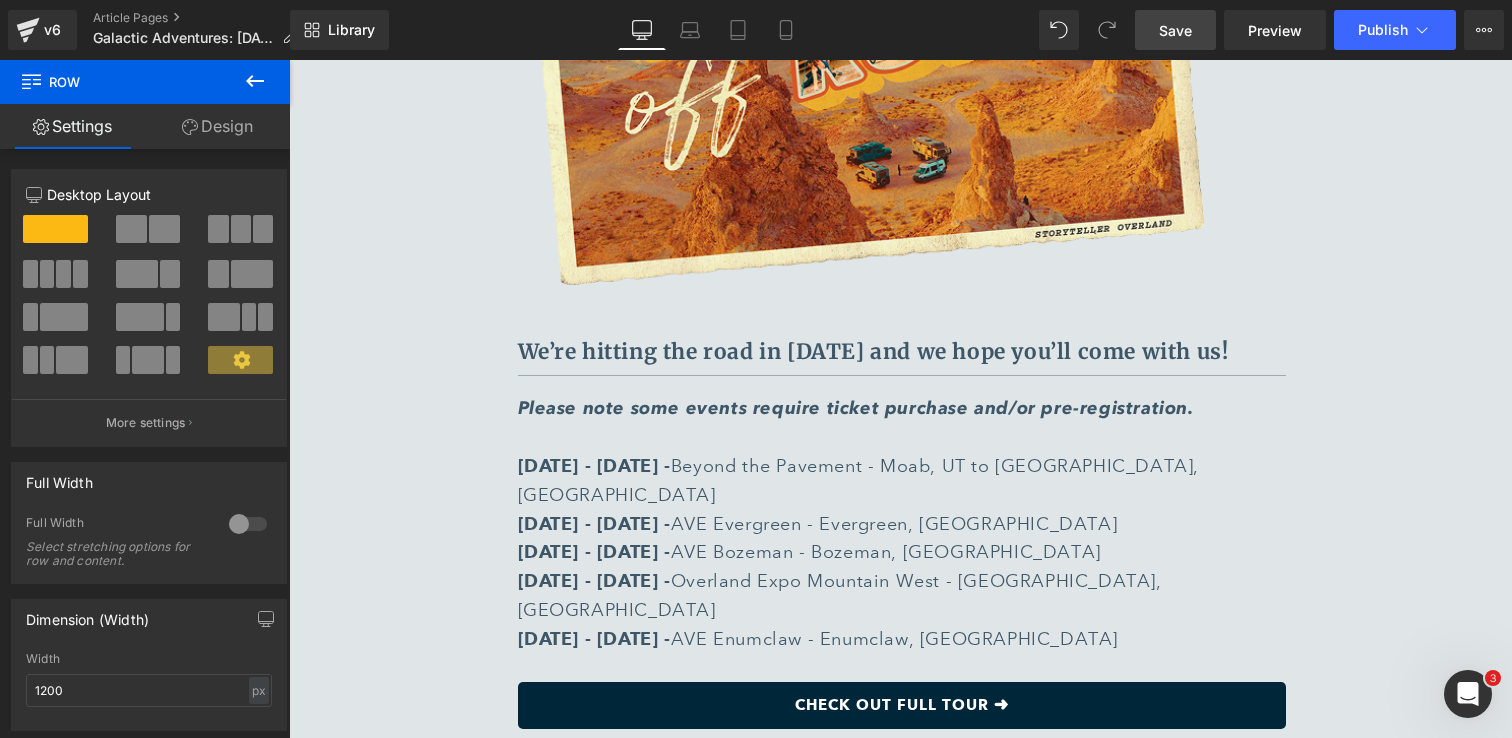 scroll, scrollTop: 10352, scrollLeft: 0, axis: vertical 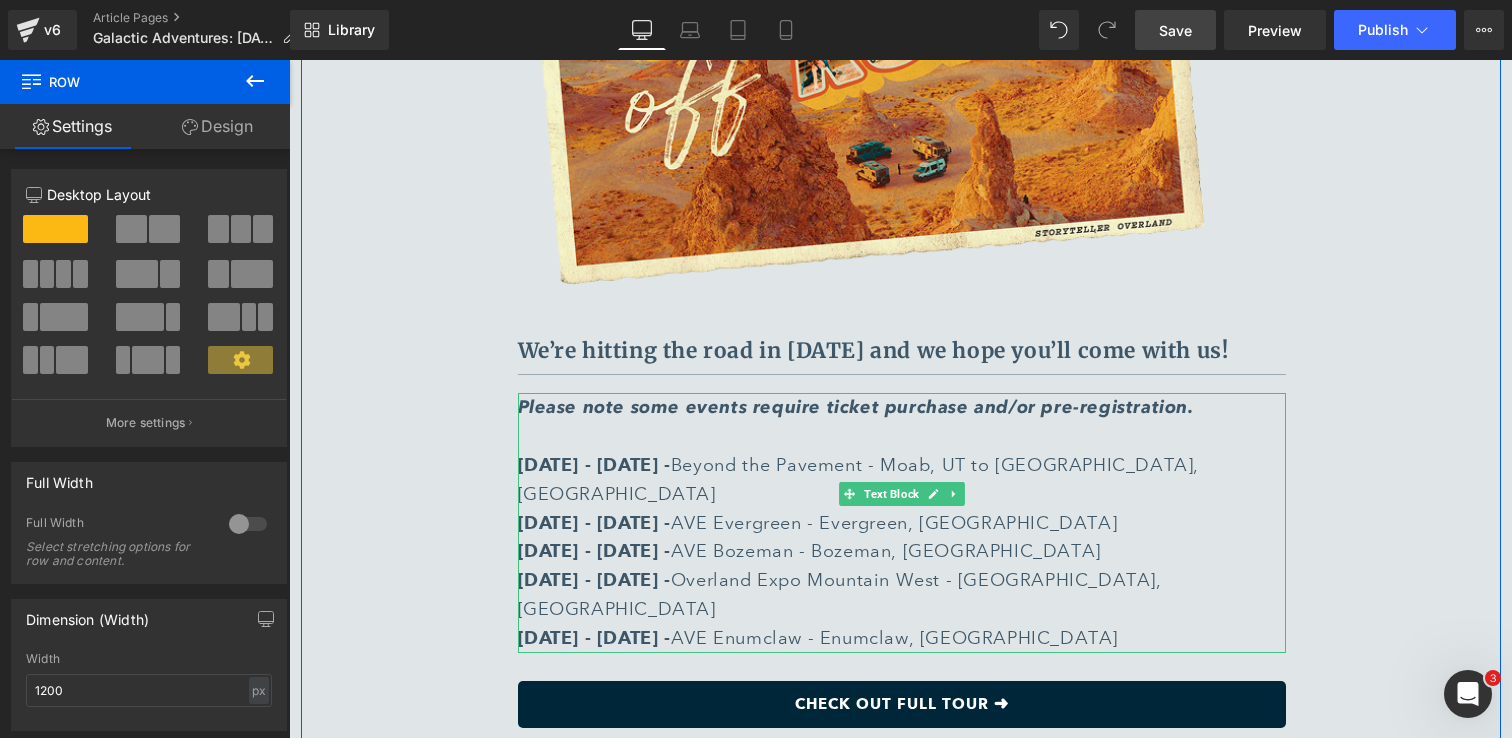 click on "Please note some events require ticket purchase and/or pre-registration. July 15 - 17 -  Beyond the Pavement - Moab, UT to Montrose, CO July 26 - 27 -  AVE Evergreen - Evergreen, CO  August 16 - 17 -  AVE Bozeman - Bozeman, MT August 22 - 24 -  Overland Expo Mountain West - Loveland, CO September 6 - 7 -  AVE Enumclaw - Enumclaw, WA" at bounding box center (902, 522) 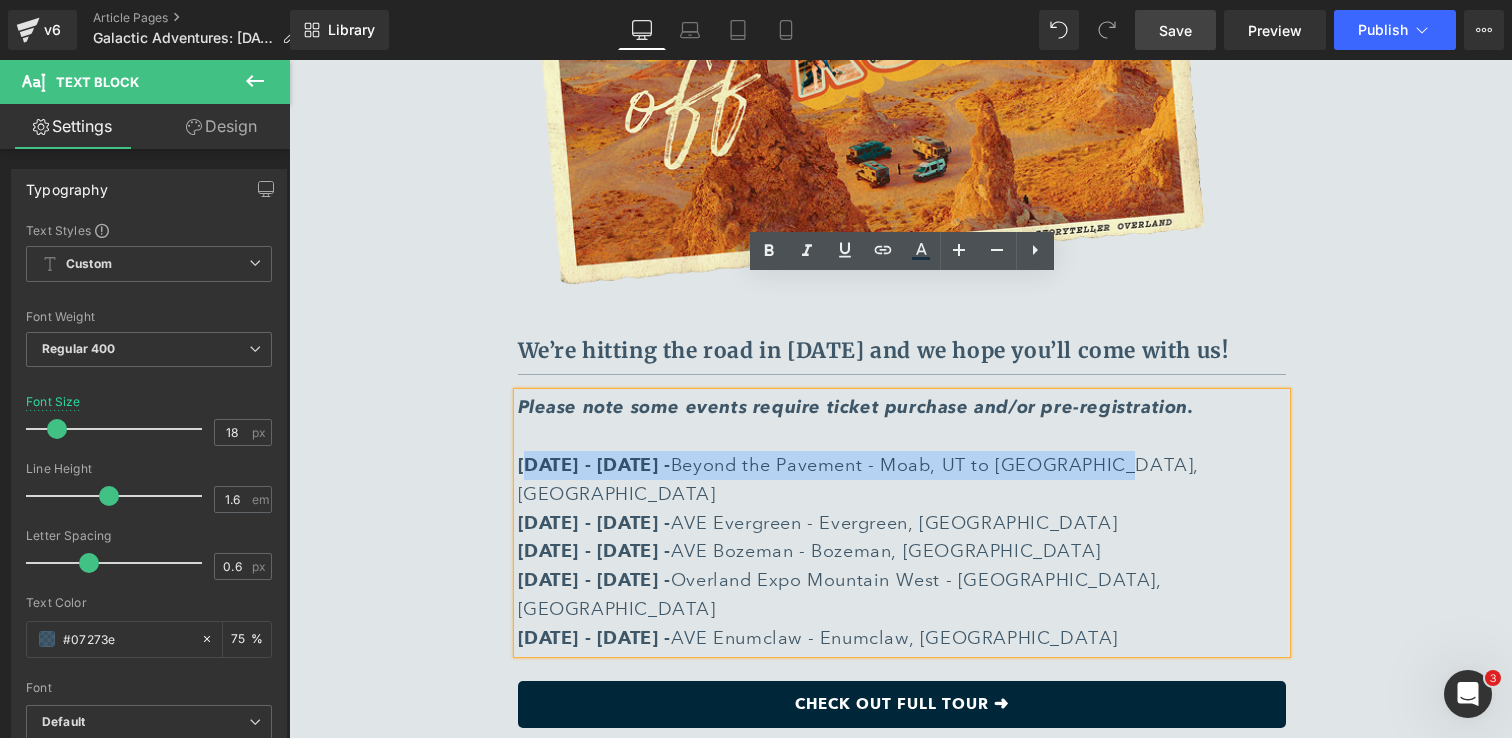 drag, startPoint x: 1102, startPoint y: 348, endPoint x: 525, endPoint y: 359, distance: 577.10486 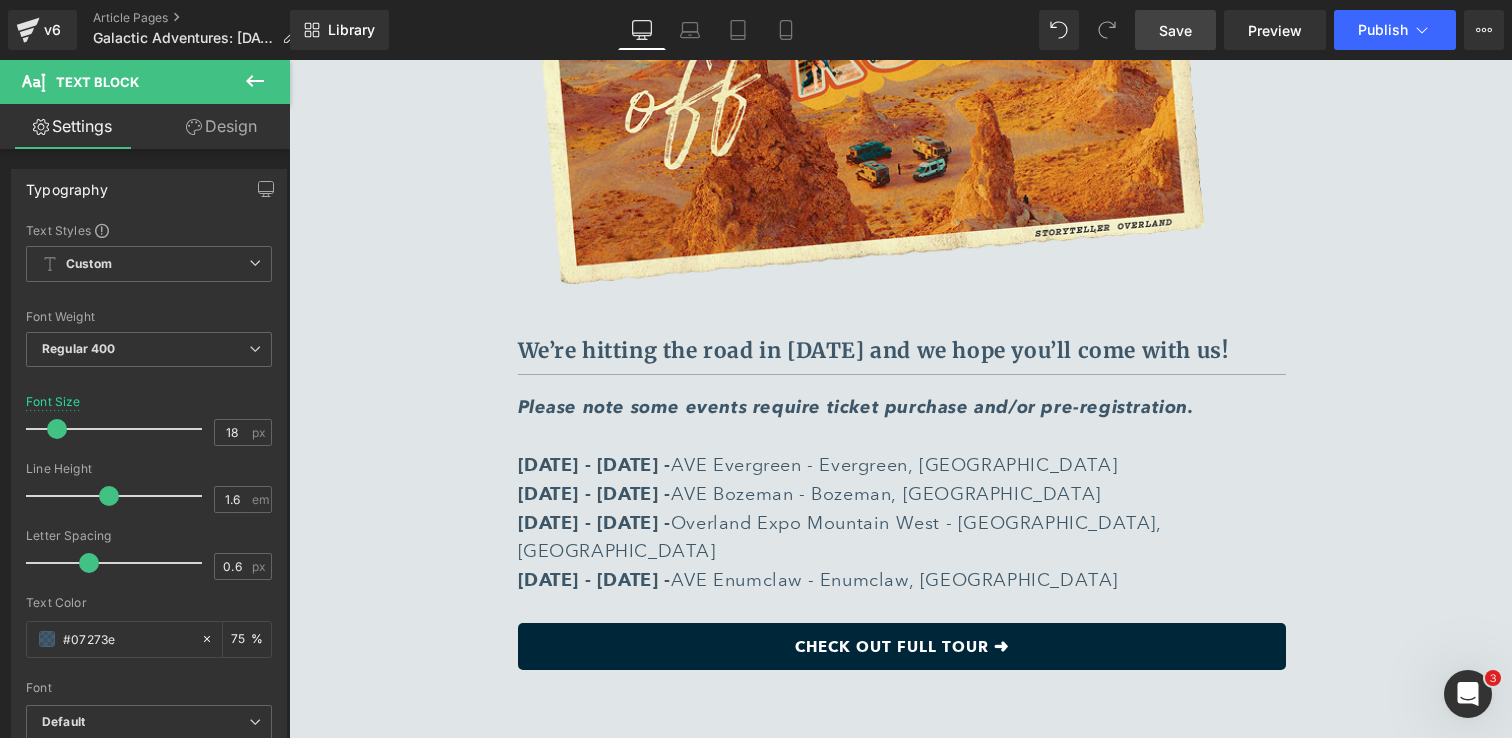 click on "Save" at bounding box center (1175, 30) 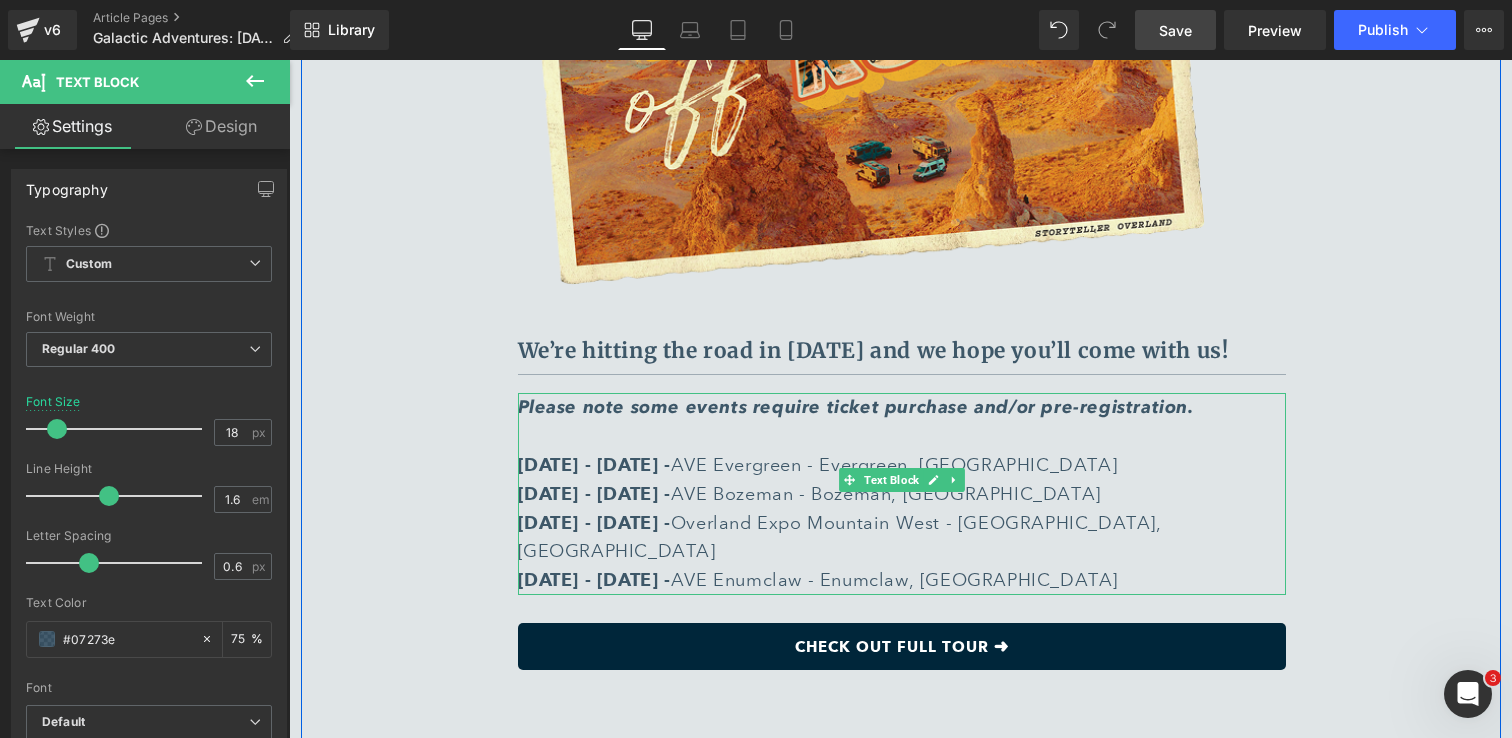 click on "Please note some events require ticket purchase and/or pre-registration. July 26 - 27 -  AVE Evergreen - Evergreen, CO  August 16 - 17 -  AVE Bozeman - Bozeman, MT August 22 - 24 -  Overland Expo Mountain West - Loveland, CO September 6 - 7 -  AVE Enumclaw - Enumclaw, WA" at bounding box center (902, 494) 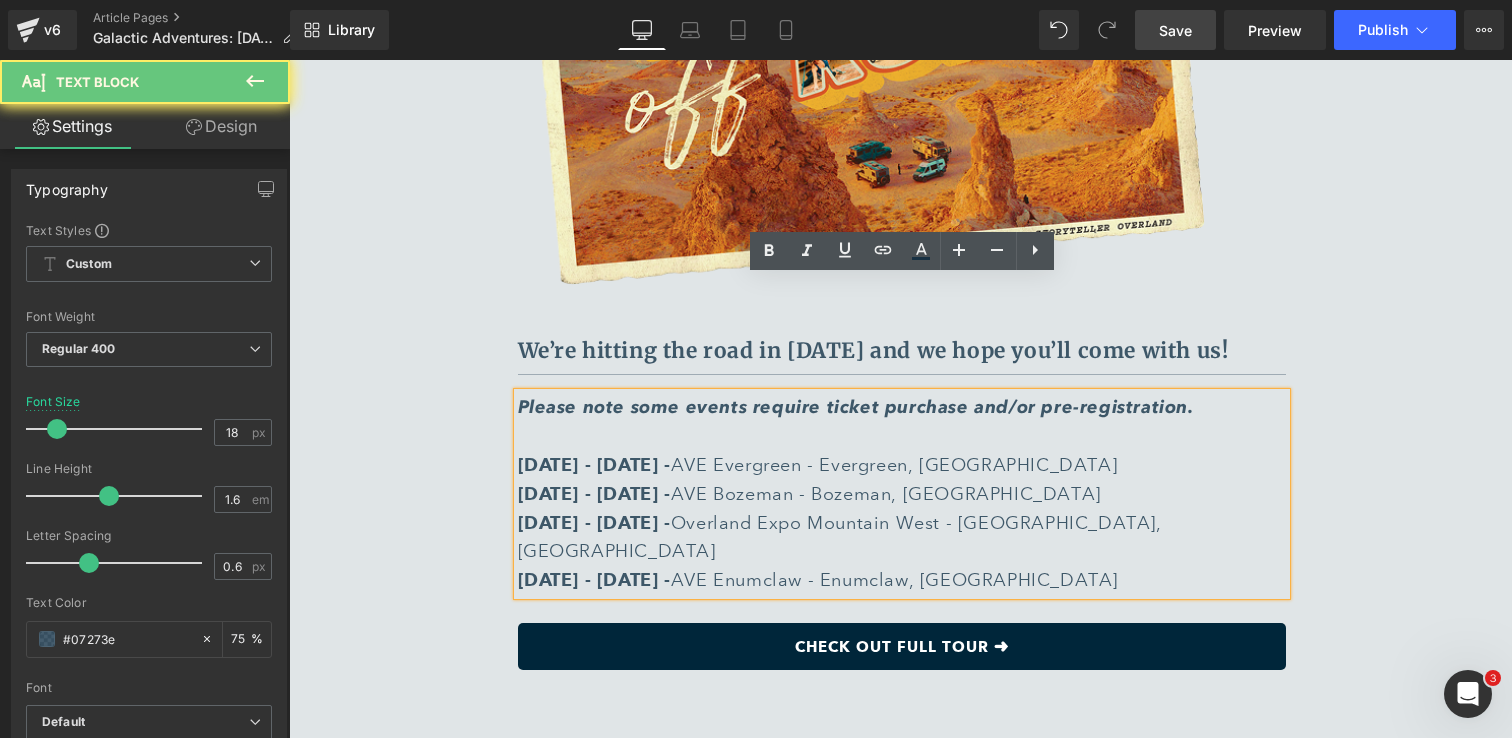 click on "Please note some events require ticket purchase and/or pre-registration. July 26 - 27 -  AVE Evergreen - Evergreen, CO  August 16 - 17 -  AVE Bozeman - Bozeman, MT August 22 - 24 -  Overland Expo Mountain West - Loveland, CO September 6 - 7 -  AVE Enumclaw - Enumclaw, WA" at bounding box center [902, 494] 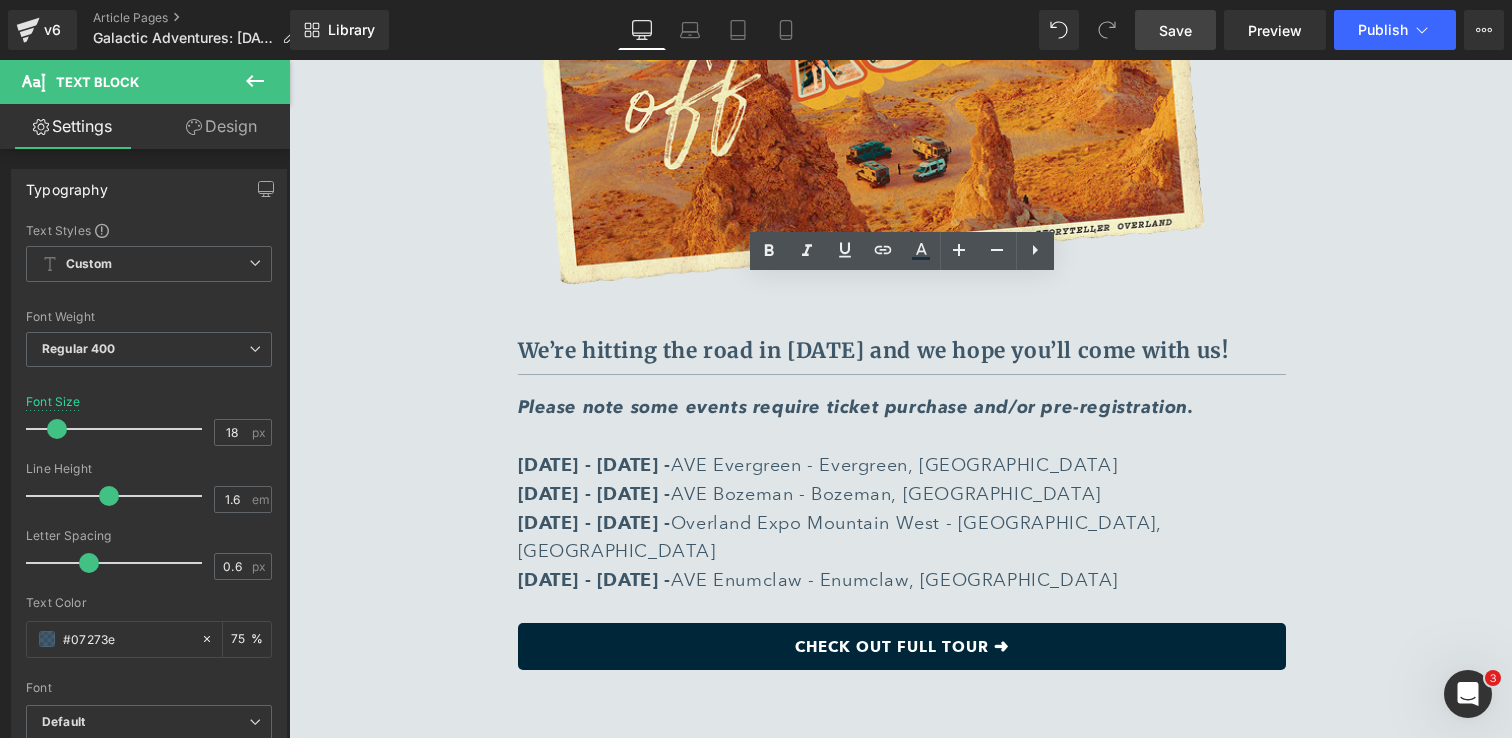 click on "Save" at bounding box center (1175, 30) 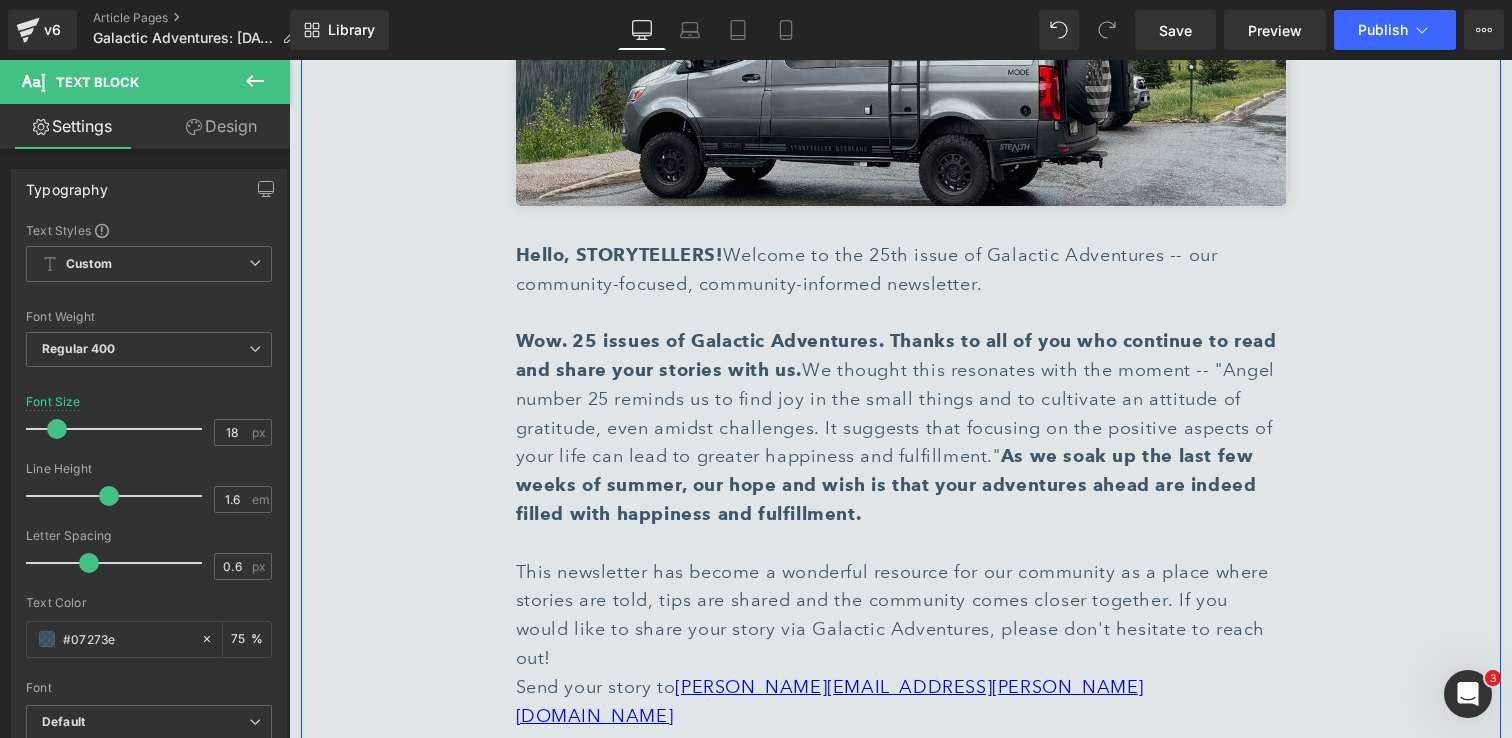 scroll, scrollTop: 687, scrollLeft: 0, axis: vertical 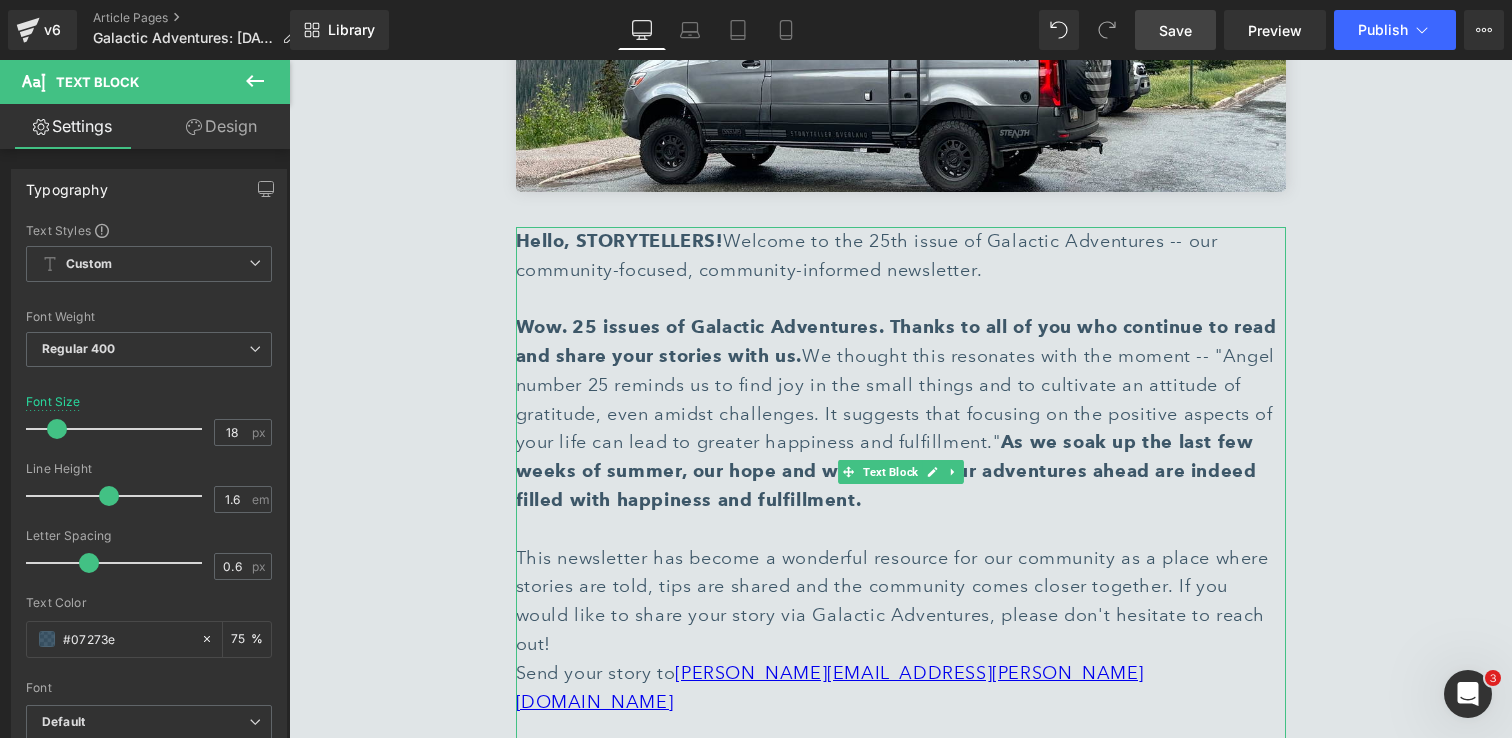 click on "Save" at bounding box center (1175, 30) 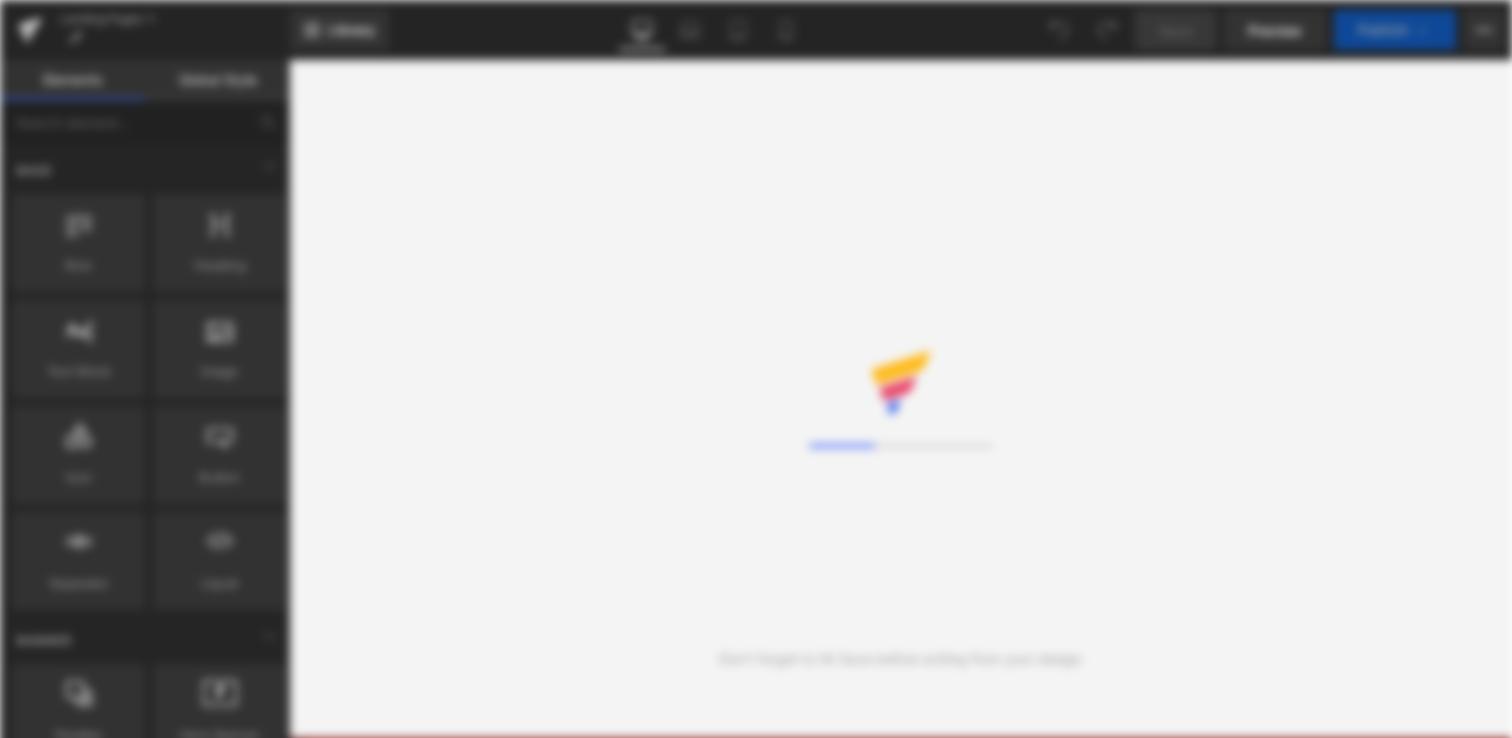 scroll, scrollTop: 0, scrollLeft: 0, axis: both 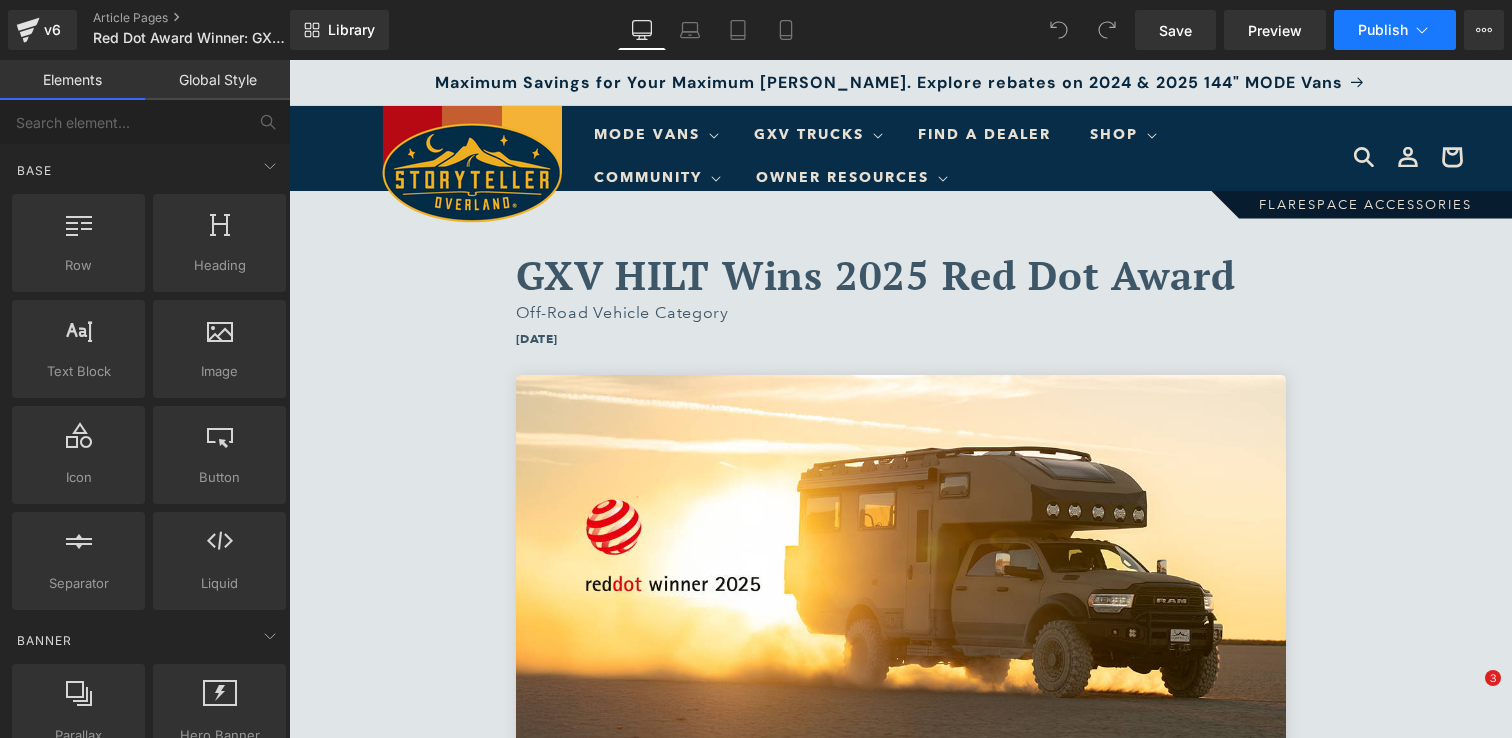 click on "Publish" at bounding box center (1383, 30) 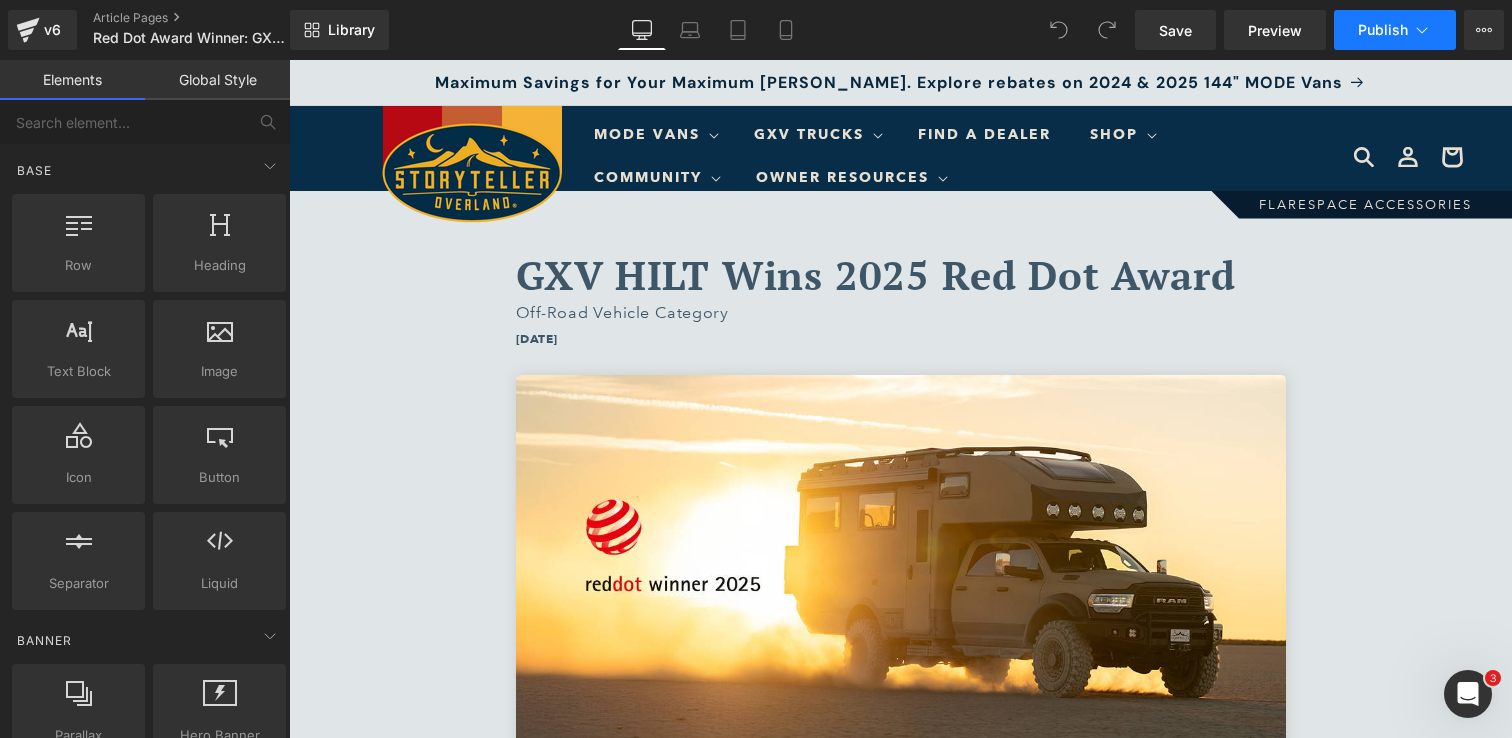 scroll, scrollTop: 0, scrollLeft: 0, axis: both 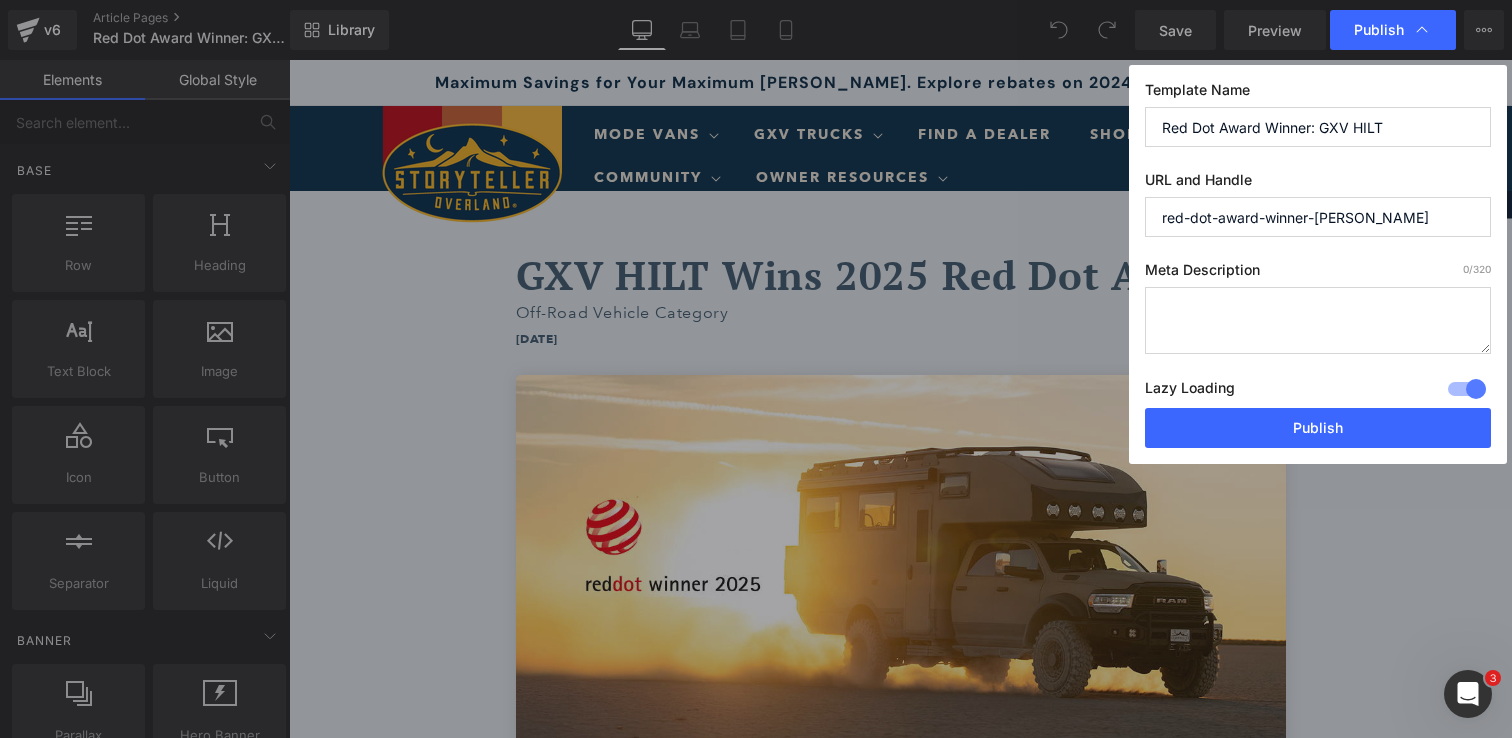 type 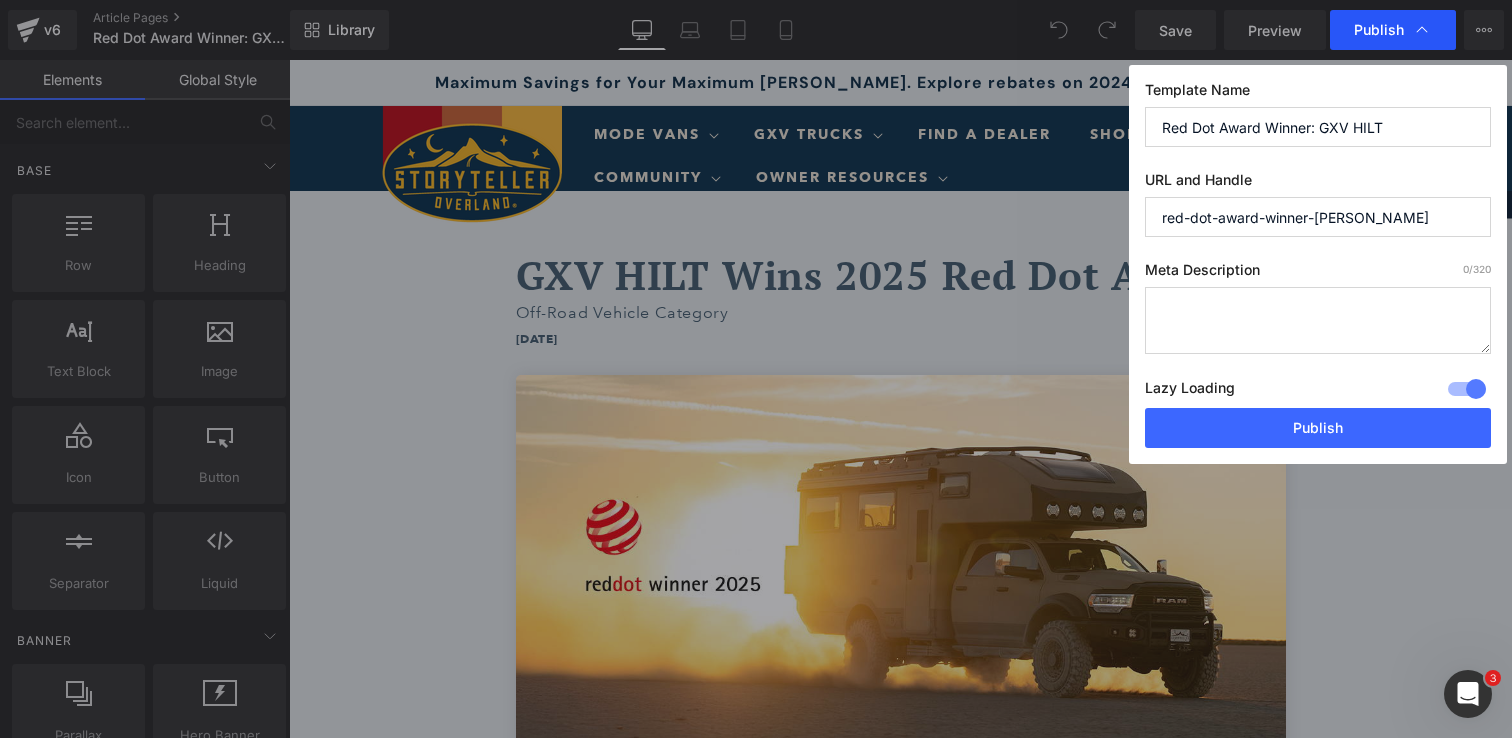 click 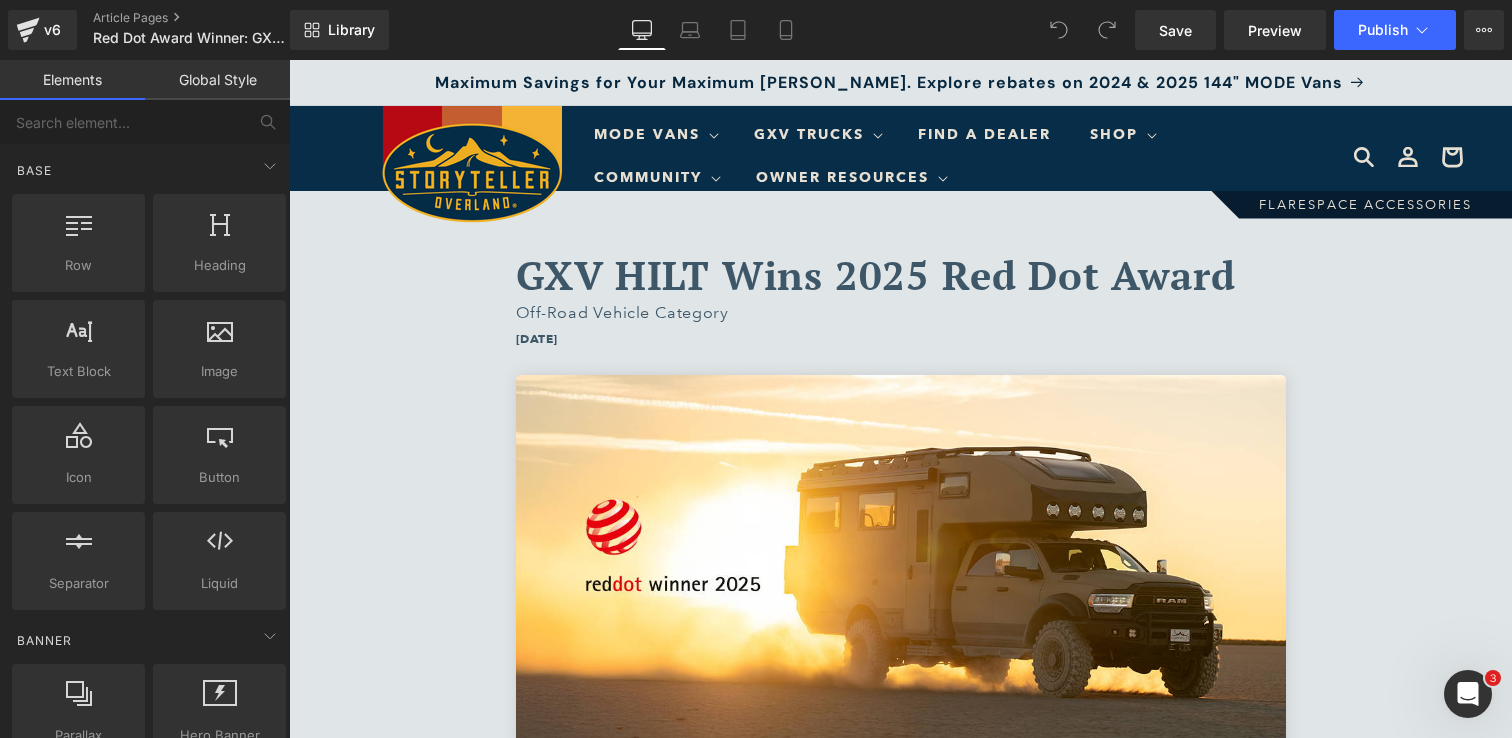 click 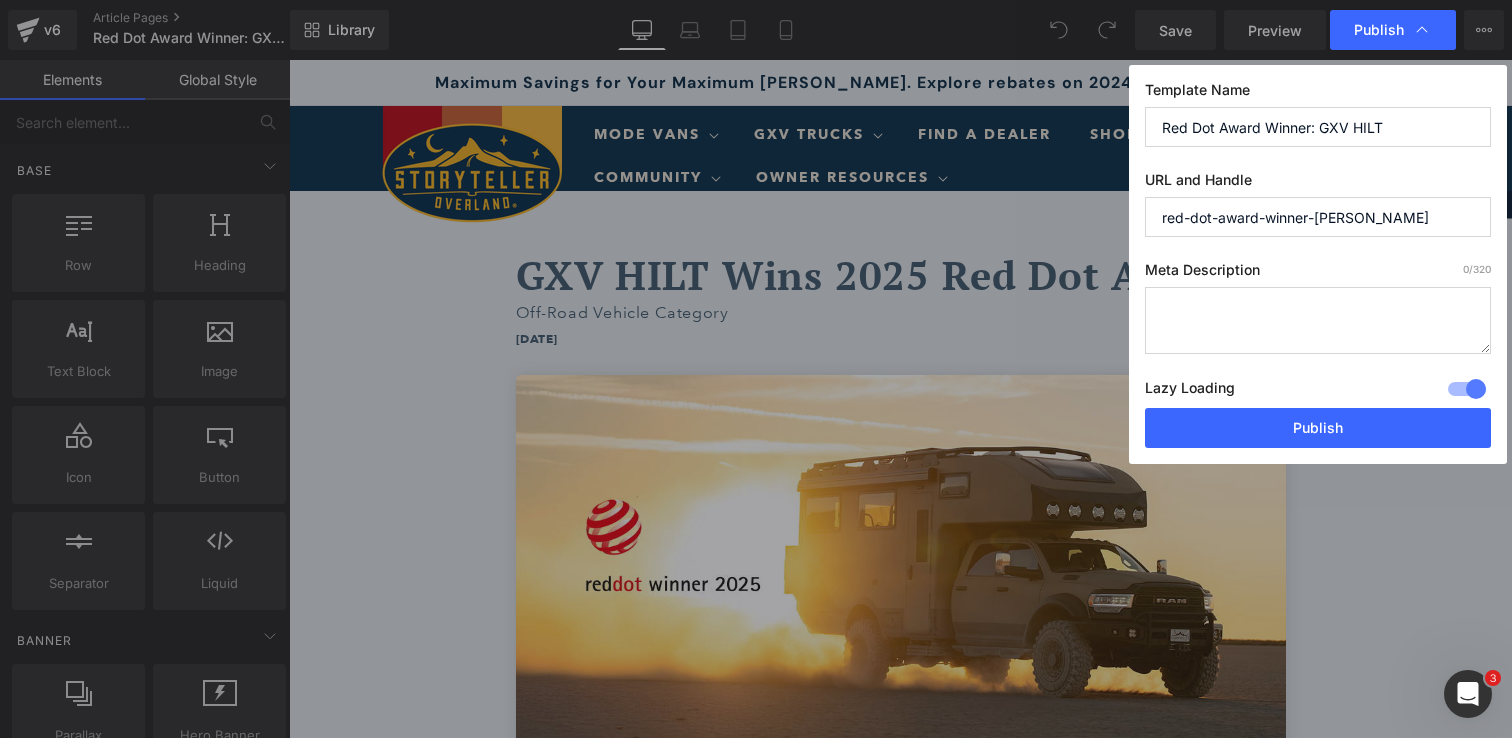 click 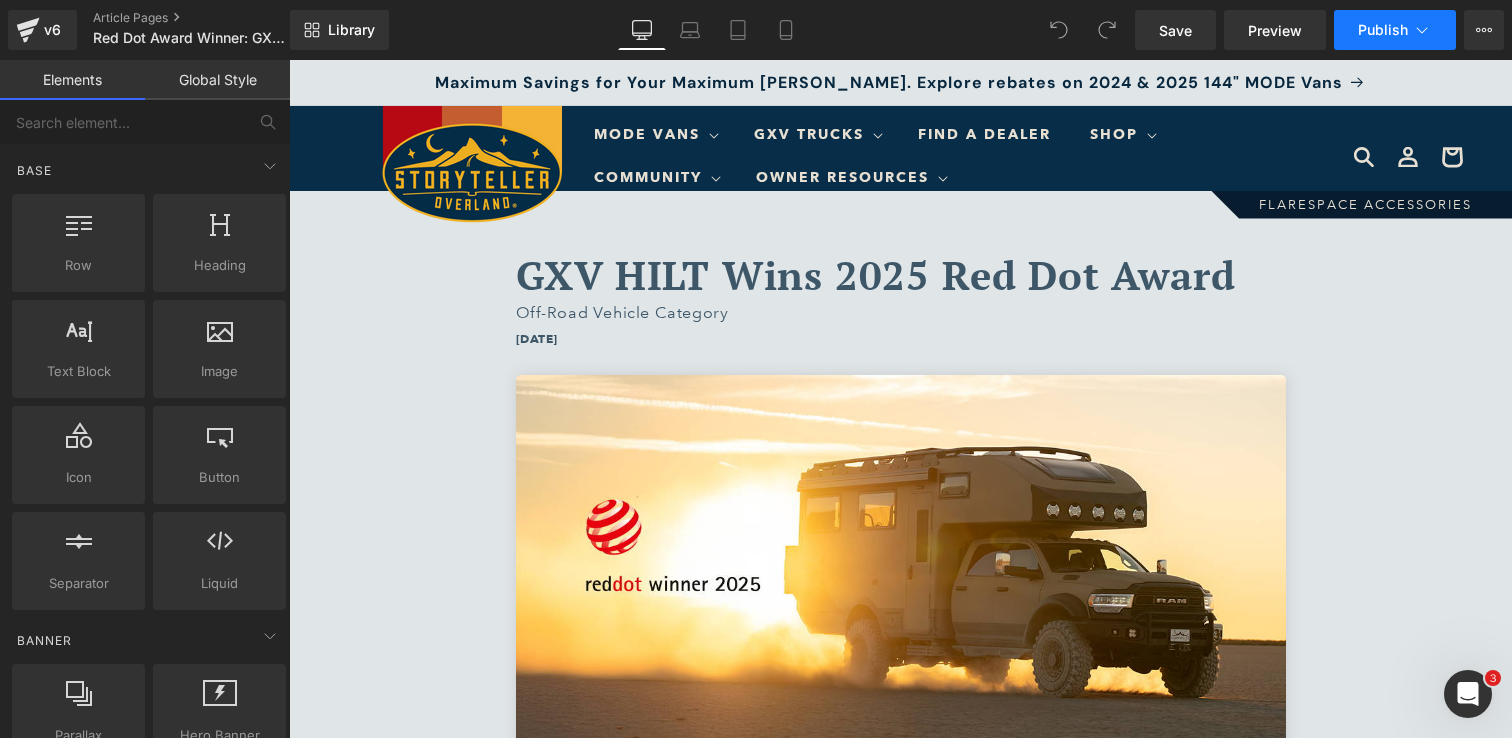 click on "Publish" at bounding box center [1395, 30] 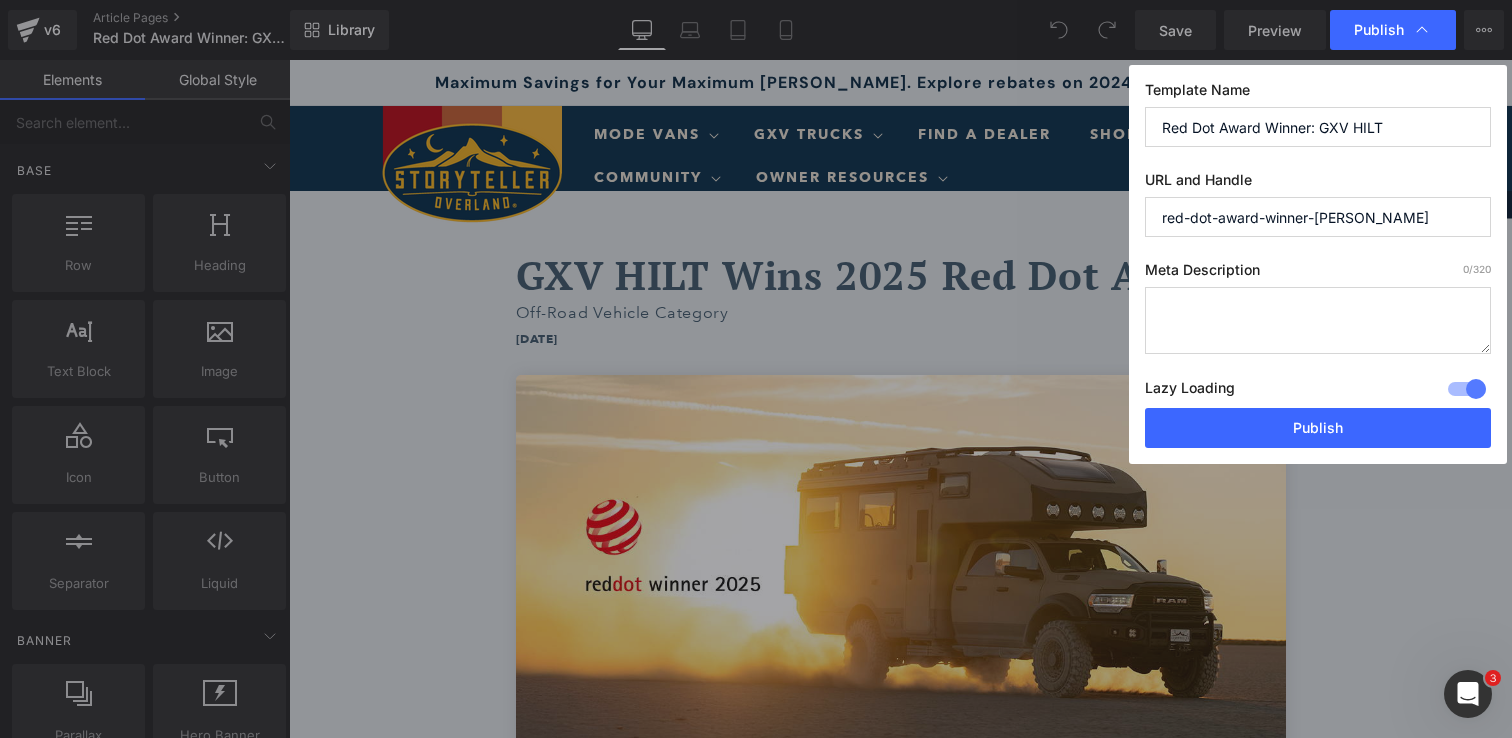 click at bounding box center [1467, 389] 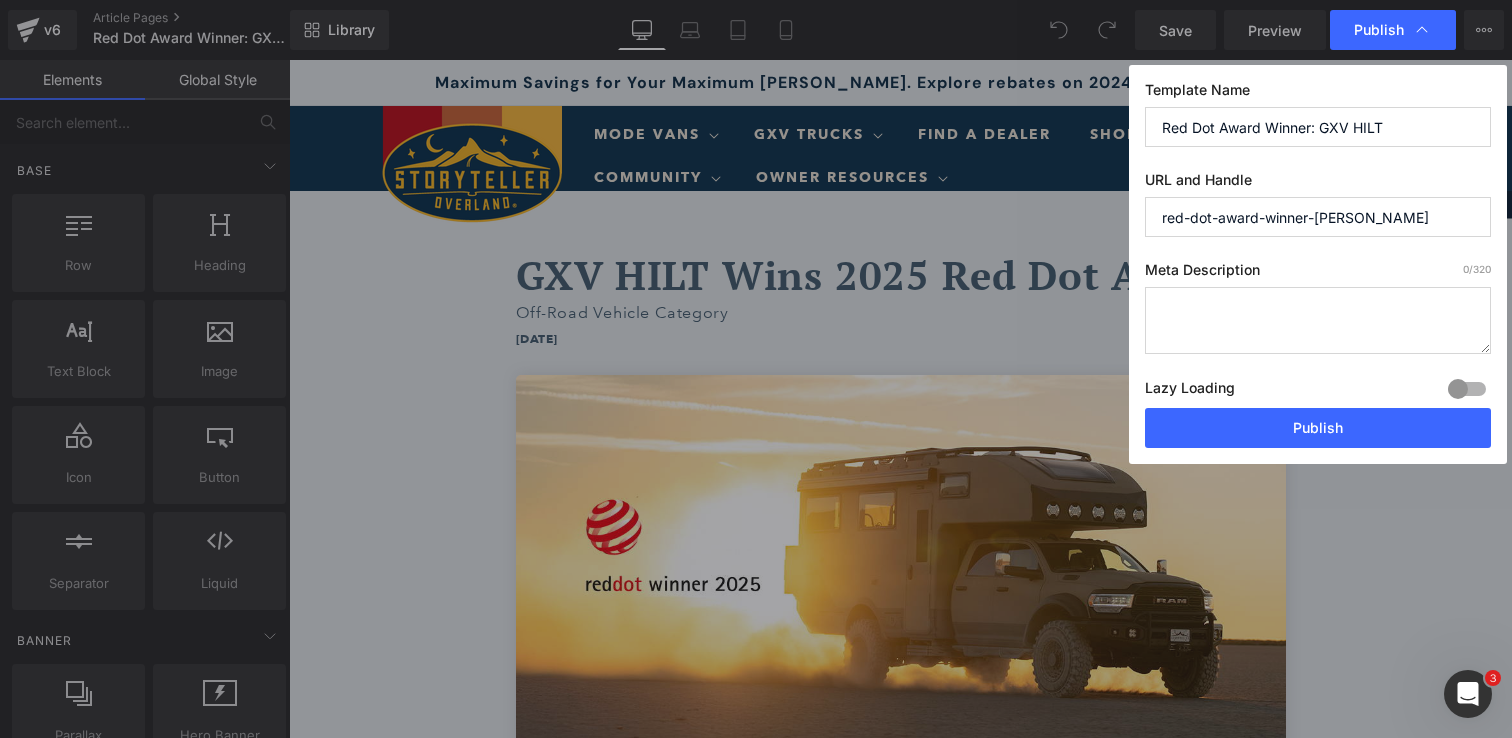 click at bounding box center [1467, 389] 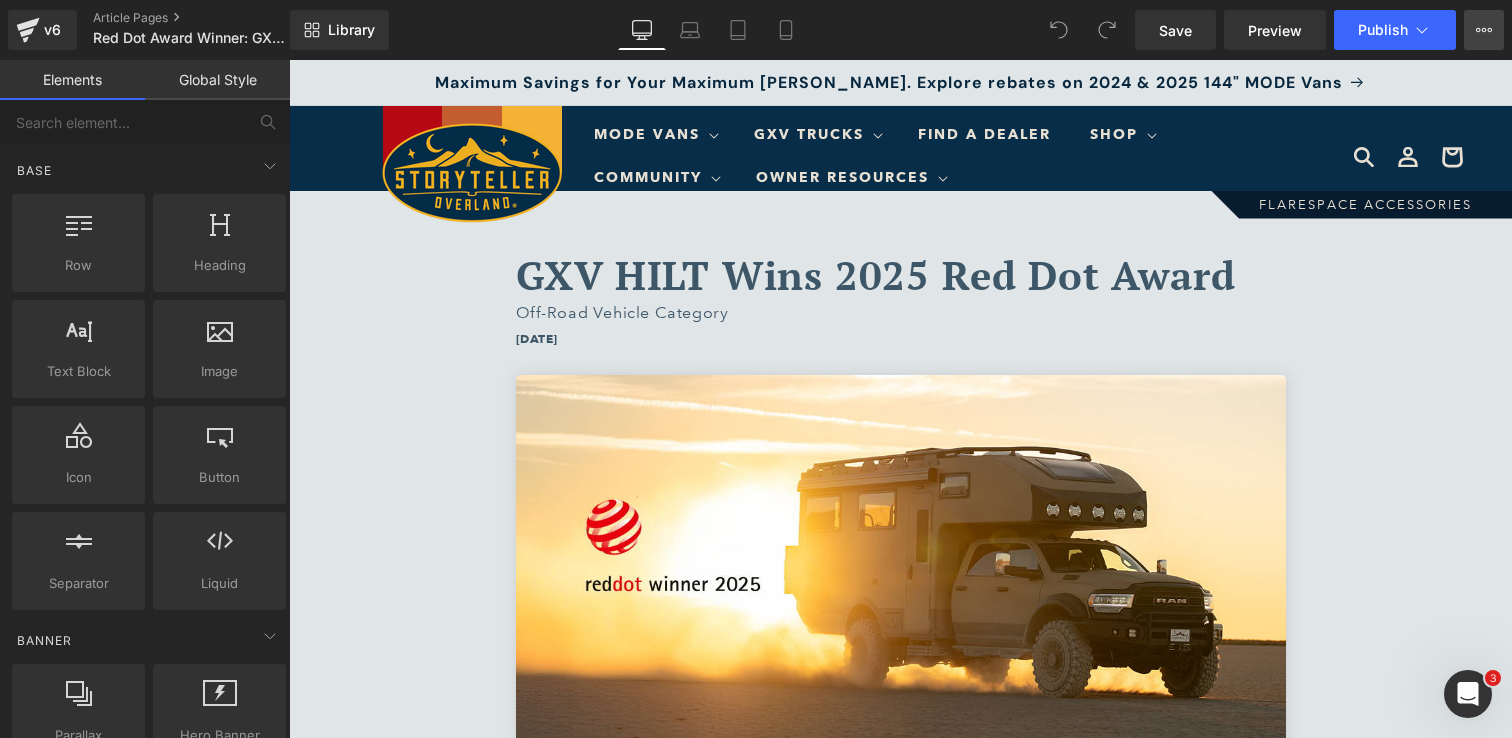 click 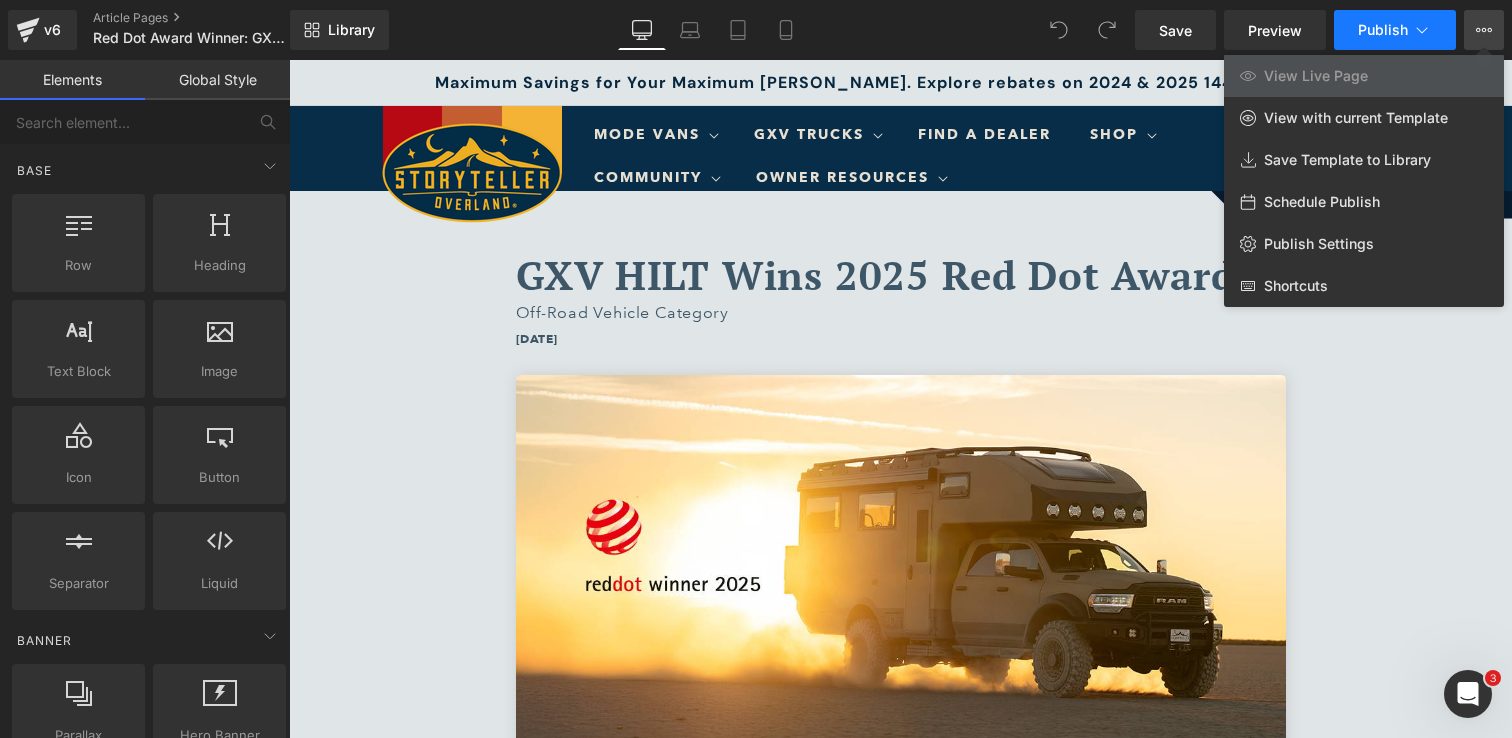 click on "Publish" at bounding box center [1395, 30] 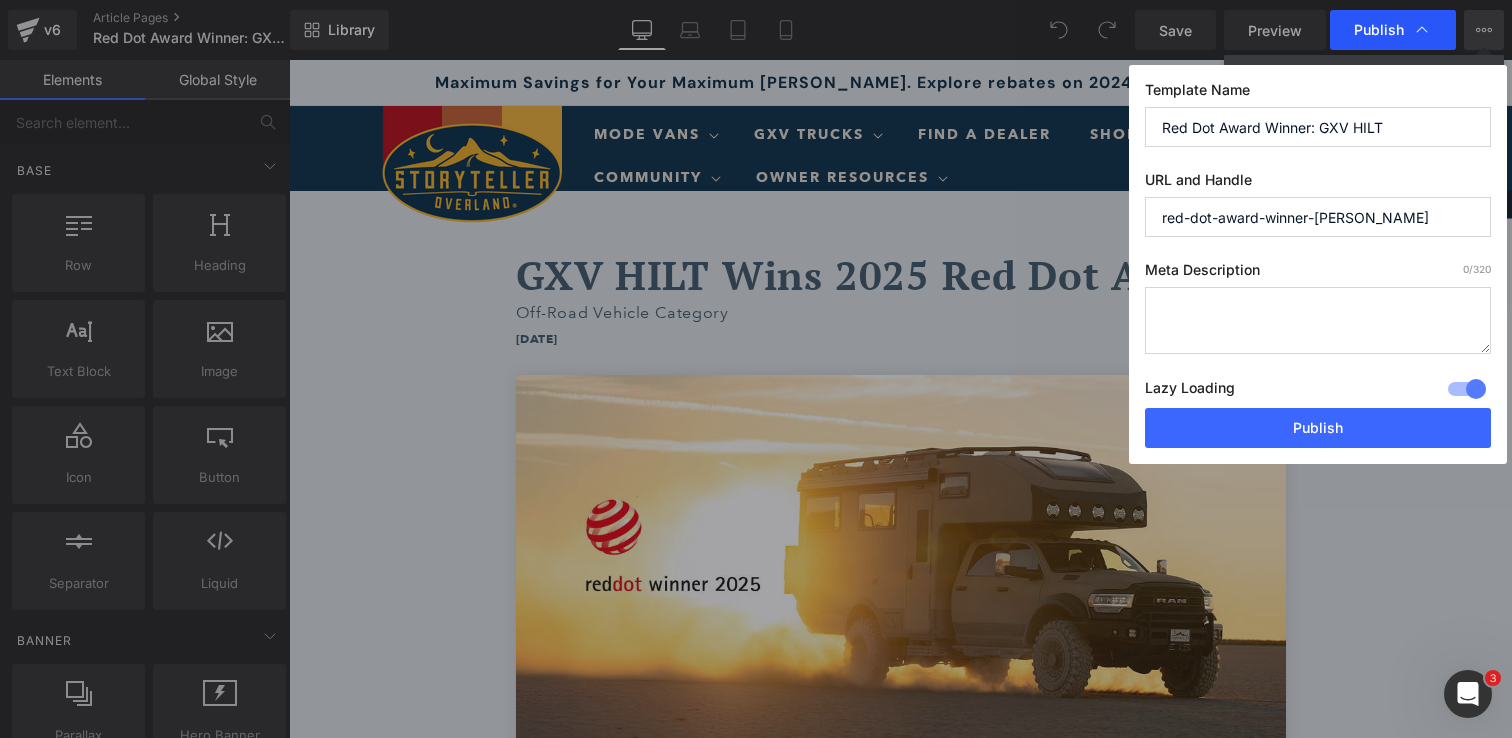 click on "Publish" at bounding box center [1393, 30] 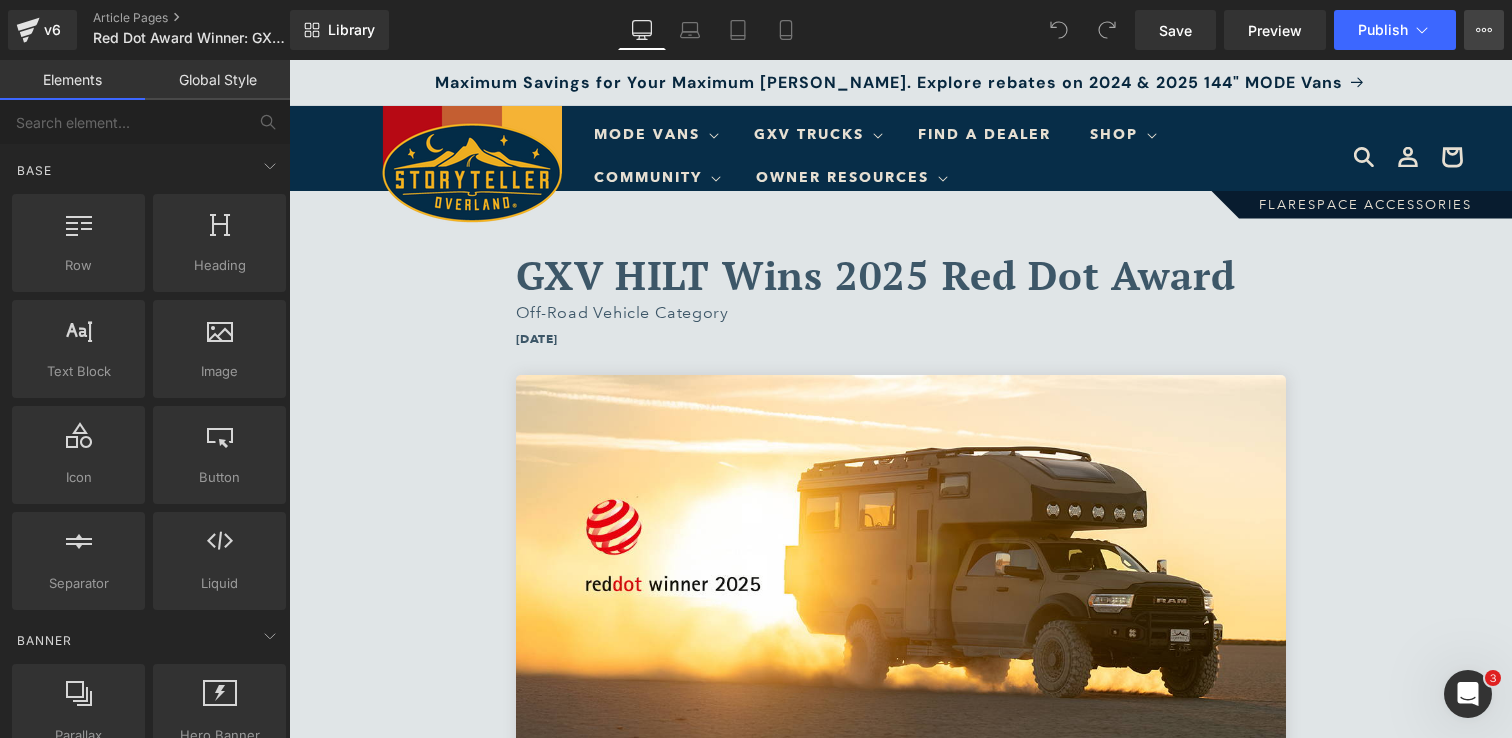 click on "View Live Page View with current Template Save Template to Library Schedule Publish Publish Settings Shortcuts" at bounding box center [1484, 30] 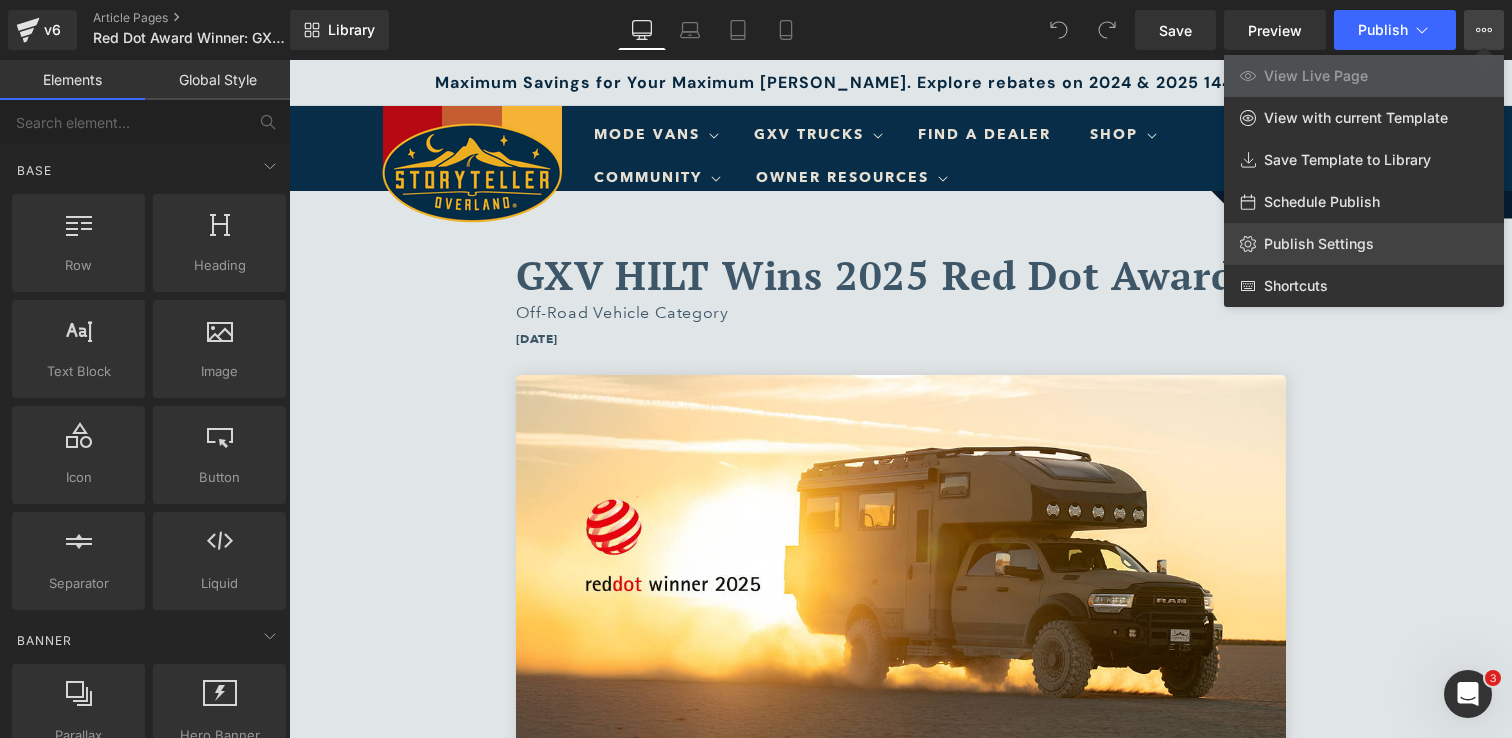 click on "Publish Settings" at bounding box center (1319, 244) 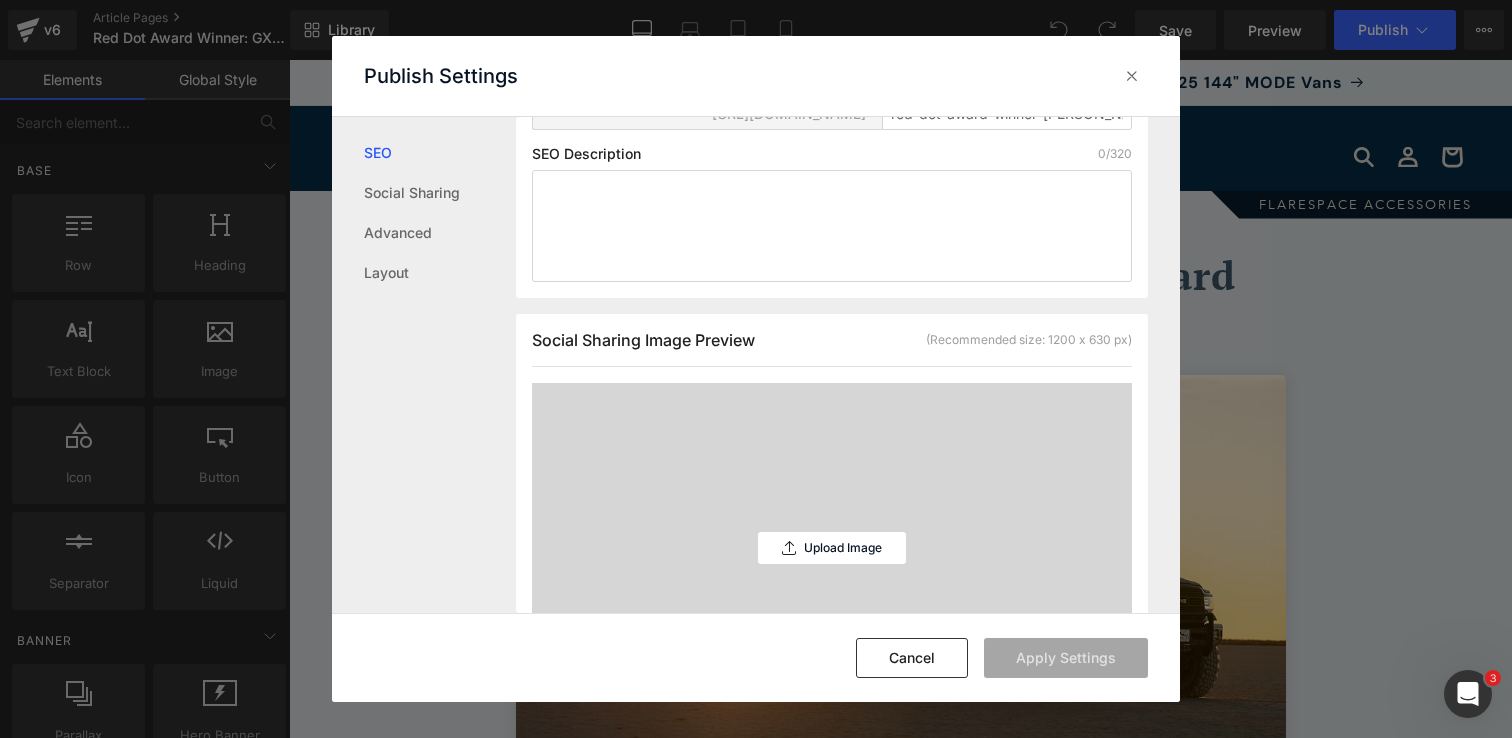 scroll, scrollTop: 0, scrollLeft: 0, axis: both 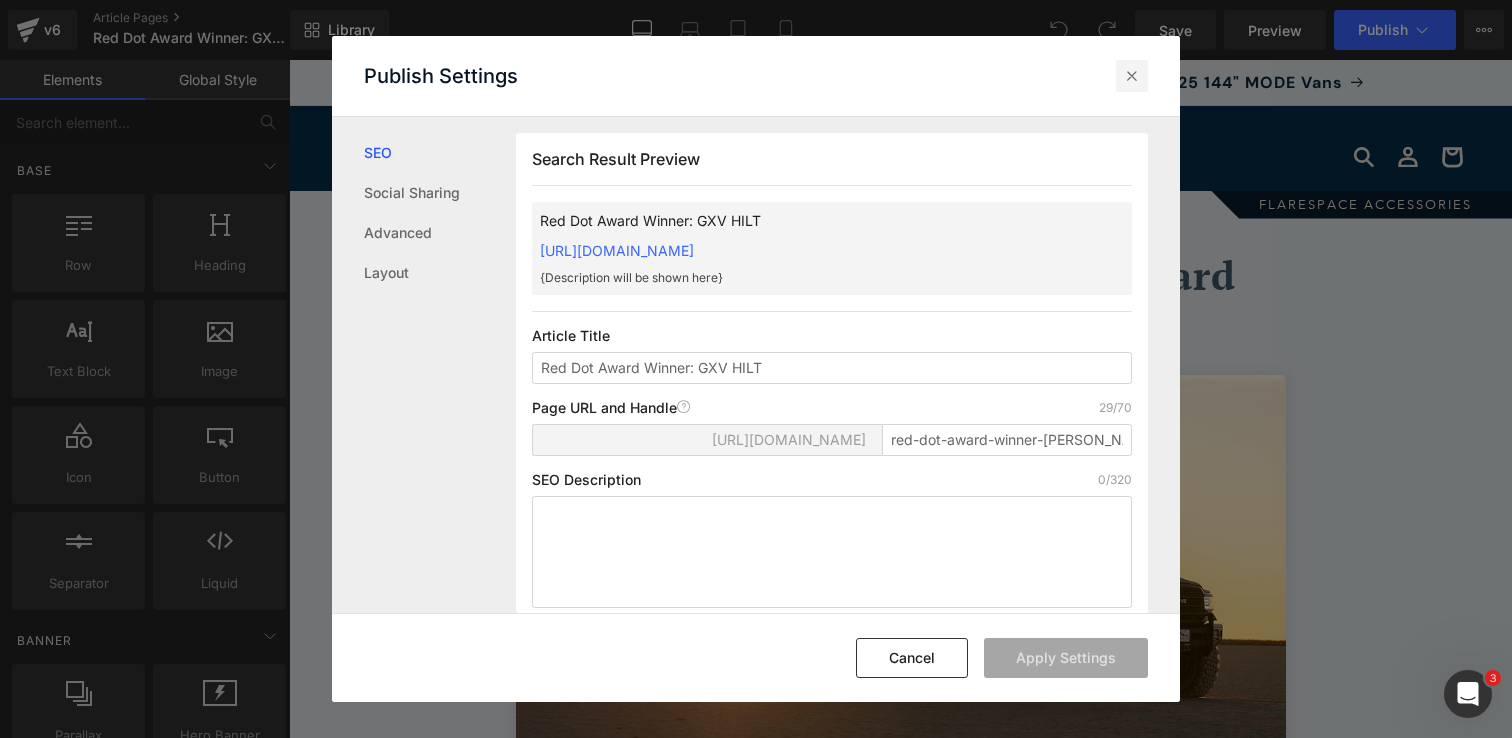 click at bounding box center (1132, 76) 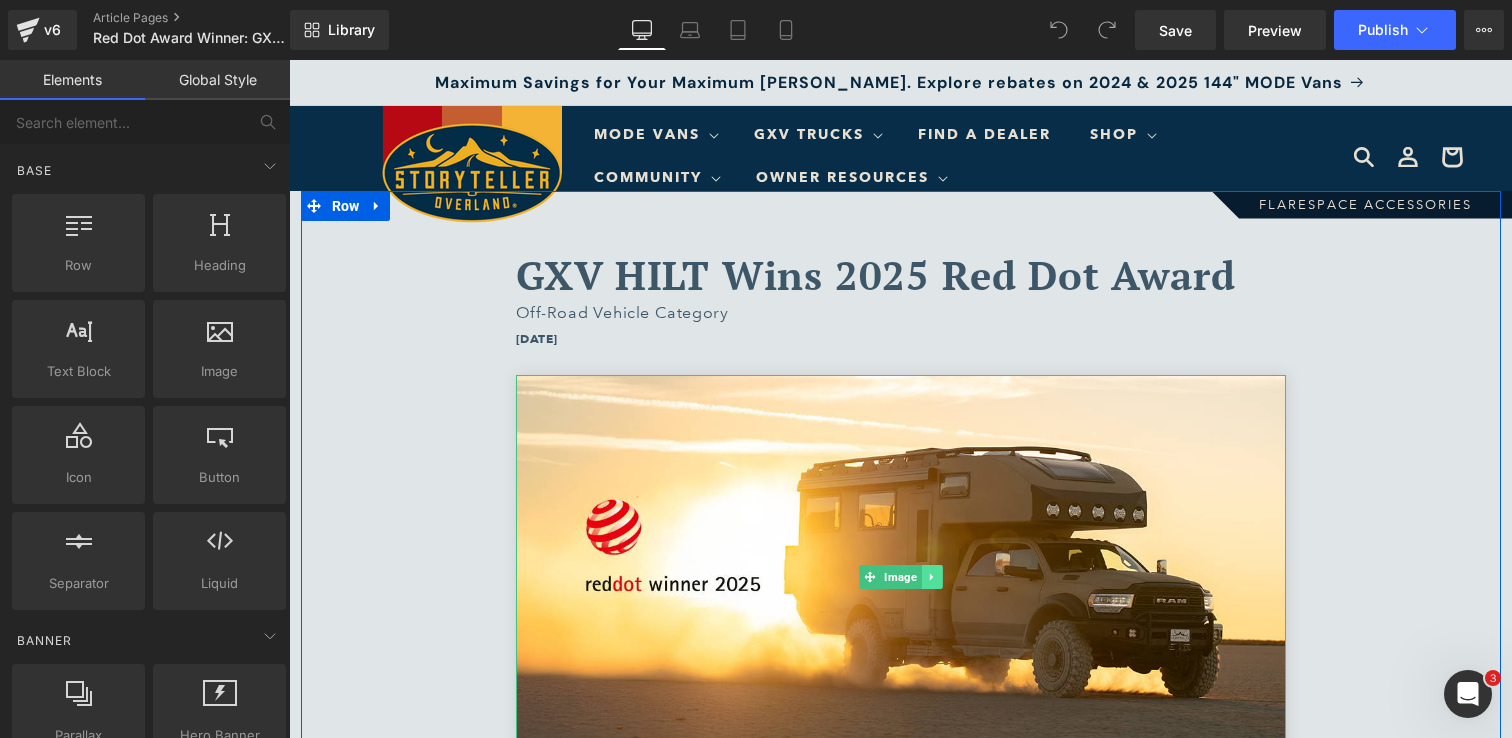 click 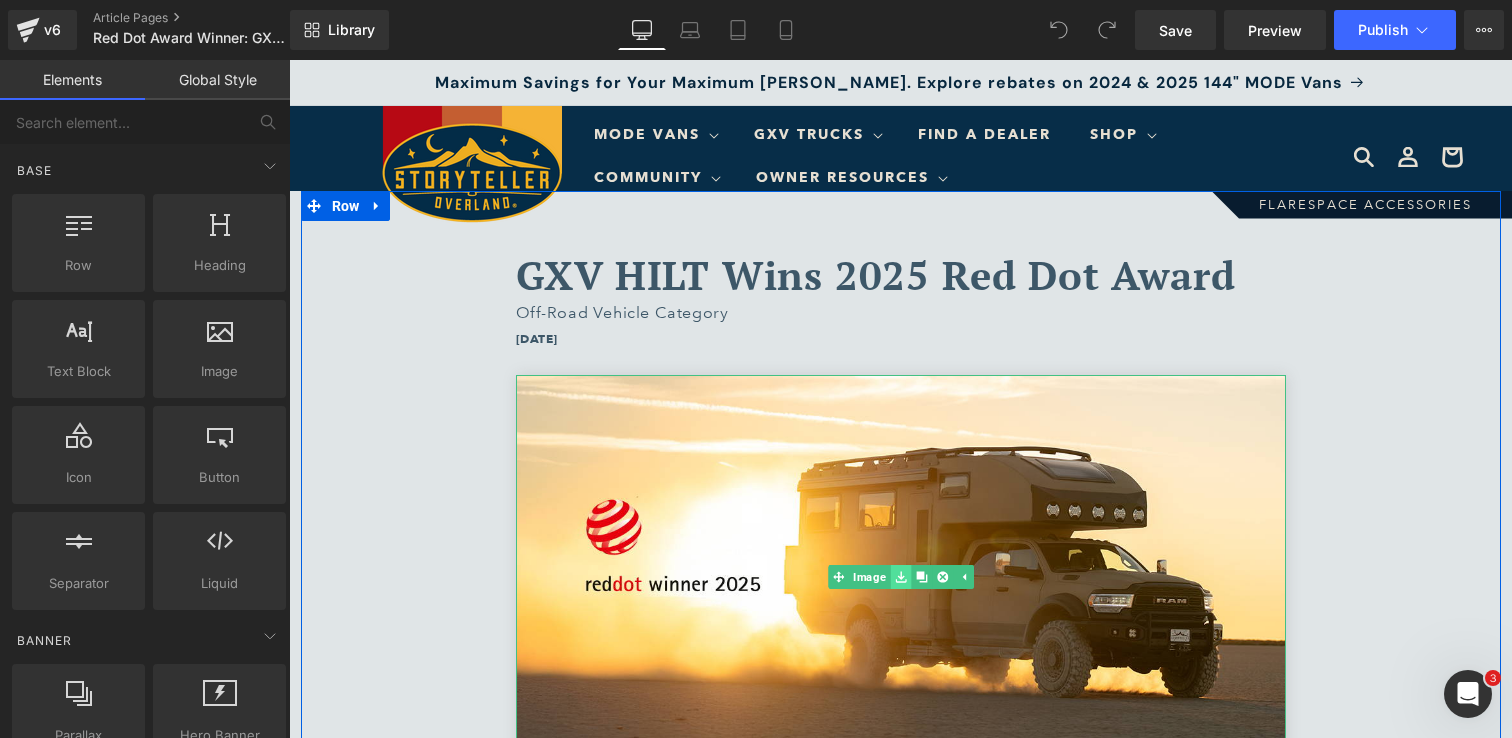 click 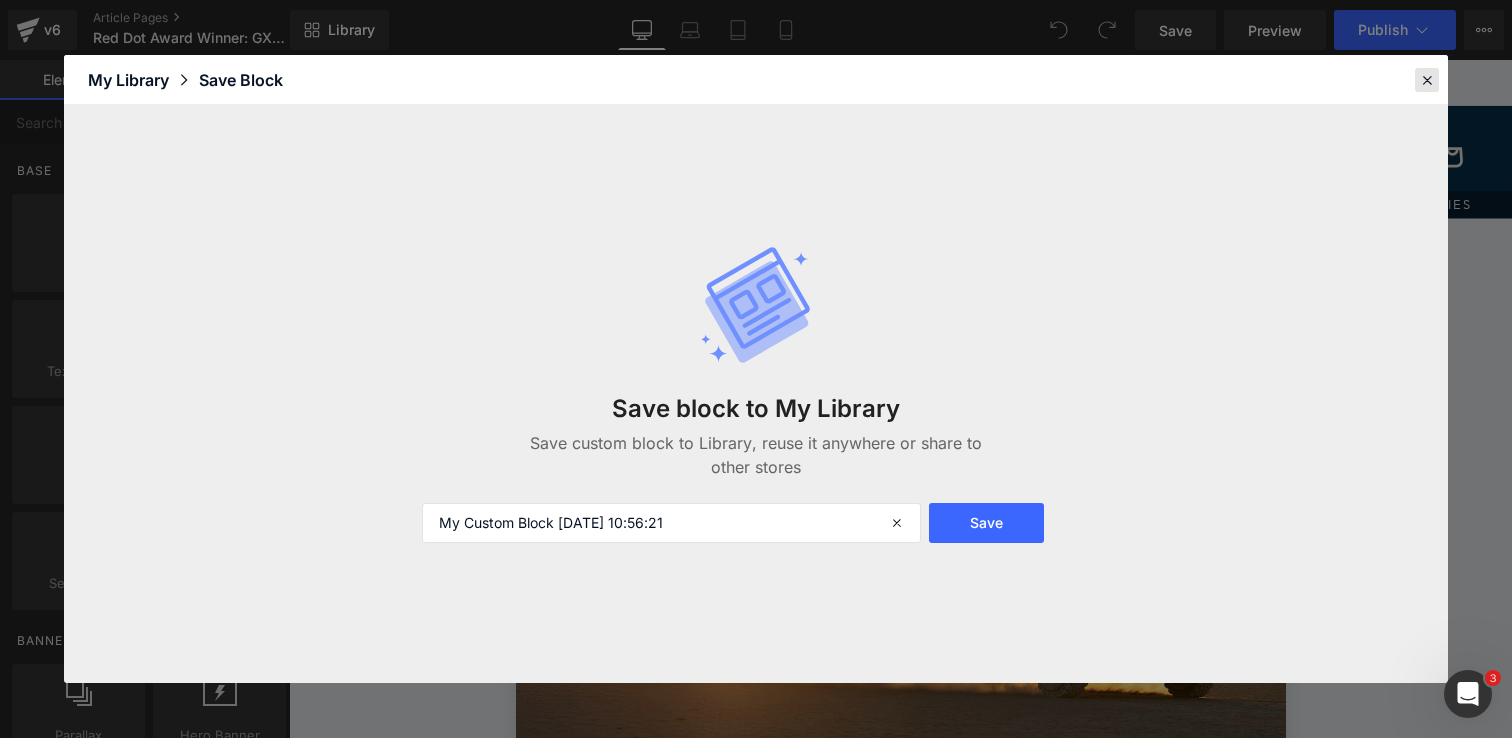 click at bounding box center [1427, 80] 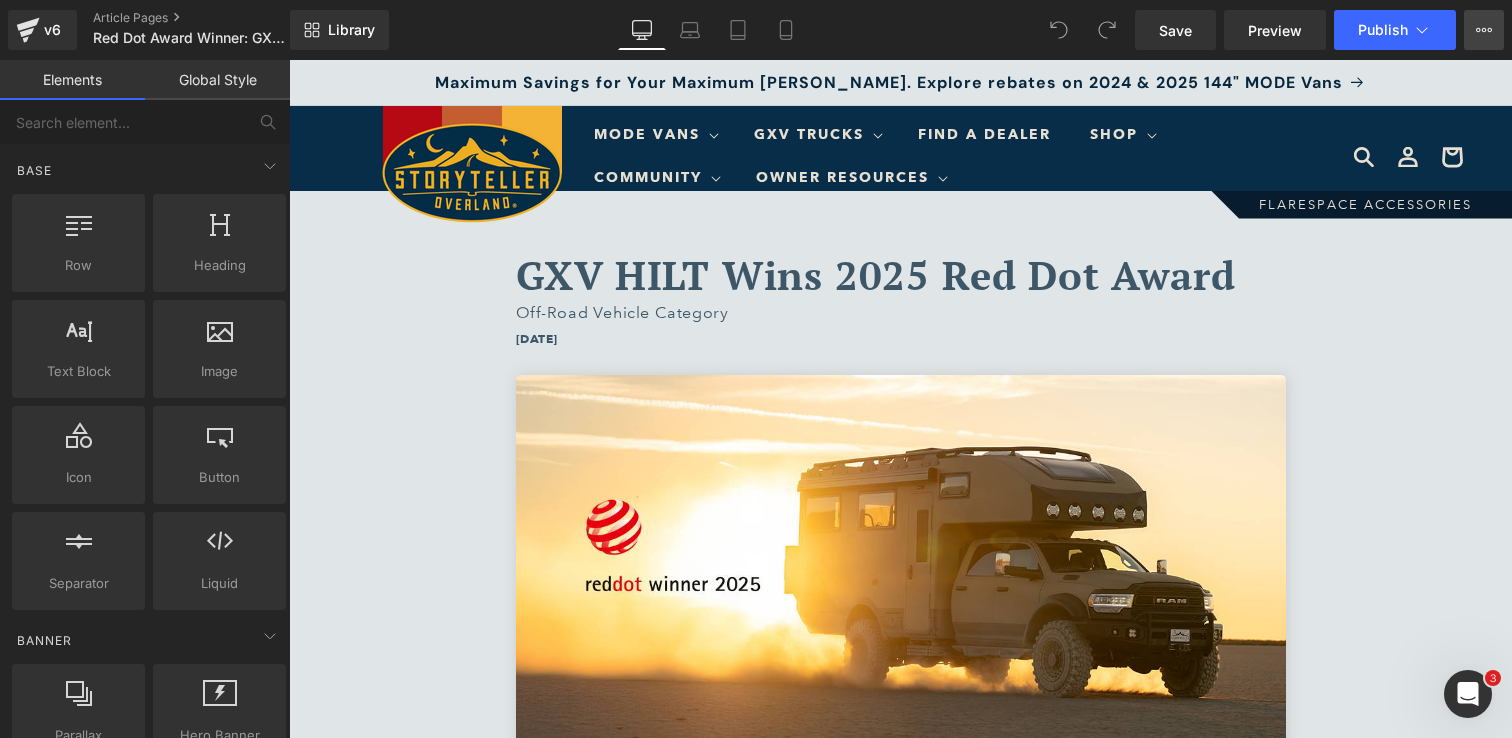 click 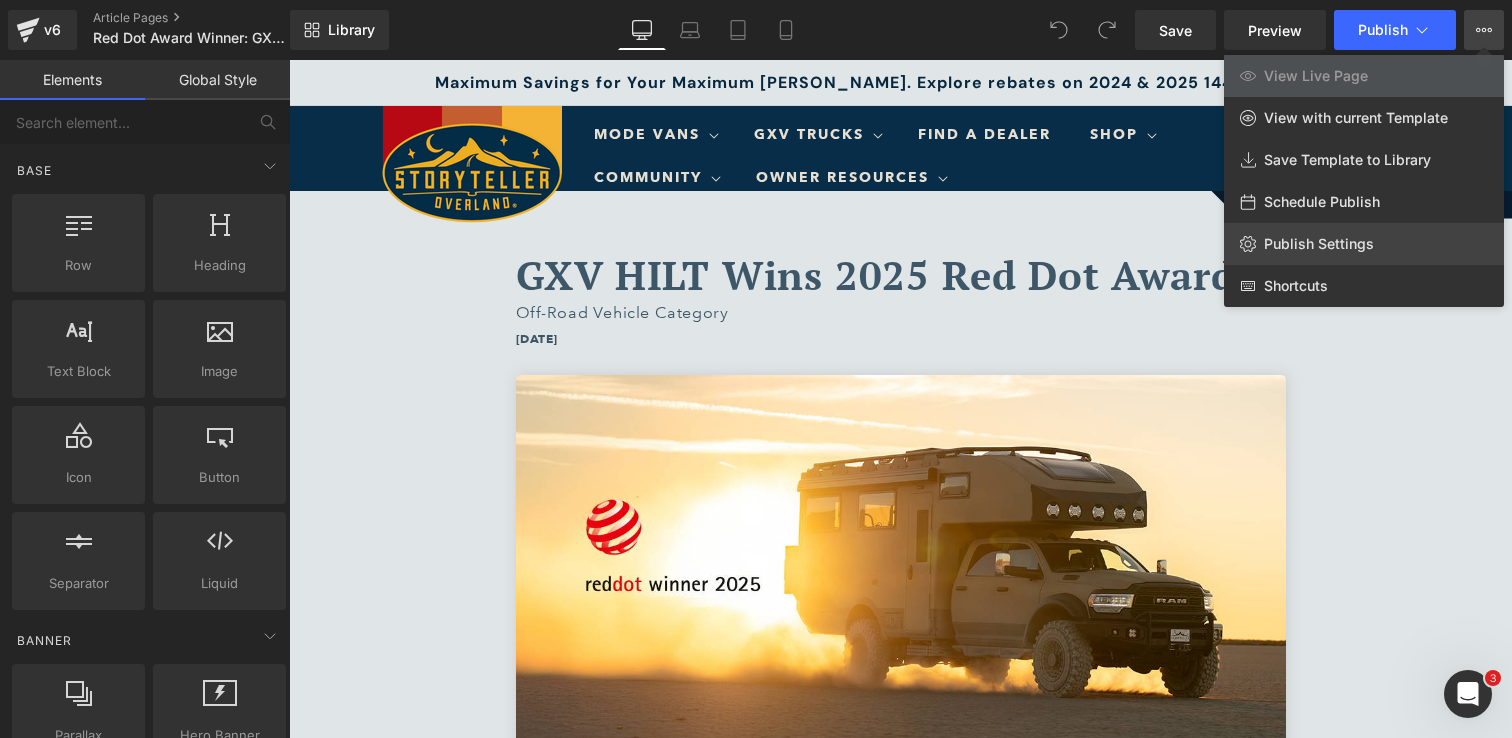 click on "Publish Settings" at bounding box center [1319, 244] 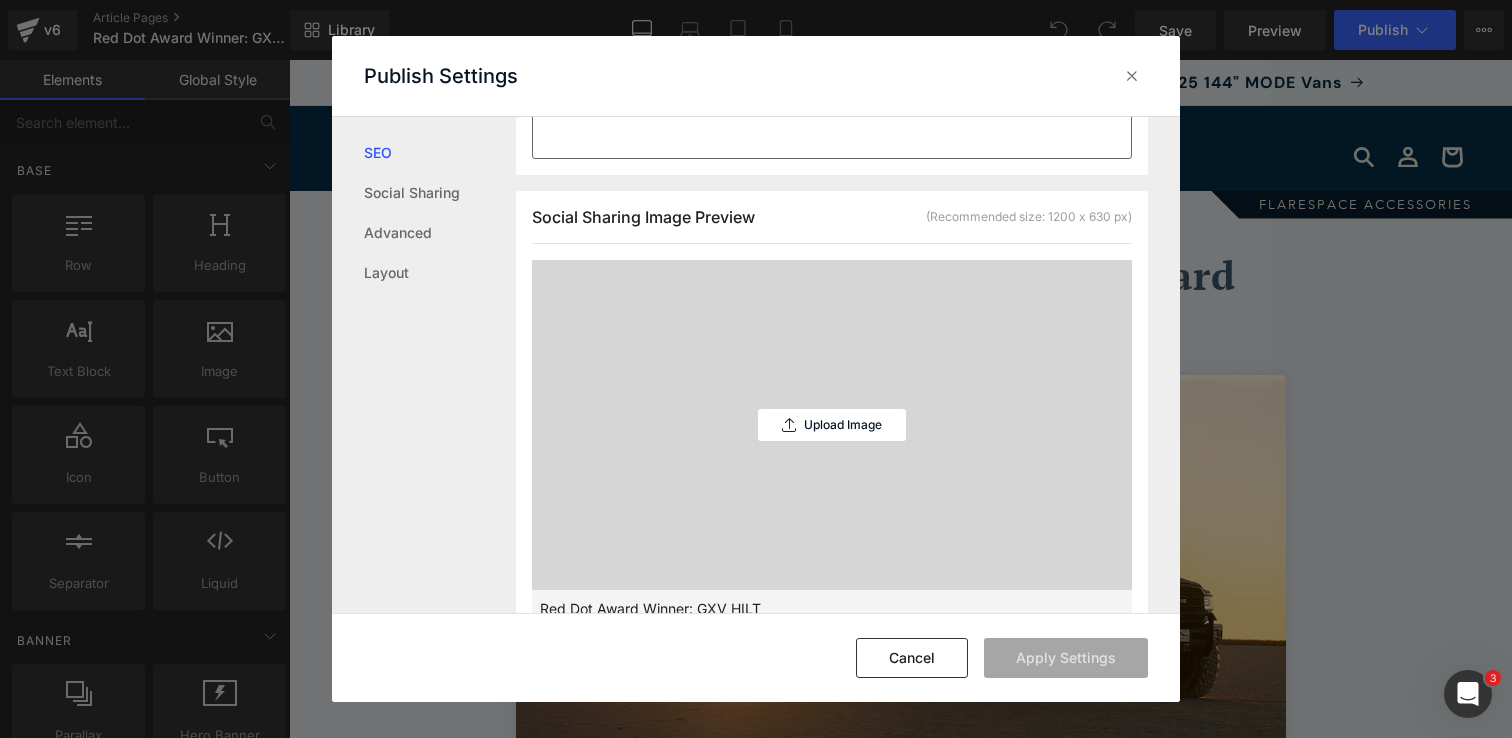 scroll, scrollTop: 574, scrollLeft: 0, axis: vertical 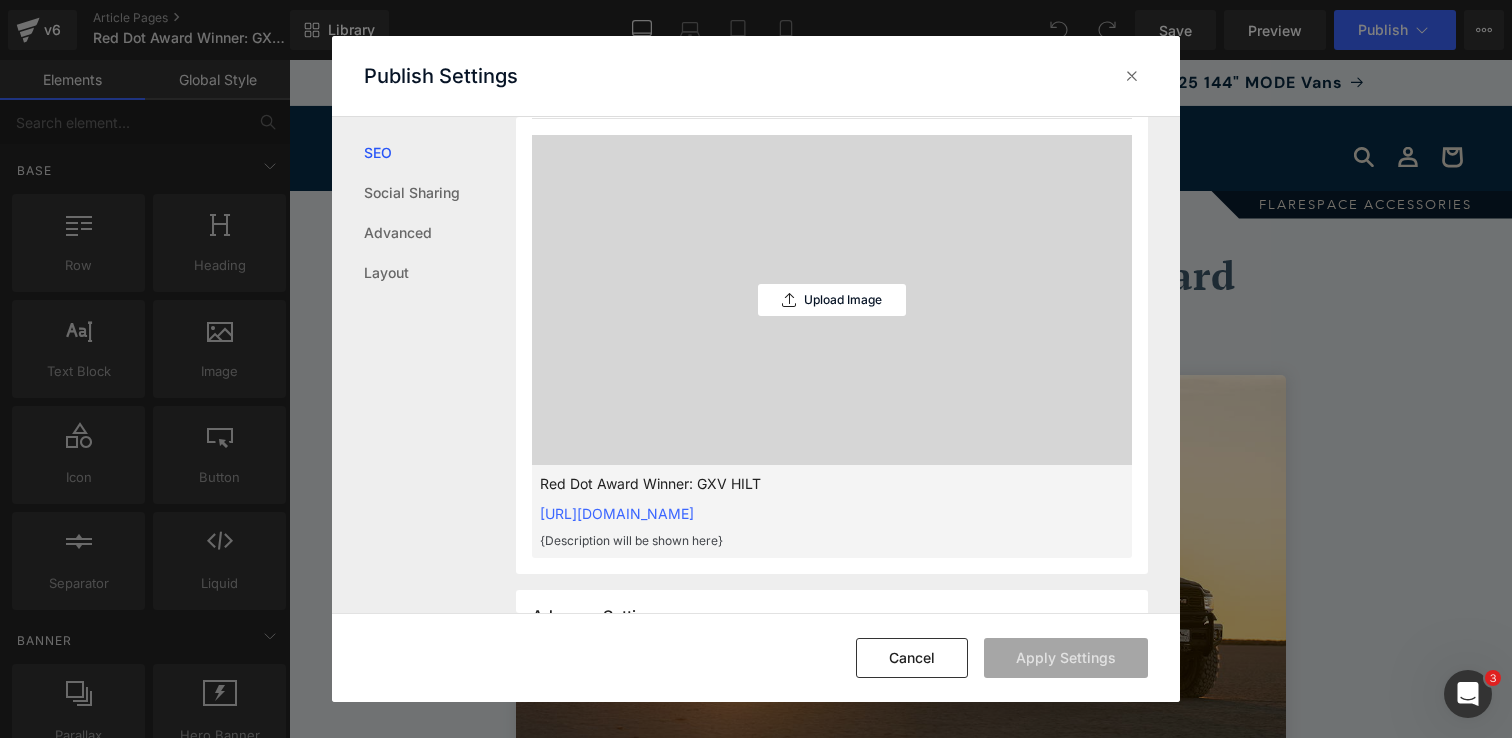 click on "Upload Image" at bounding box center [832, 300] 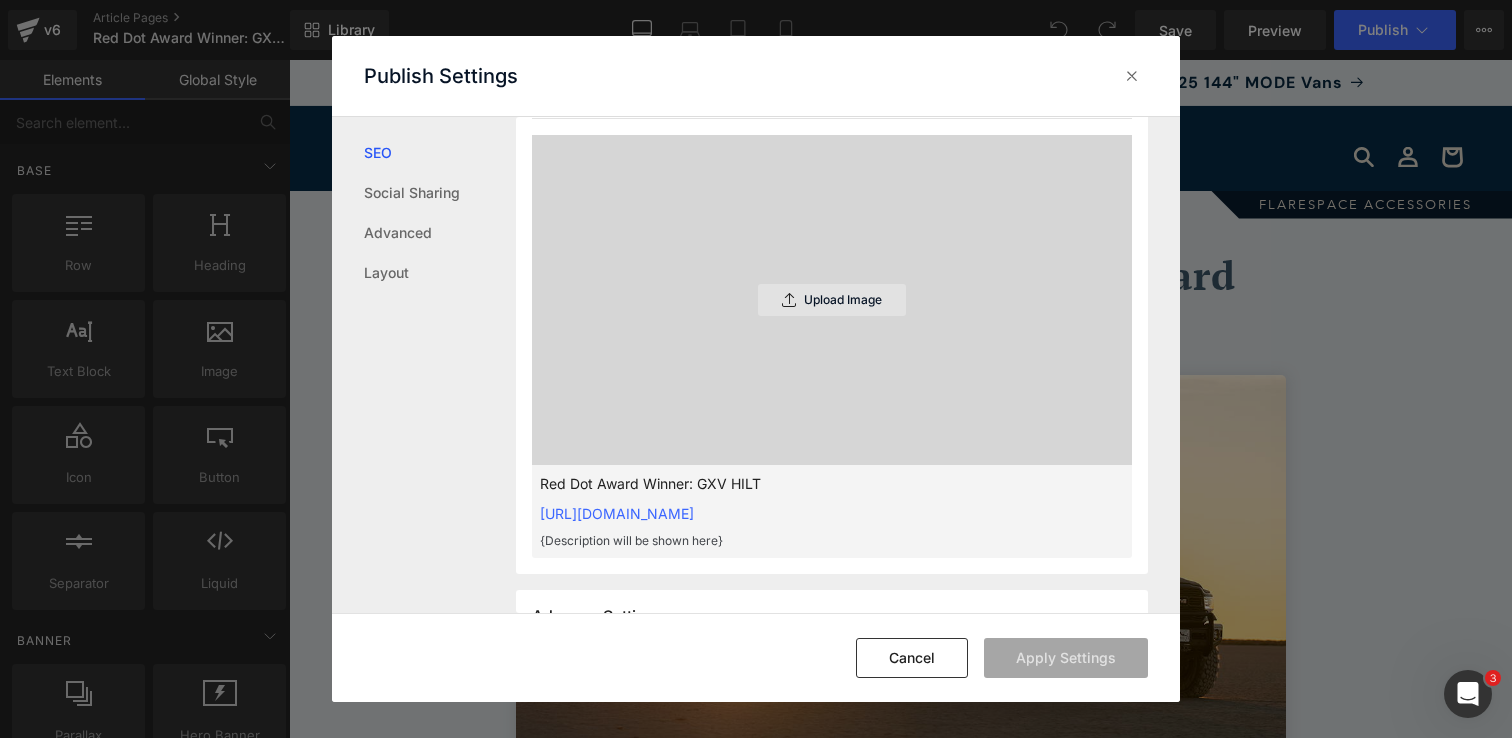 click on "Upload Image" at bounding box center [843, 300] 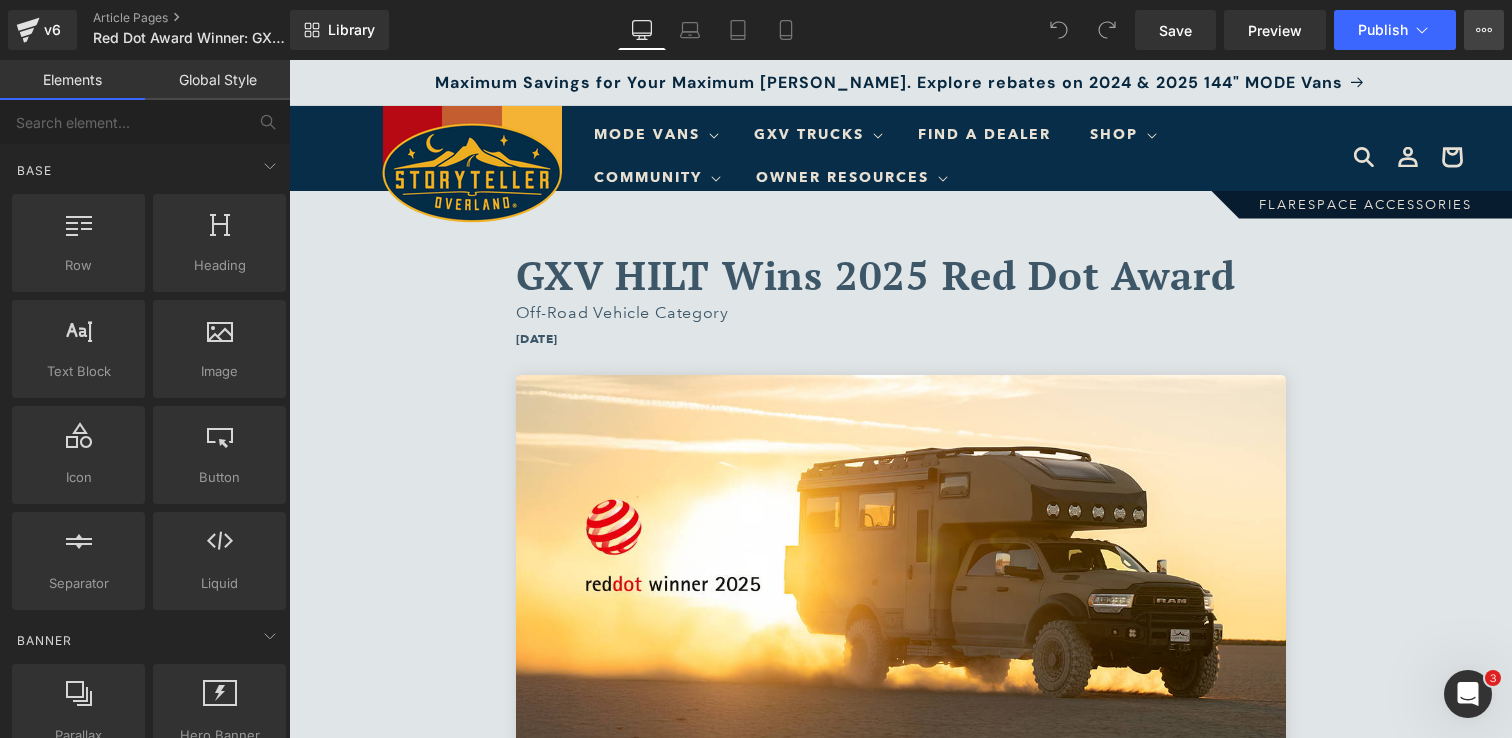 click 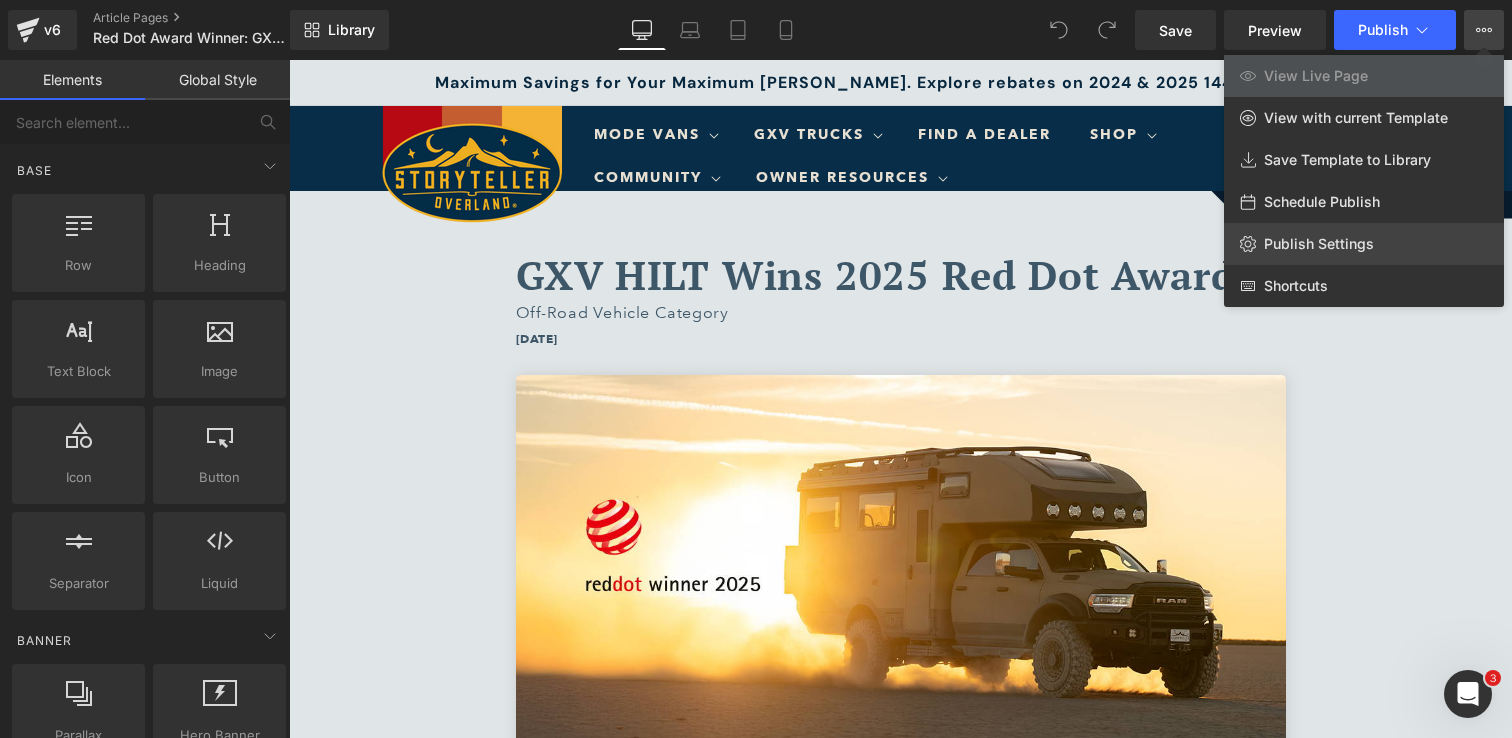 click on "Publish Settings" at bounding box center [1319, 244] 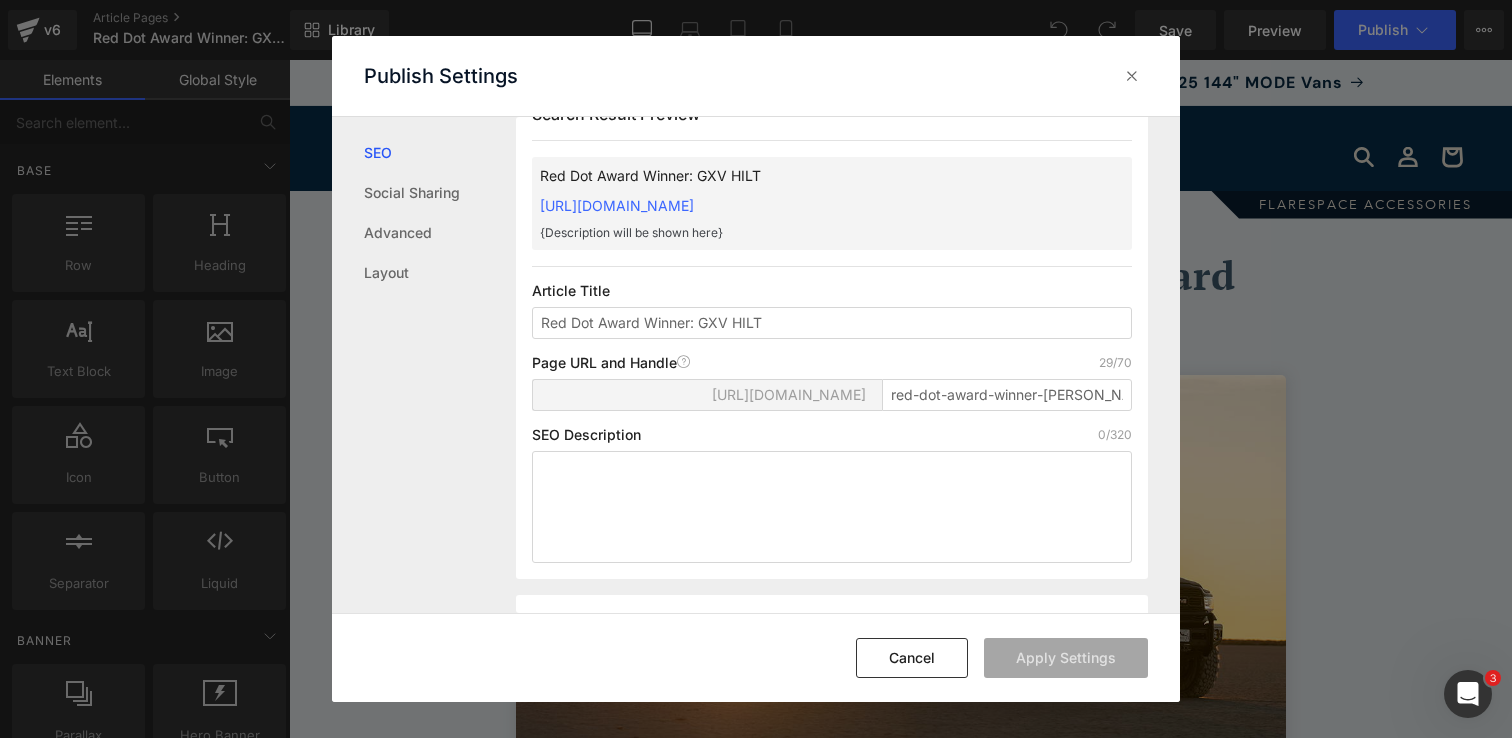 scroll, scrollTop: 73, scrollLeft: 0, axis: vertical 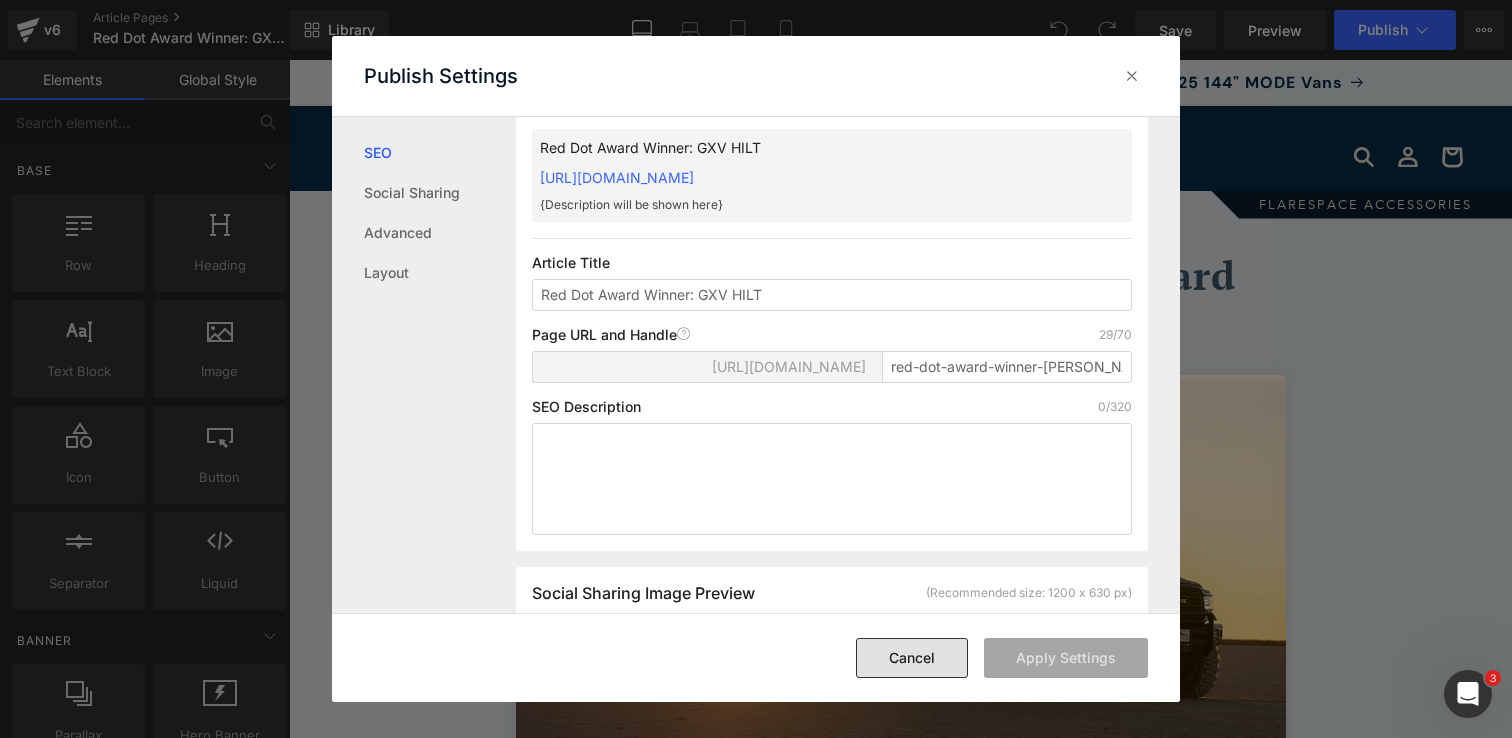 click on "Cancel" at bounding box center (912, 658) 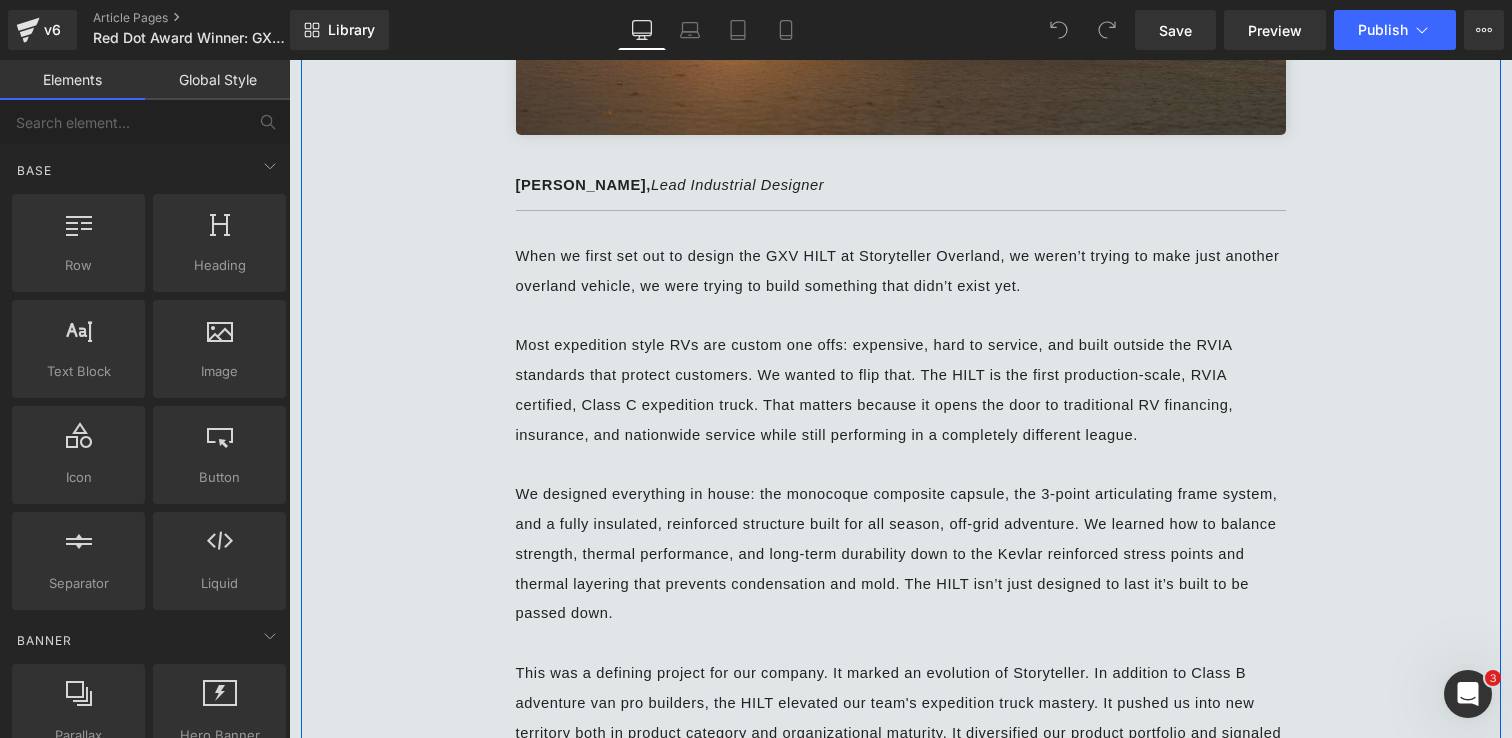scroll, scrollTop: 647, scrollLeft: 0, axis: vertical 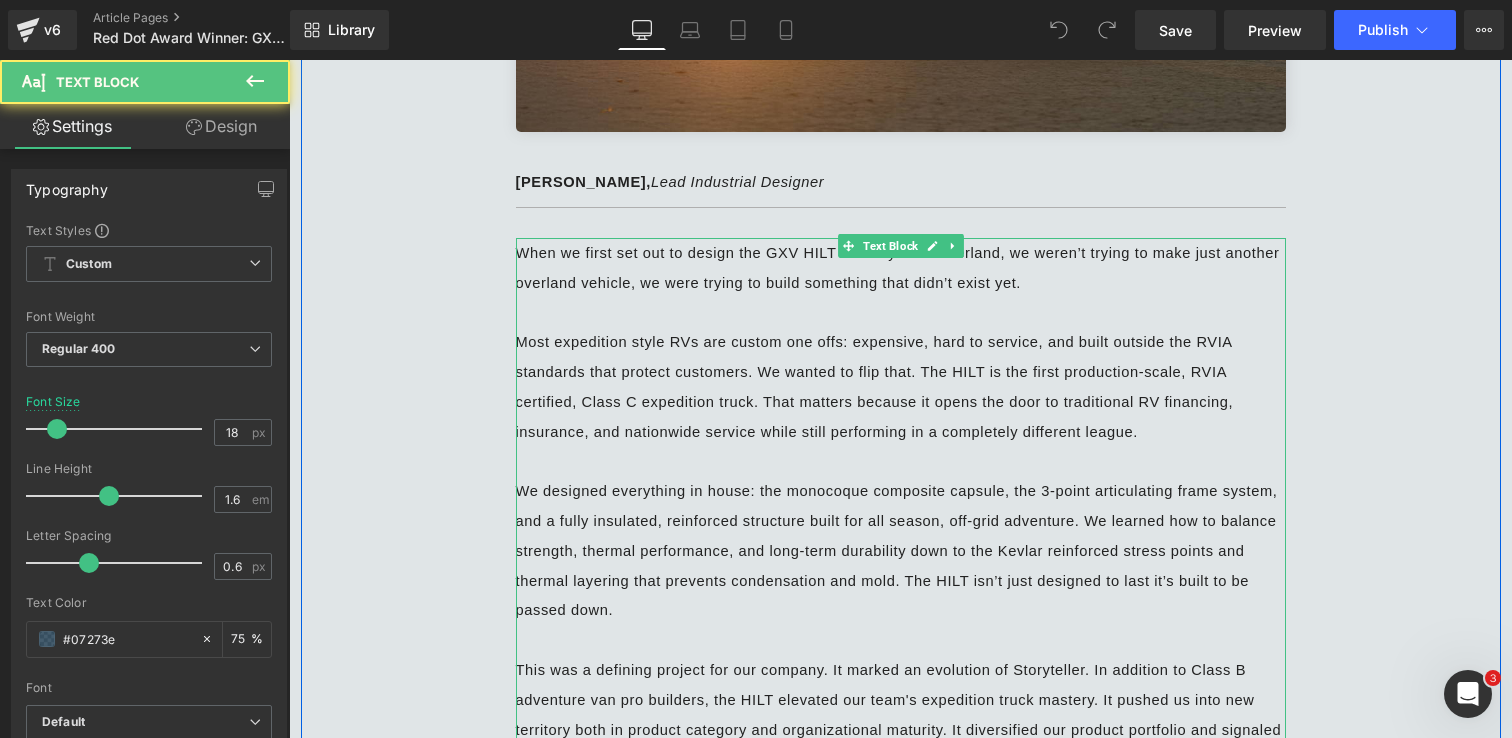 click on "Most expedition style RVs are custom one offs: expensive, hard to service, and built outside the RVIA standards that protect customers. We wanted to flip that. The HILT is the first production-scale, RVIA certified, Class C expedition truck. That matters because it opens the door to traditional RV financing, insurance, and nationwide service while still performing in a completely different league." at bounding box center [877, 386] 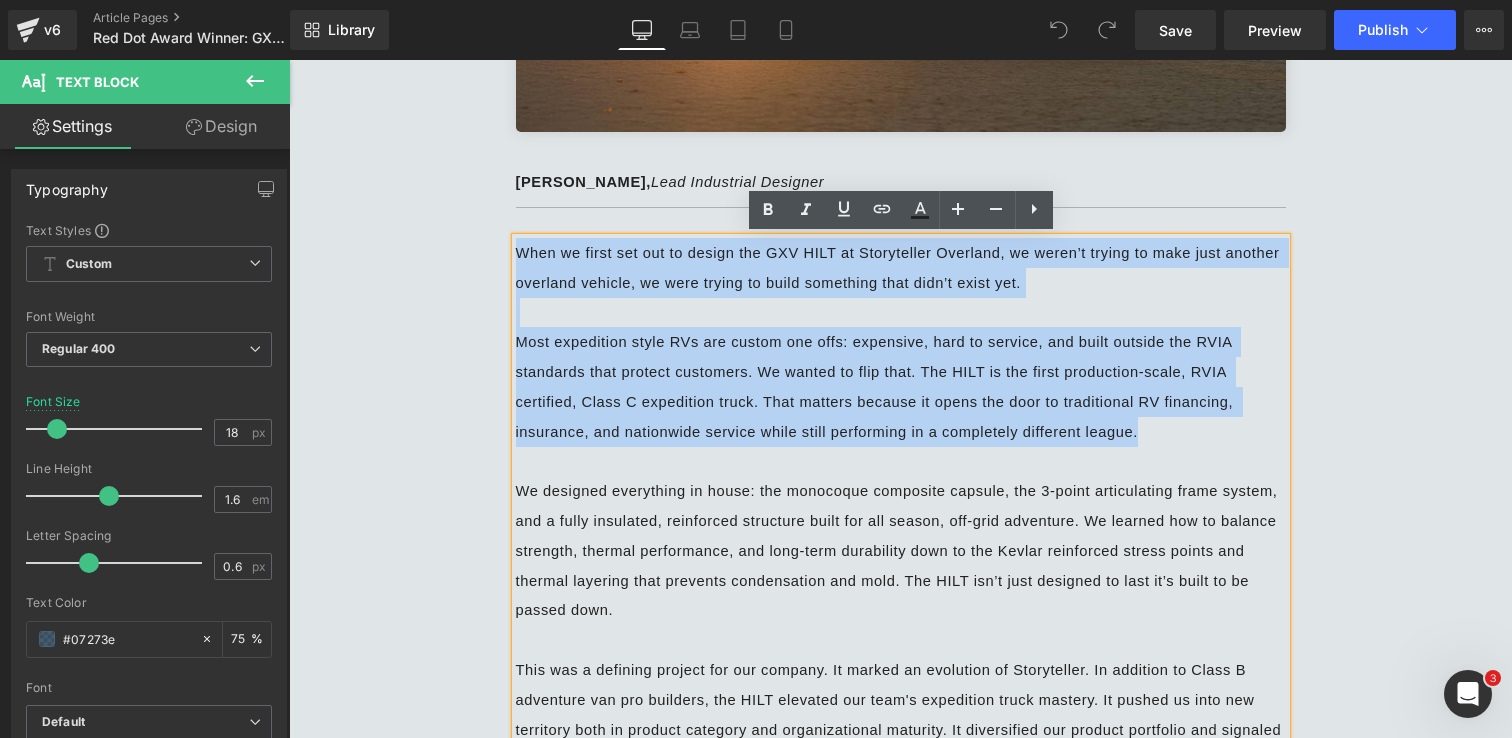 drag, startPoint x: 1156, startPoint y: 432, endPoint x: 518, endPoint y: 256, distance: 661.8308 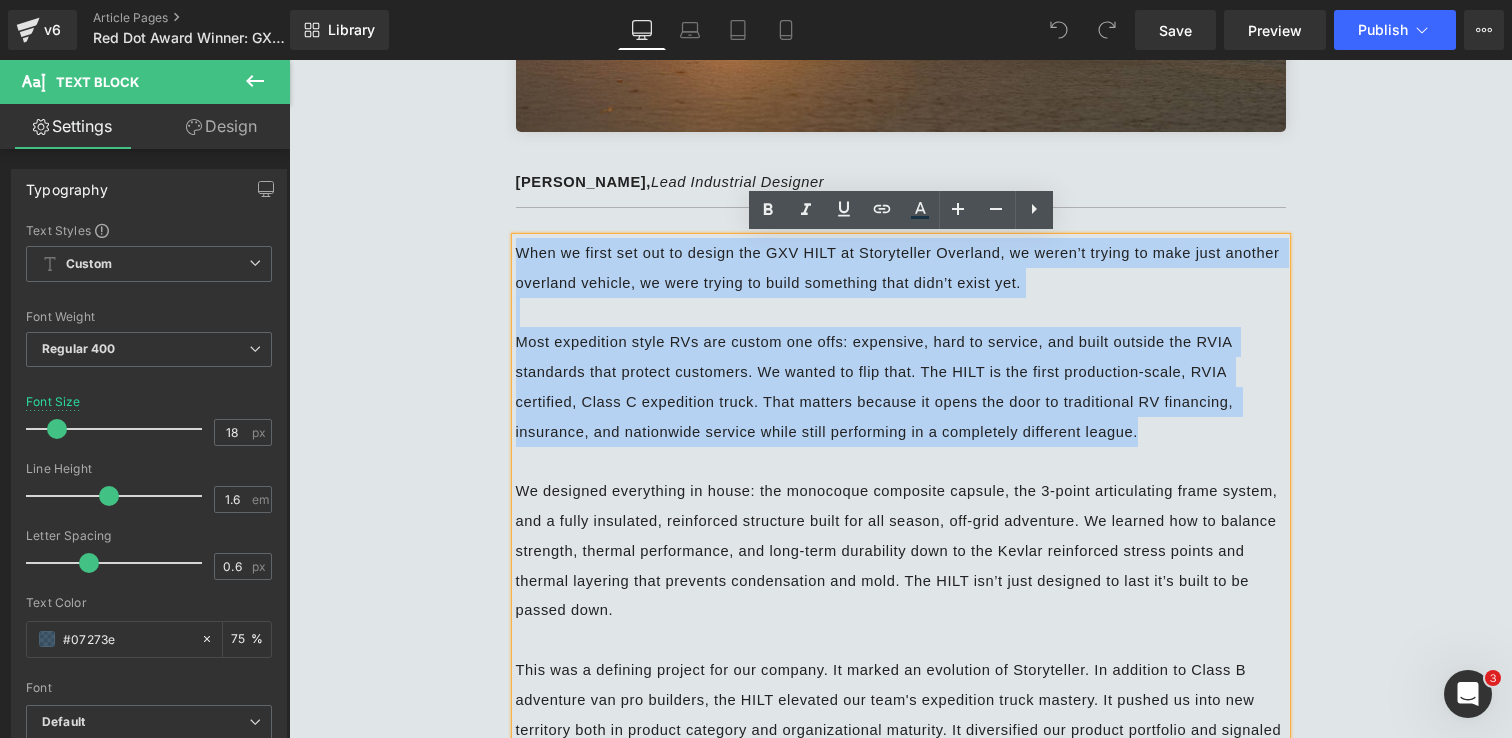 copy on "When we first set out to design the GXV HILT at Storyteller Overland, we weren’t trying to make just another overland vehicle, we were trying to build something that didn’t exist yet. Most expedition style RVs are custom one offs: expensive, hard to service, and built outside the RVIA standards that protect customers. We wanted to flip that. The HILT is the first production-scale, RVIA certified, Class C expedition truck. That matters because it opens the door to traditional RV financing, insurance, and nationwide service while still performing in a completely different league." 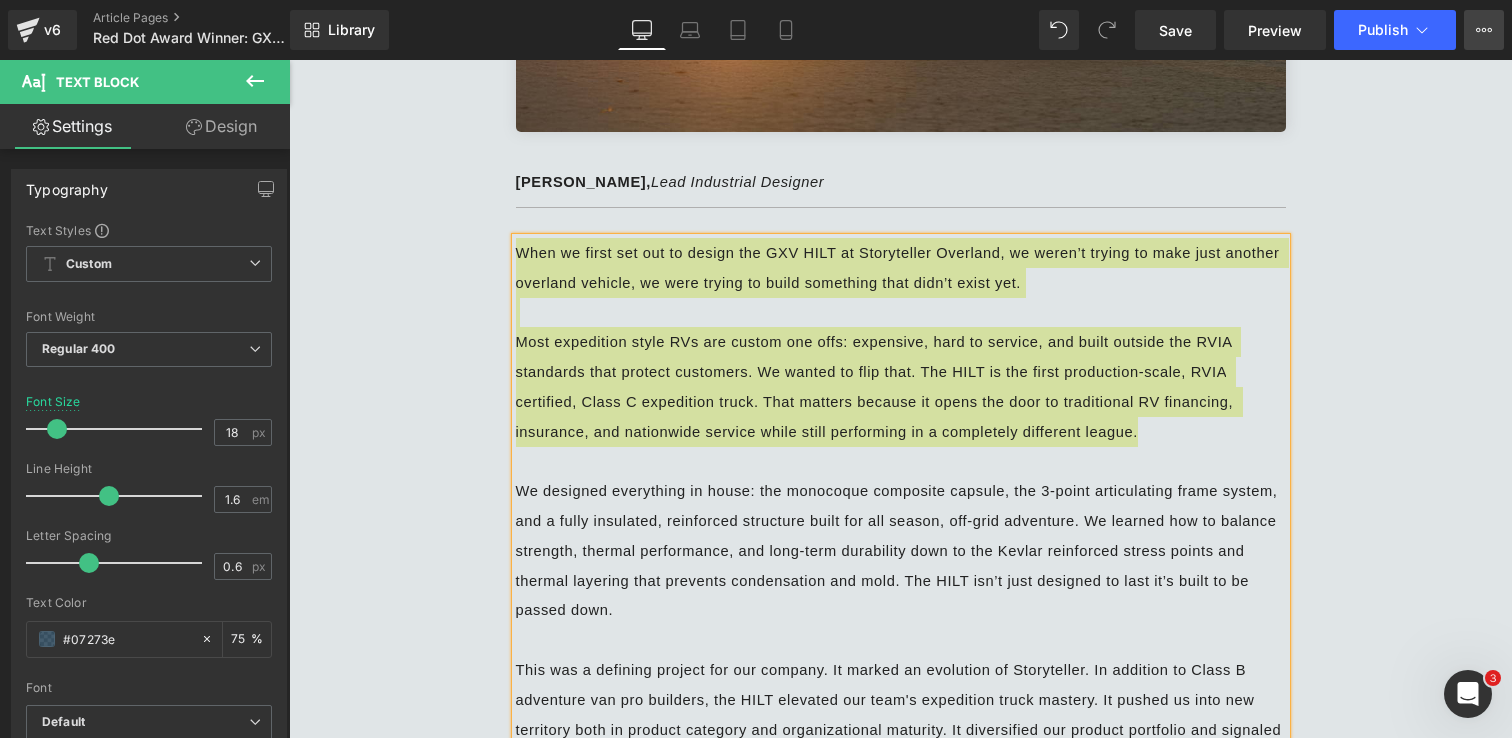 click 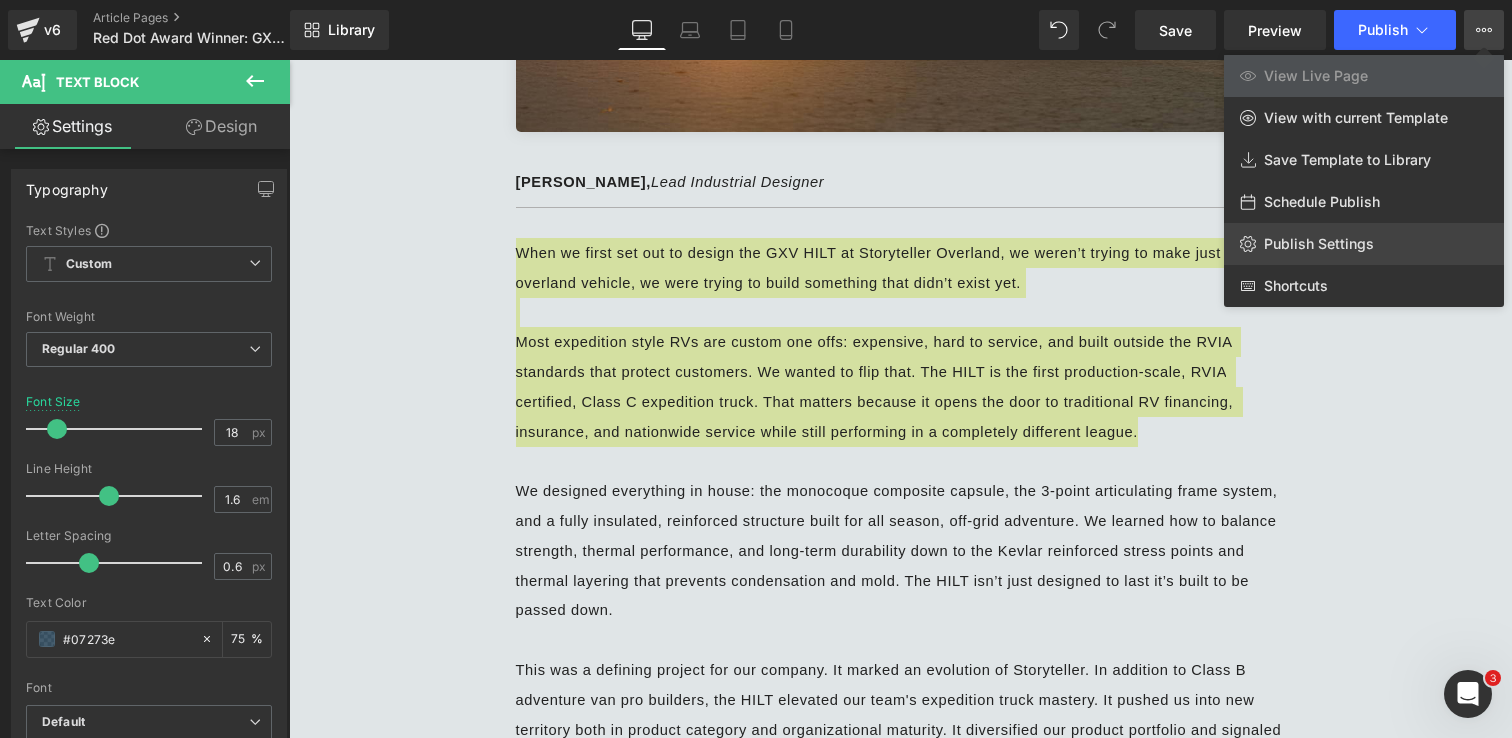 click on "Publish Settings" 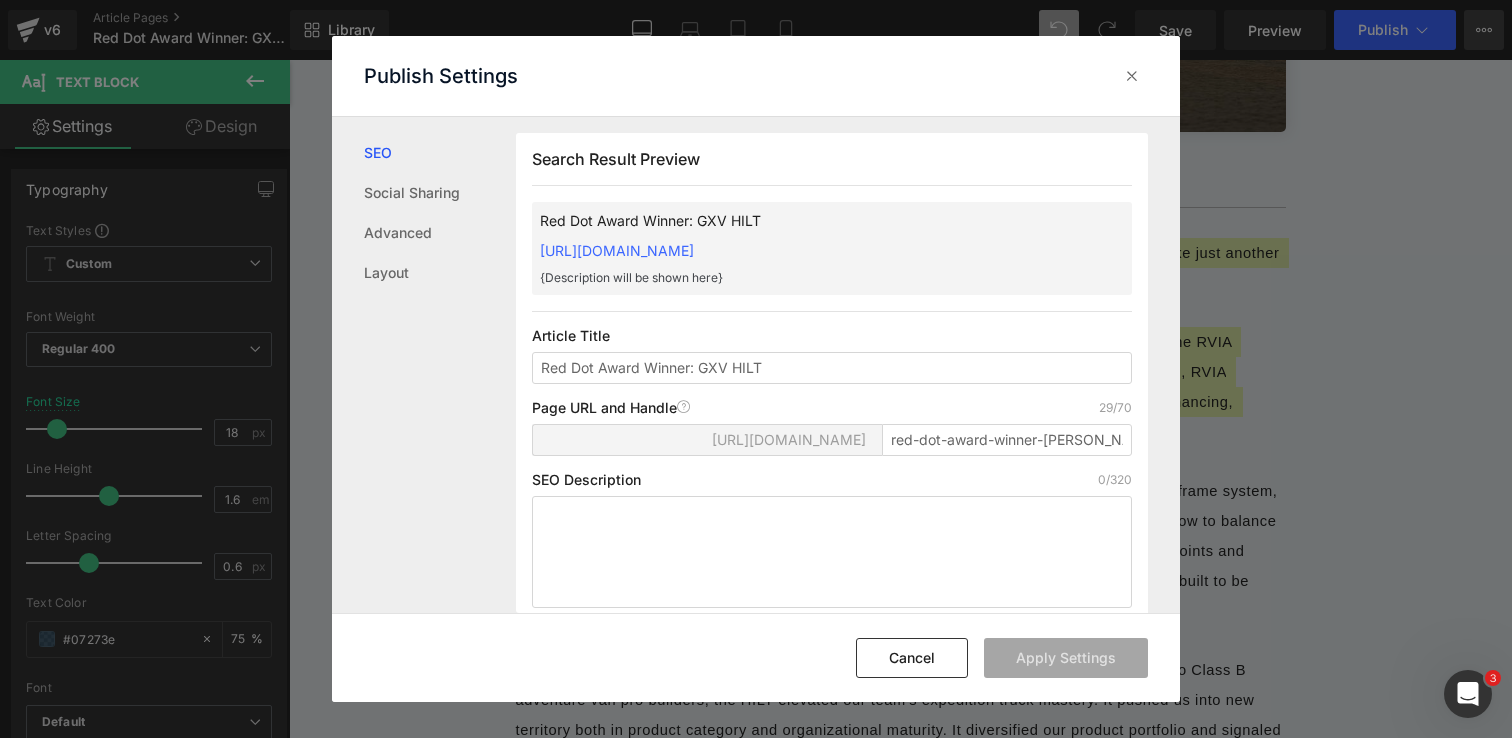 scroll, scrollTop: 1, scrollLeft: 0, axis: vertical 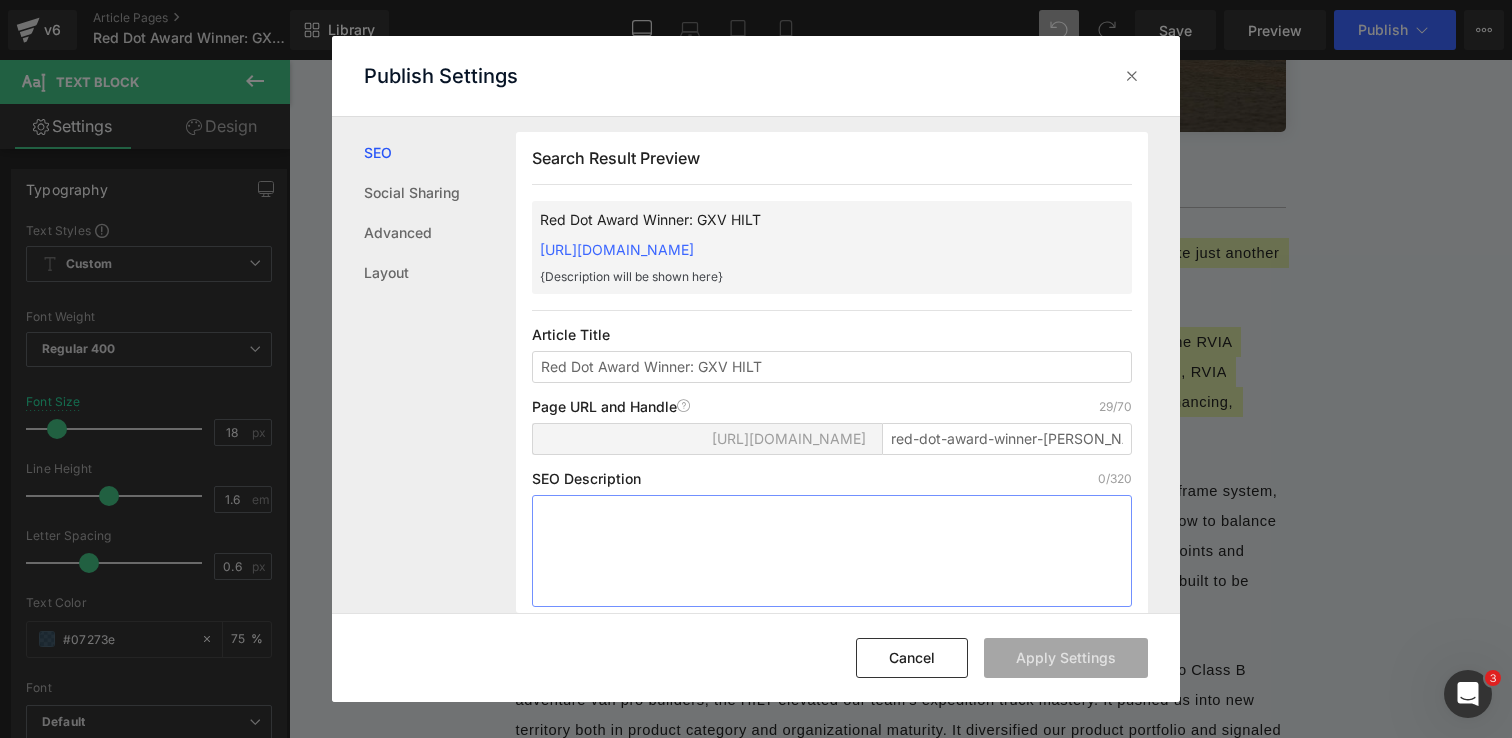 click at bounding box center (832, 551) 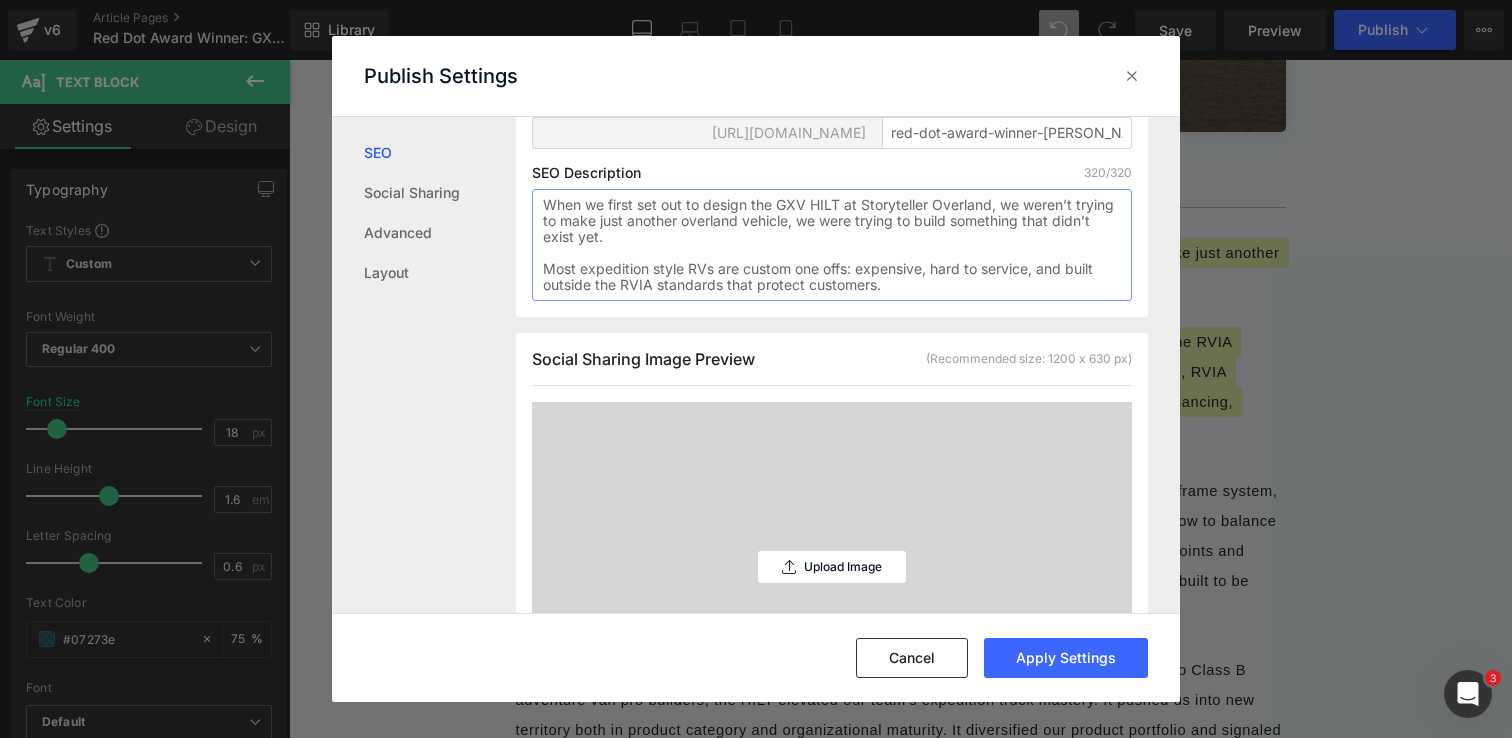 scroll, scrollTop: 379, scrollLeft: 0, axis: vertical 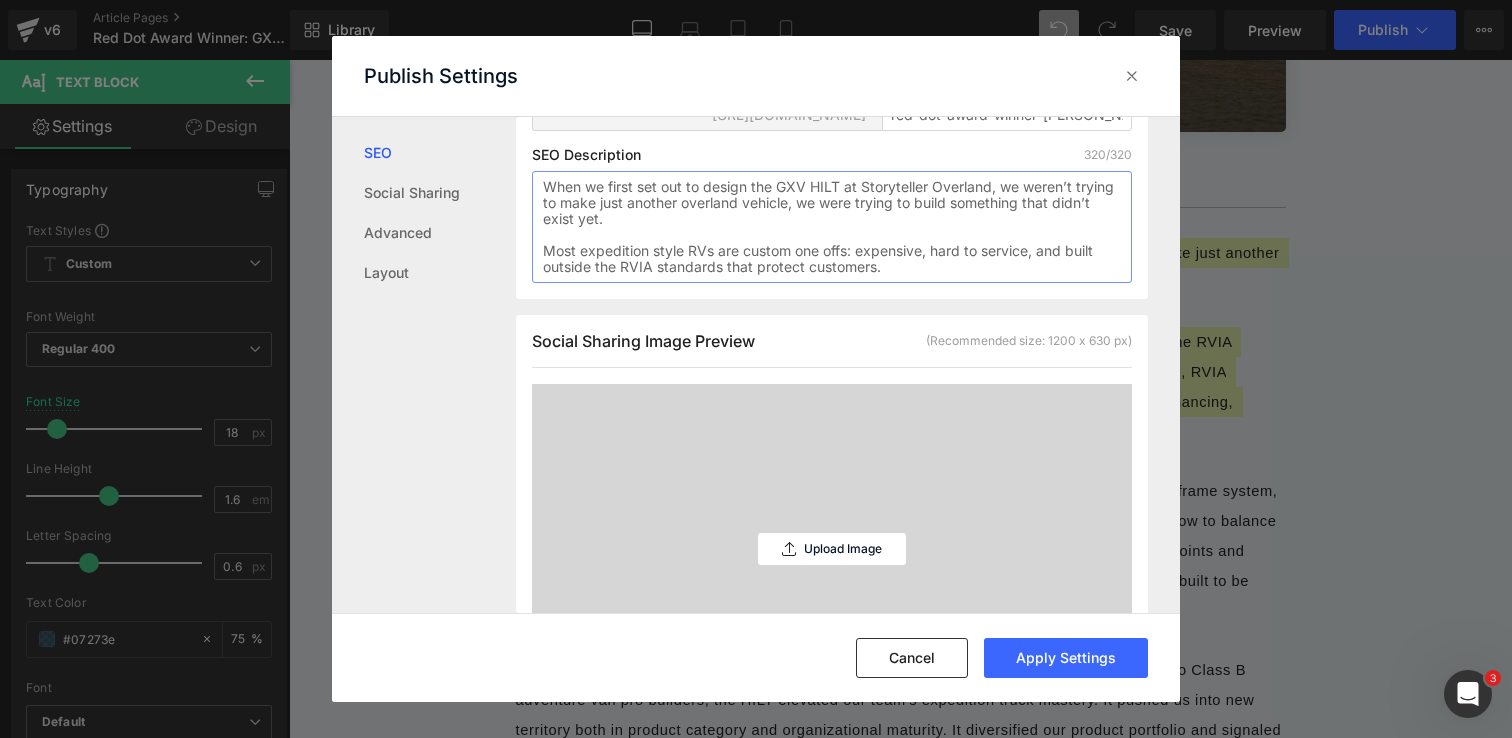 type on "When we first set out to design the GXV HILT at Storyteller Overland, we weren’t trying to make just another overland vehicle, we were trying to build something that didn’t exist yet.
Most expedition style RVs are custom one offs: expensive, hard to service, and built outside the RVIA standards that protect customers." 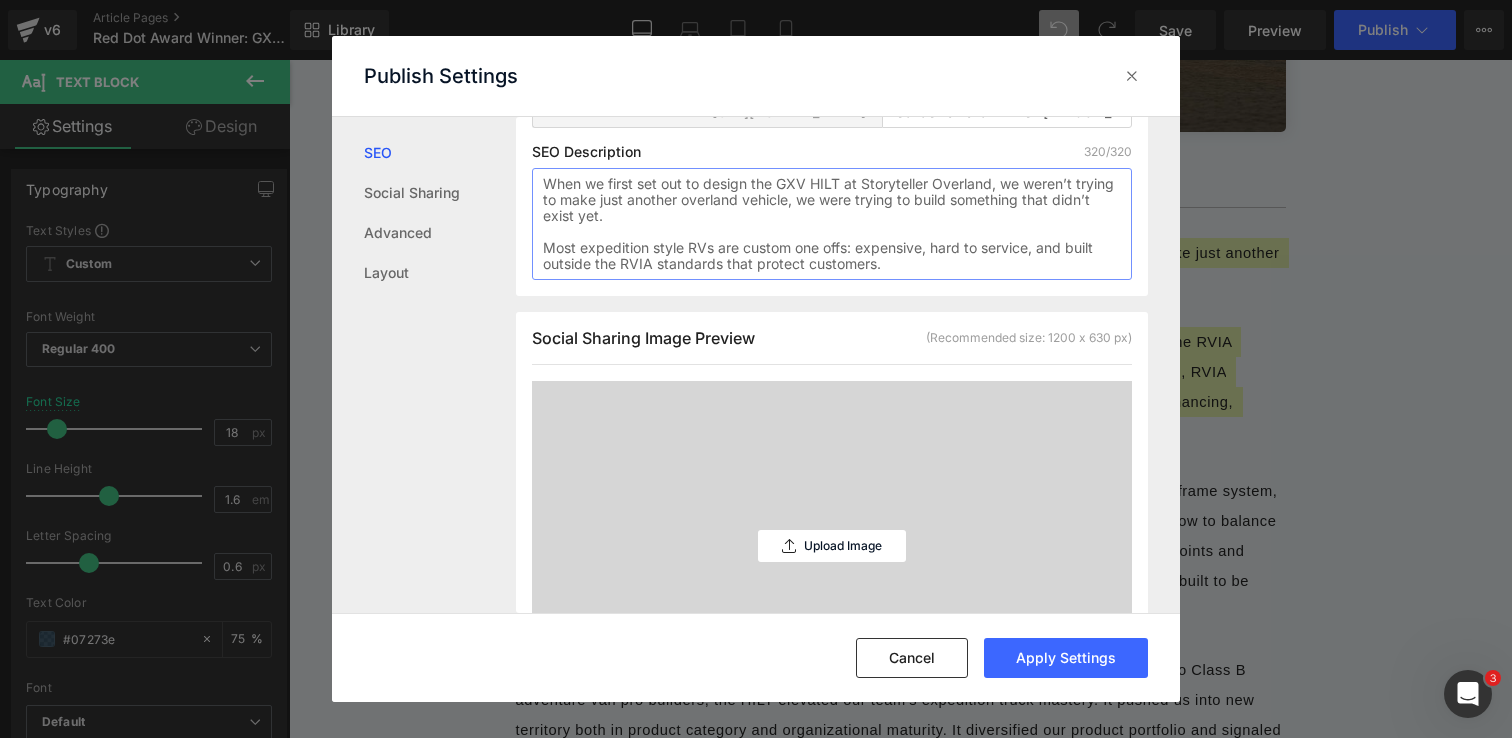 scroll, scrollTop: 318, scrollLeft: 0, axis: vertical 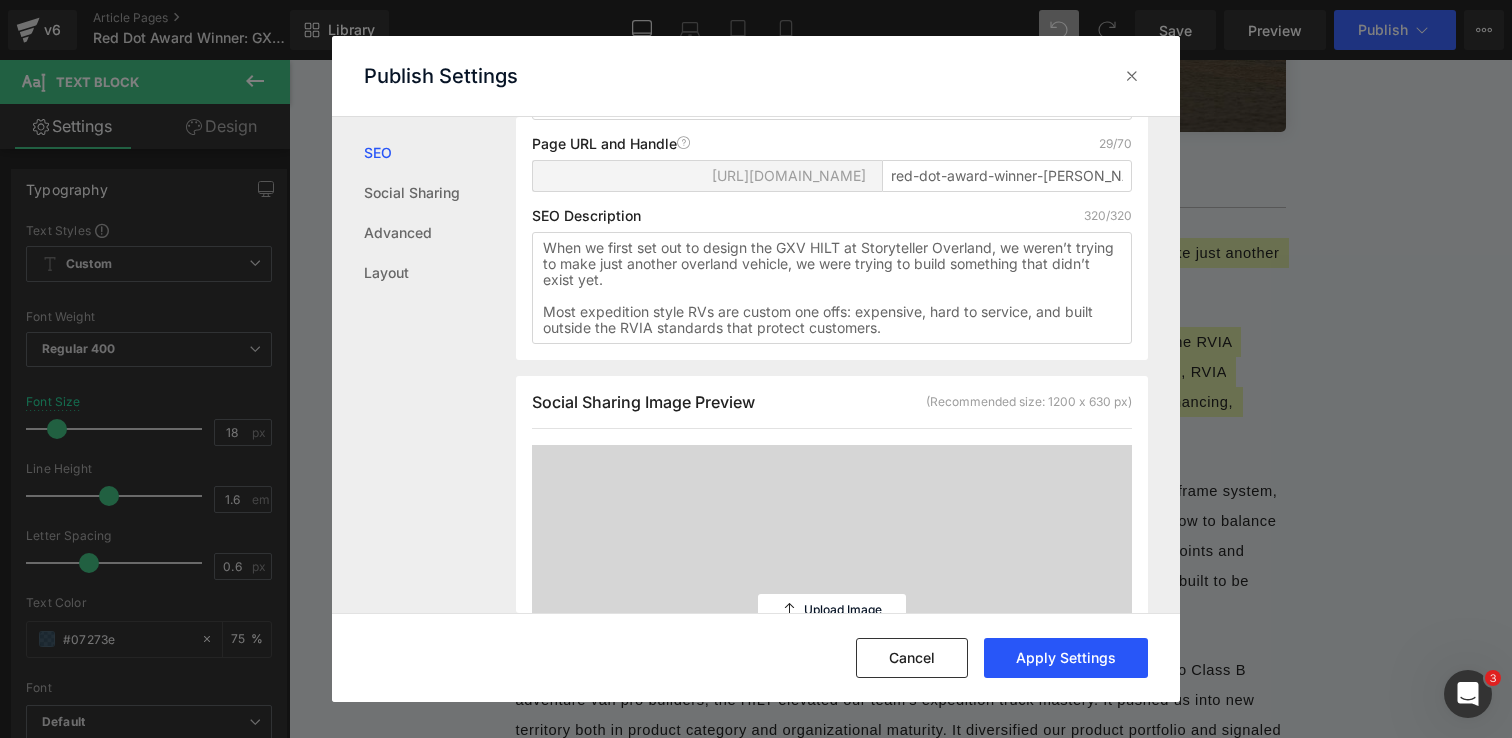 click on "Apply Settings" at bounding box center (1066, 658) 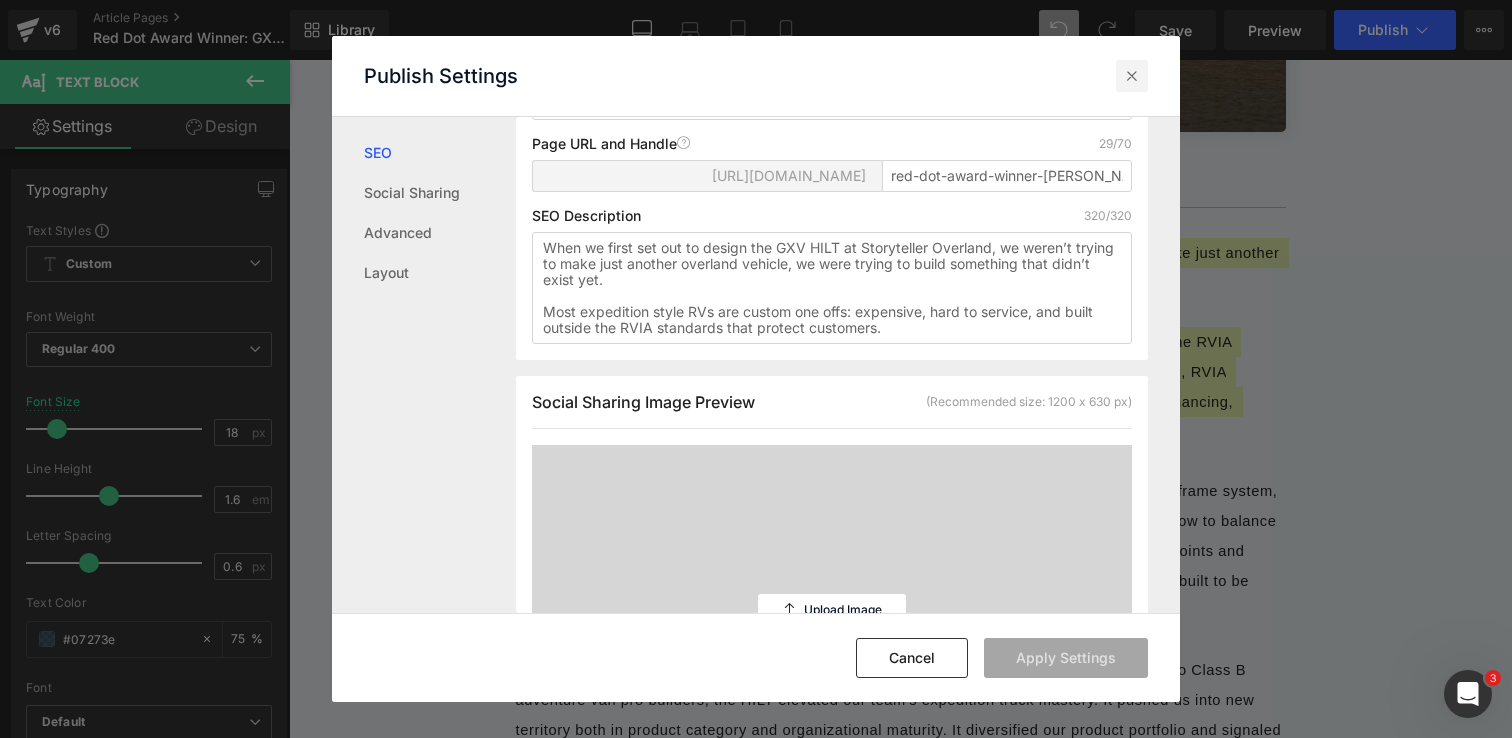 click at bounding box center [1132, 76] 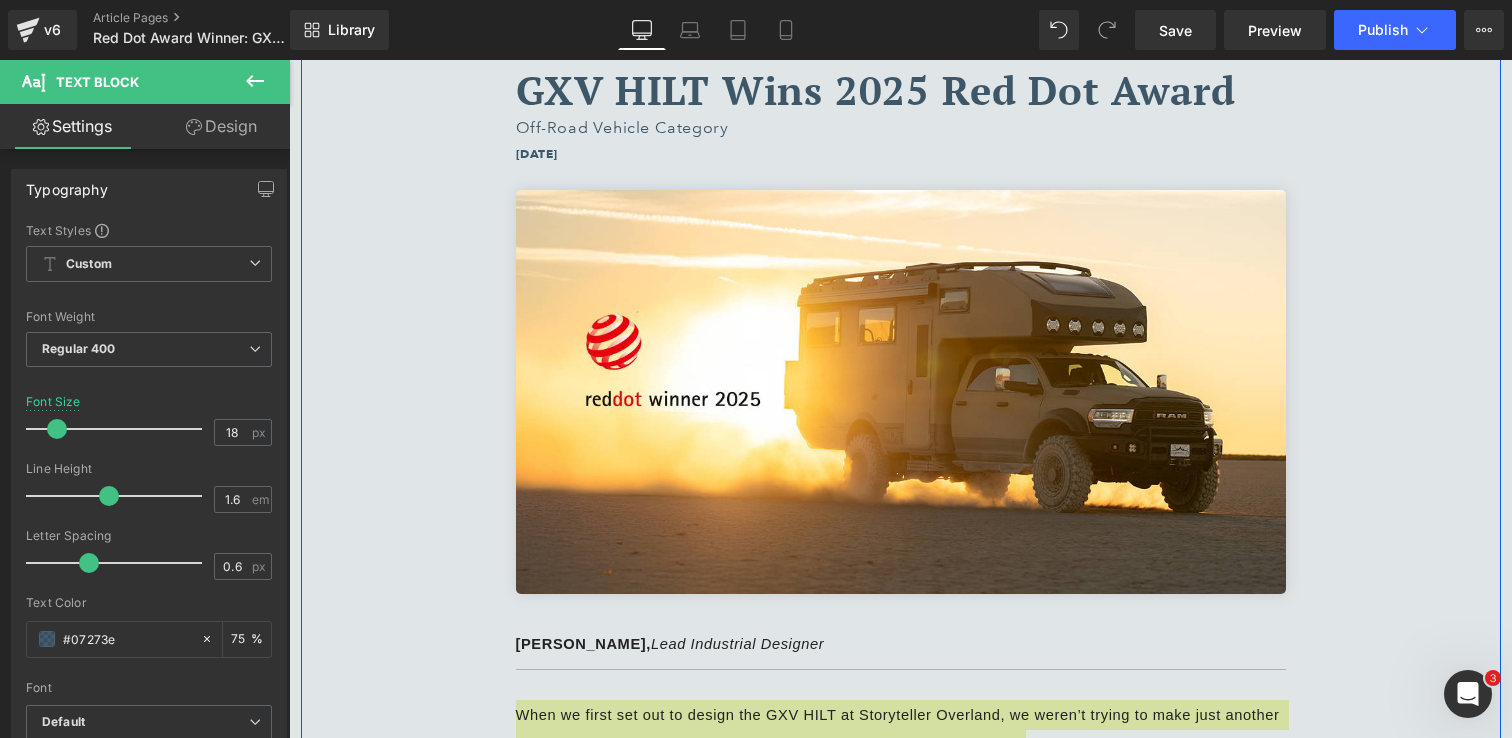 scroll, scrollTop: 156, scrollLeft: 0, axis: vertical 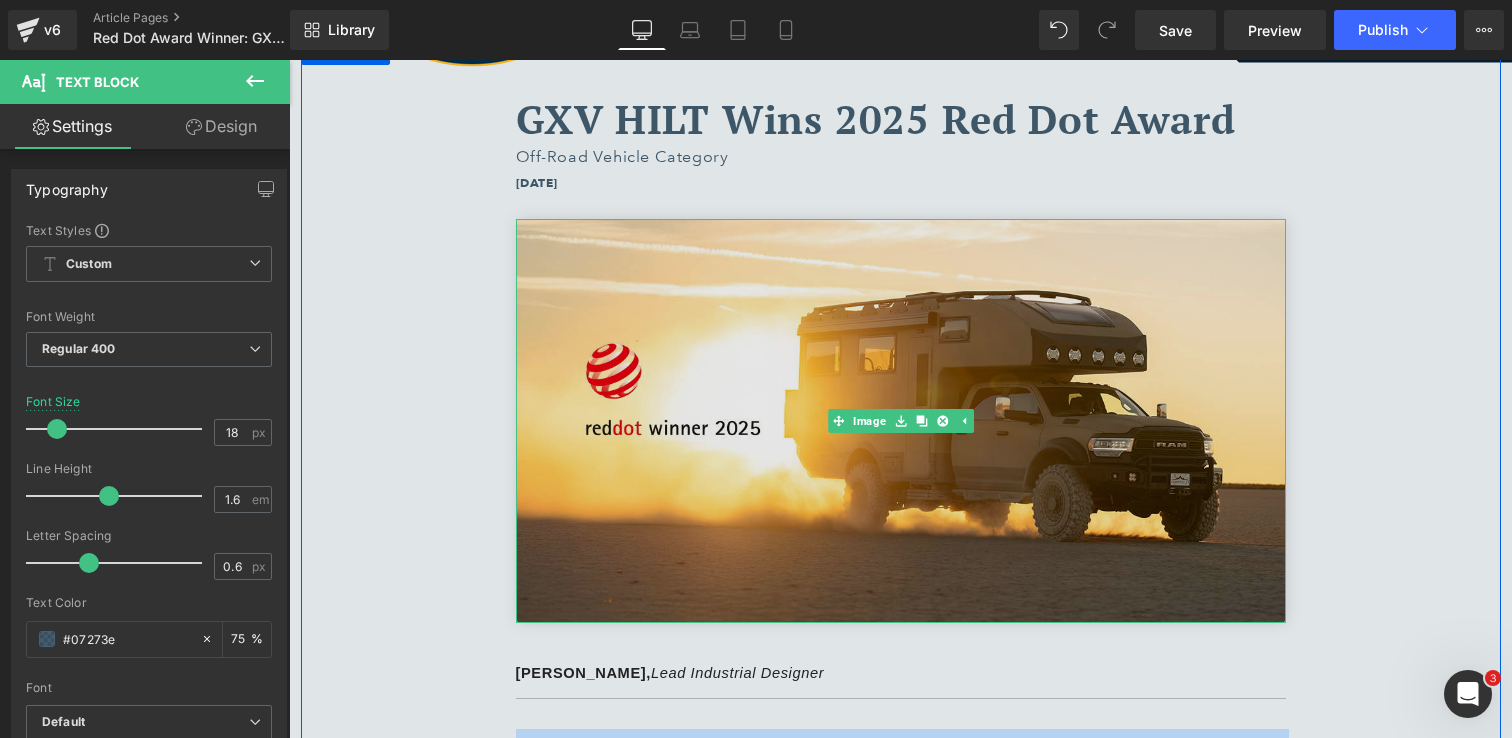 click at bounding box center (901, 421) 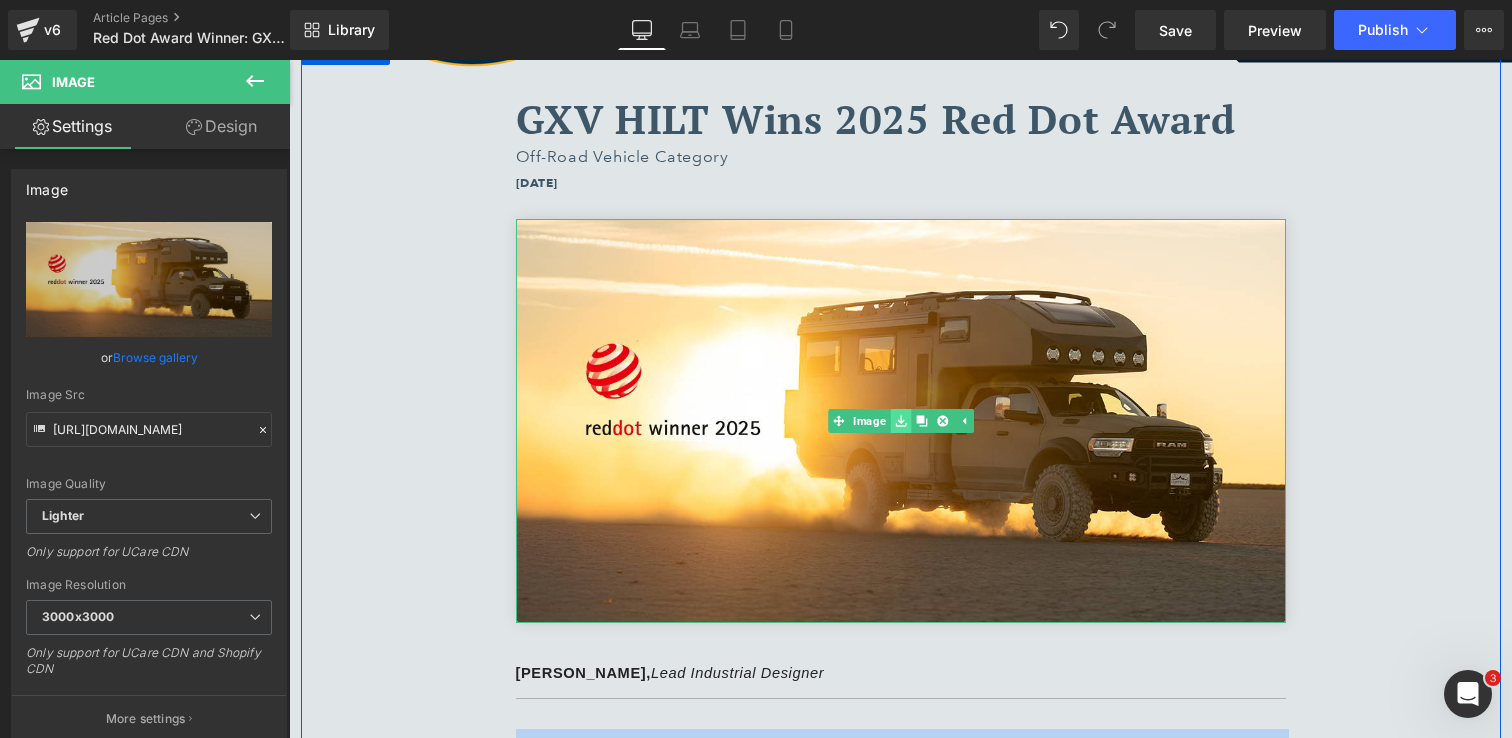 click 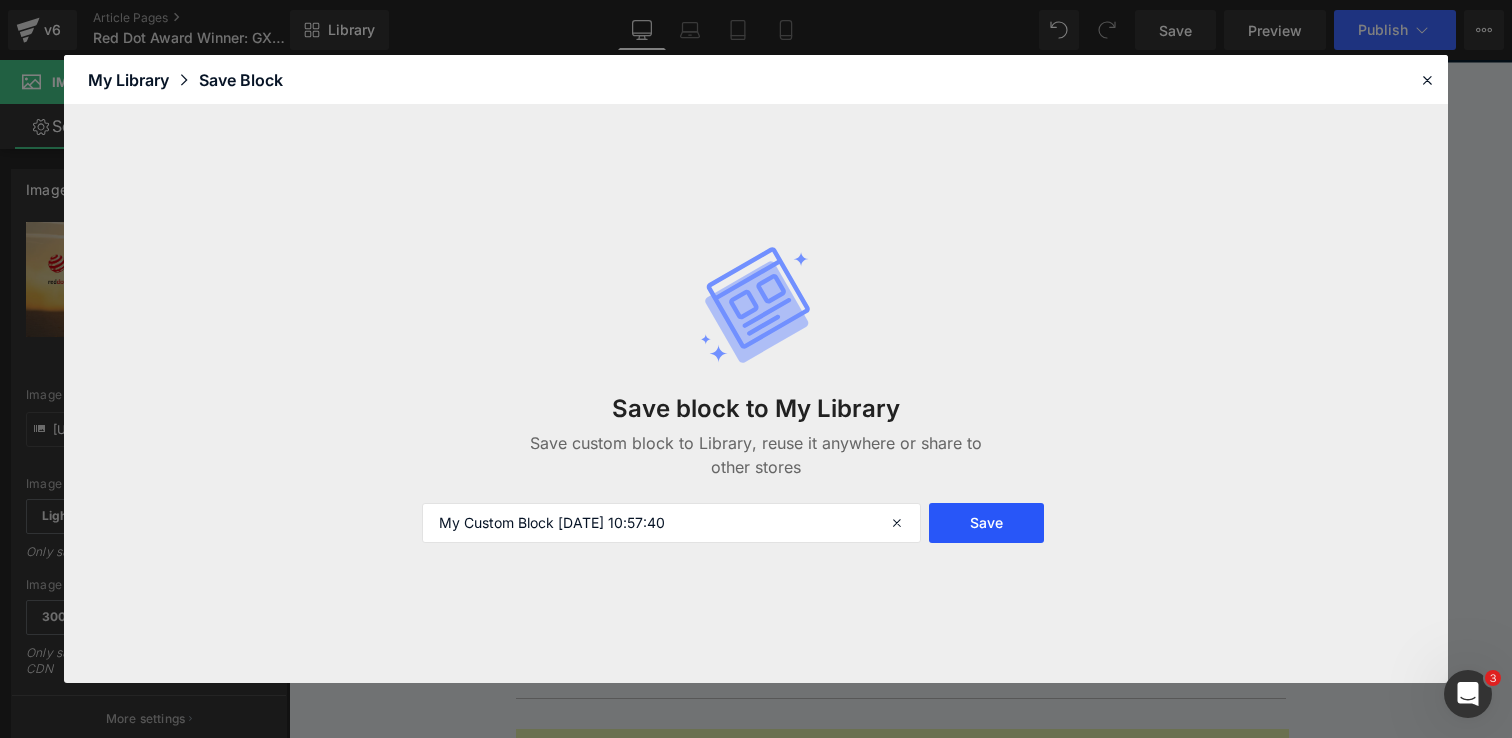 click on "Save" at bounding box center (986, 523) 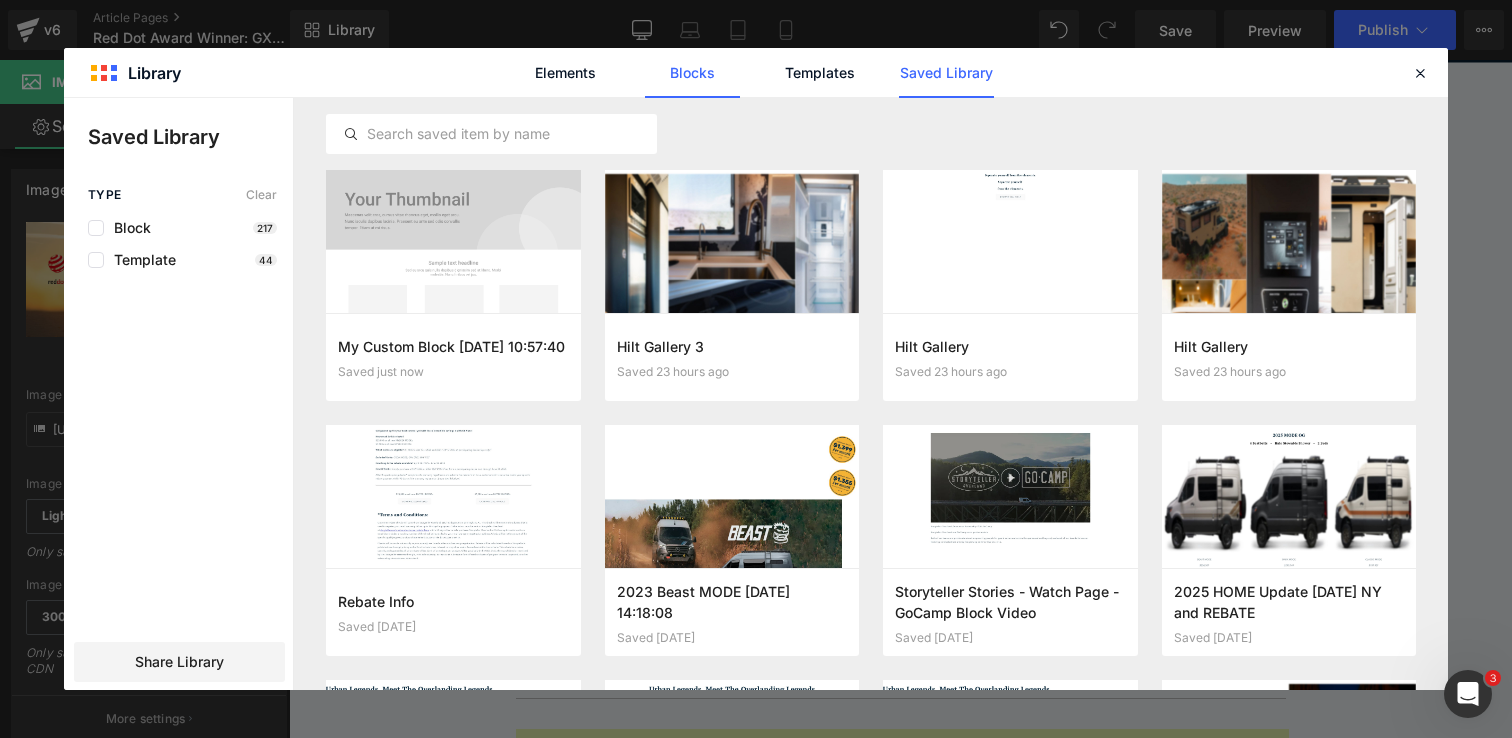 click on "Blocks" 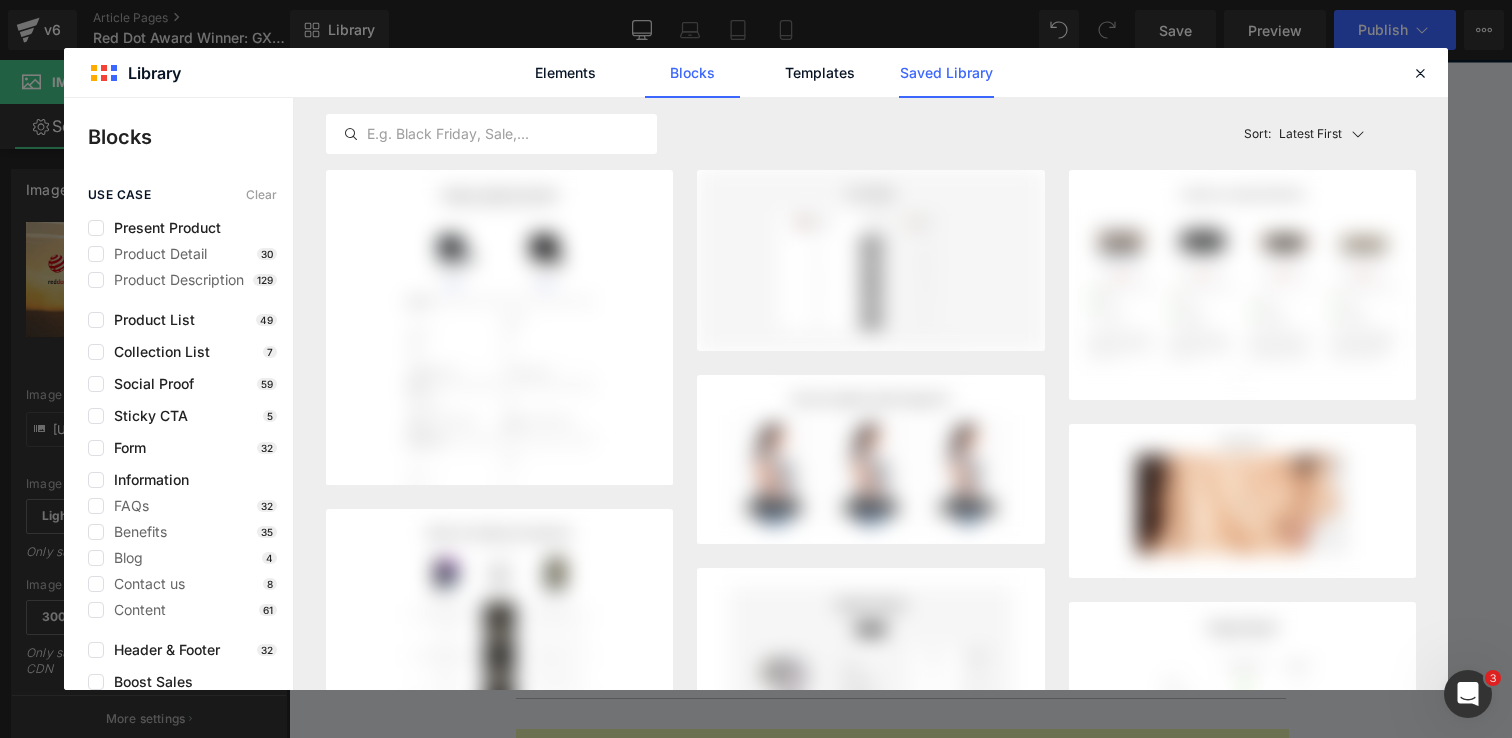 click on "Saved Library" 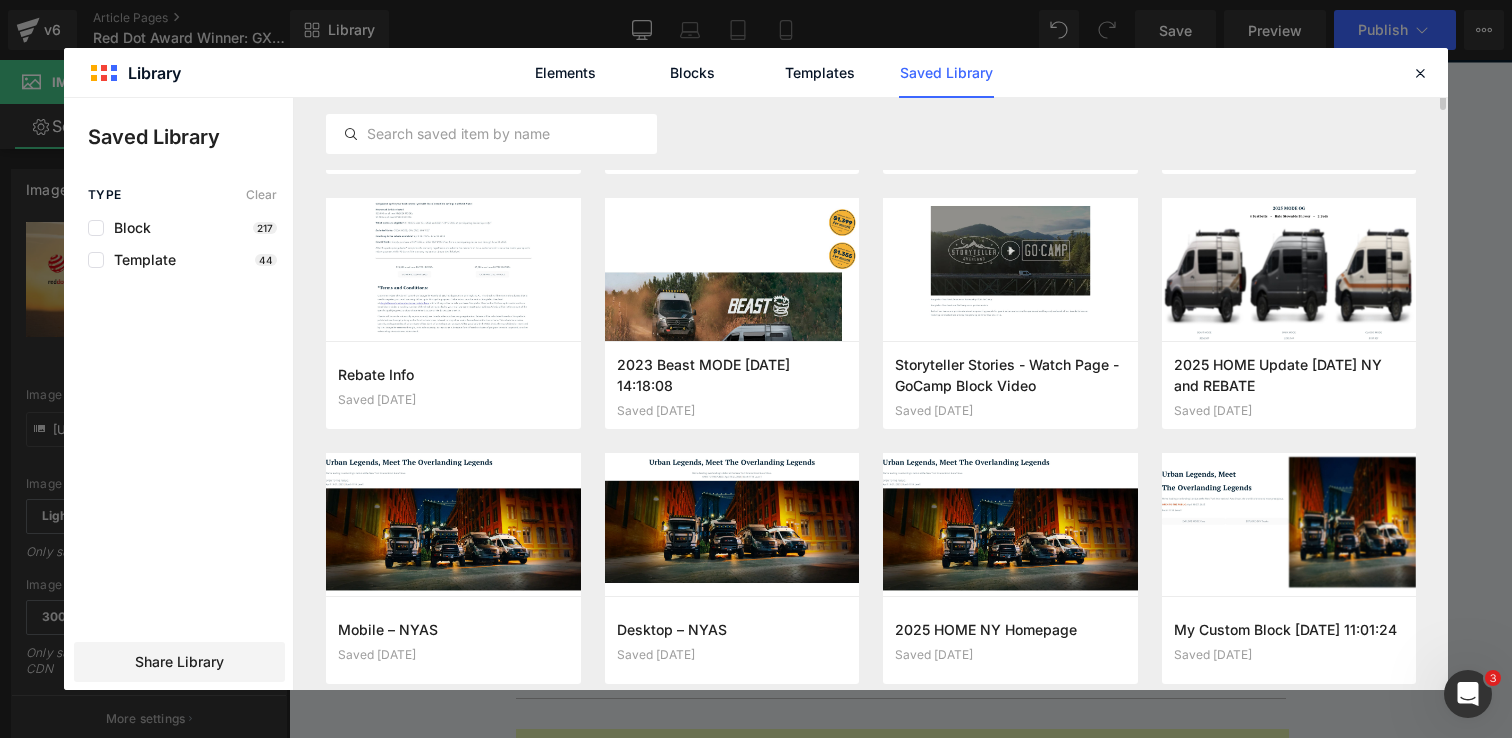 scroll, scrollTop: 0, scrollLeft: 0, axis: both 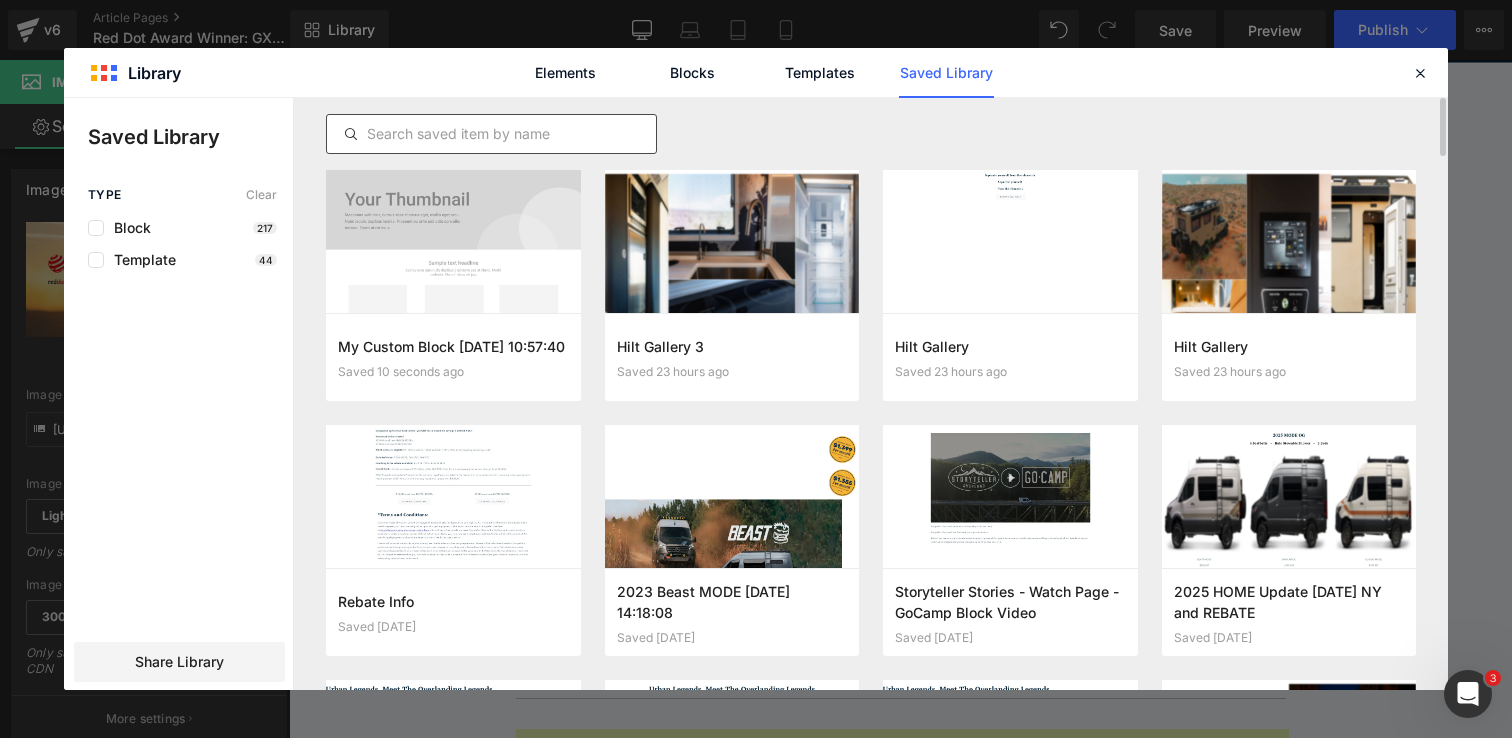 click at bounding box center (491, 134) 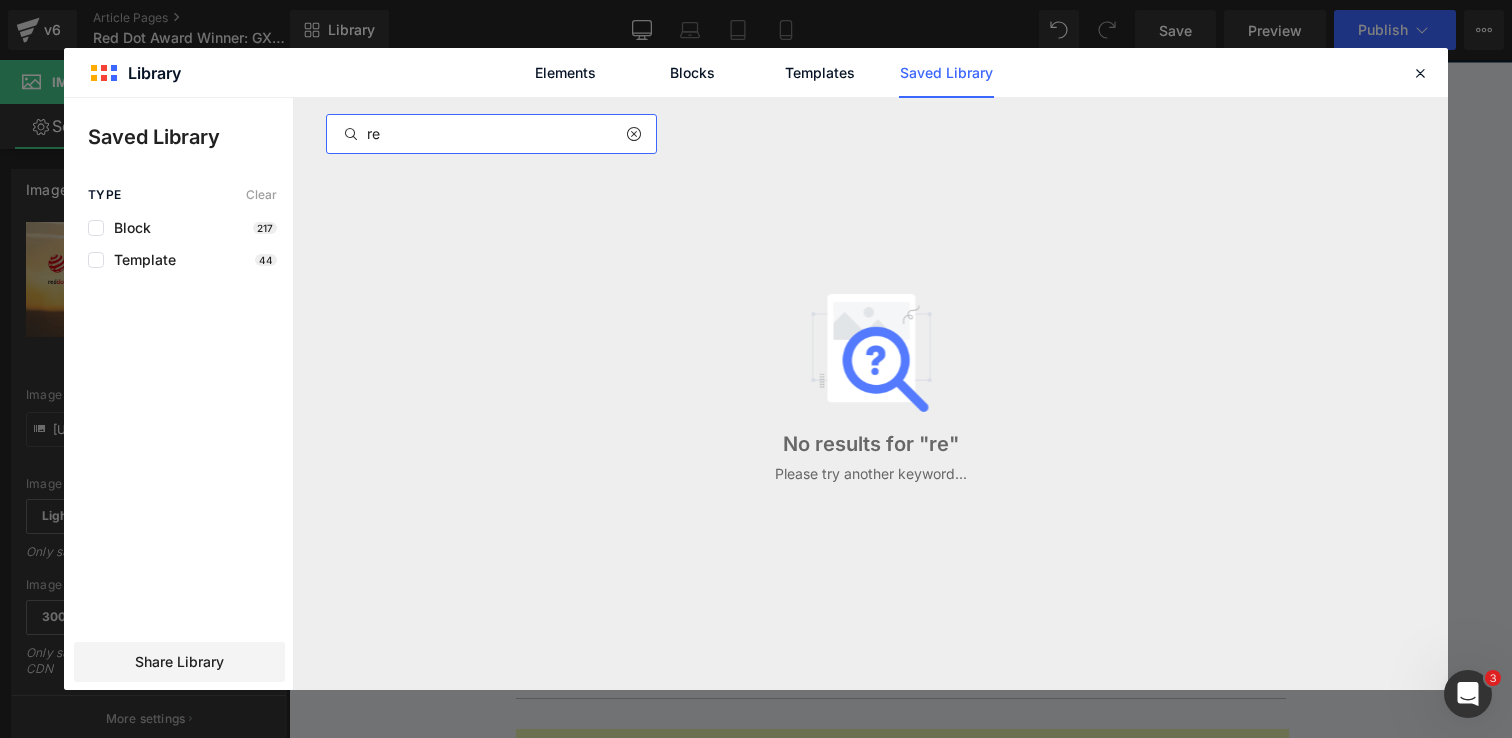 type on "red" 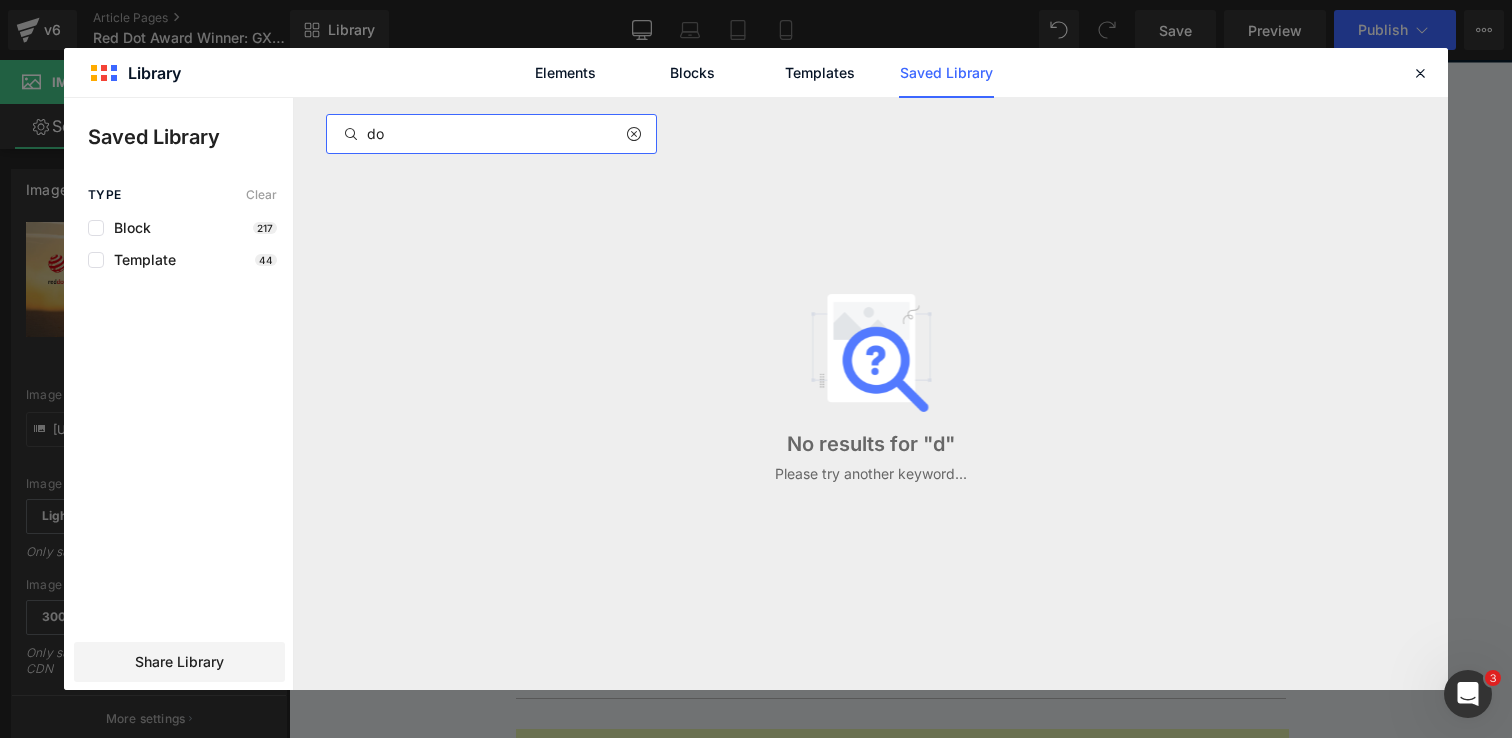 type on "dot" 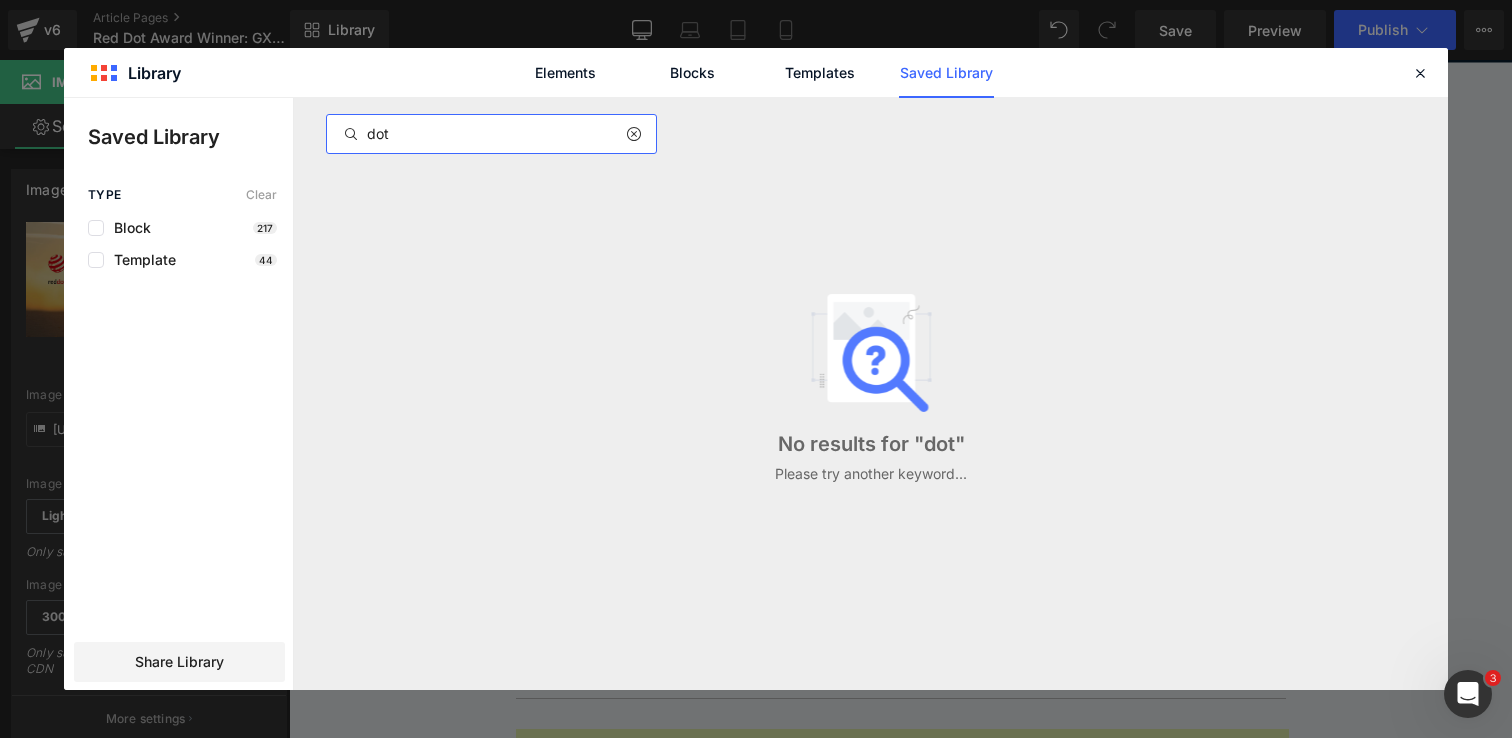 type 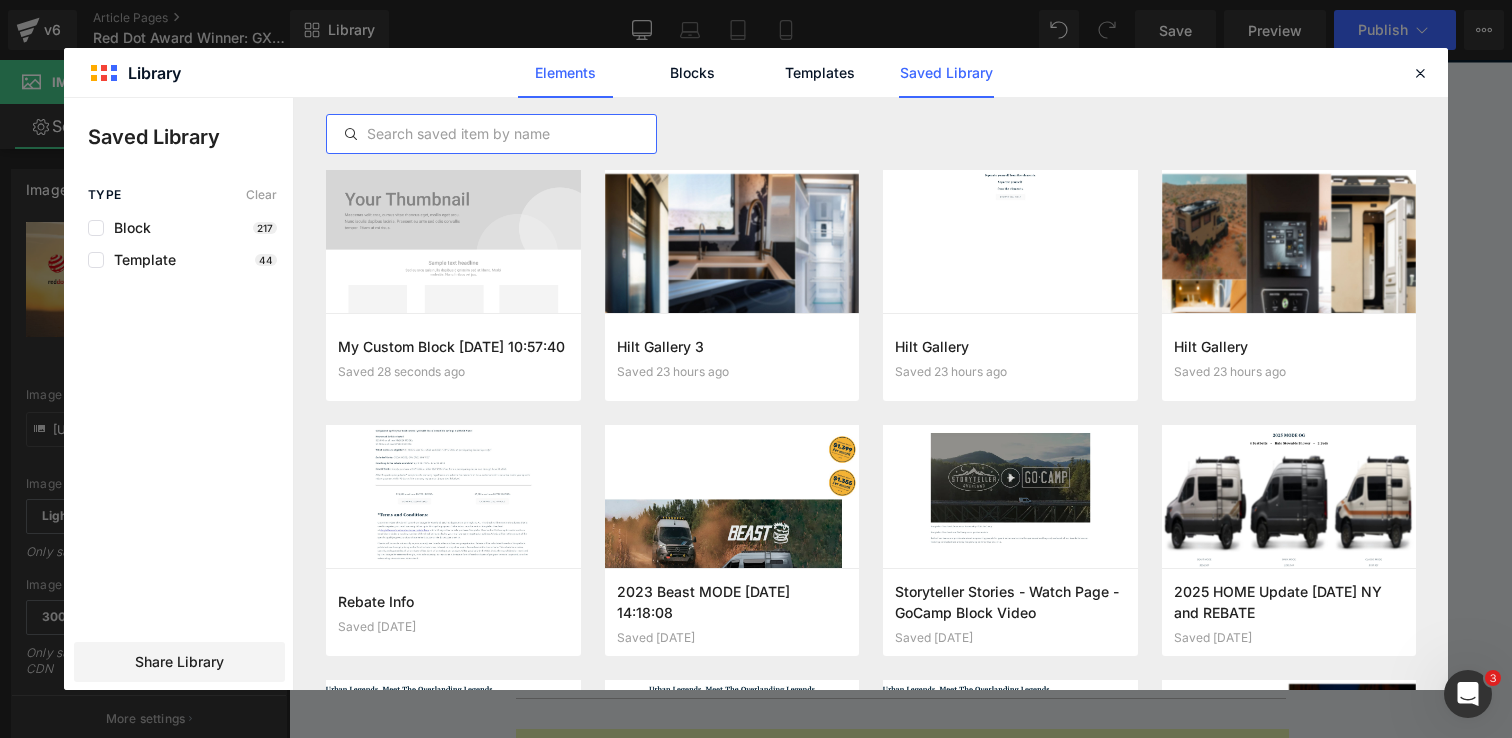 click on "Elements" 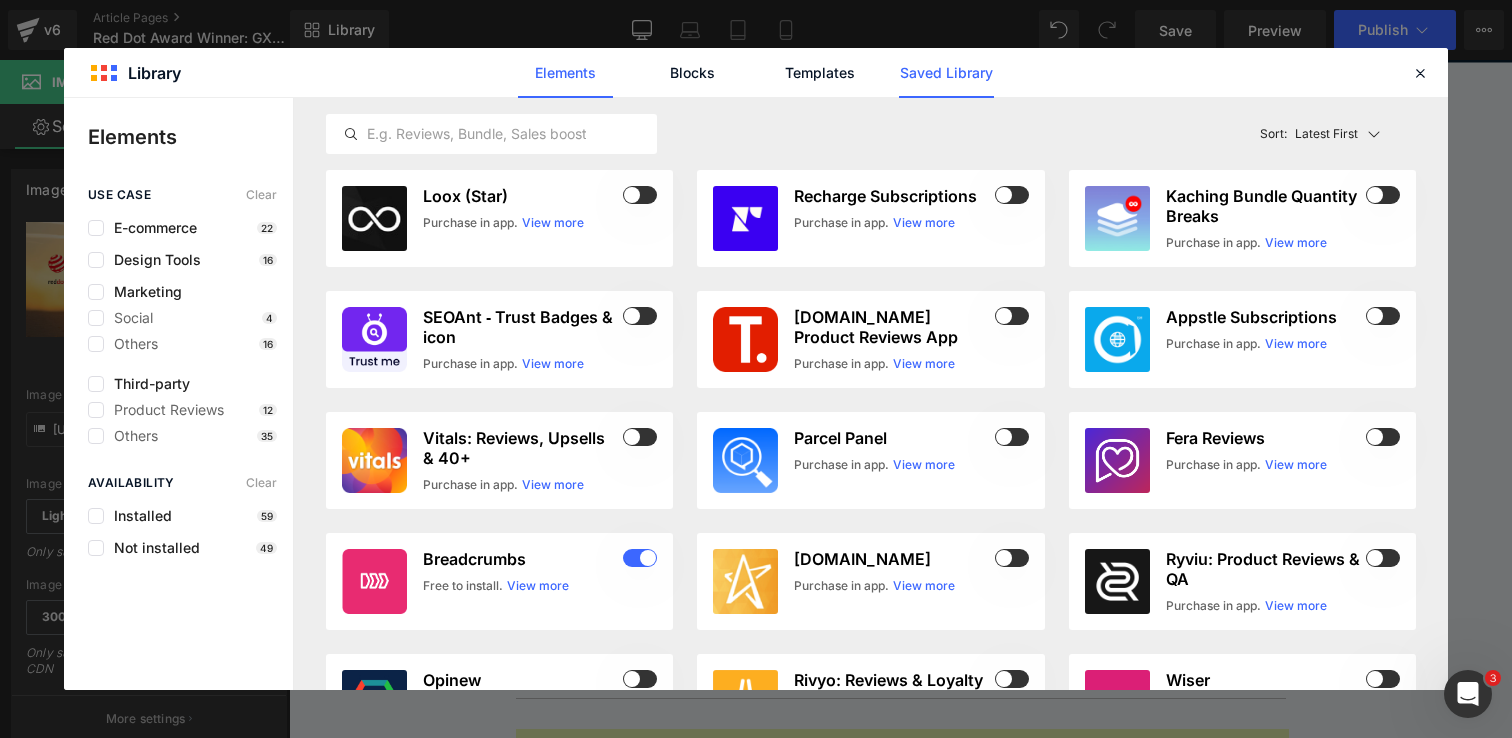 click on "Saved Library" 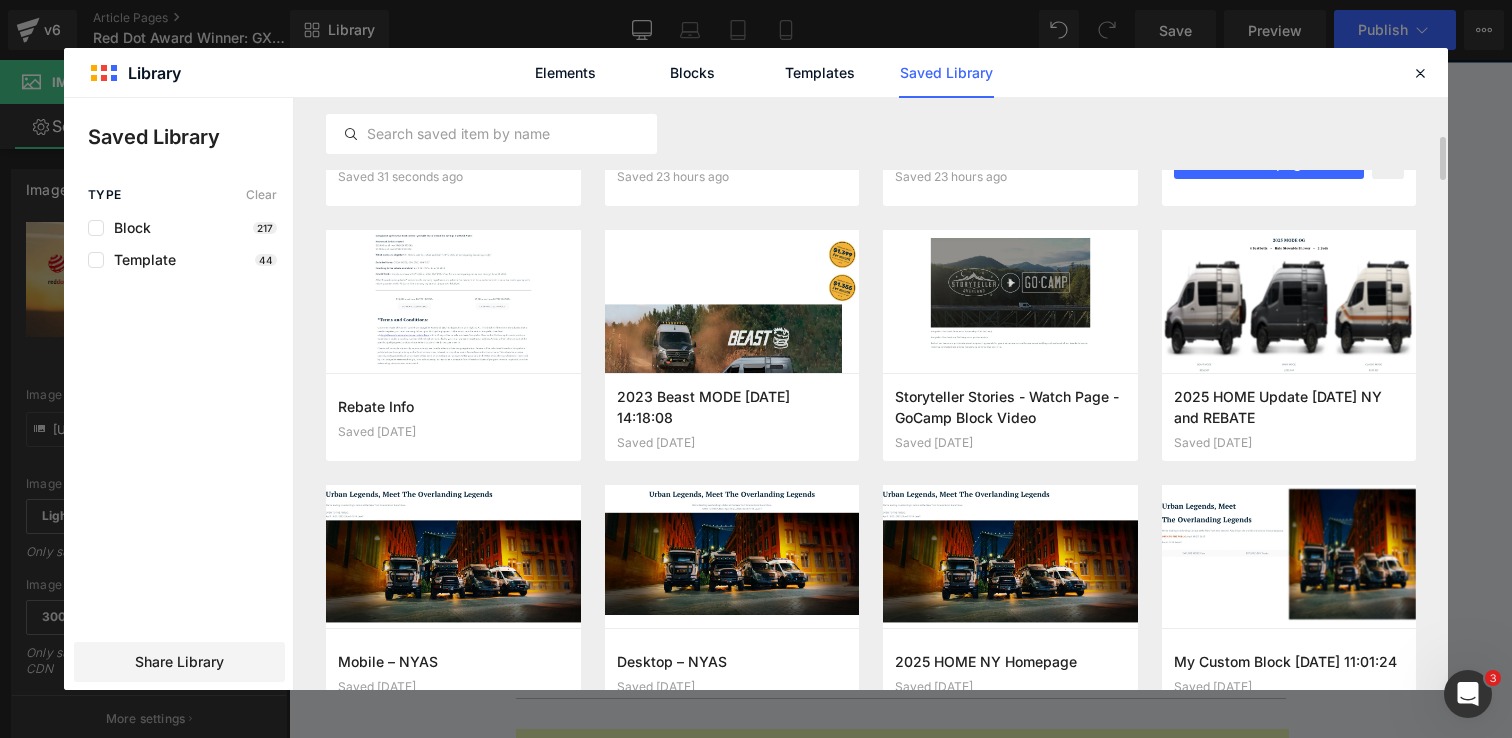 scroll, scrollTop: 245, scrollLeft: 0, axis: vertical 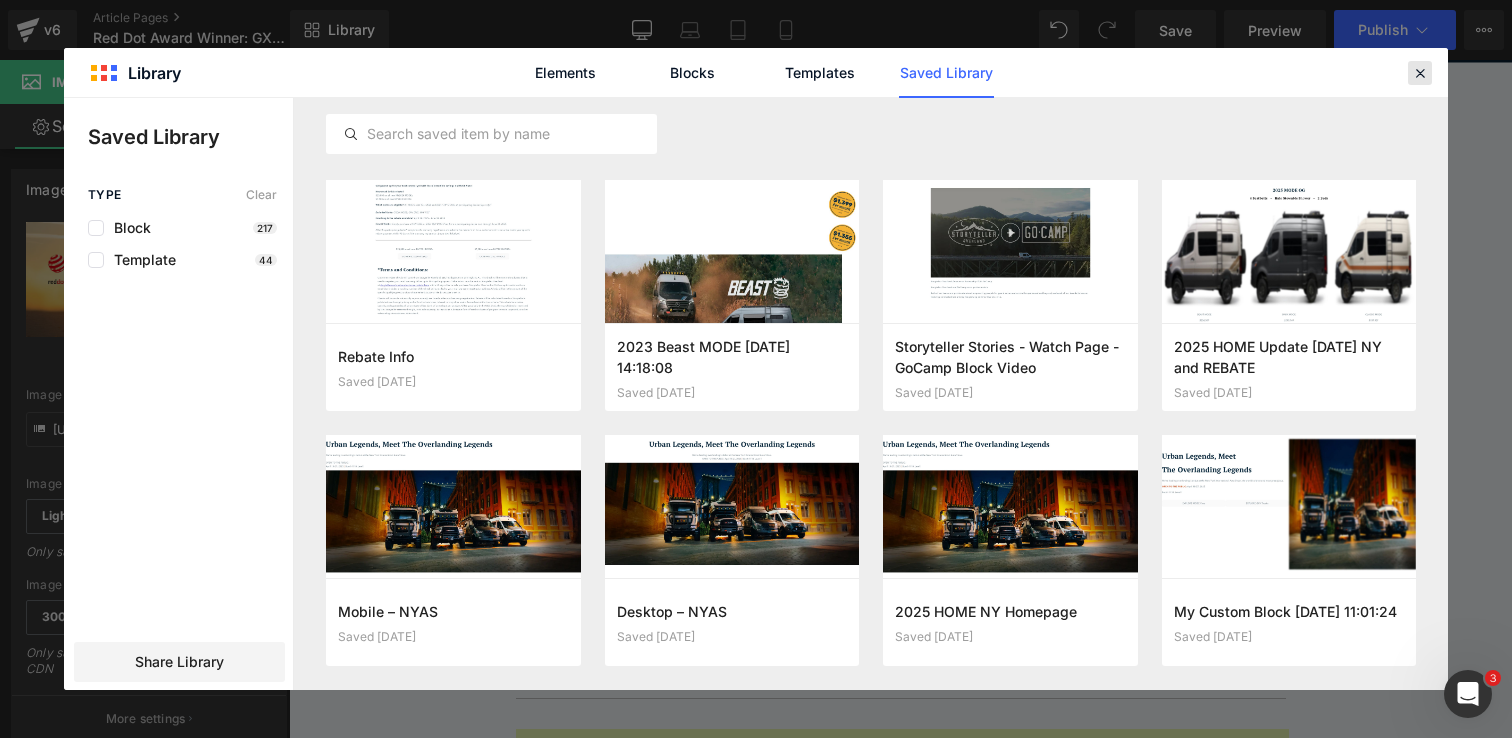 click at bounding box center (1420, 73) 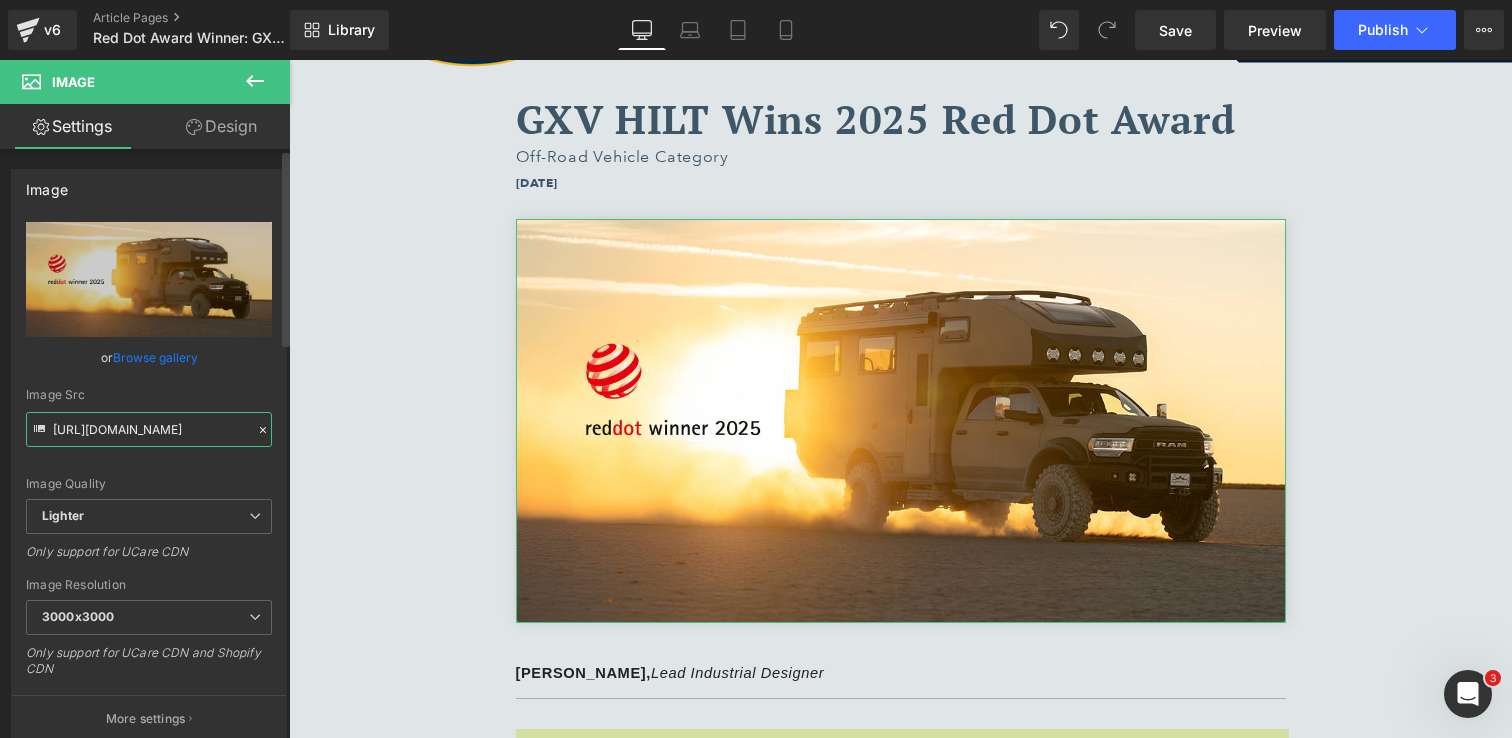 click on "https://ucarecdn.com/2081dd0a-e736-4ec4-b1b0-72641f907bb2/-/format/auto/-/preview/3000x3000/-/quality/lighter/HILT%20Red%20Dot%20Winner.jpg" at bounding box center [149, 429] 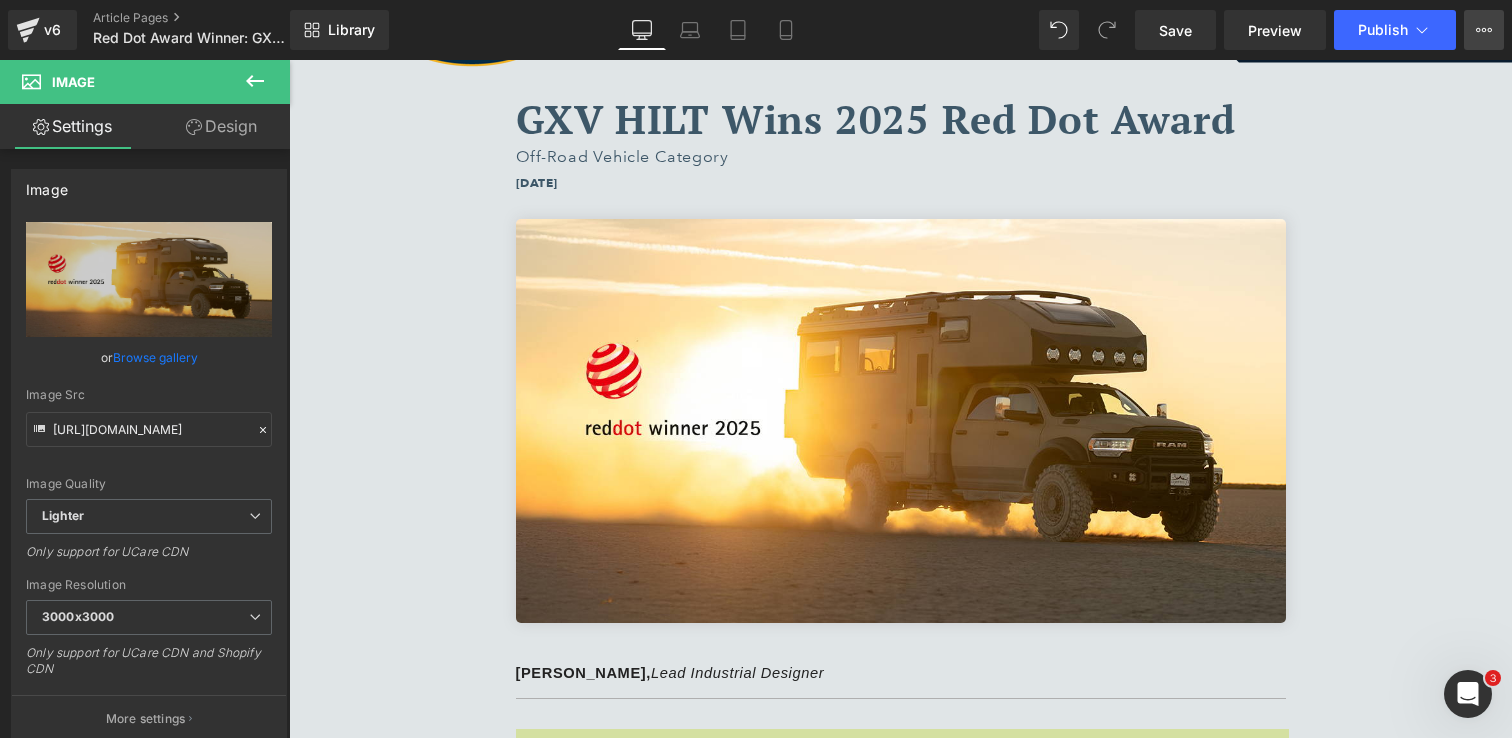 click 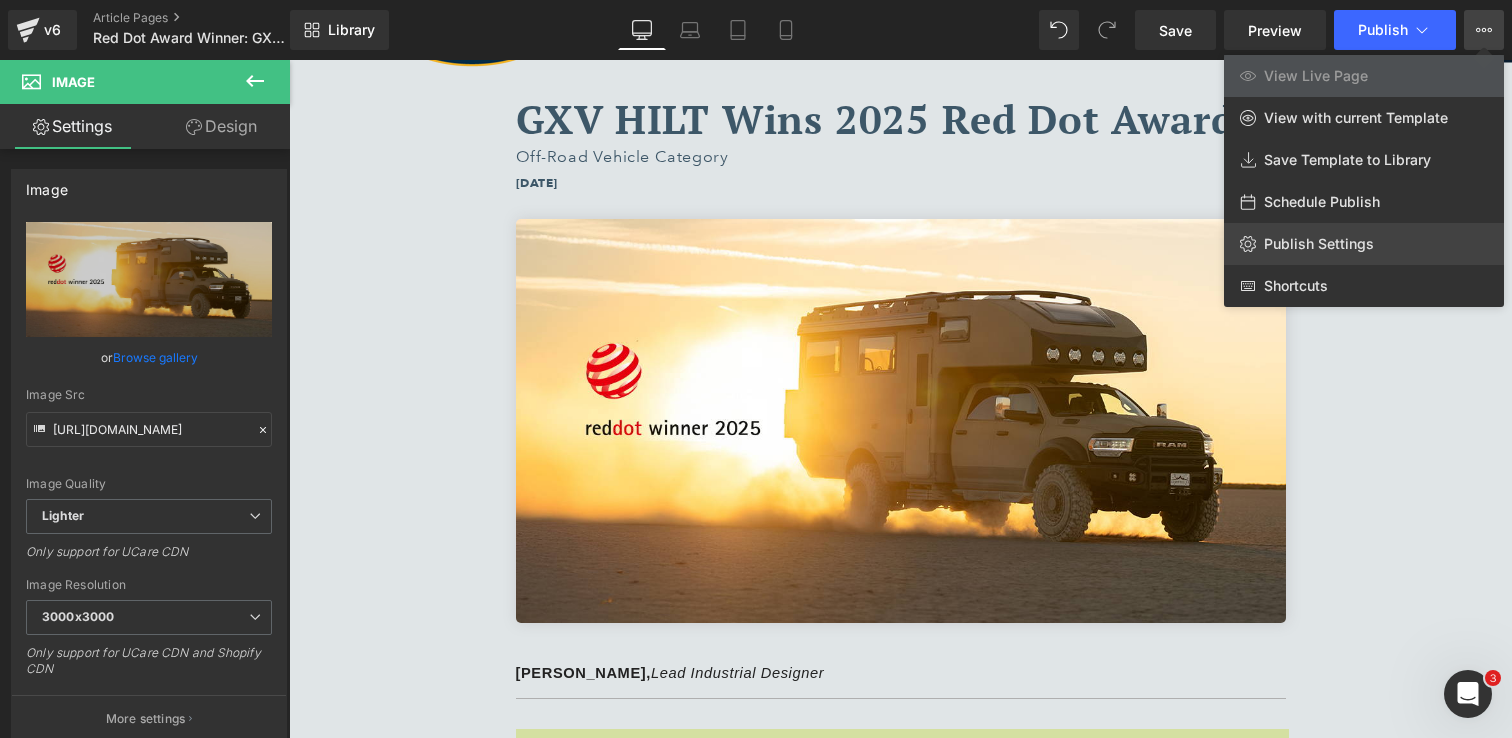 click on "Publish Settings" 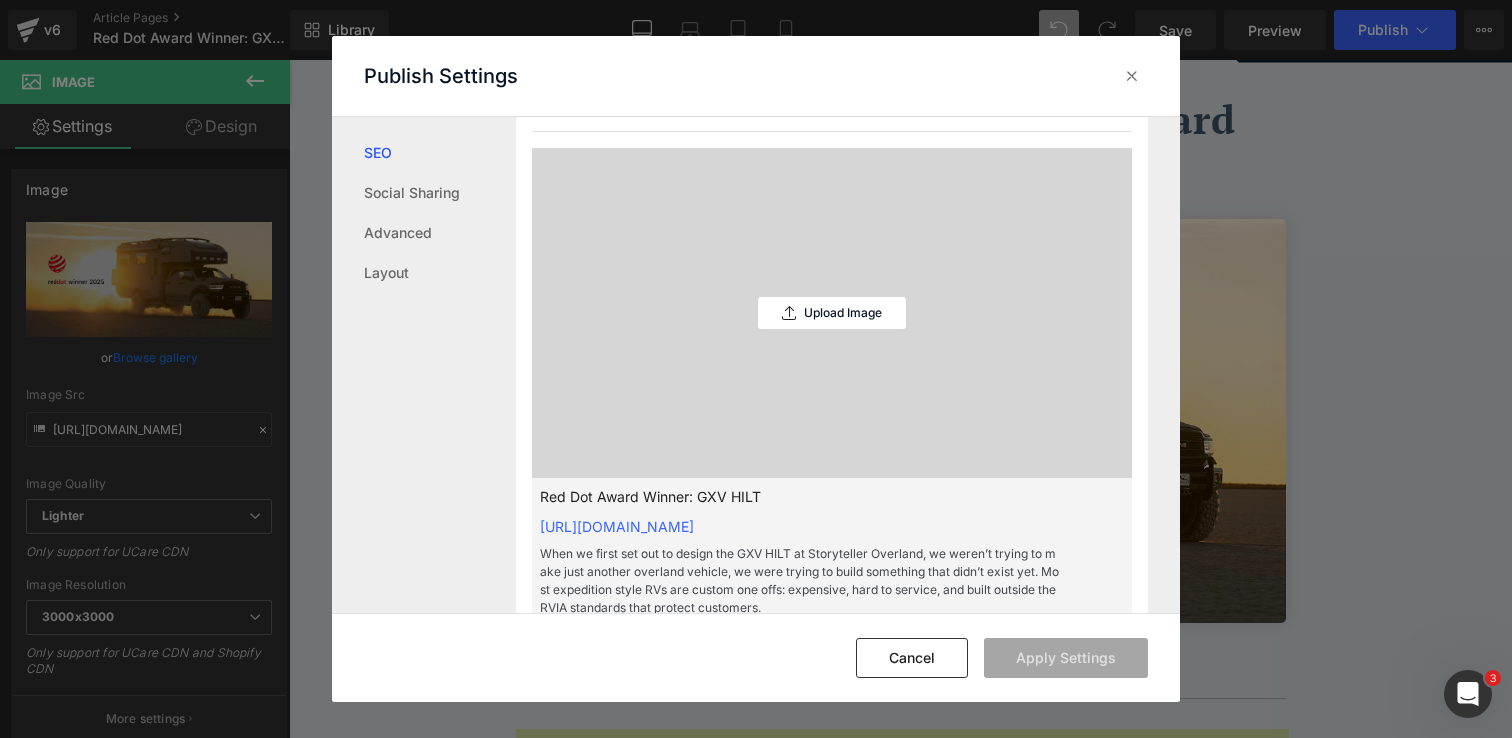 scroll, scrollTop: 587, scrollLeft: 0, axis: vertical 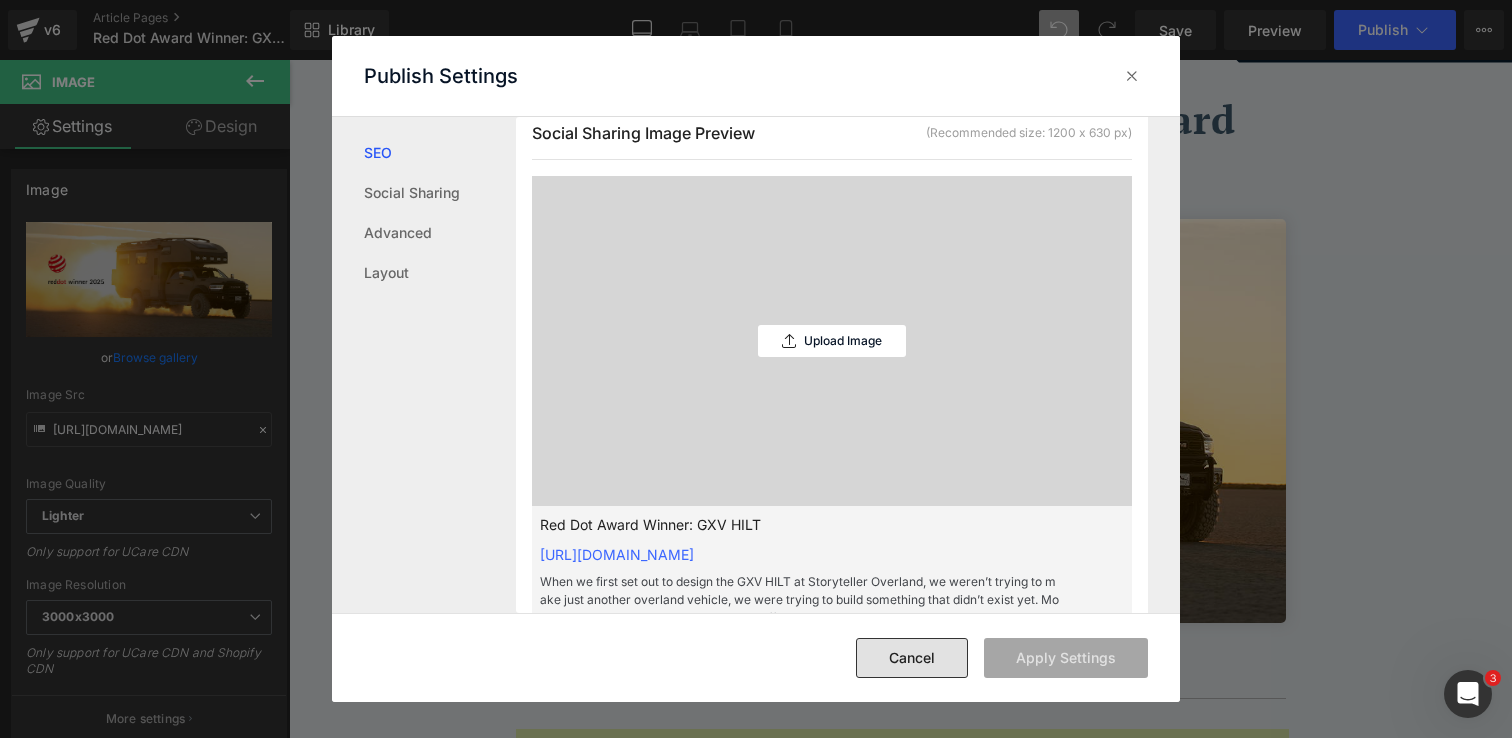 click on "Cancel" at bounding box center (912, 658) 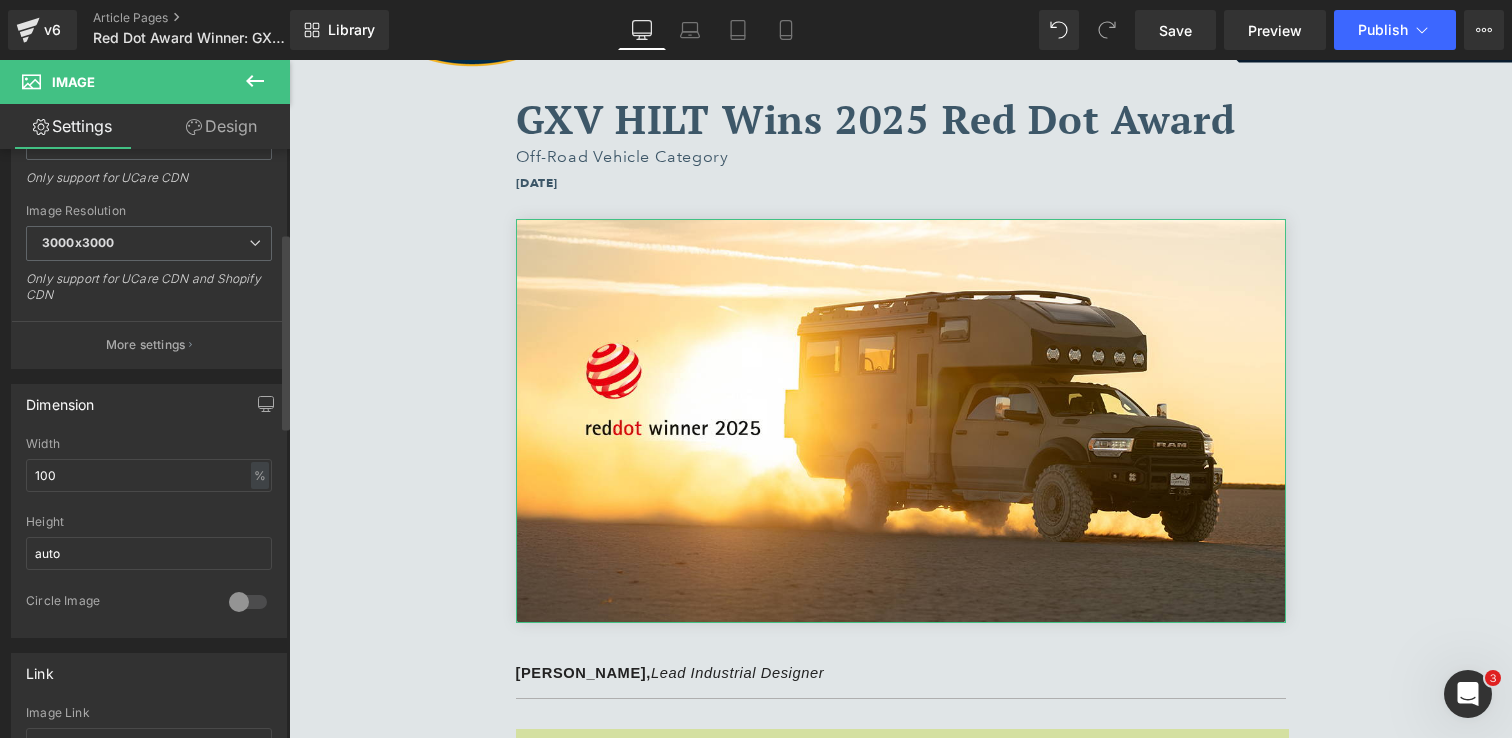 scroll, scrollTop: 378, scrollLeft: 0, axis: vertical 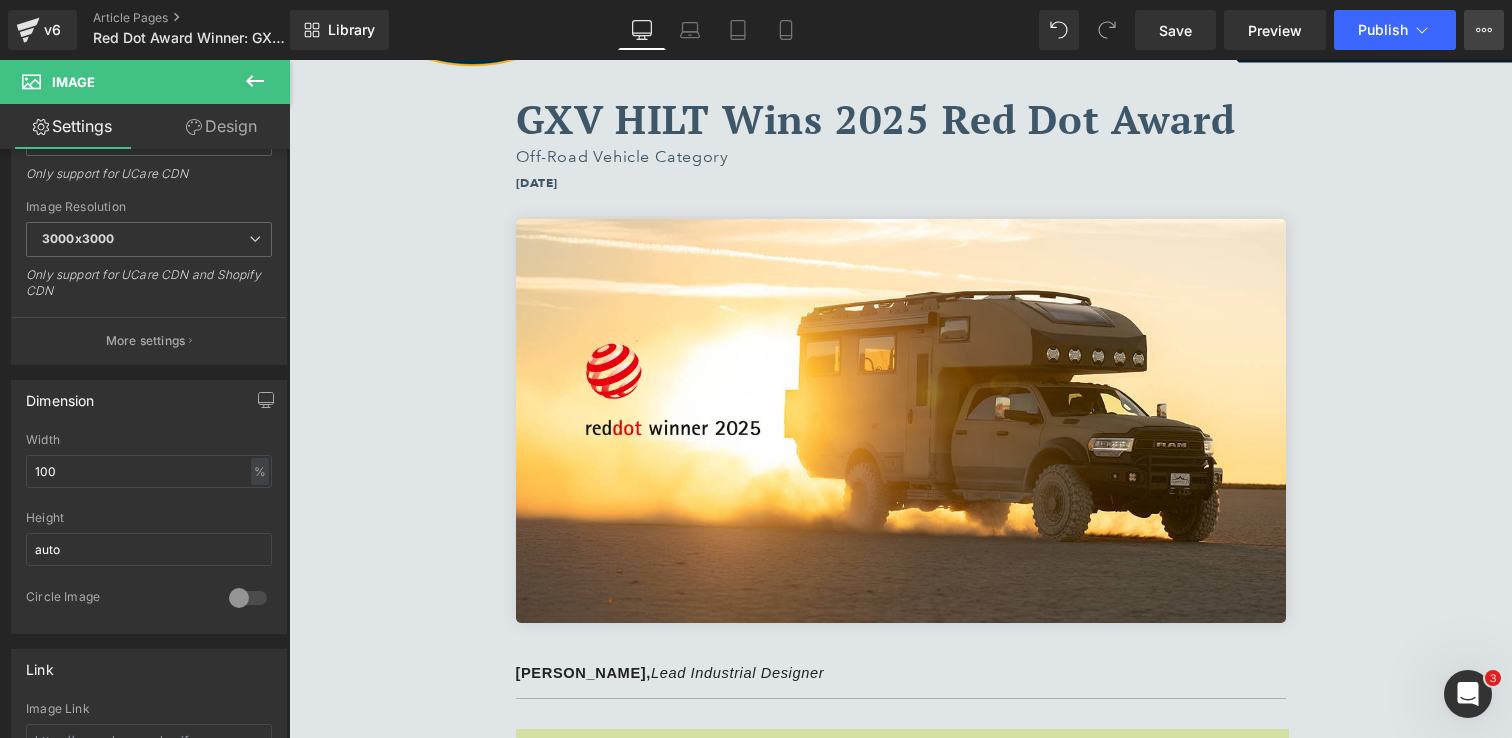 click on "View Live Page View with current Template Save Template to Library Schedule Publish Publish Settings Shortcuts" at bounding box center (1484, 30) 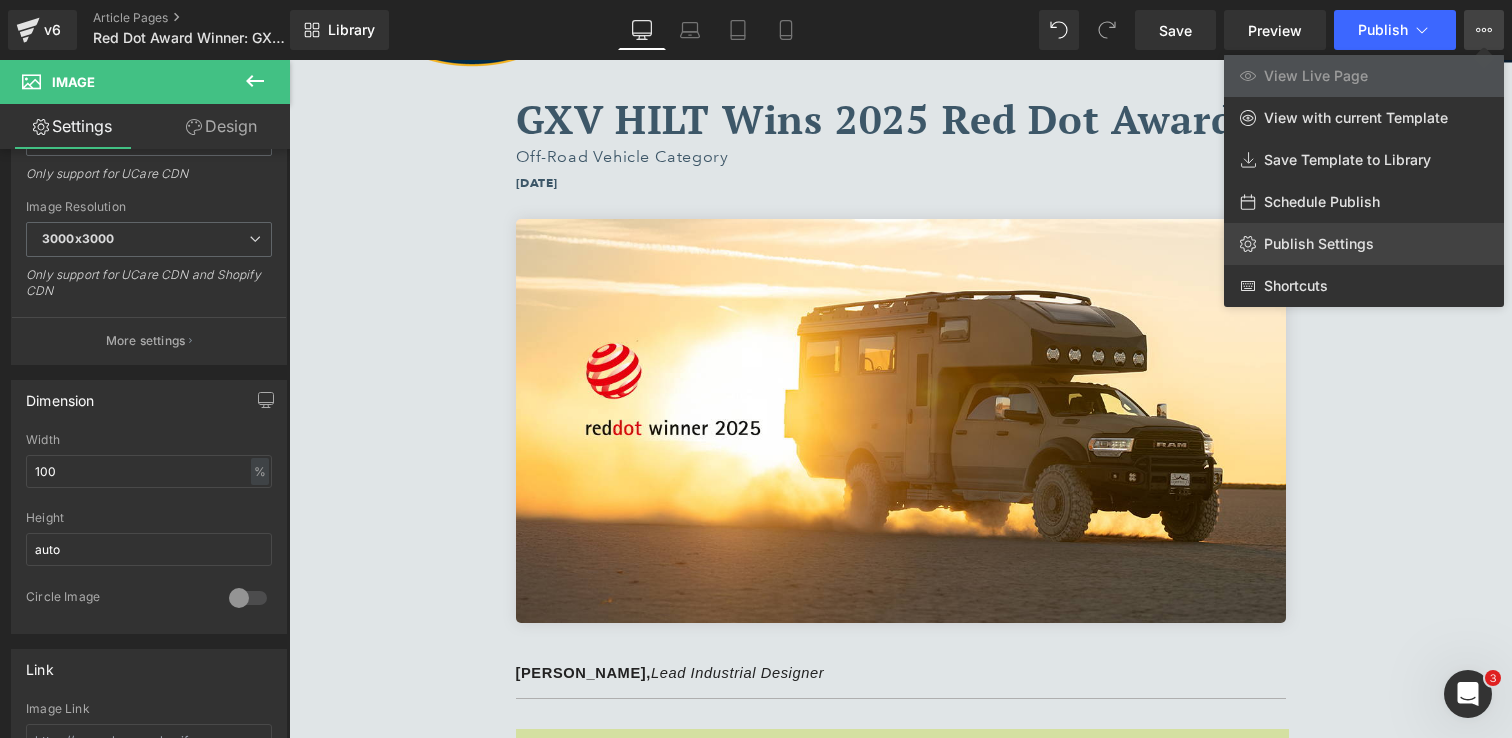 click on "Publish Settings" at bounding box center [1319, 244] 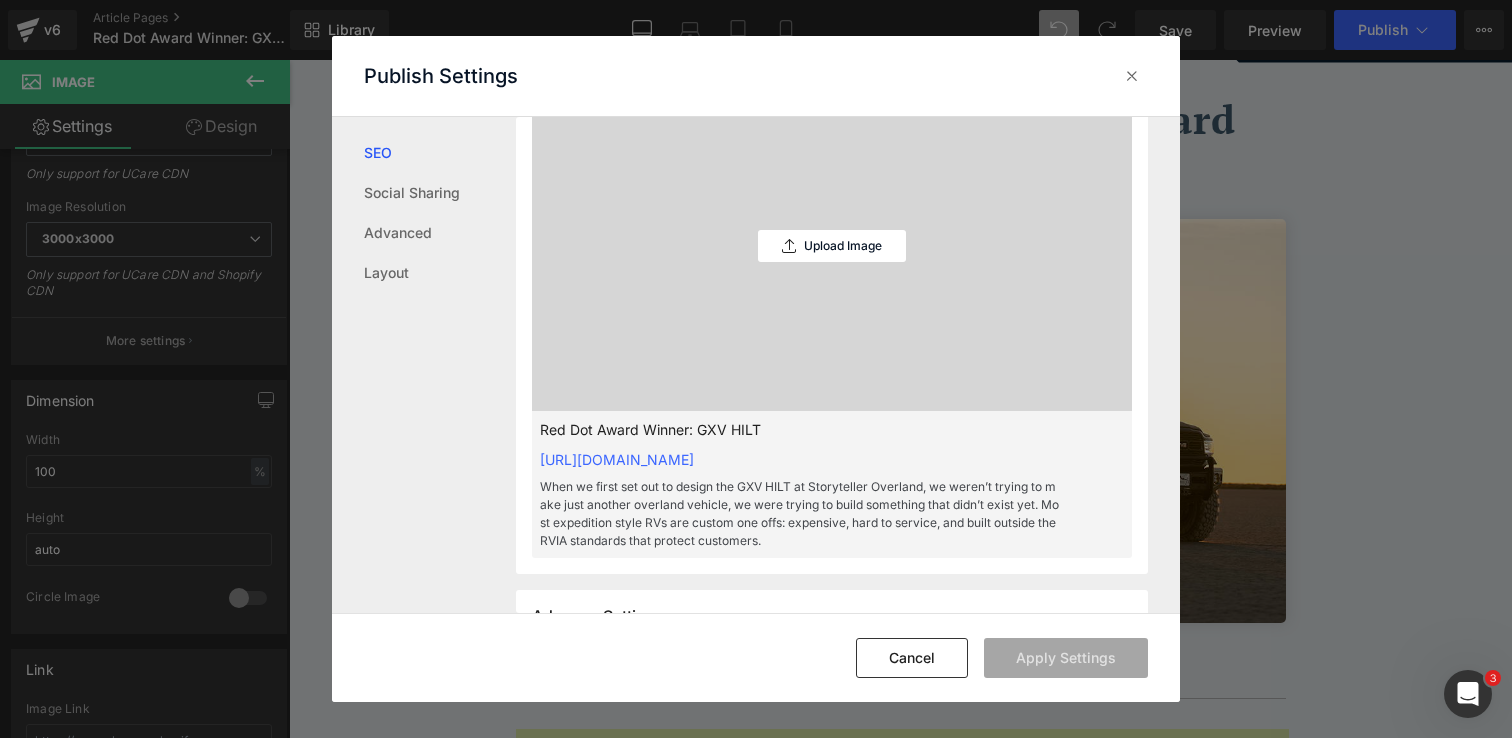 scroll, scrollTop: 729, scrollLeft: 0, axis: vertical 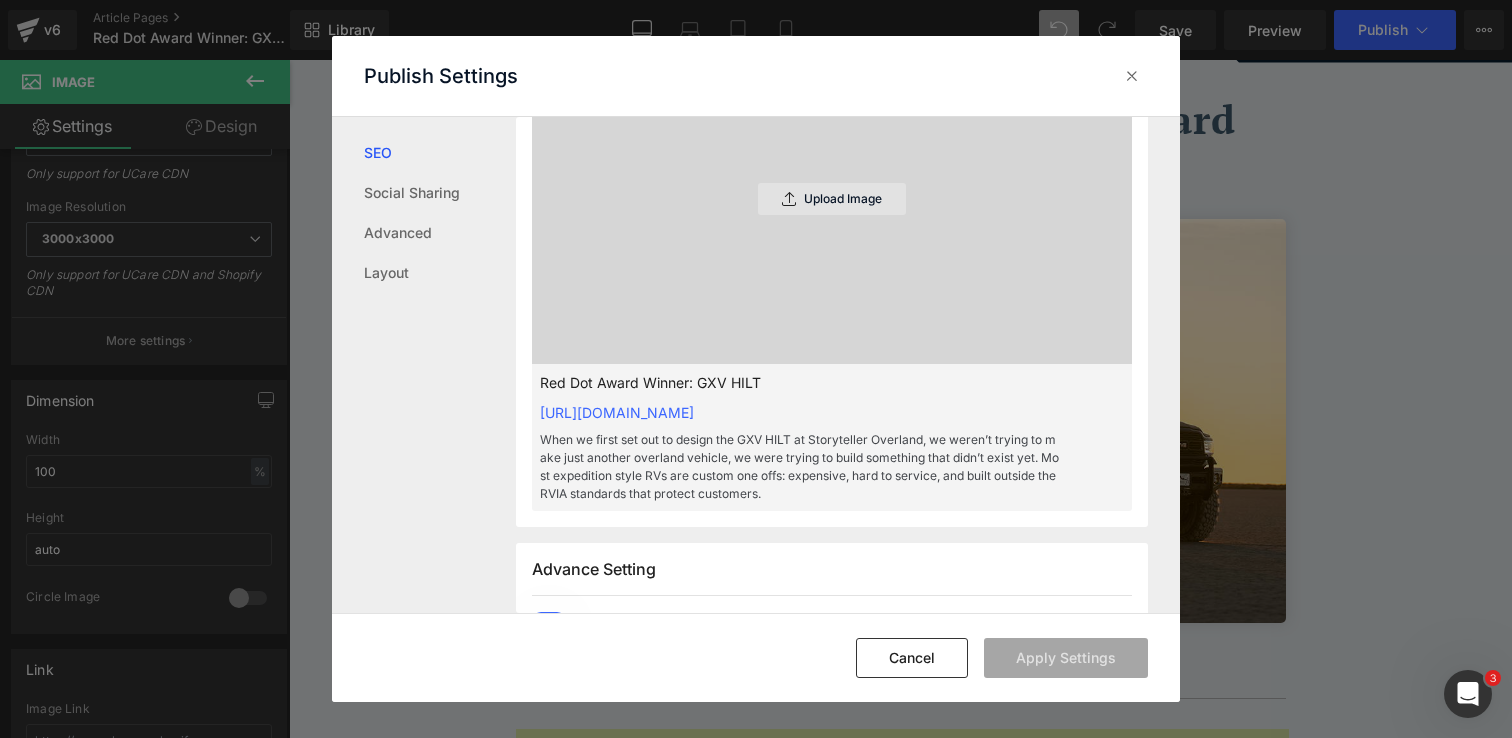 click on "Upload Image" at bounding box center (832, 199) 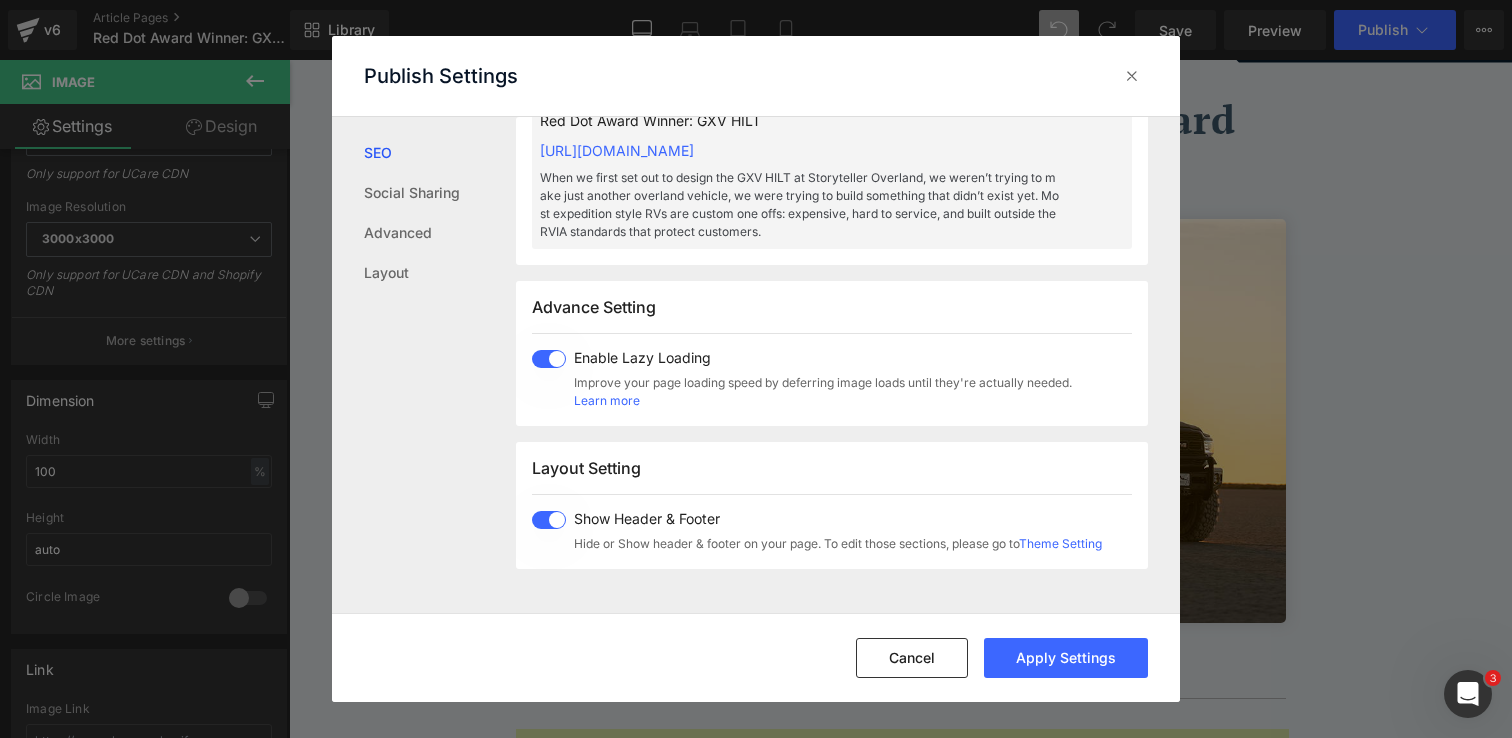 scroll, scrollTop: 992, scrollLeft: 0, axis: vertical 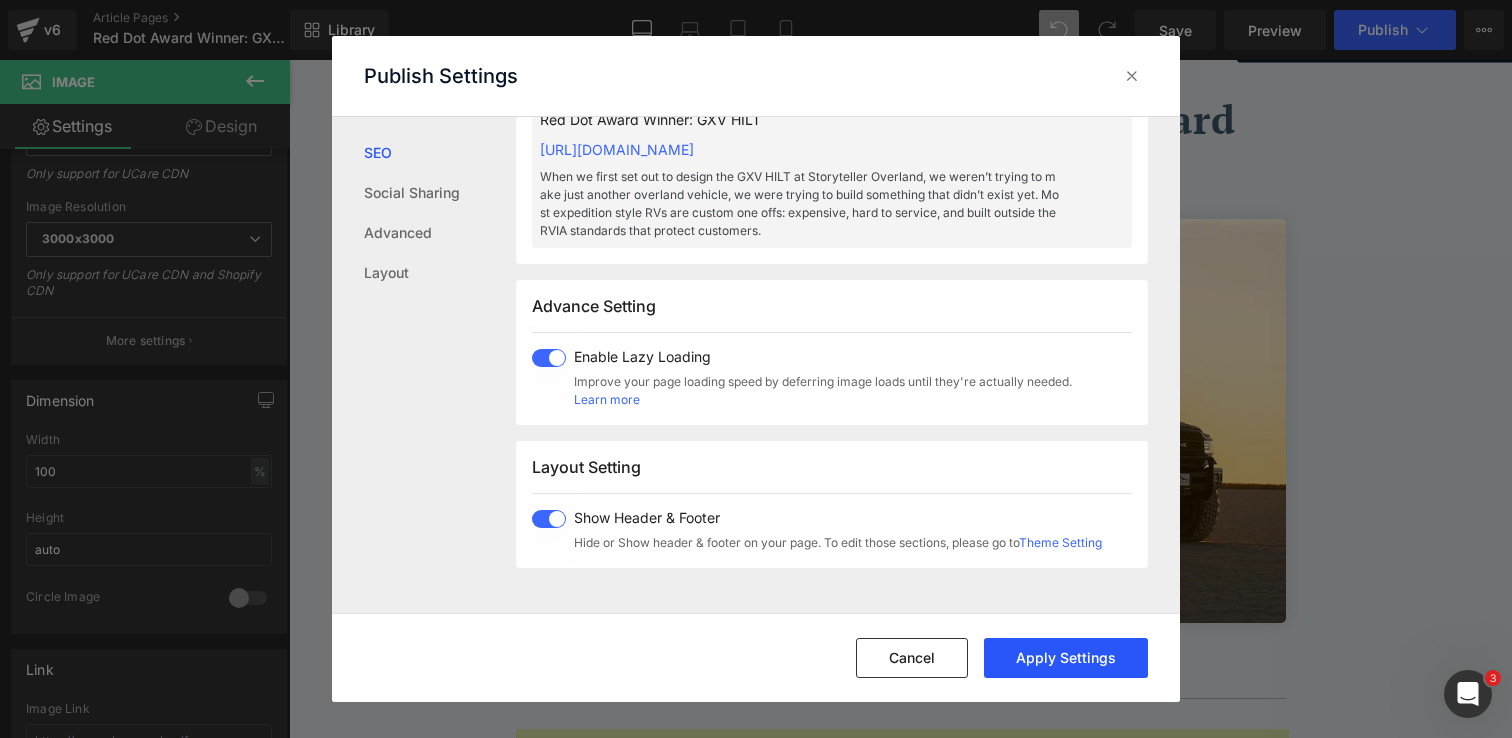 click on "Apply Settings" at bounding box center [1066, 658] 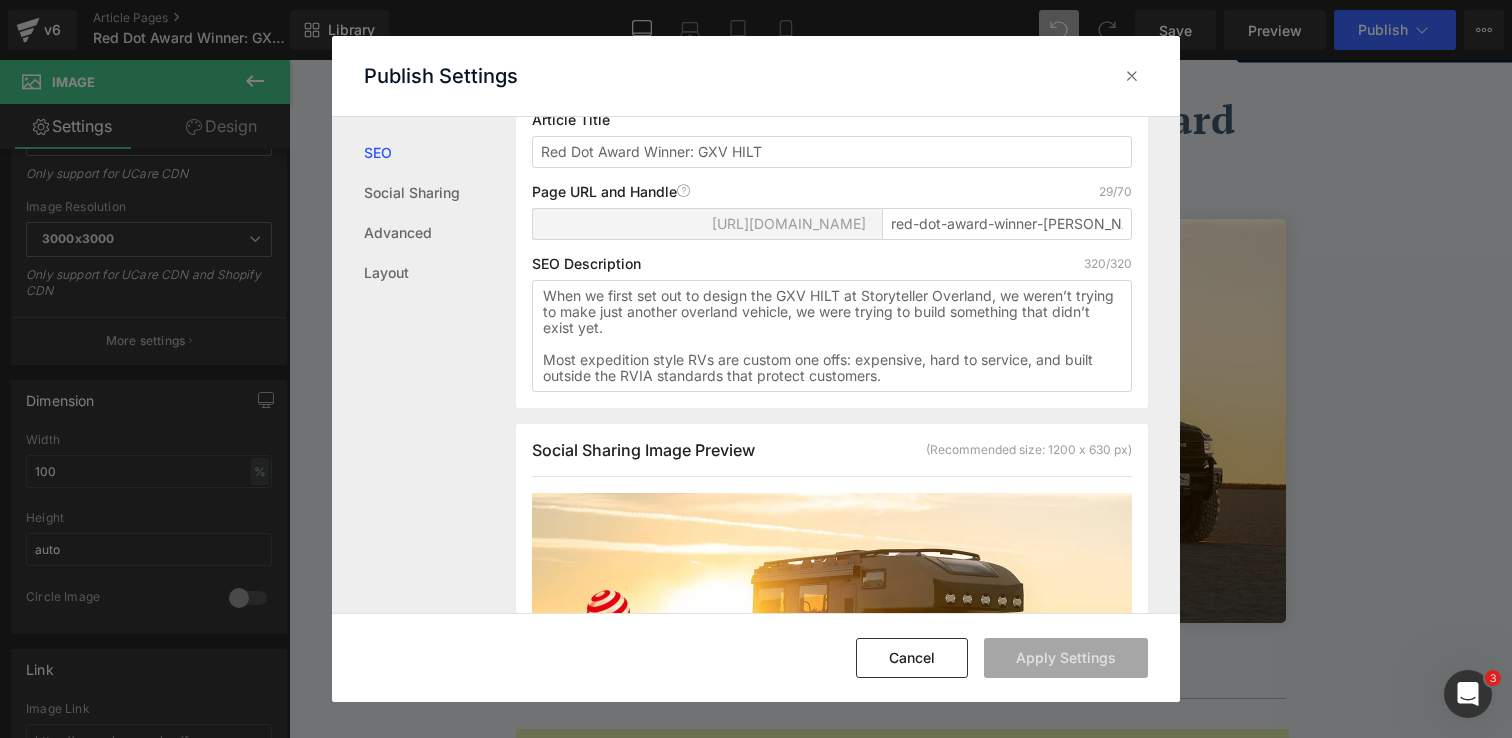 scroll, scrollTop: 256, scrollLeft: 0, axis: vertical 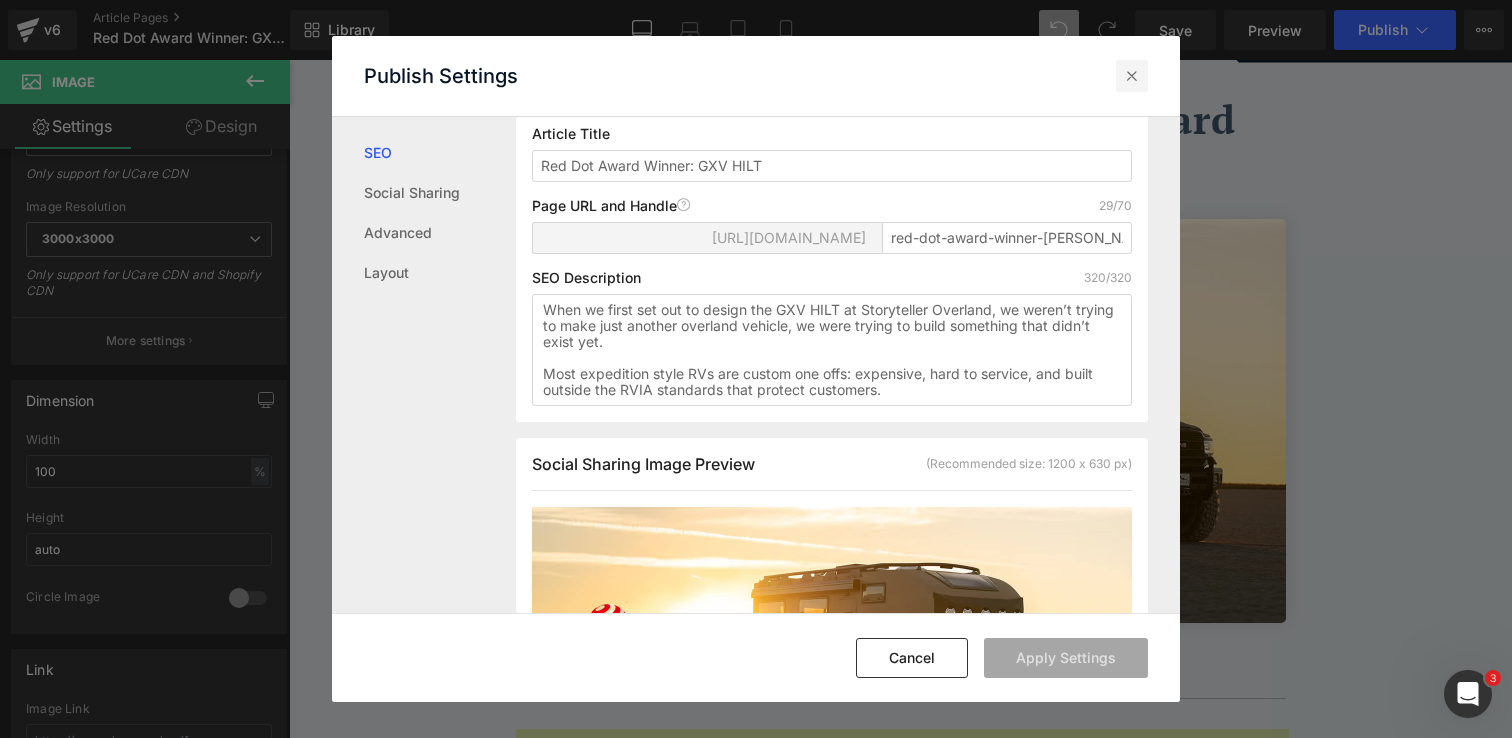 click at bounding box center (1132, 76) 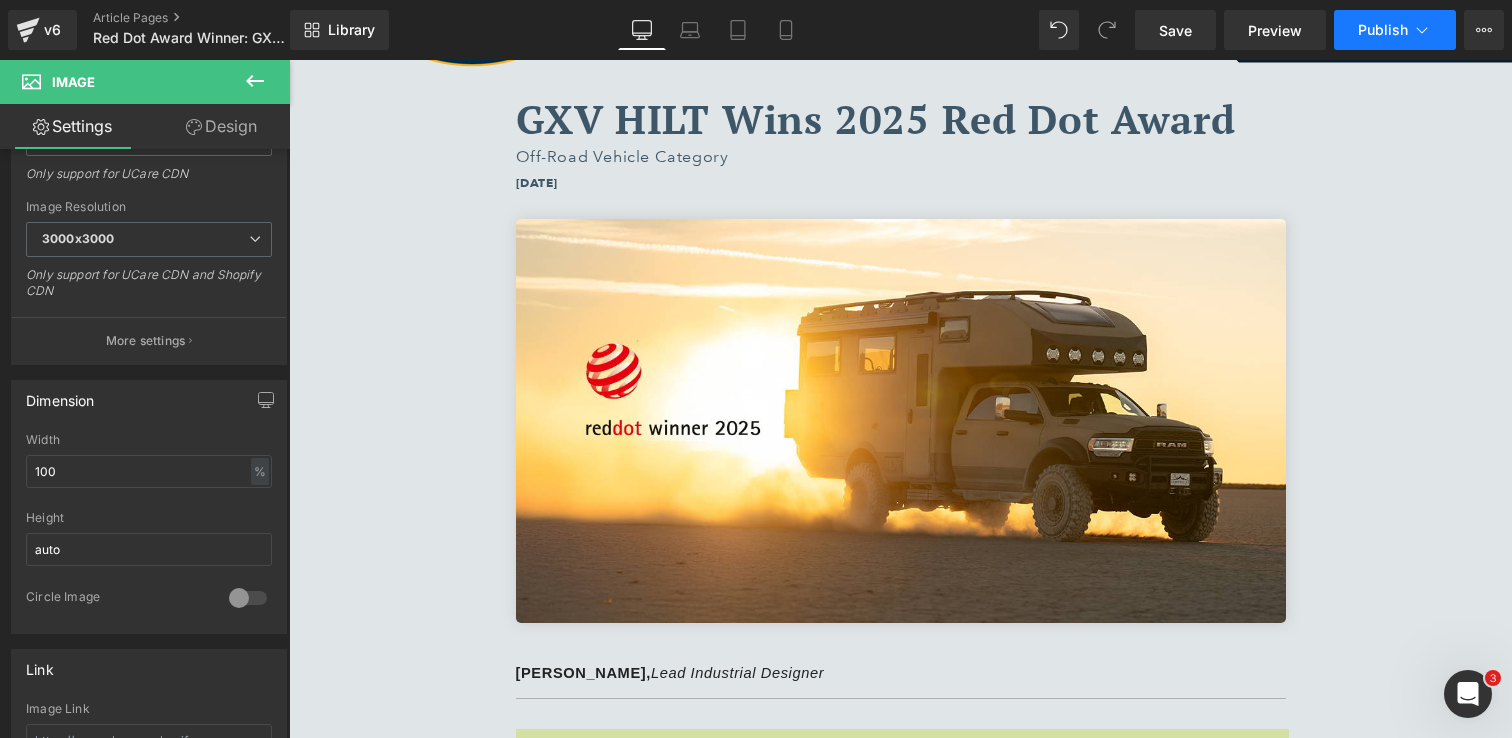 click on "Publish" at bounding box center [1383, 30] 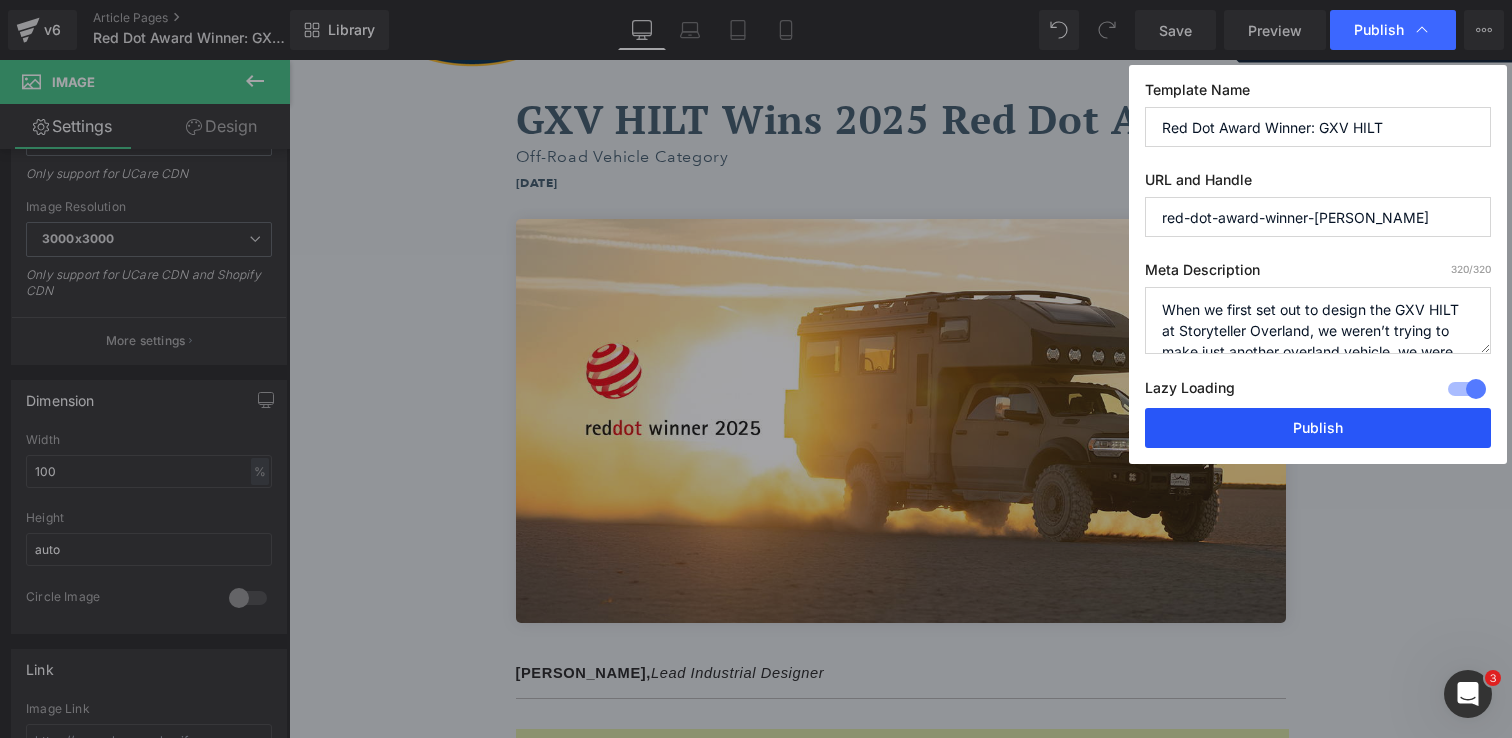 click on "Publish" at bounding box center (1318, 428) 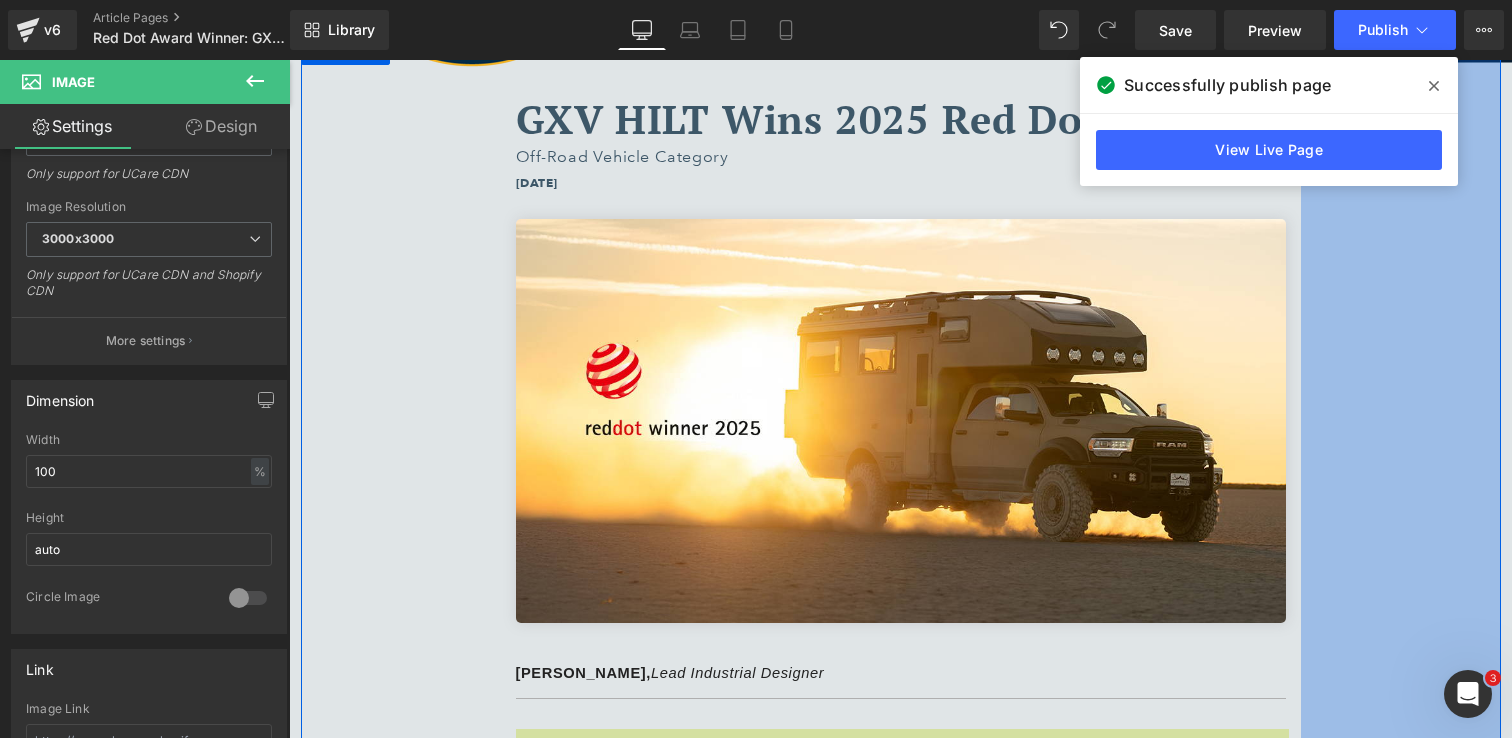 click on "200px" at bounding box center [1401, 1600] 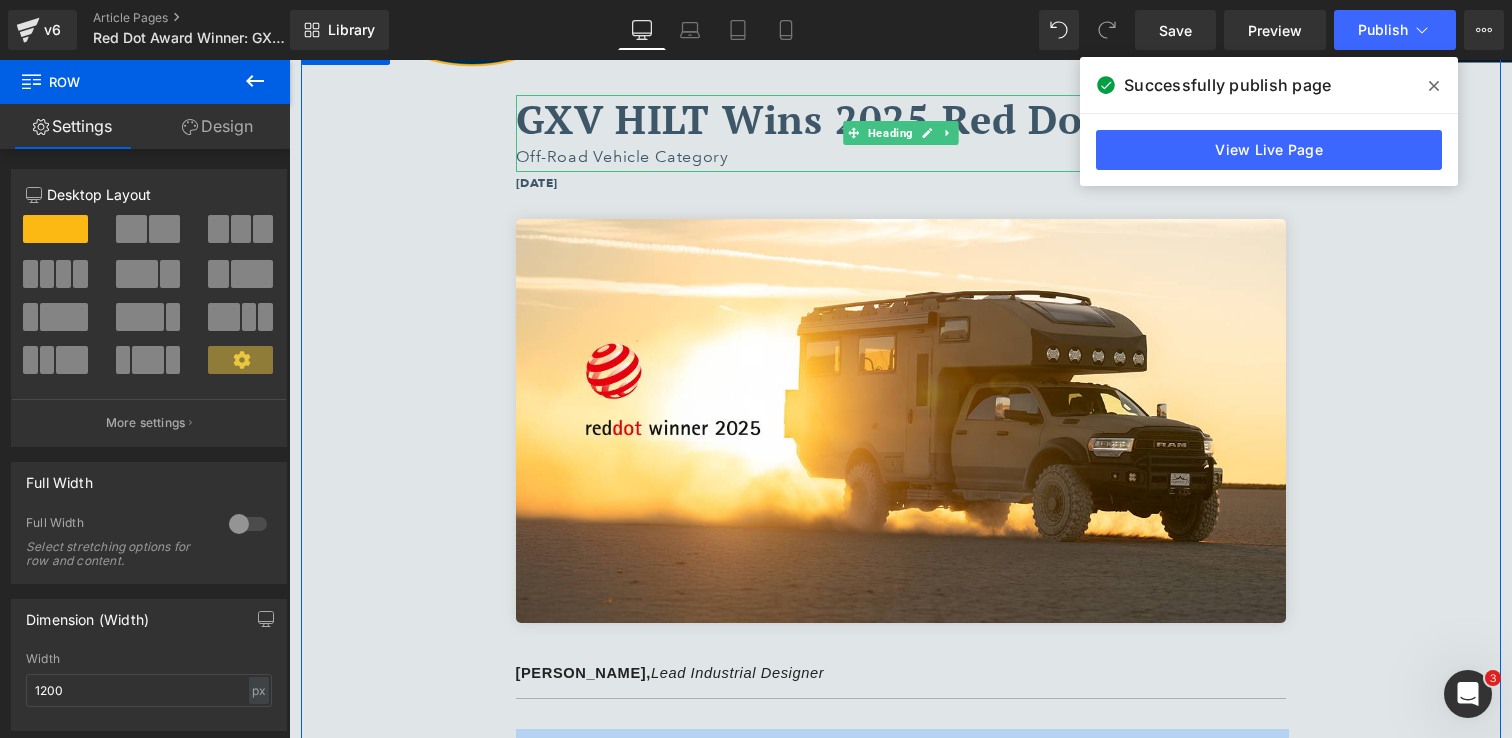 click on "GXV HILT Wins 2025 Red Dot Award" at bounding box center [876, 118] 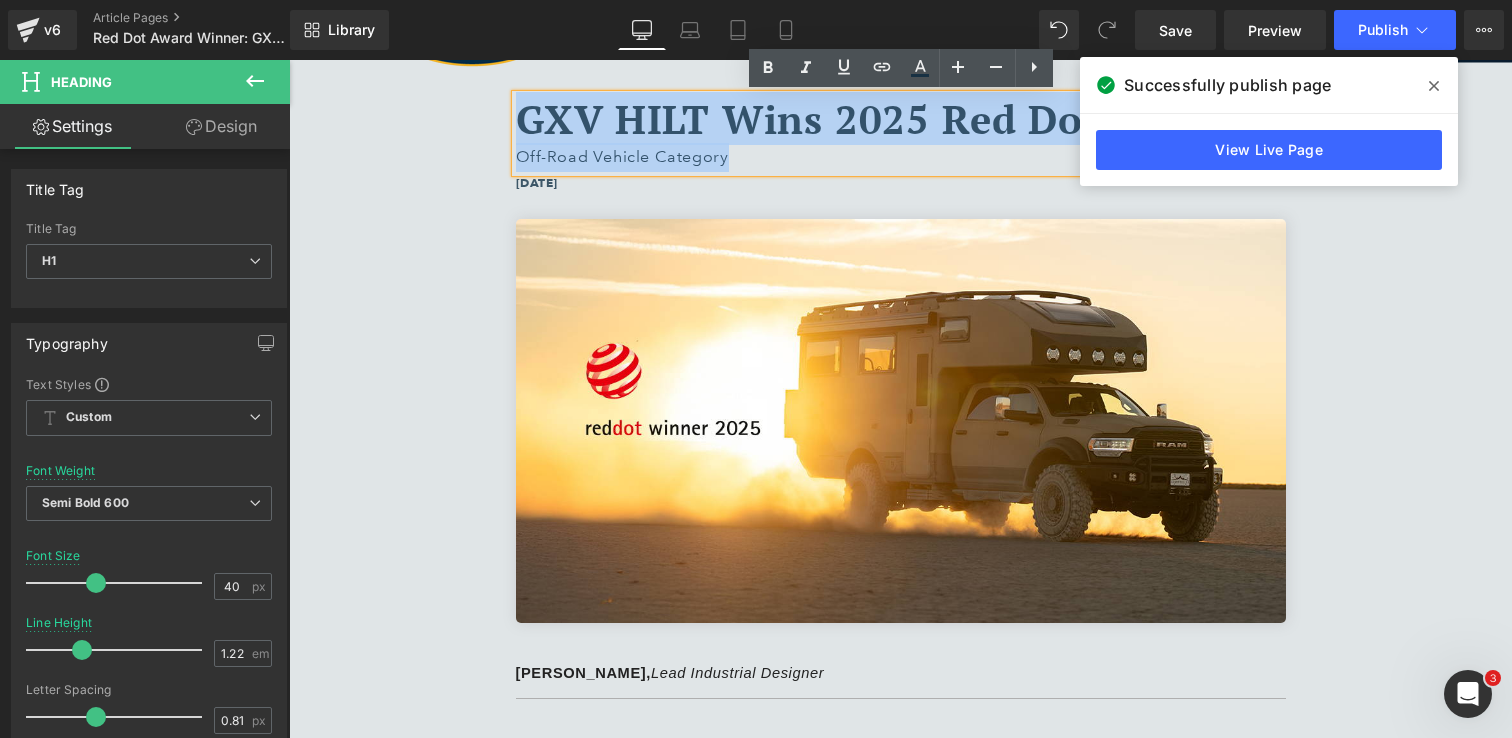 drag, startPoint x: 752, startPoint y: 158, endPoint x: 523, endPoint y: 119, distance: 232.29723 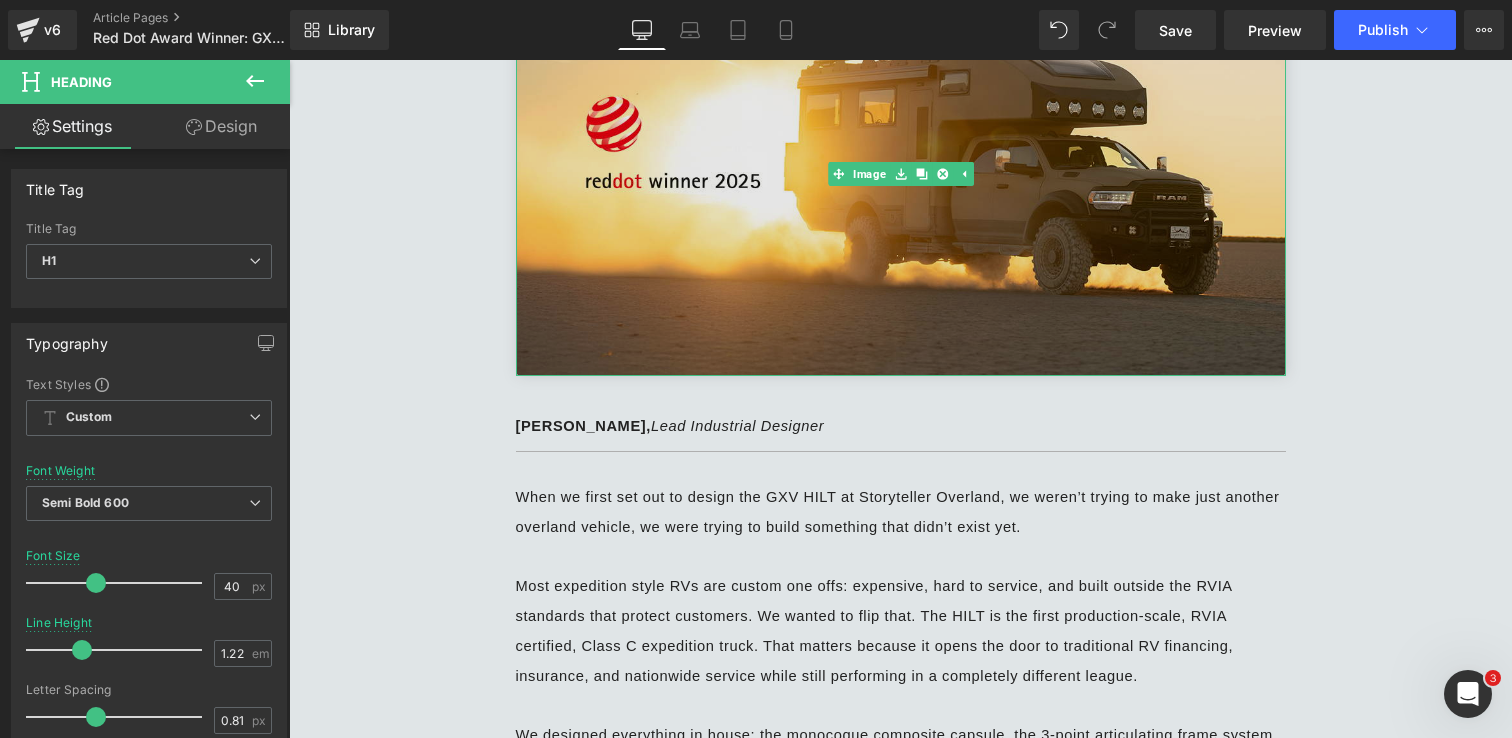 scroll, scrollTop: 661, scrollLeft: 0, axis: vertical 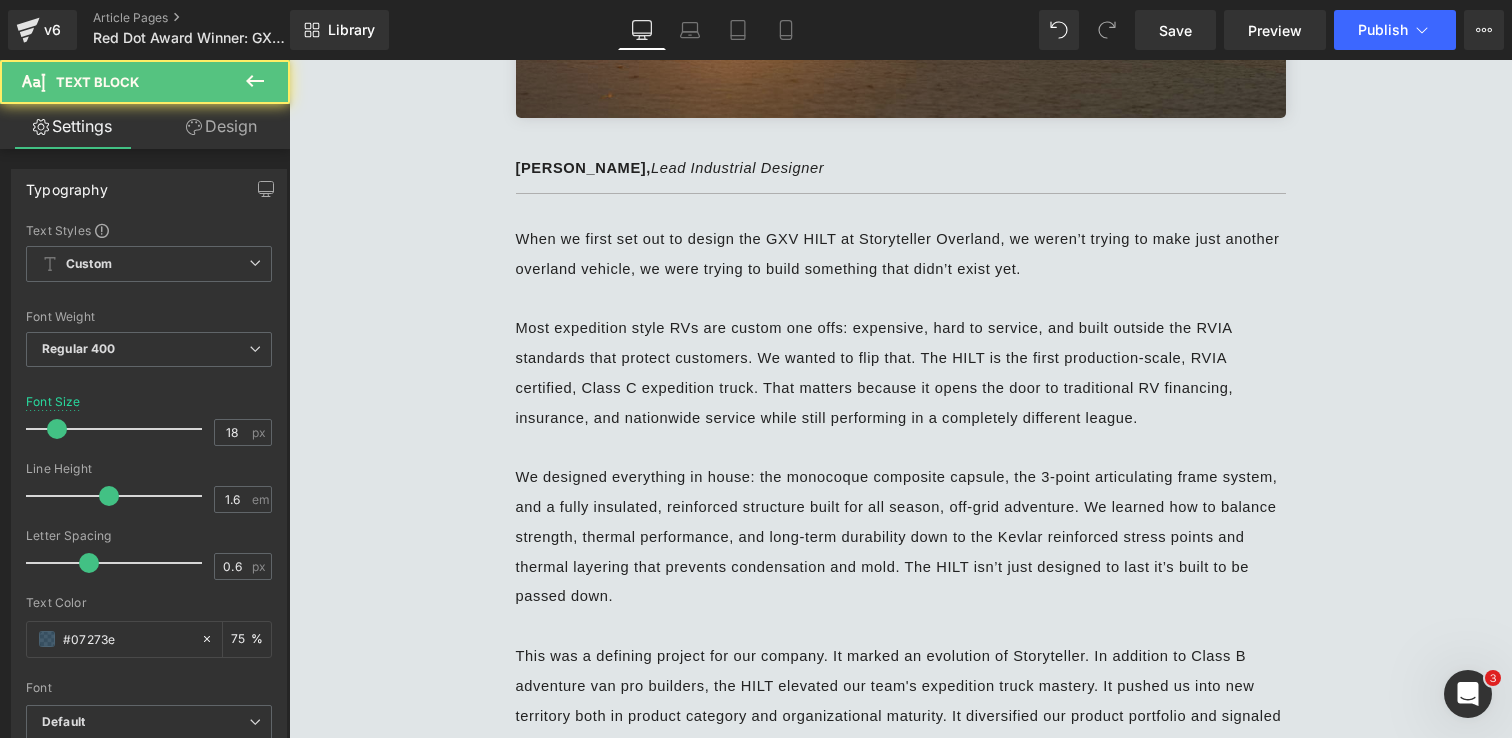 click at bounding box center [901, 298] 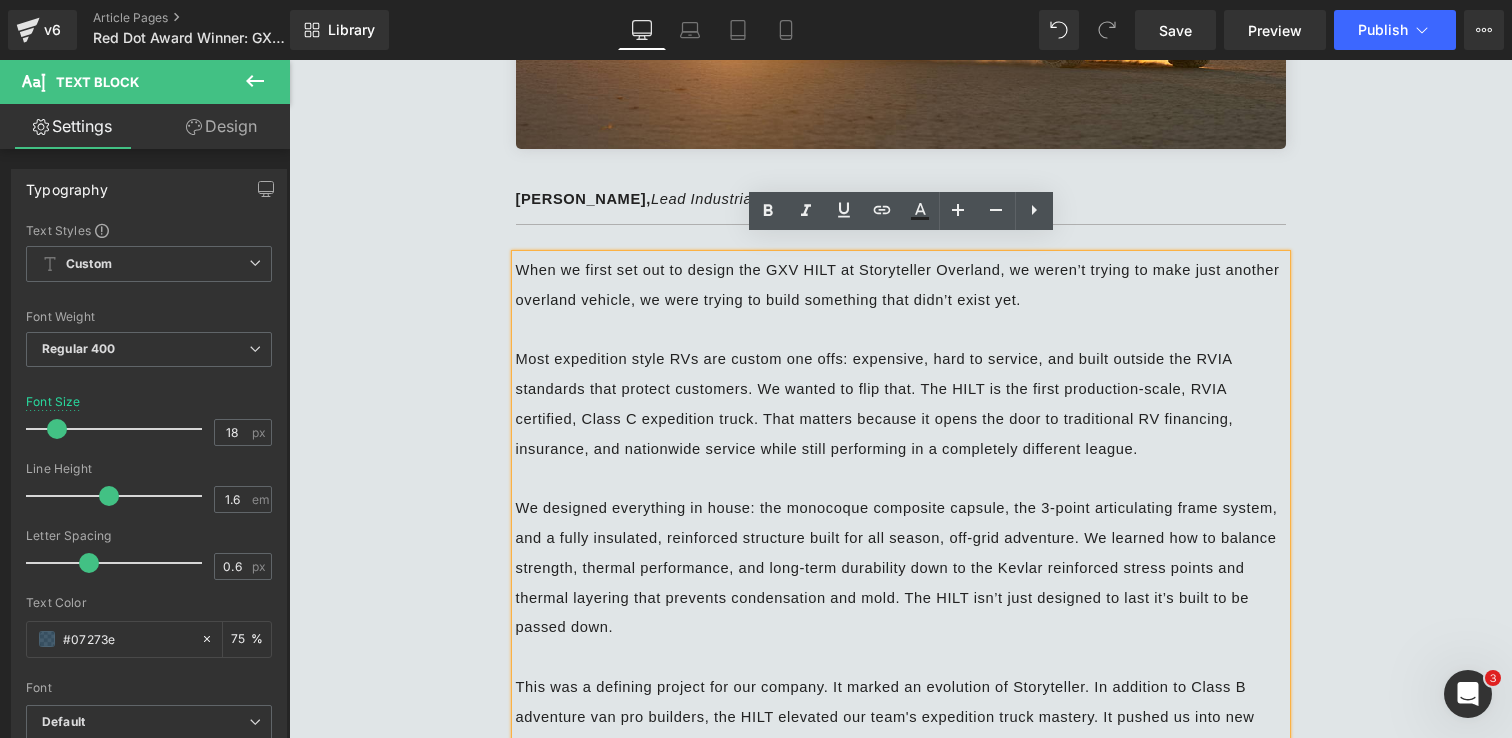 scroll, scrollTop: 628, scrollLeft: 0, axis: vertical 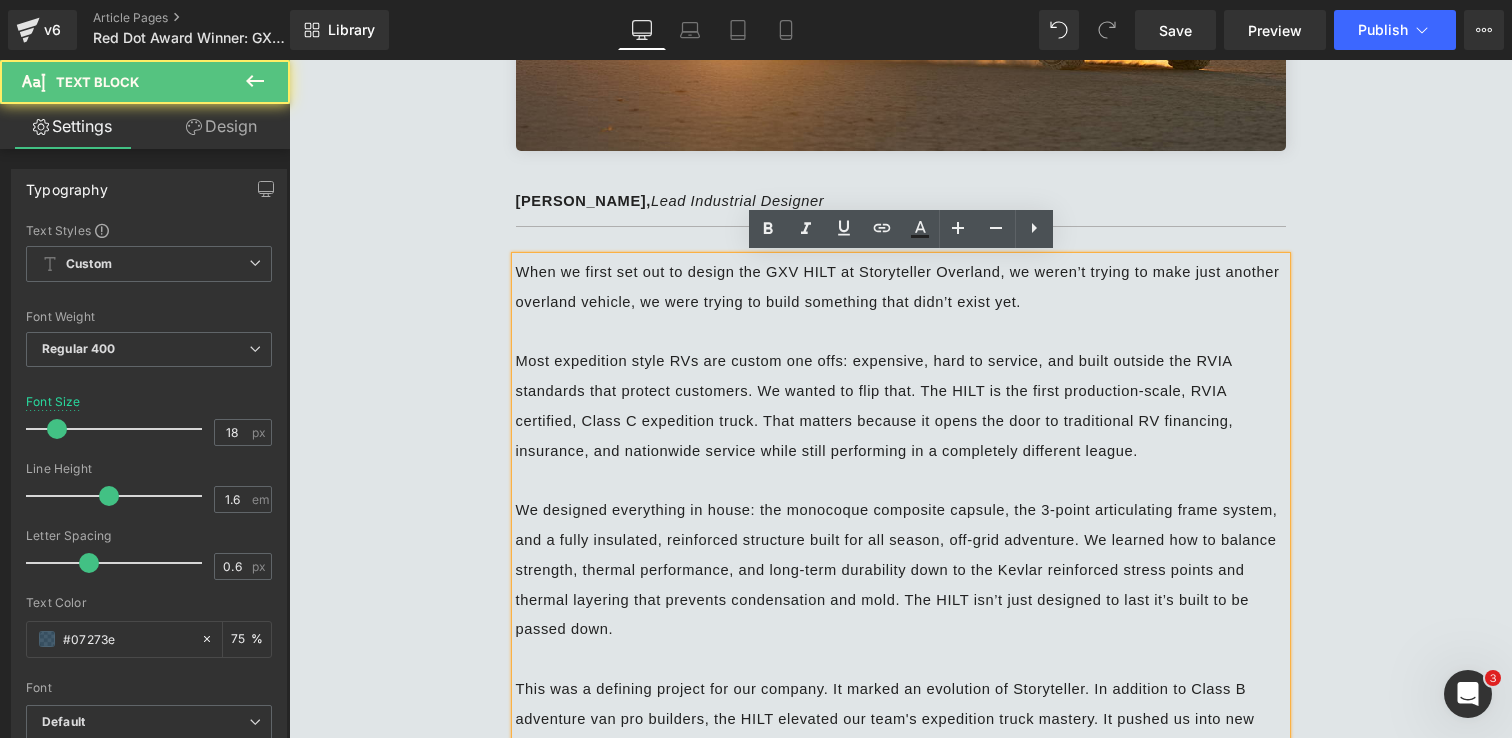 click on "Most expedition style RVs are custom one offs: expensive, hard to service, and built outside the RVIA standards that protect customers. We wanted to flip that. The HILT is the first production-scale, RVIA certified, Class C expedition truck. That matters because it opens the door to traditional RV financing, insurance, and nationwide service while still performing in a completely different league." at bounding box center [901, 405] 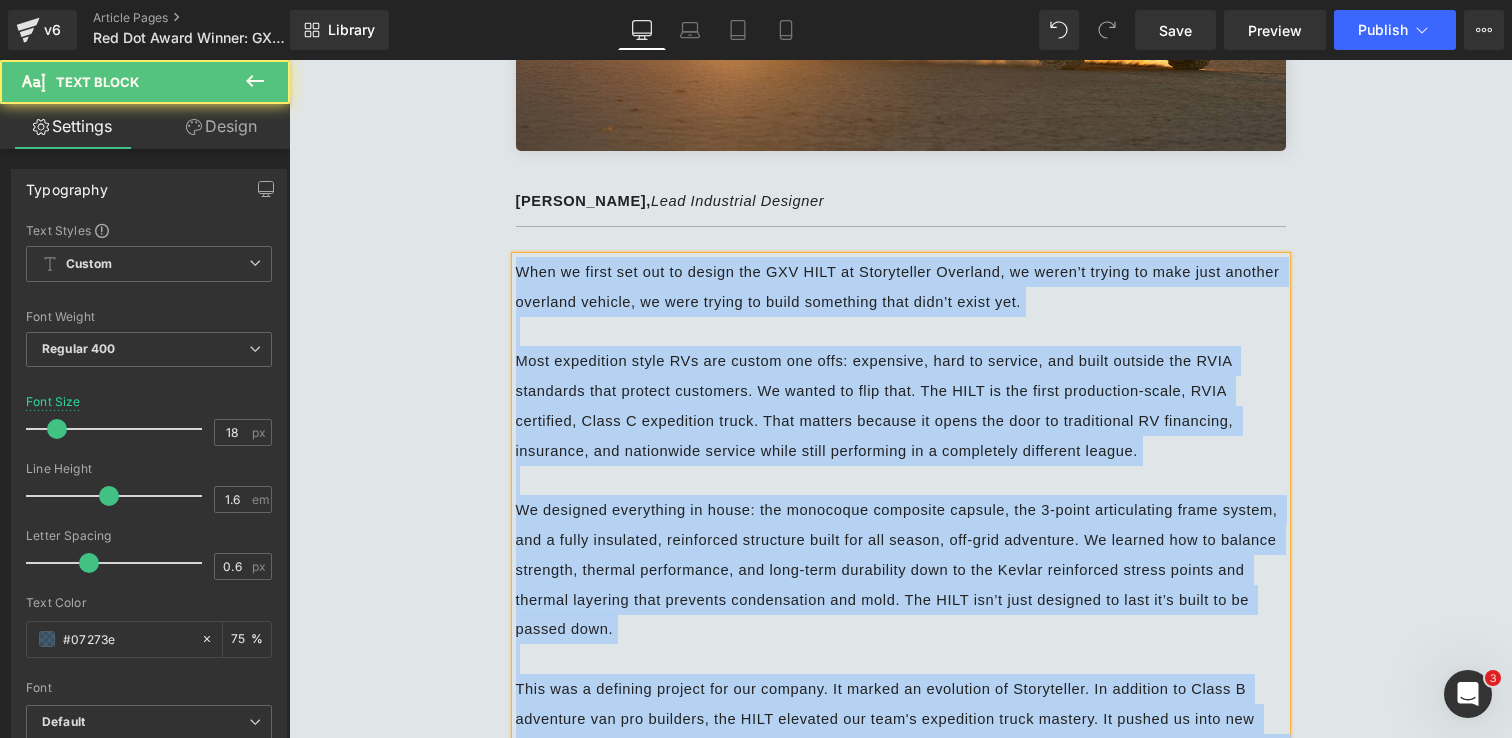 copy on "When we first set out to design the GXV HILT at Storyteller Overland, we weren’t trying to make just another overland vehicle, we were trying to build something that didn’t exist yet. Most expedition style RVs are custom one offs: expensive, hard to service, and built outside the RVIA standards that protect customers. We wanted to flip that. The HILT is the first production-scale, RVIA certified, Class C expedition truck. That matters because it opens the door to traditional RV financing, insurance, and nationwide service while still performing in a completely different league. We designed everything in house: the monocoque composite capsule, the 3-point articulating frame system, and a fully insulated, reinforced structure built for all season, off-grid adventure. We learned how to balance strength, thermal performance, and long-term durability down to the Kevlar reinforced stress points and thermal layering that prevents condensation and mold. The HILT isn’t just designed to last it’s built to be passed ..." 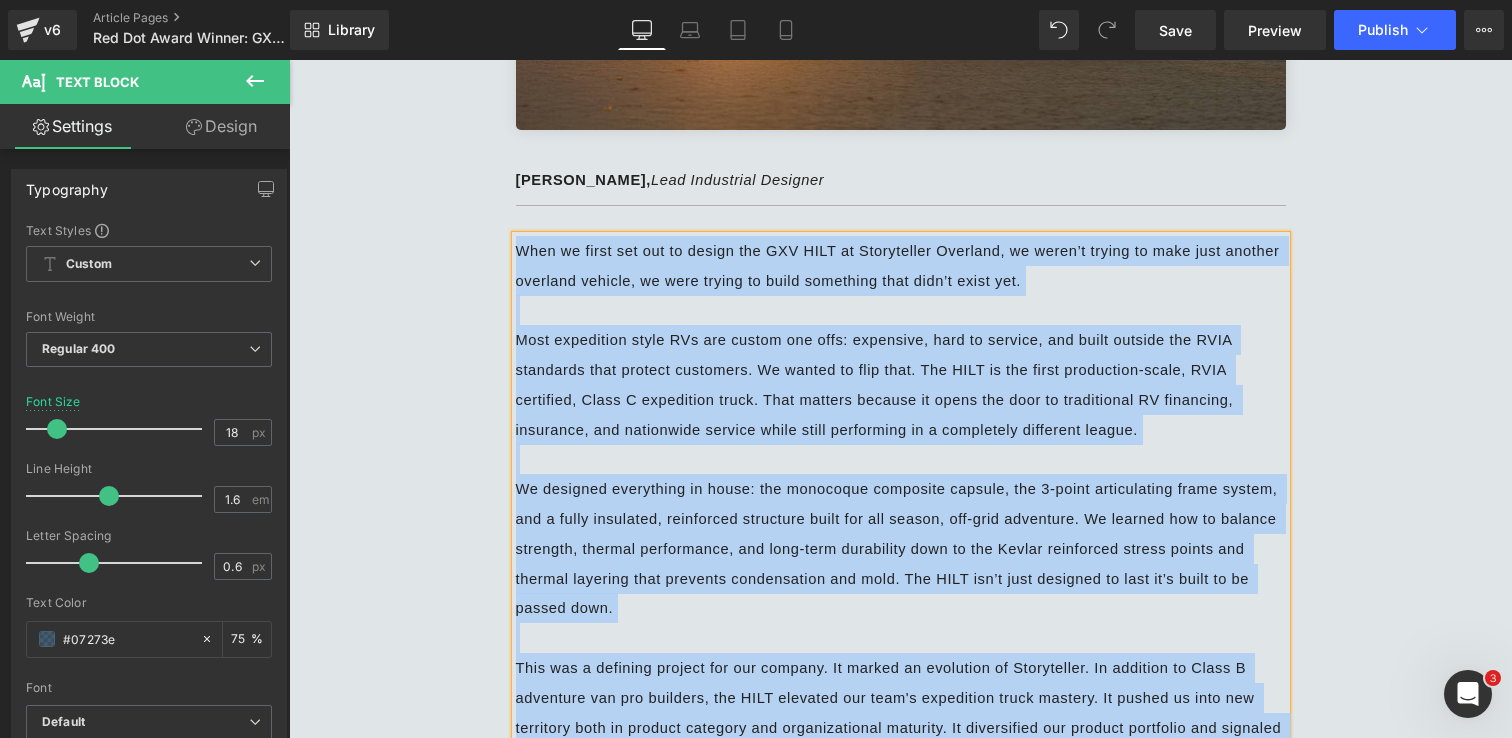 scroll, scrollTop: 655, scrollLeft: 0, axis: vertical 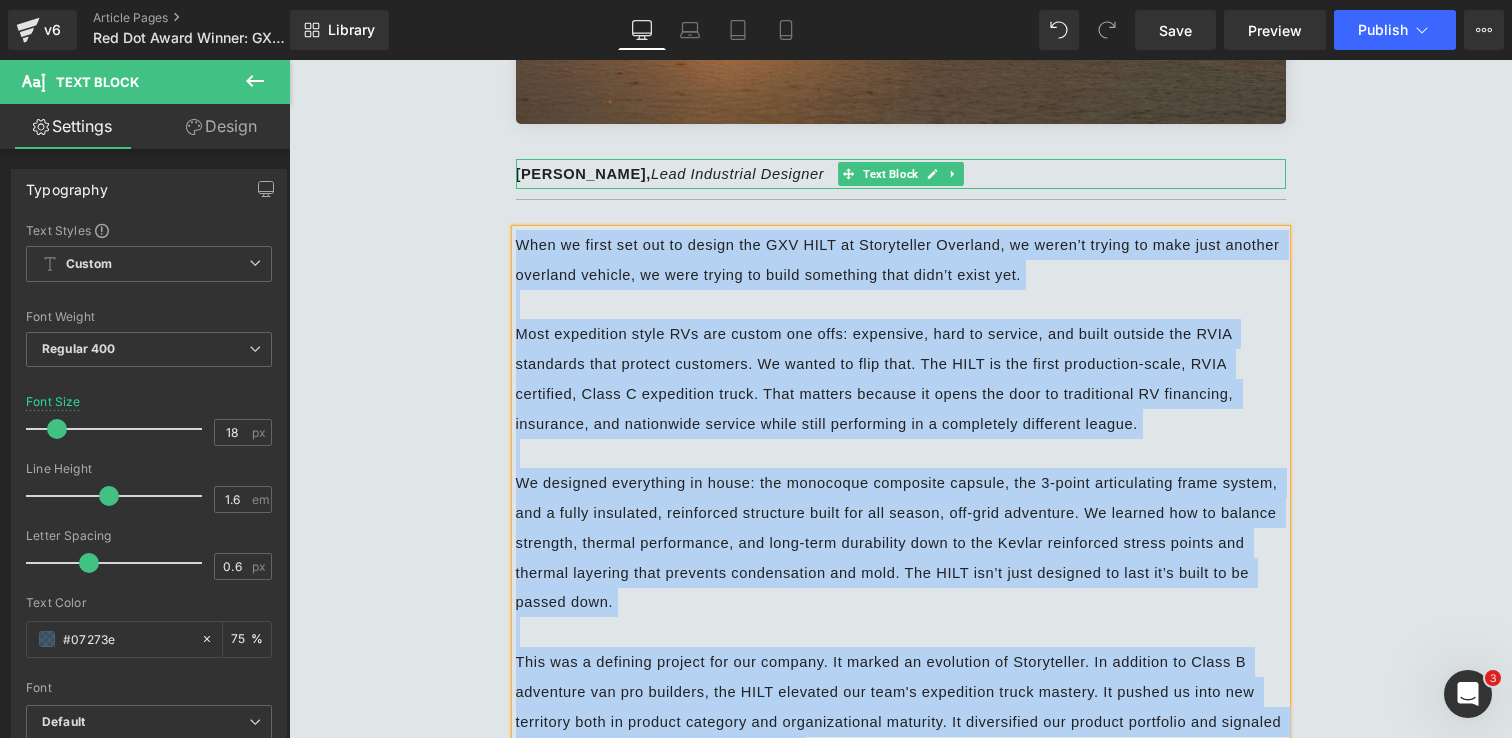 click at bounding box center [932, 174] 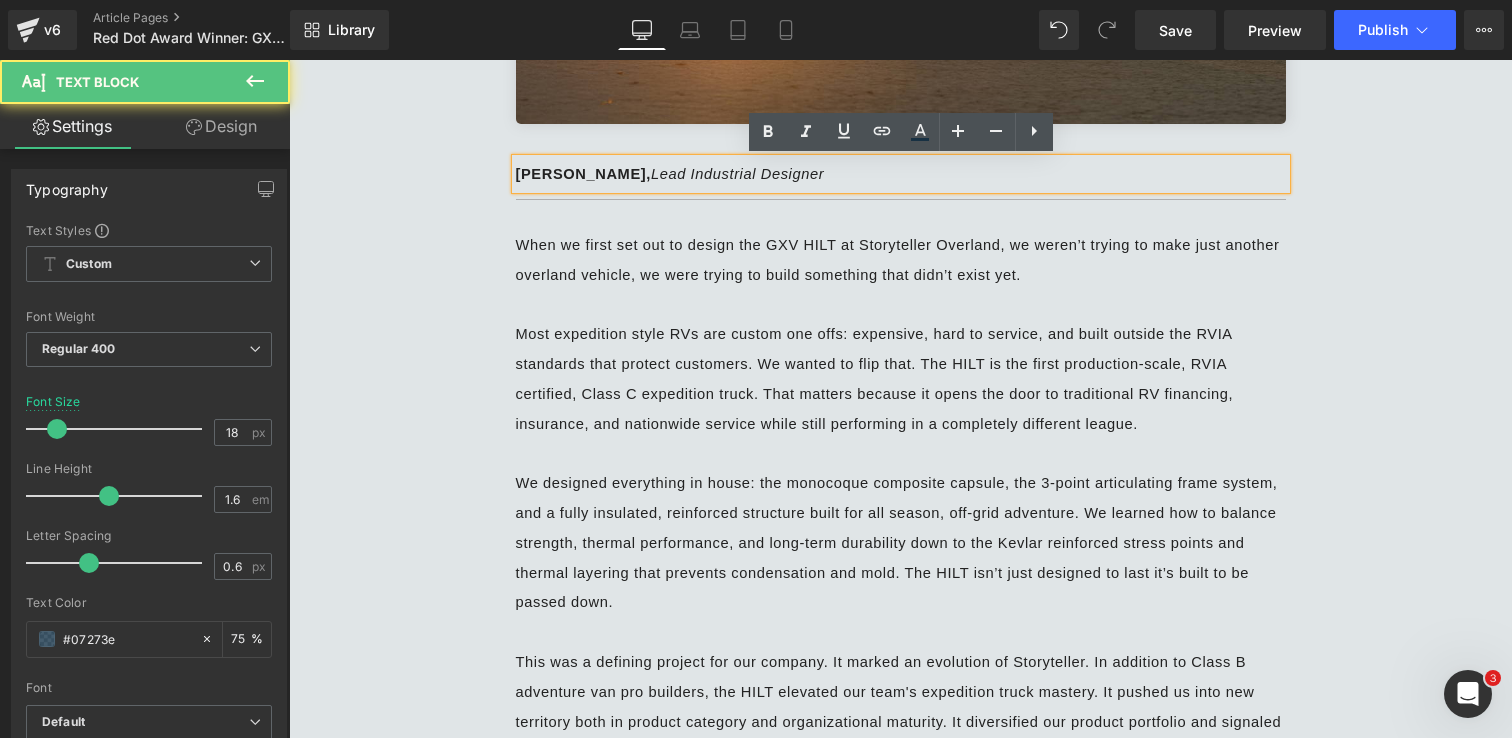 click on "Dillon Hollingsworth,  Lead Industrial Designer" at bounding box center (901, 174) 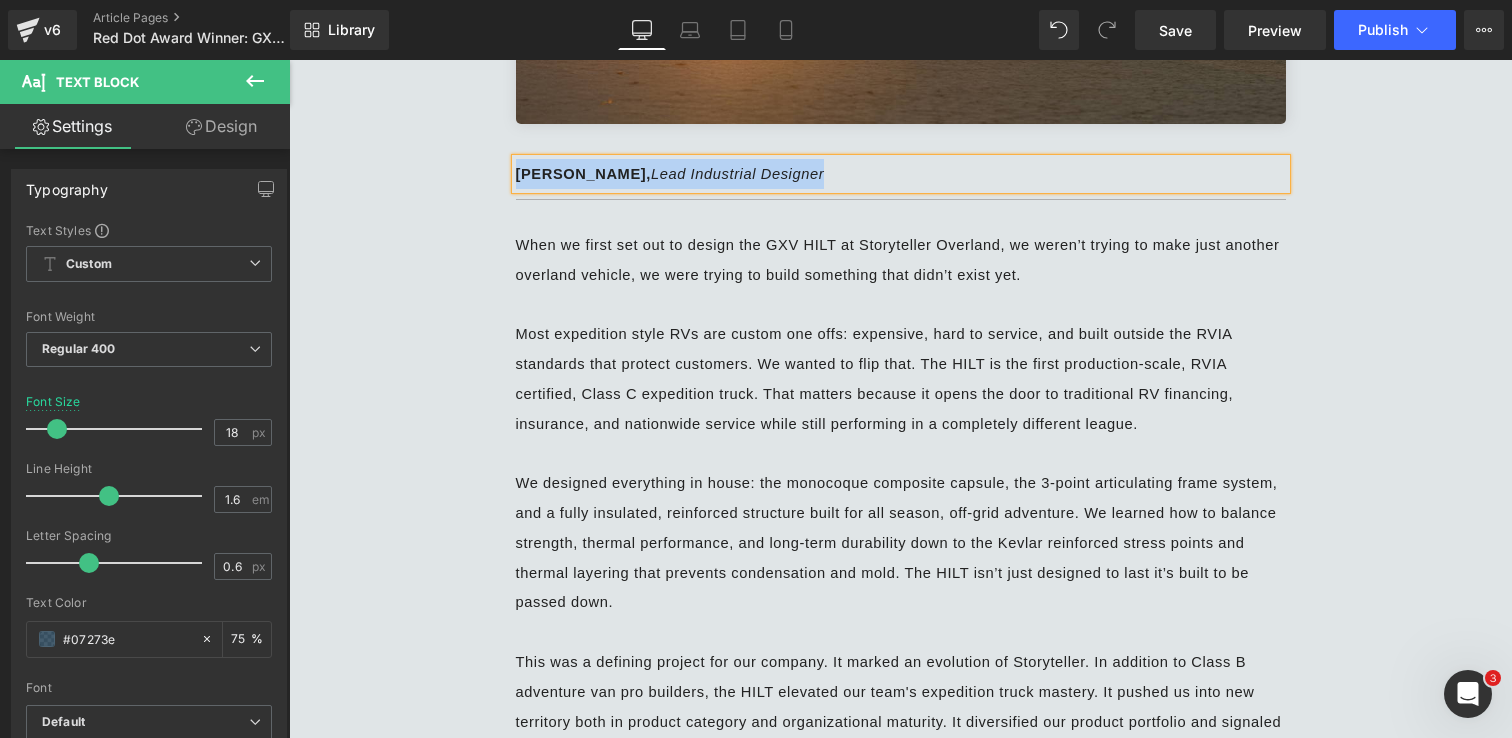 copy on "Dillon Hollingsworth,  Lead Industrial Designer" 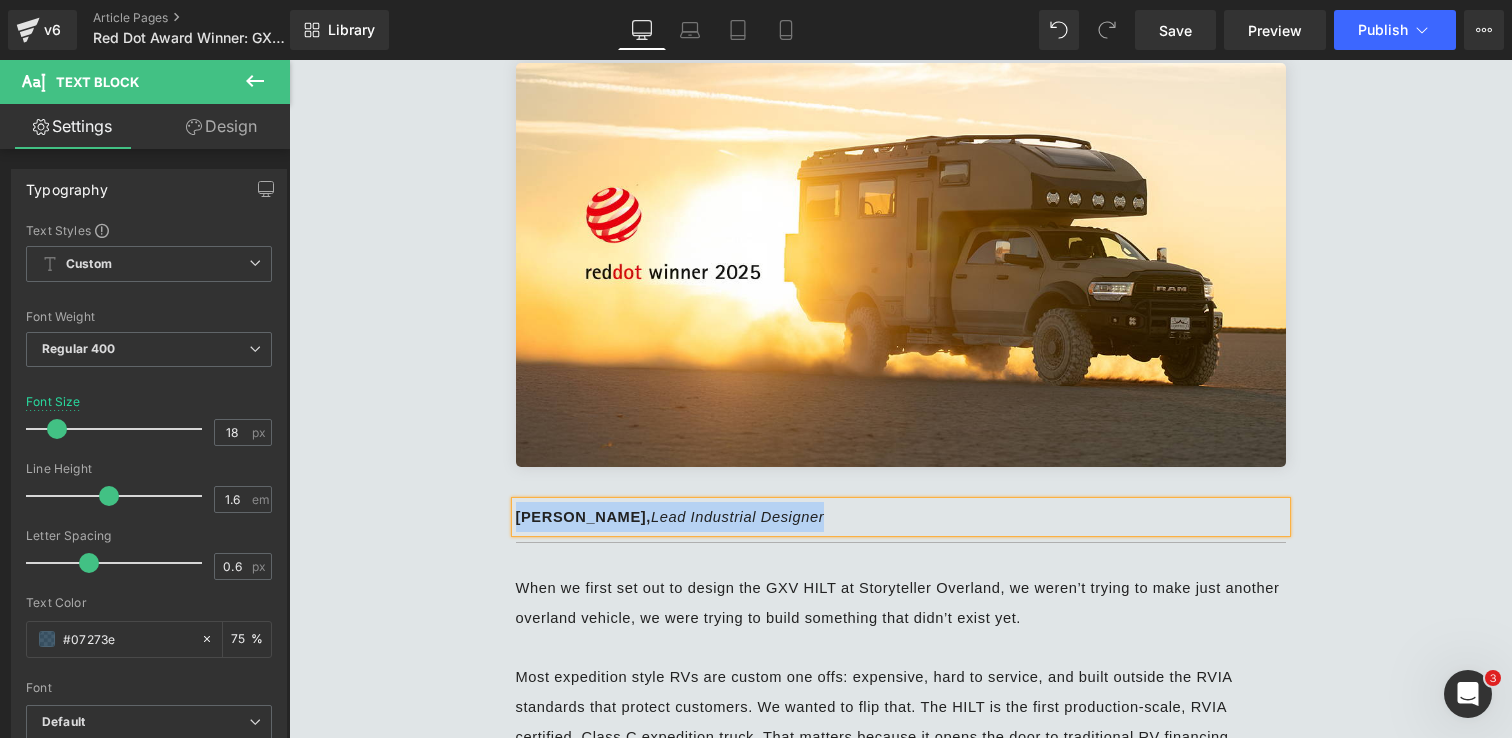 scroll, scrollTop: 250, scrollLeft: 0, axis: vertical 